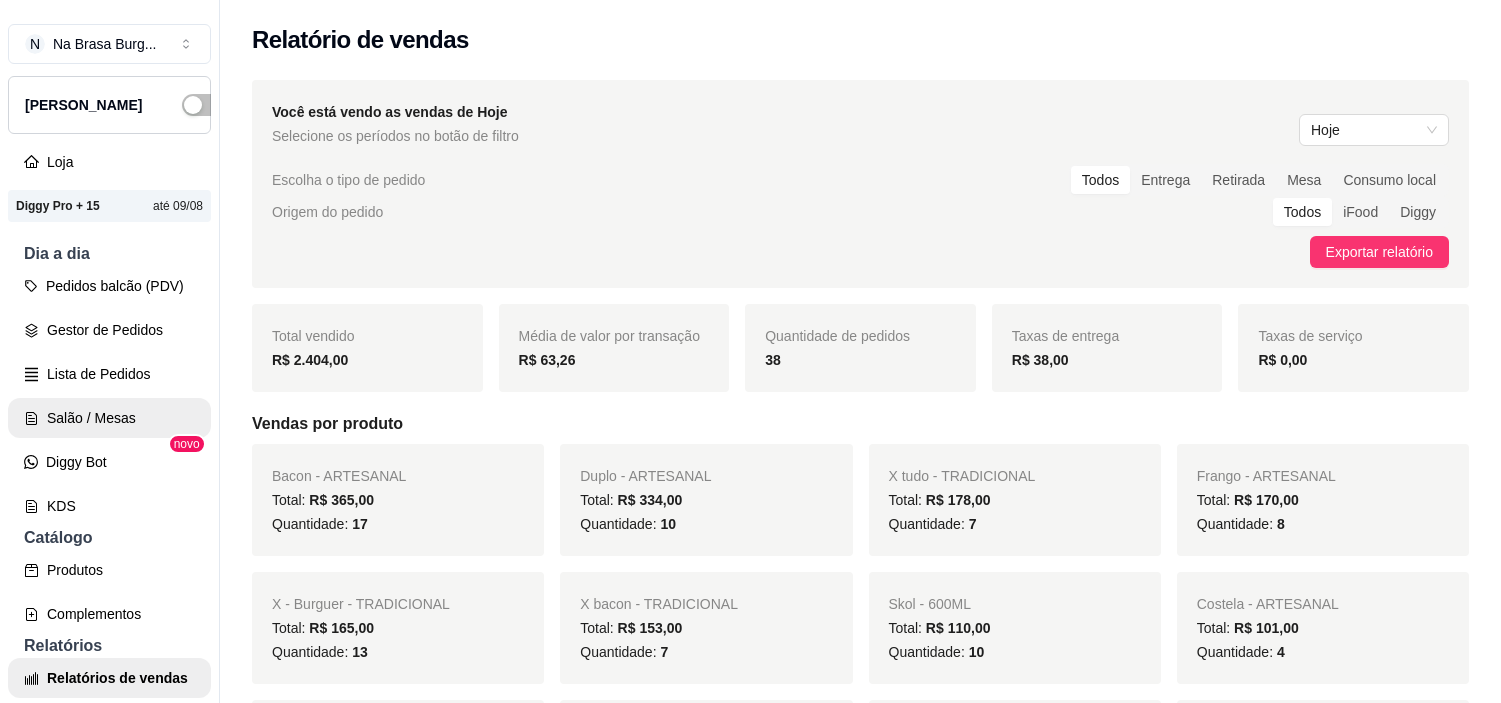 scroll, scrollTop: 0, scrollLeft: 0, axis: both 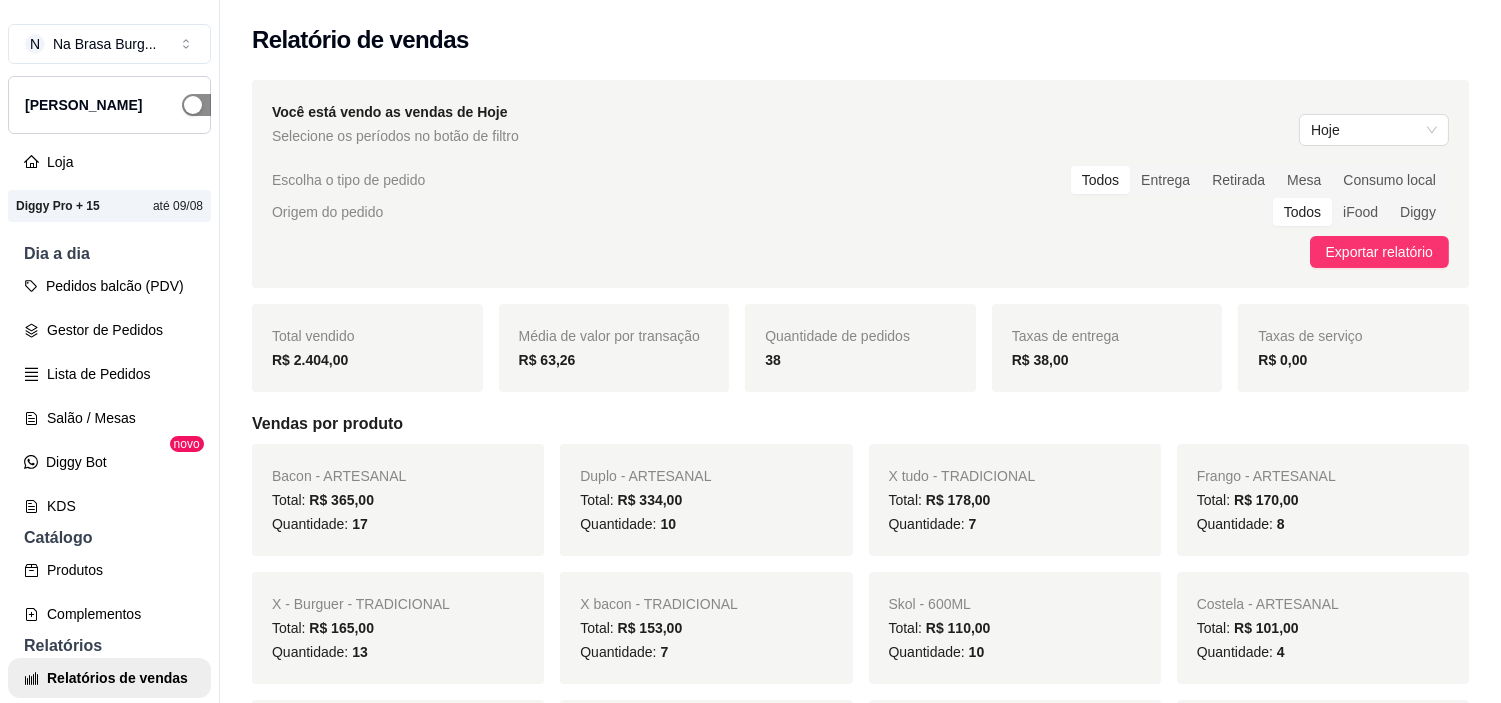 click at bounding box center [204, 105] 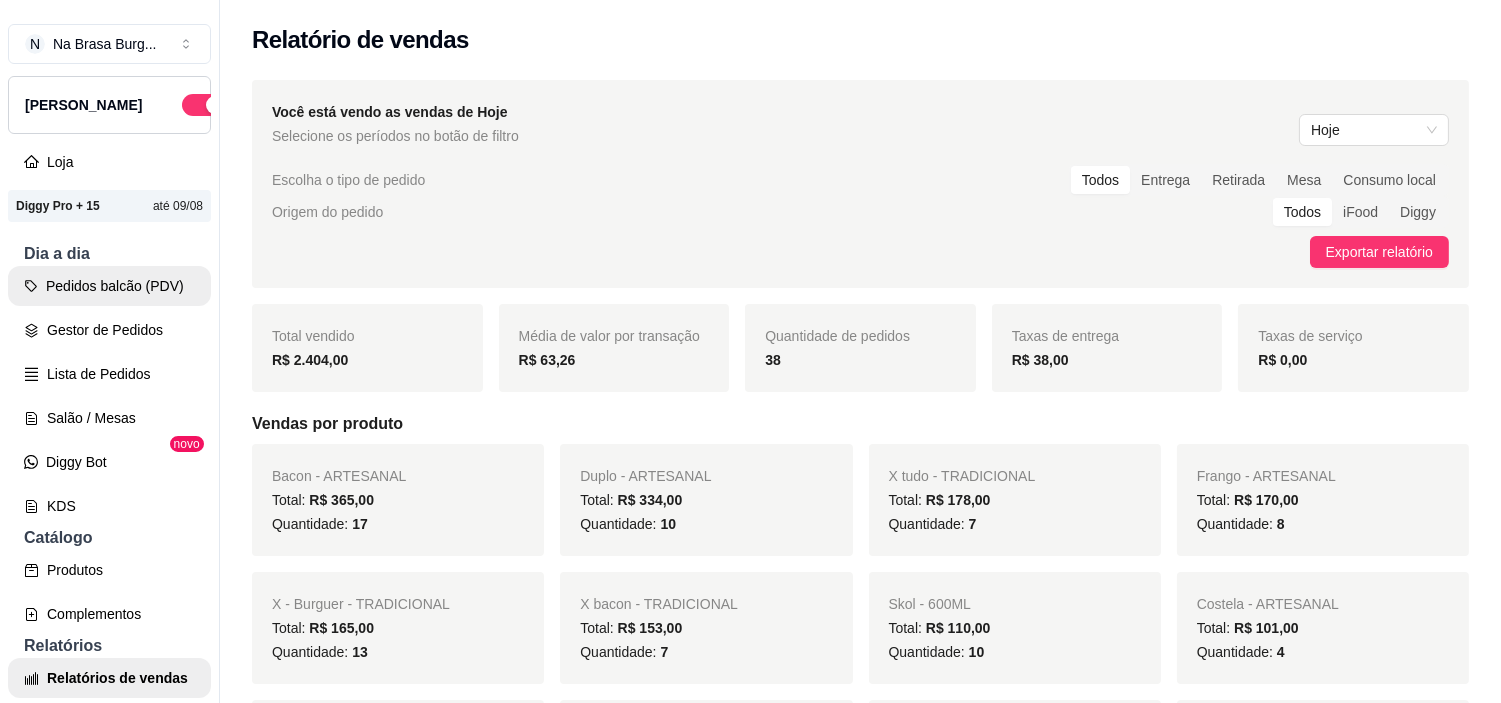 click on "Pedidos balcão (PDV)" at bounding box center (109, 286) 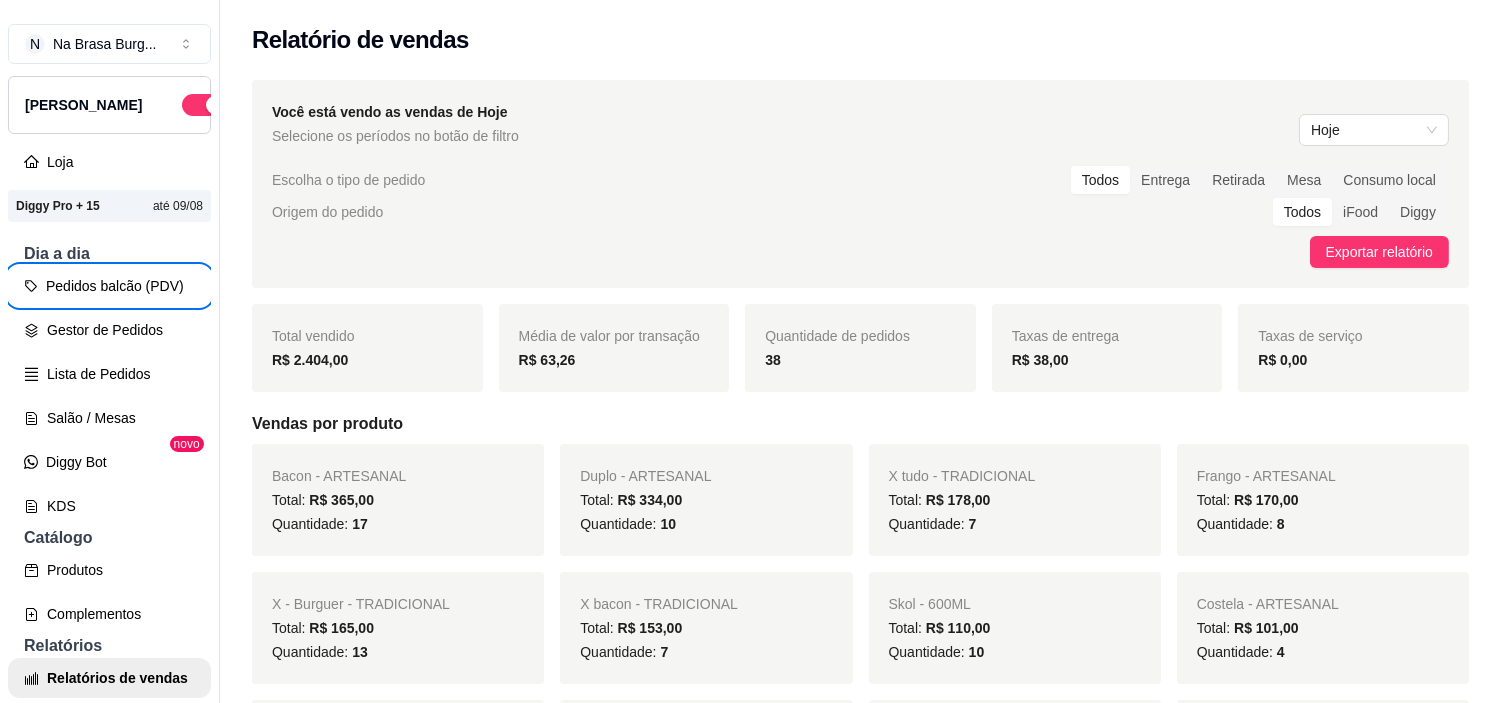 type 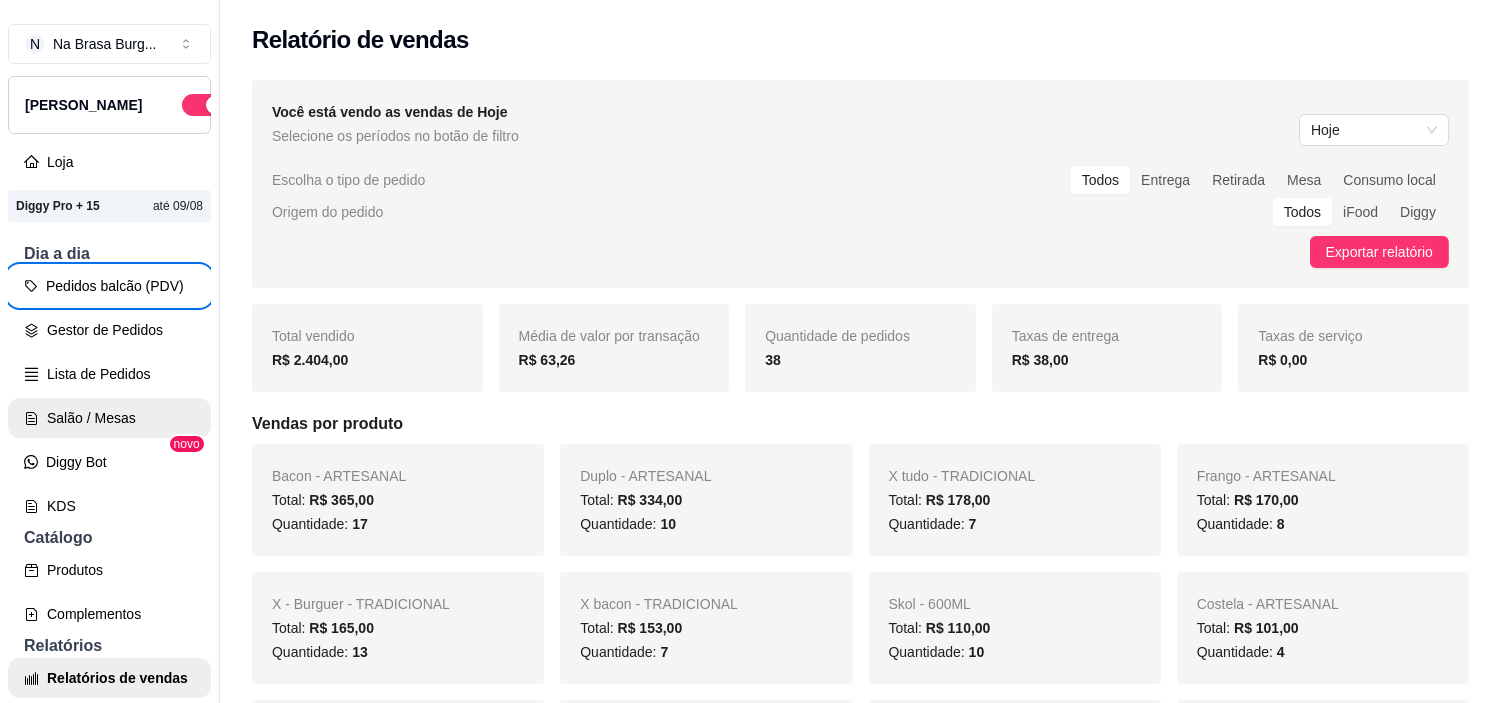 click on "Salão / Mesas" at bounding box center (109, 418) 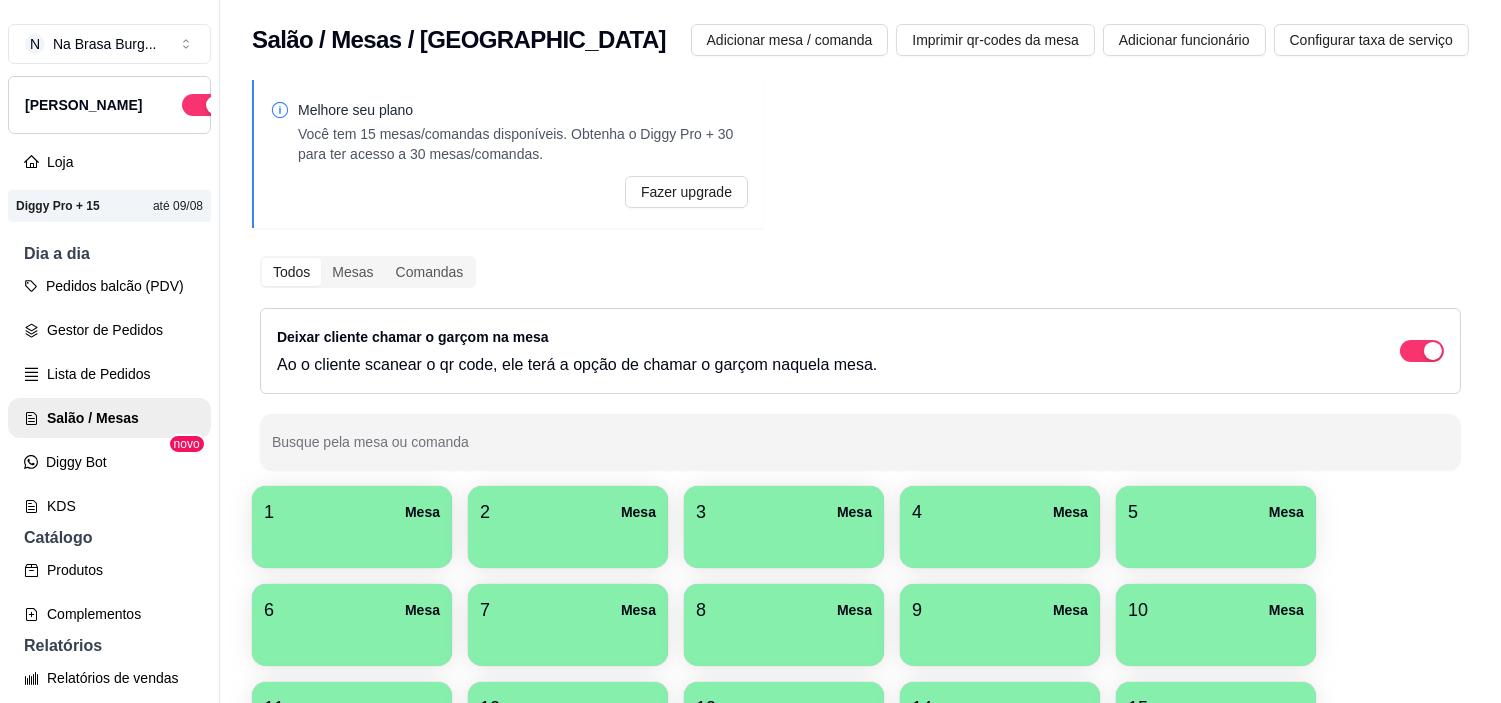 click on "1 Mesa" at bounding box center (352, 512) 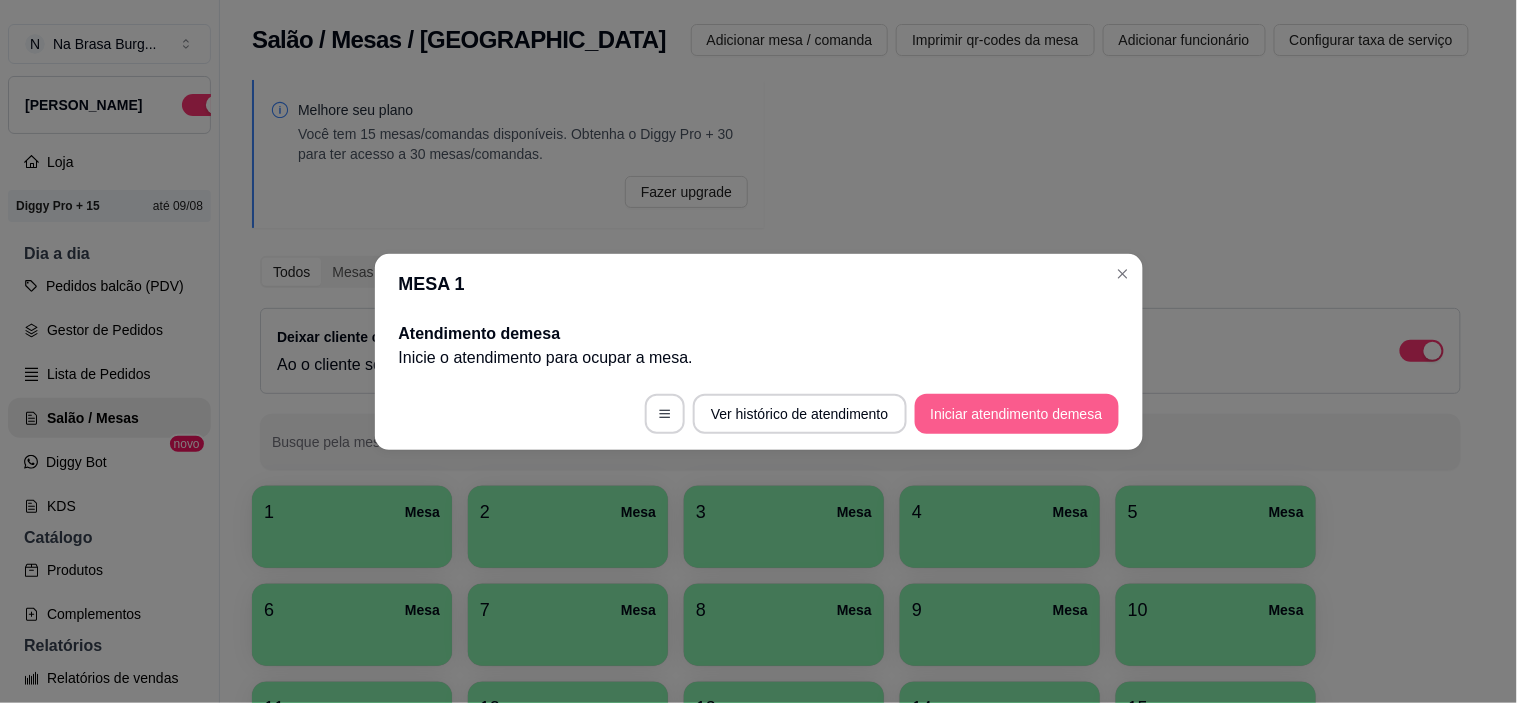 click on "Iniciar atendimento de  mesa" at bounding box center [1017, 414] 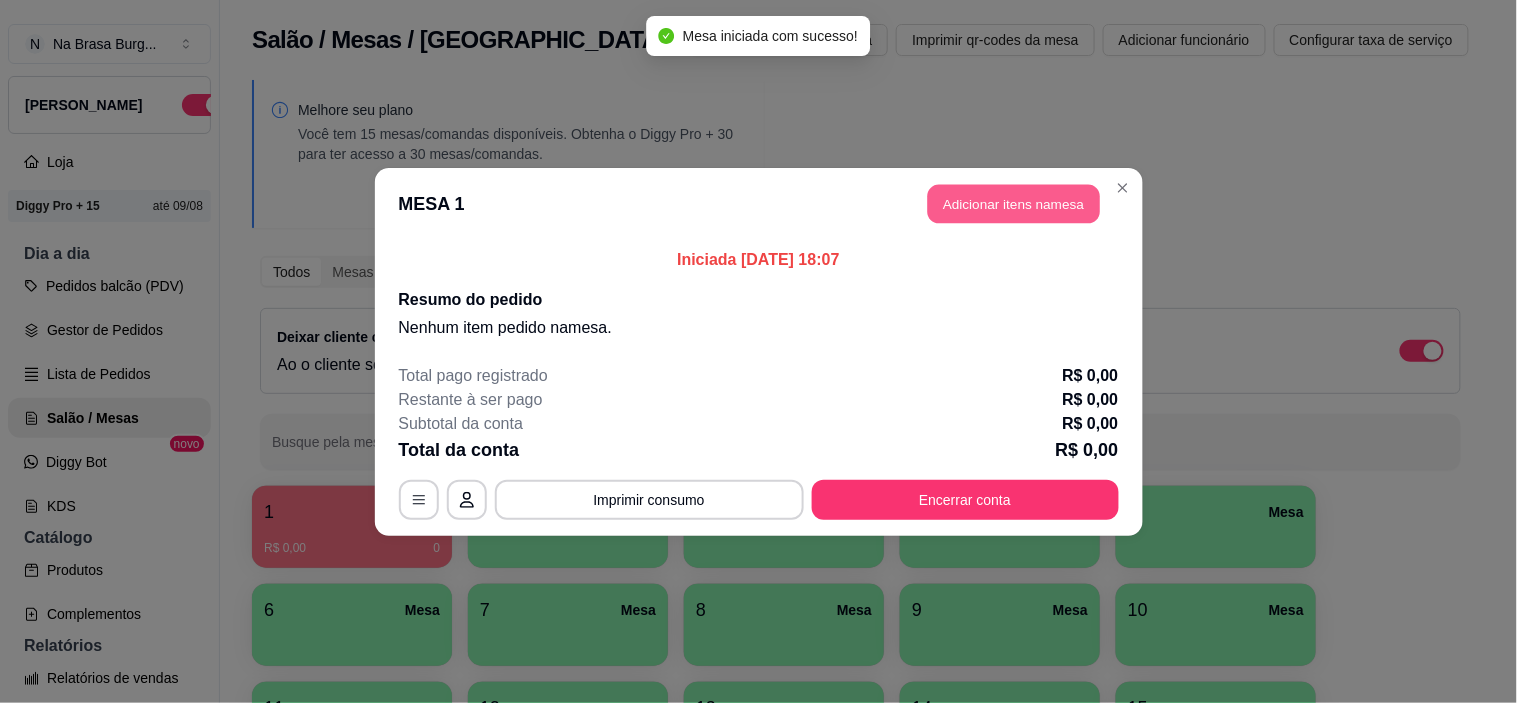 click on "Adicionar itens na  mesa" at bounding box center [1014, 203] 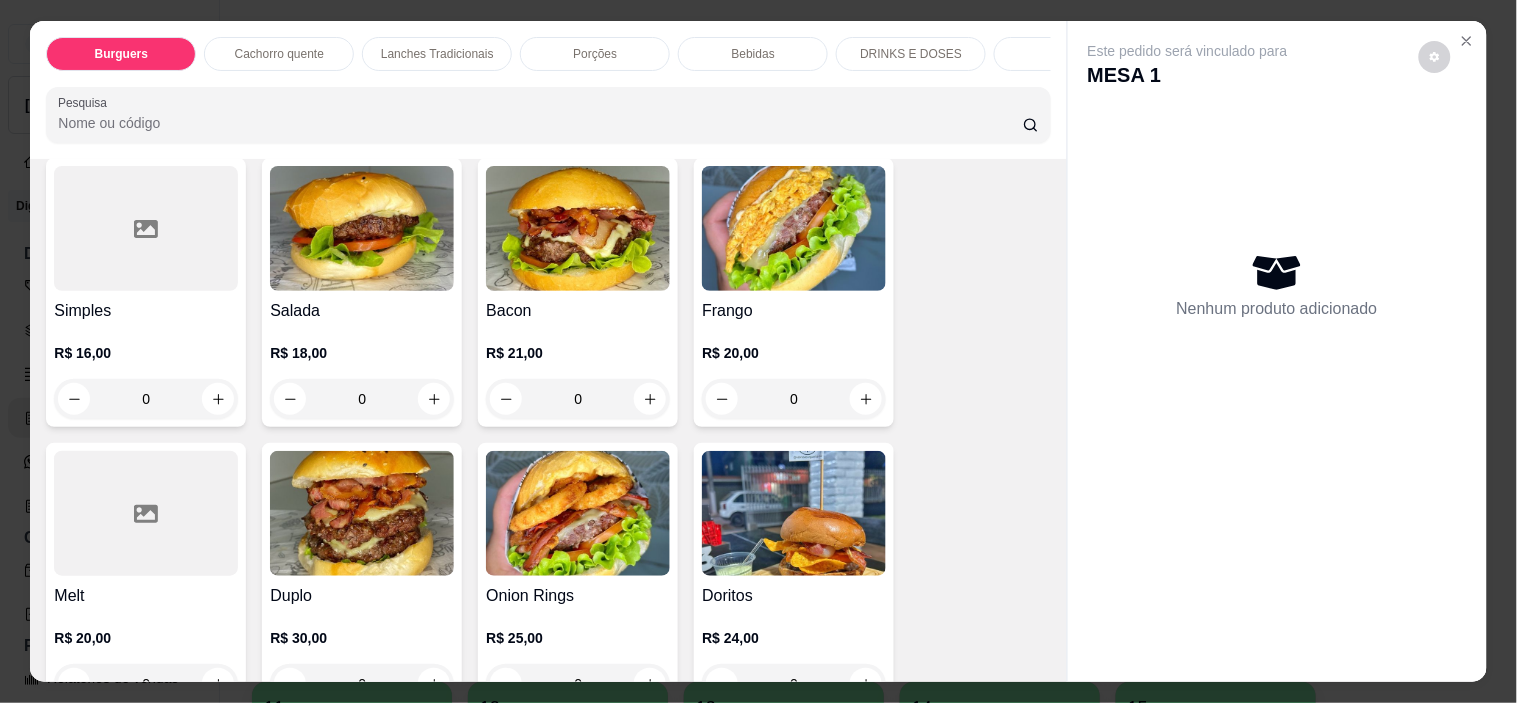 scroll, scrollTop: 333, scrollLeft: 0, axis: vertical 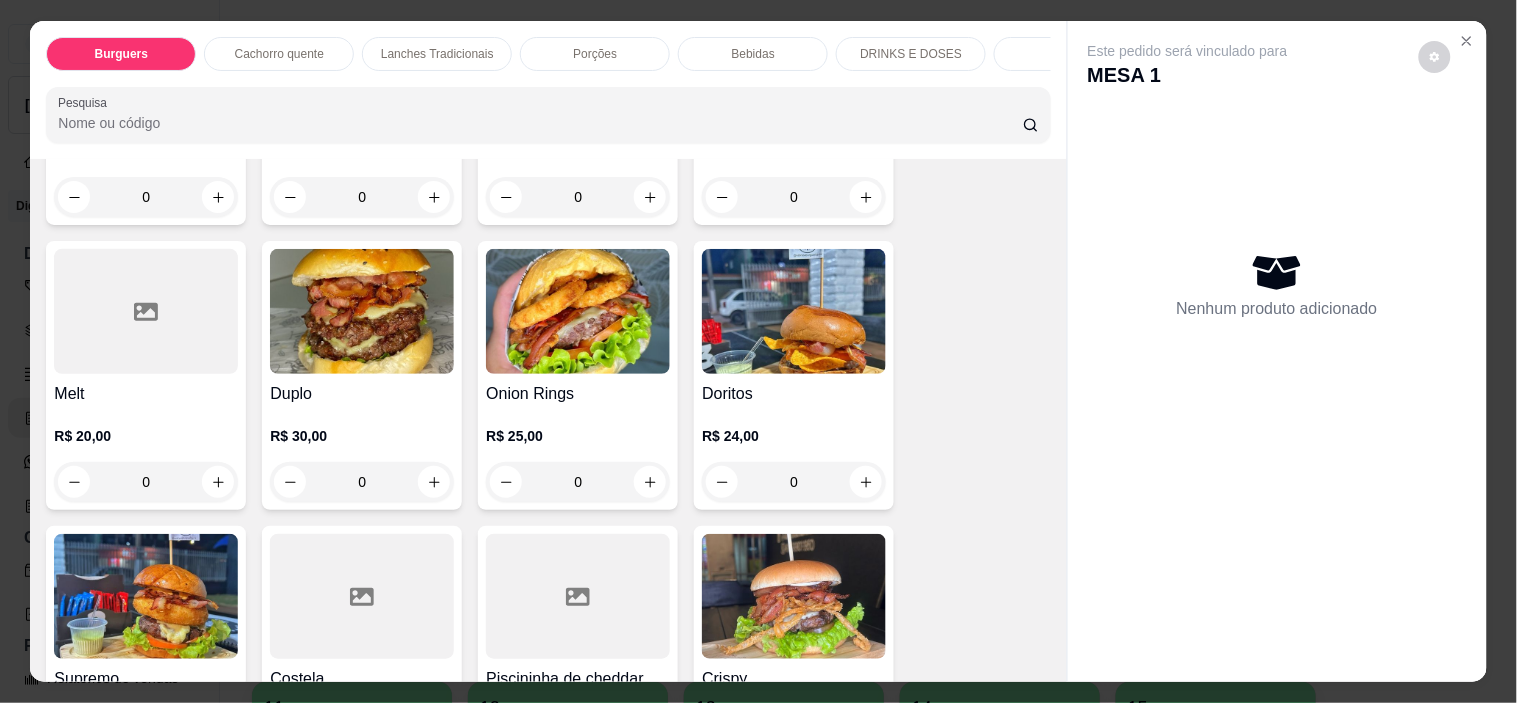 click at bounding box center [362, 311] 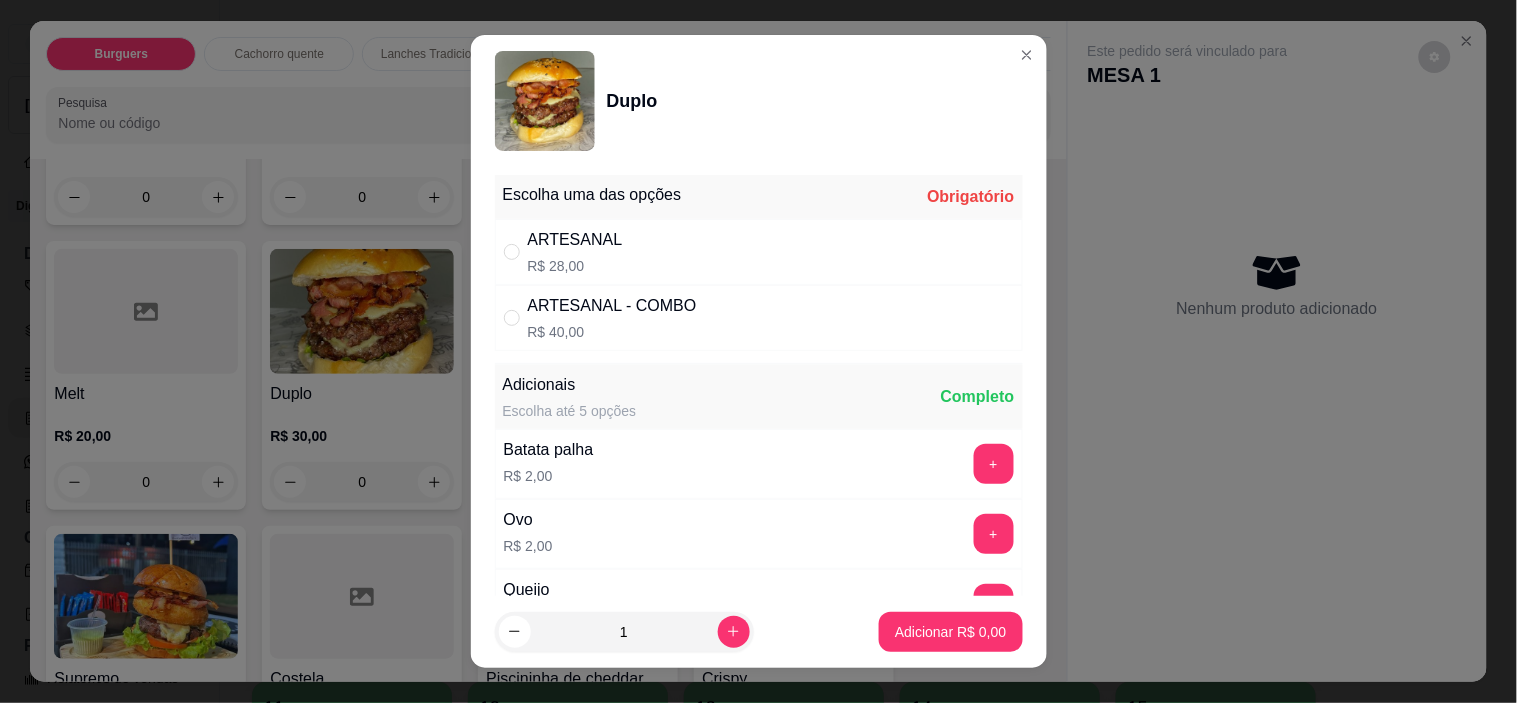 click on "ARTESANAL R$ 28,00" at bounding box center [759, 252] 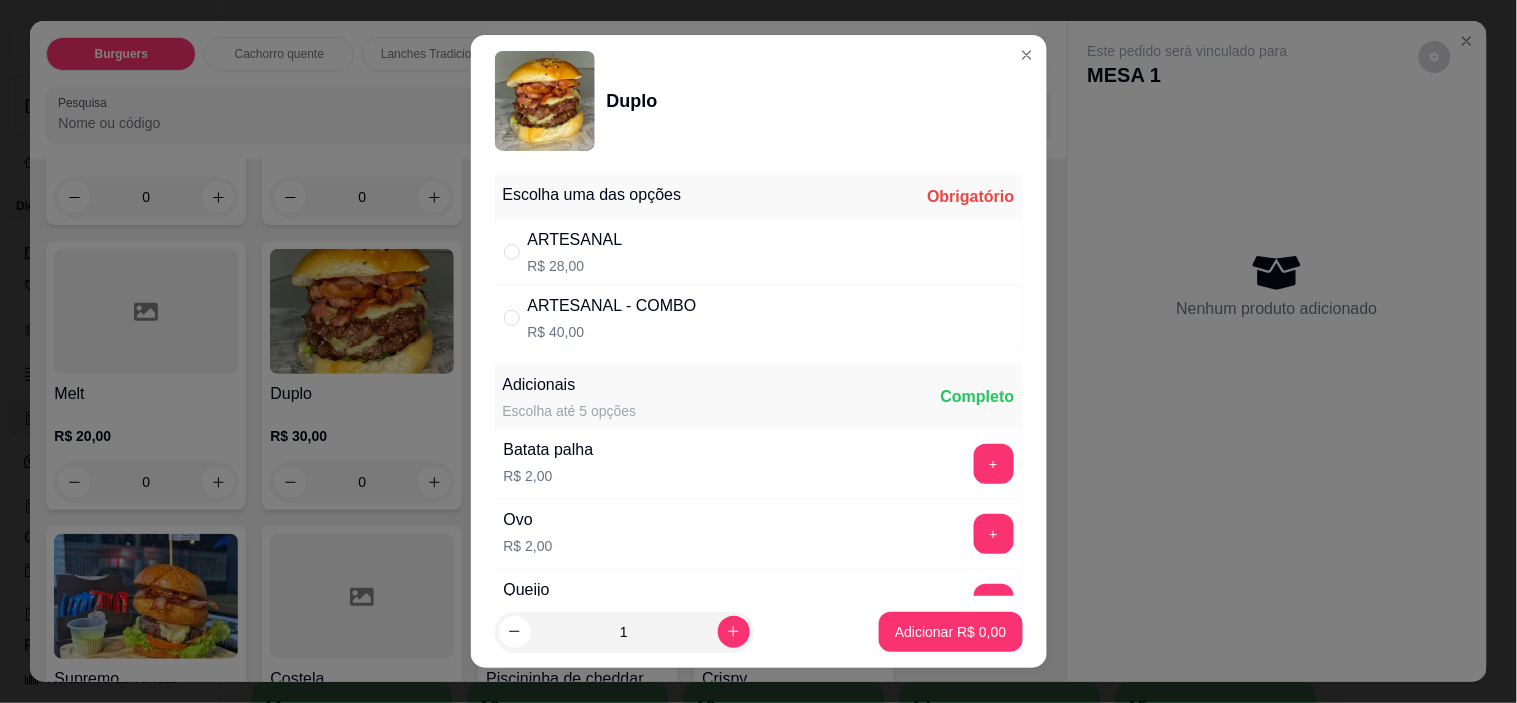 radio on "true" 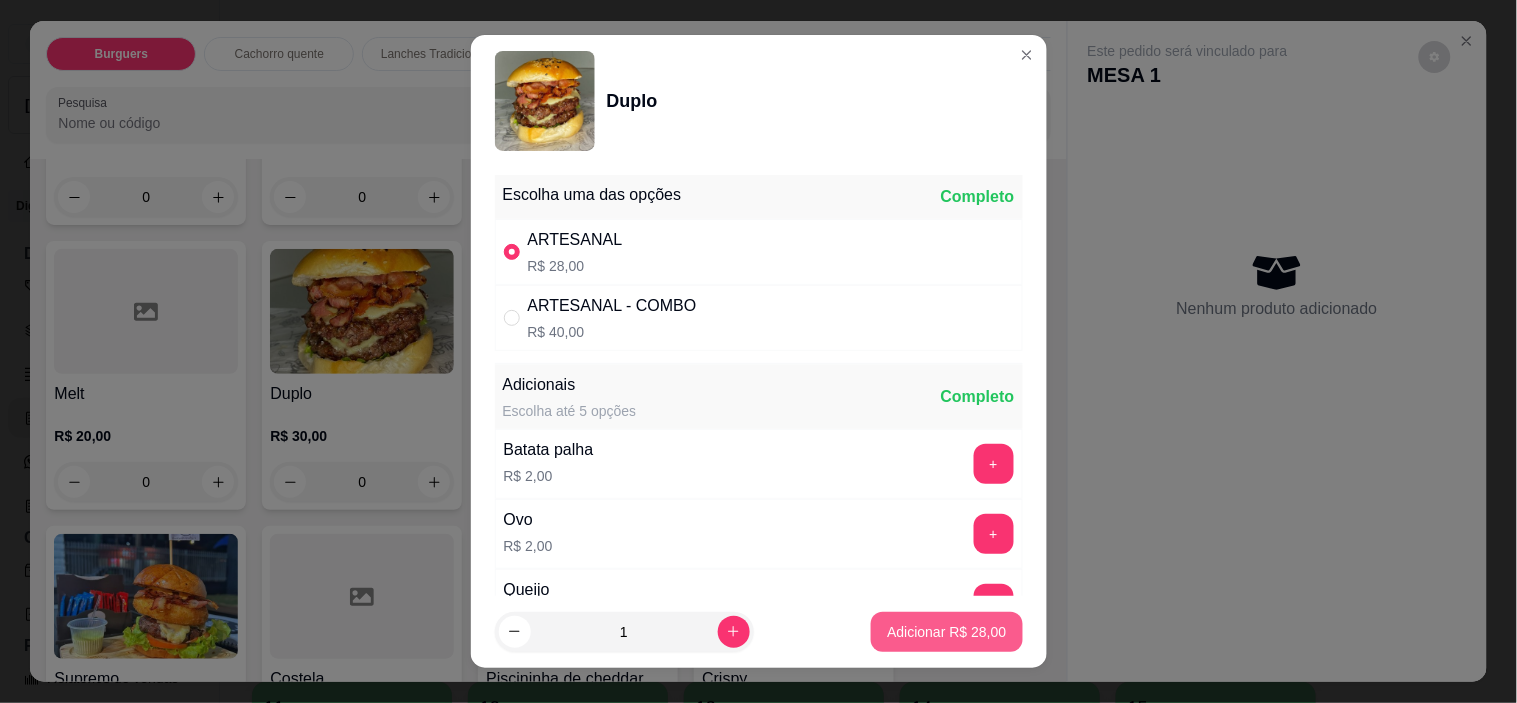 click on "Adicionar   R$ 28,00" at bounding box center [946, 632] 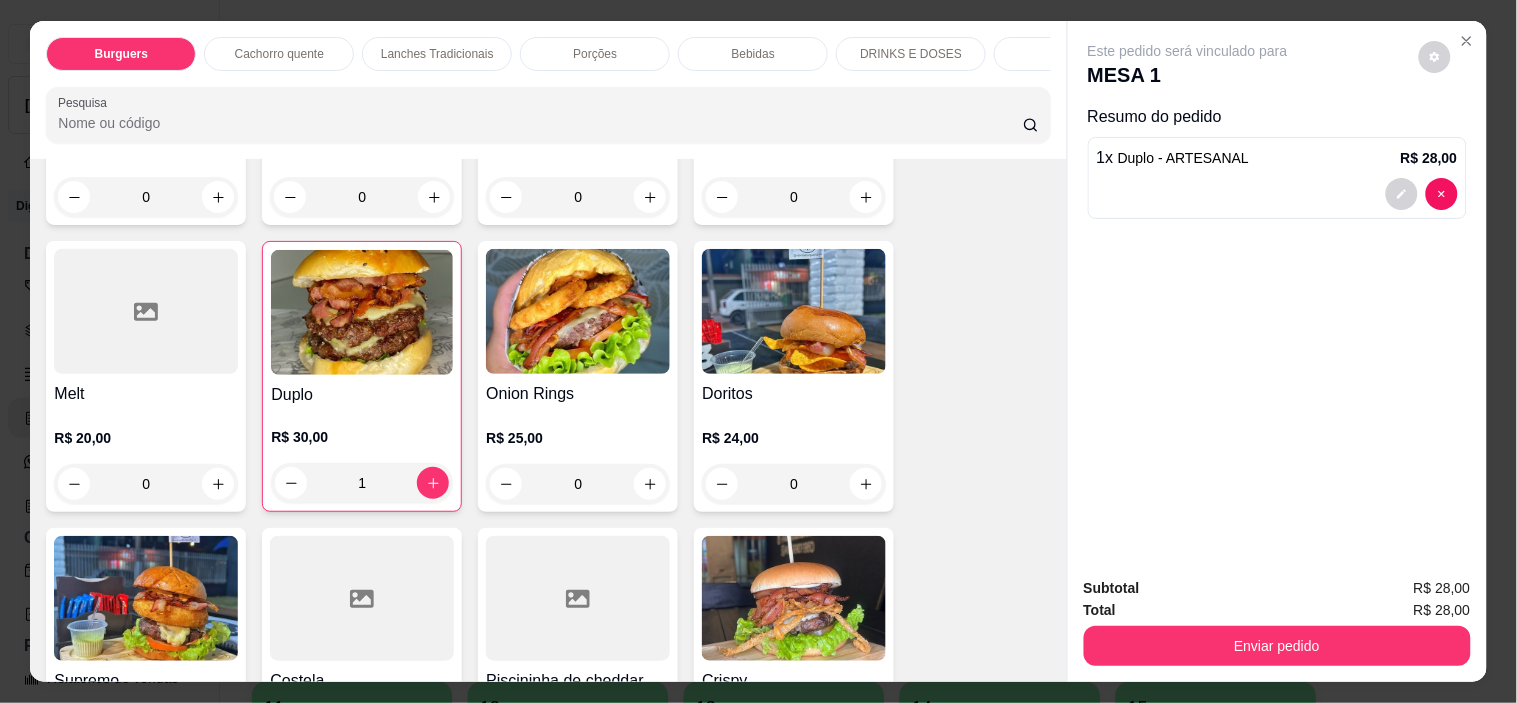click on "Bebidas" at bounding box center [753, 54] 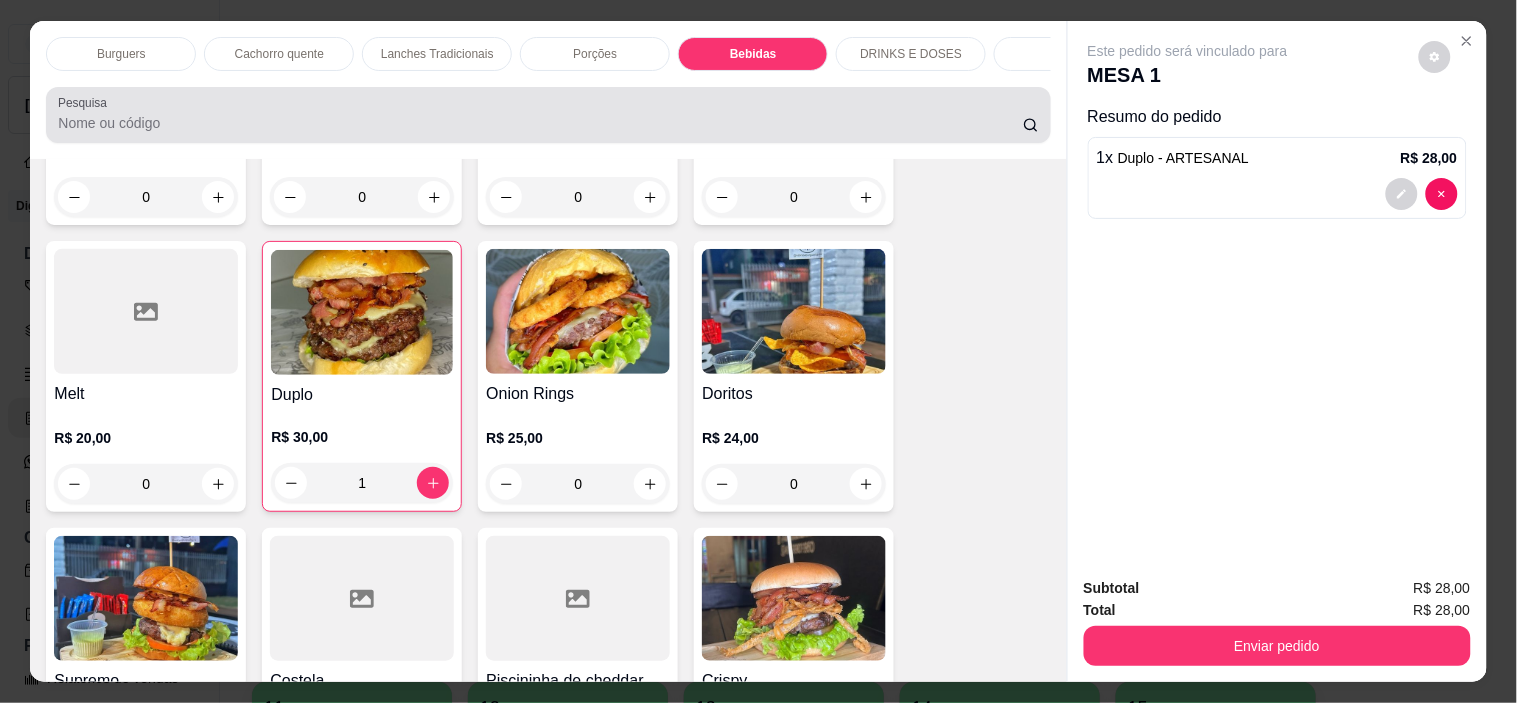 scroll, scrollTop: 2888, scrollLeft: 0, axis: vertical 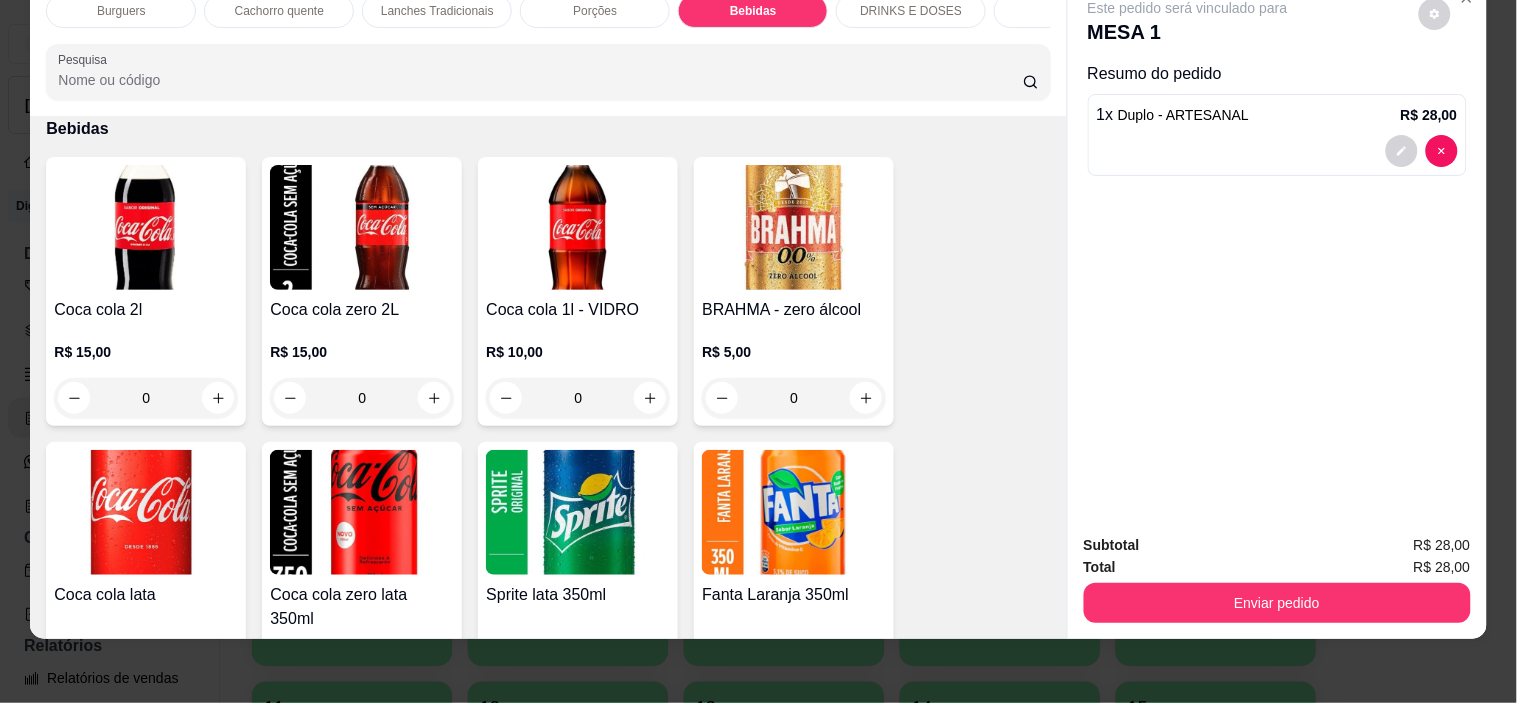 click at bounding box center (578, 227) 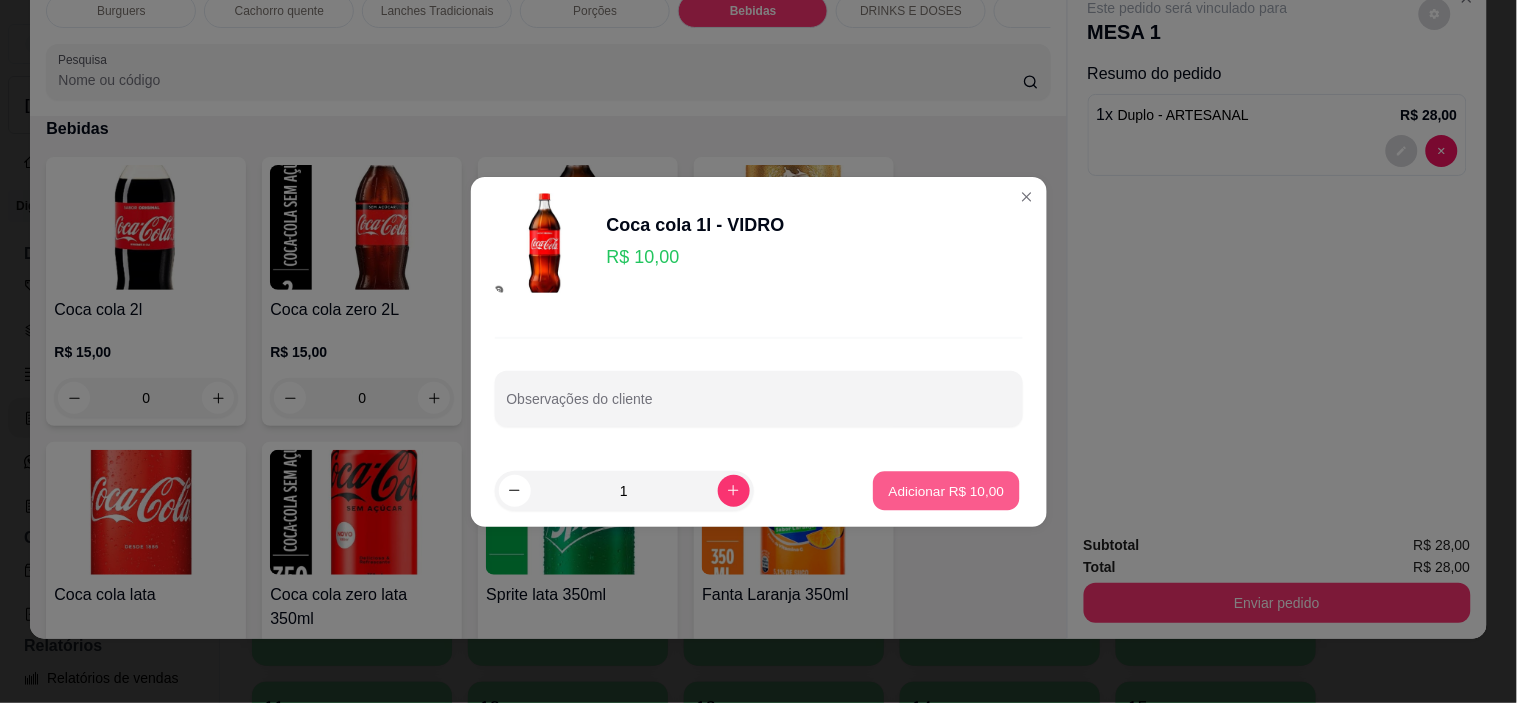 click on "Adicionar   R$ 10,00" at bounding box center [947, 490] 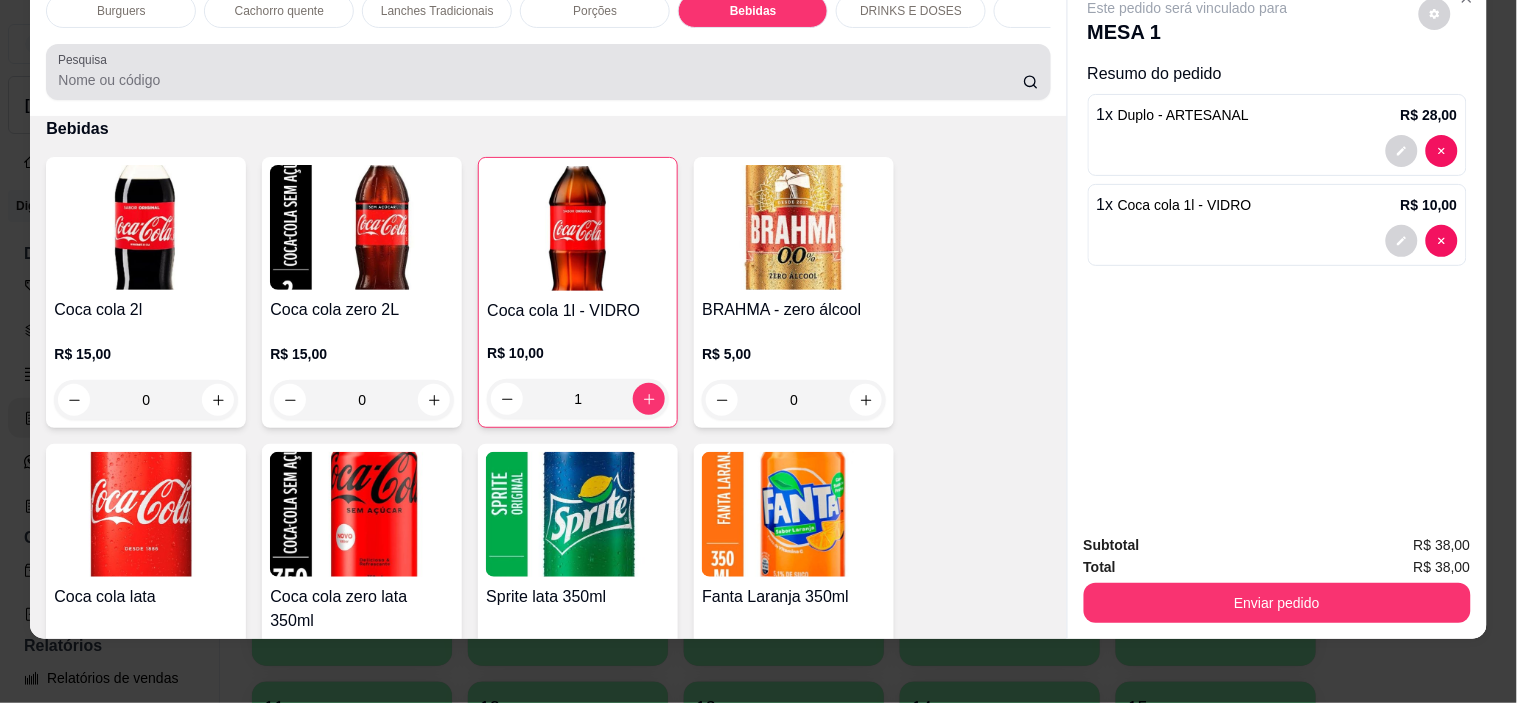 scroll, scrollTop: 0, scrollLeft: 0, axis: both 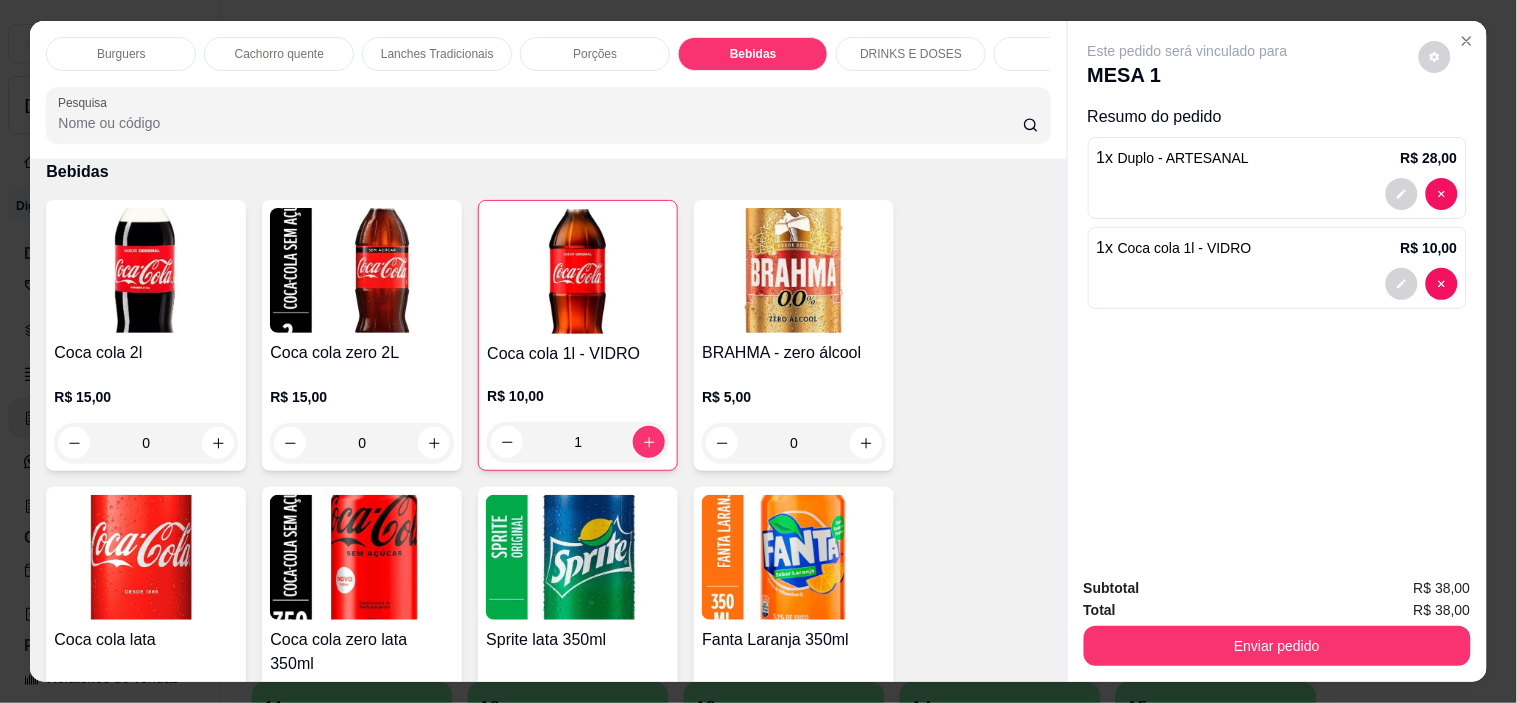 click on "Burguers" at bounding box center (121, 54) 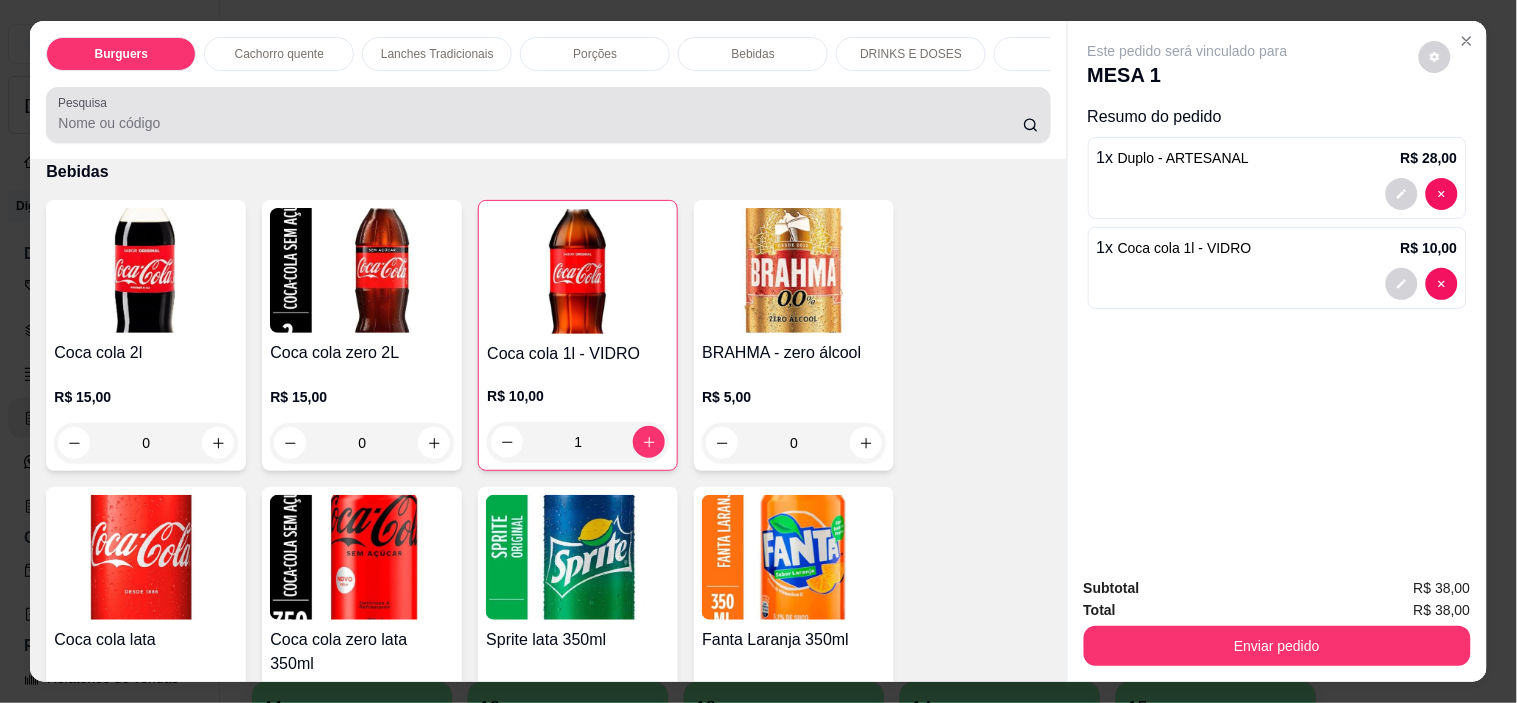 scroll, scrollTop: 90, scrollLeft: 0, axis: vertical 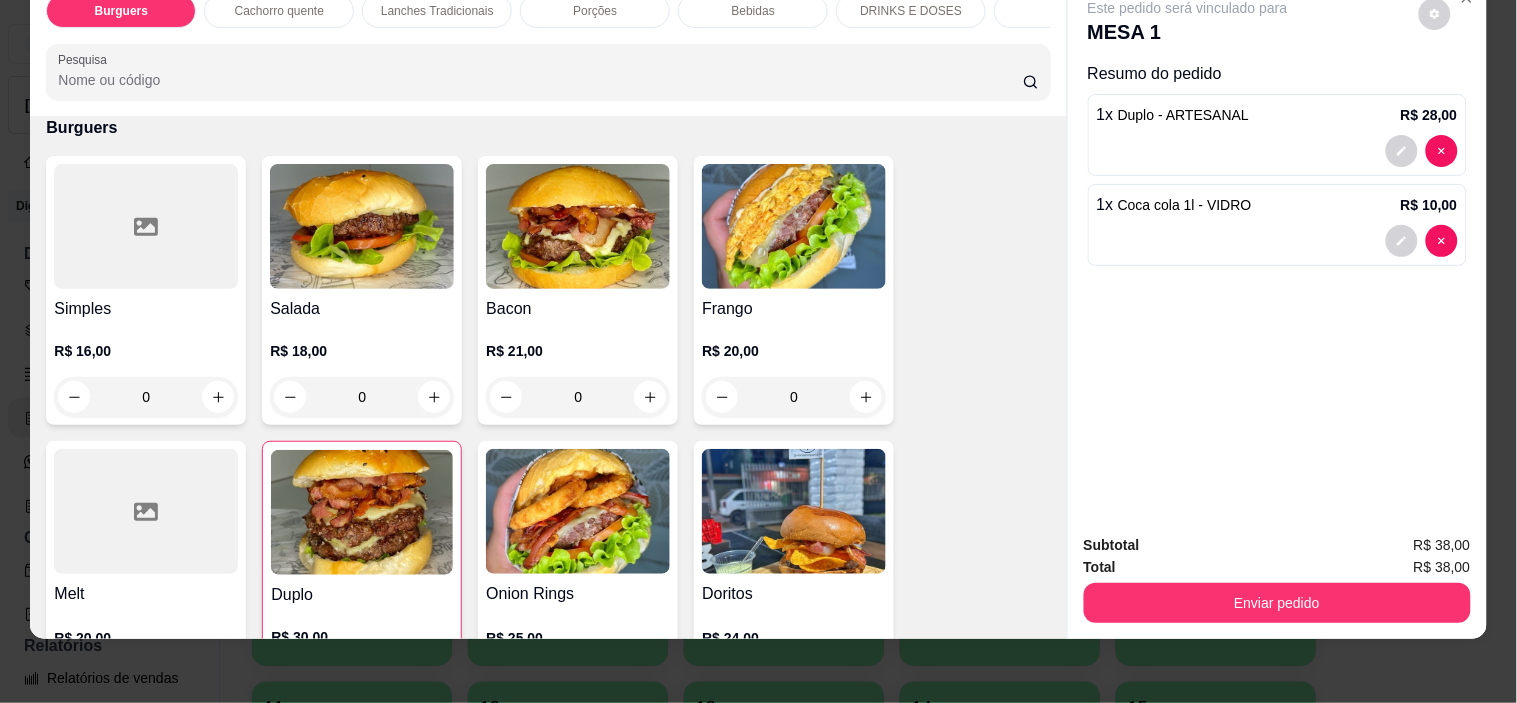 click on "1 x   Duplo - ARTESANAL R$ 28,00" at bounding box center [1277, 135] 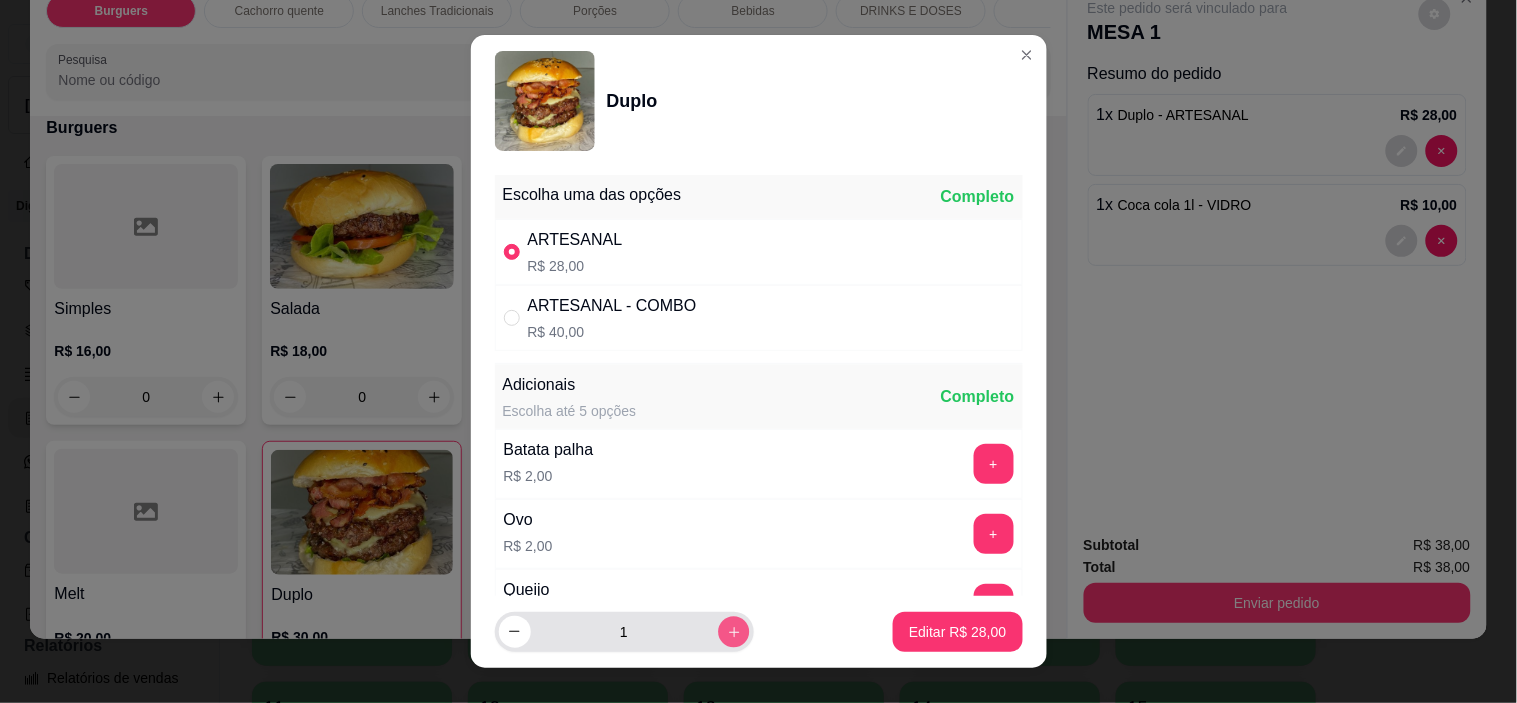 click 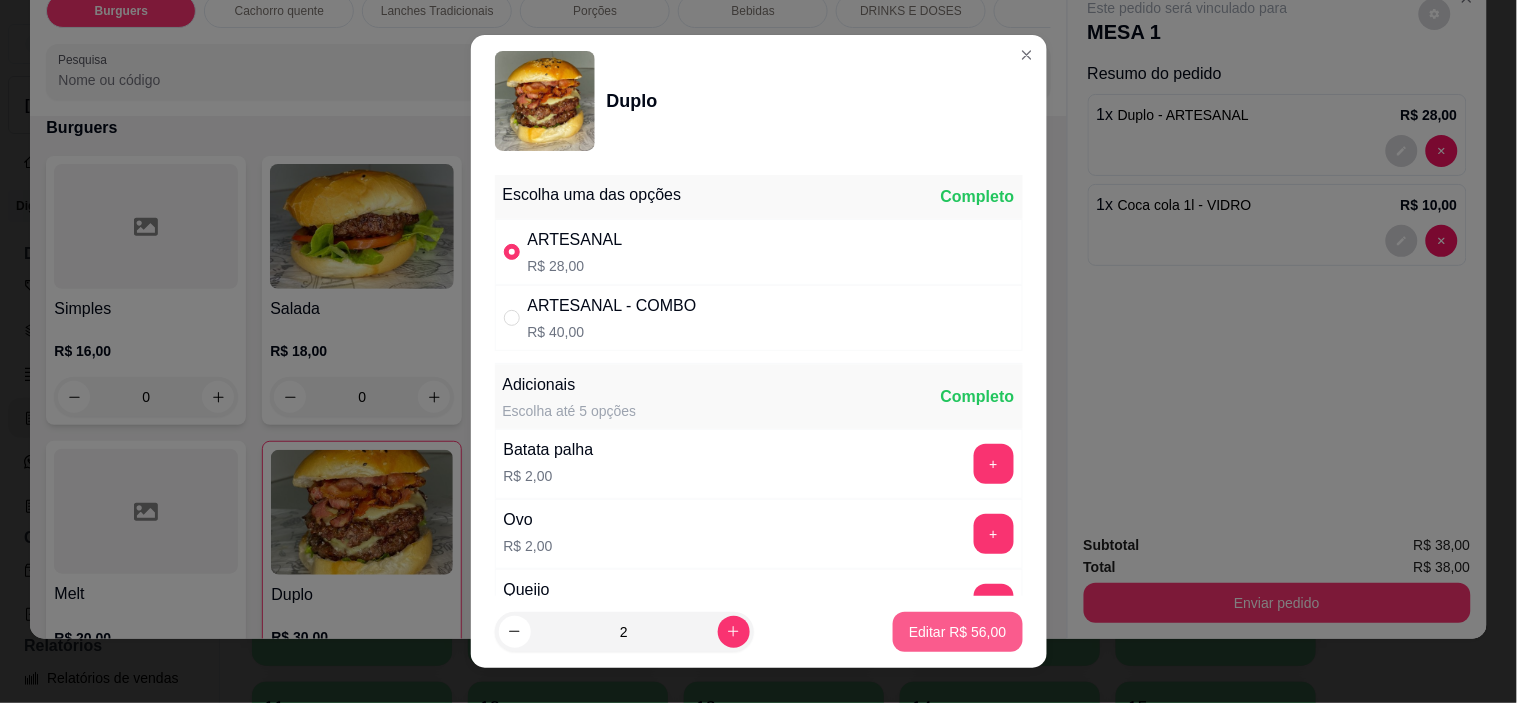 click on "Editar   R$ 56,00" at bounding box center (957, 632) 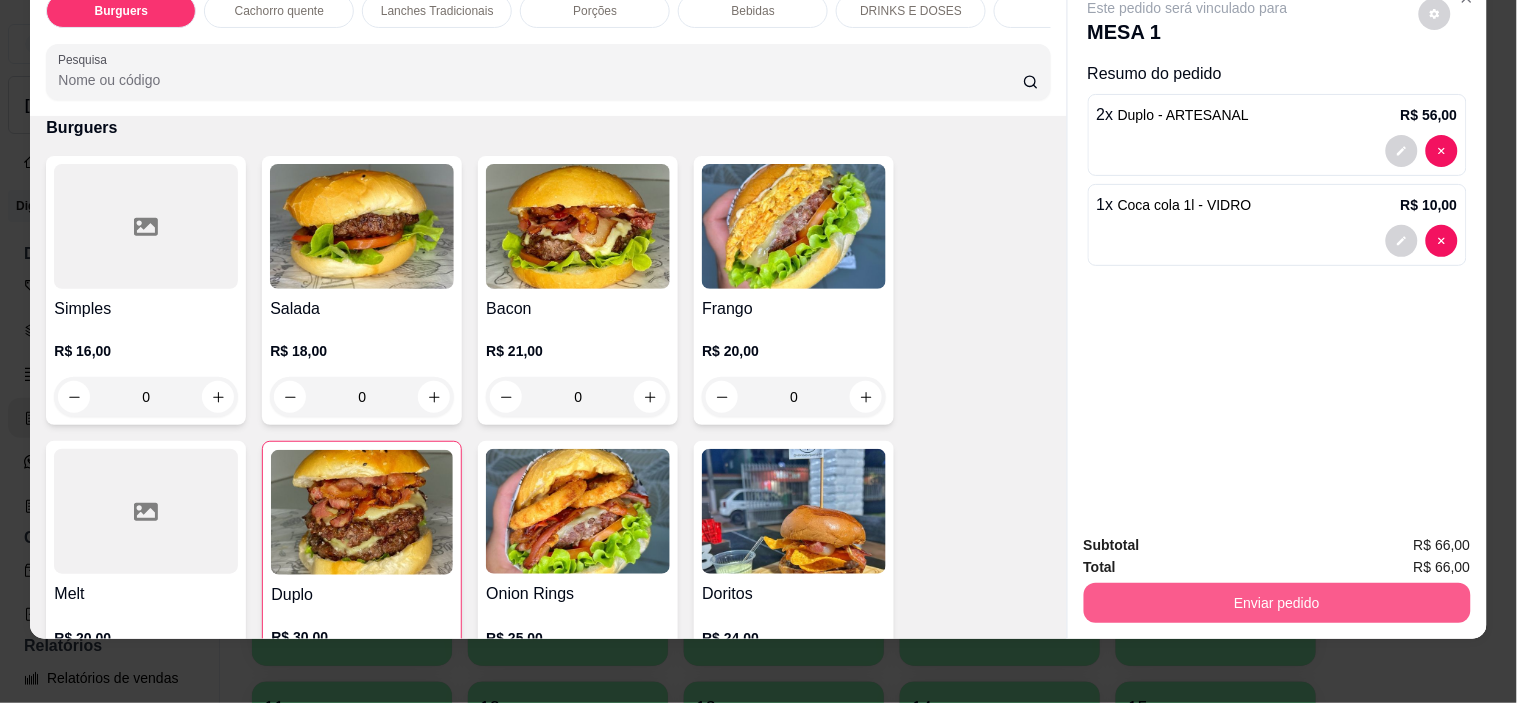 click on "Enviar pedido" at bounding box center [1277, 603] 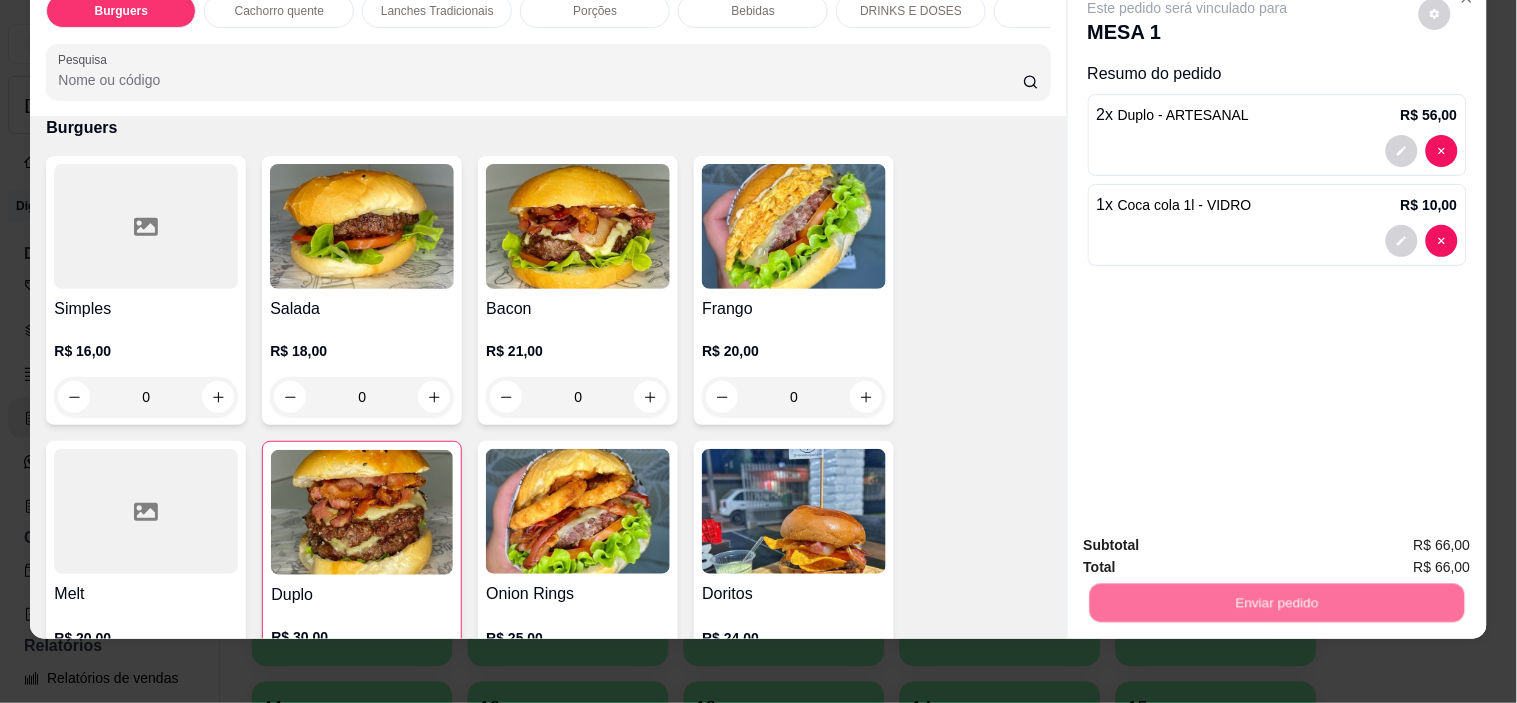 click on "Não registrar e enviar pedido" at bounding box center [1211, 538] 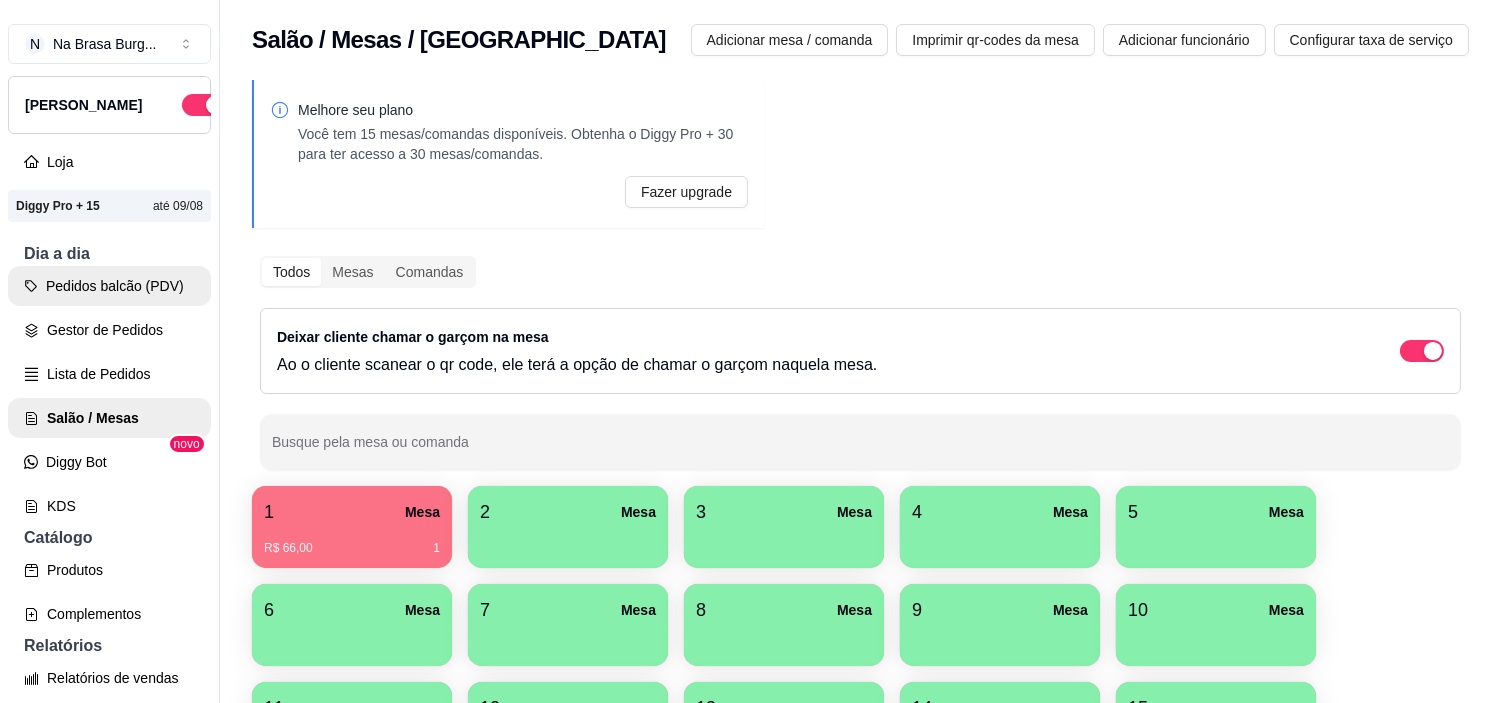 click on "Pedidos balcão (PDV)" at bounding box center [109, 286] 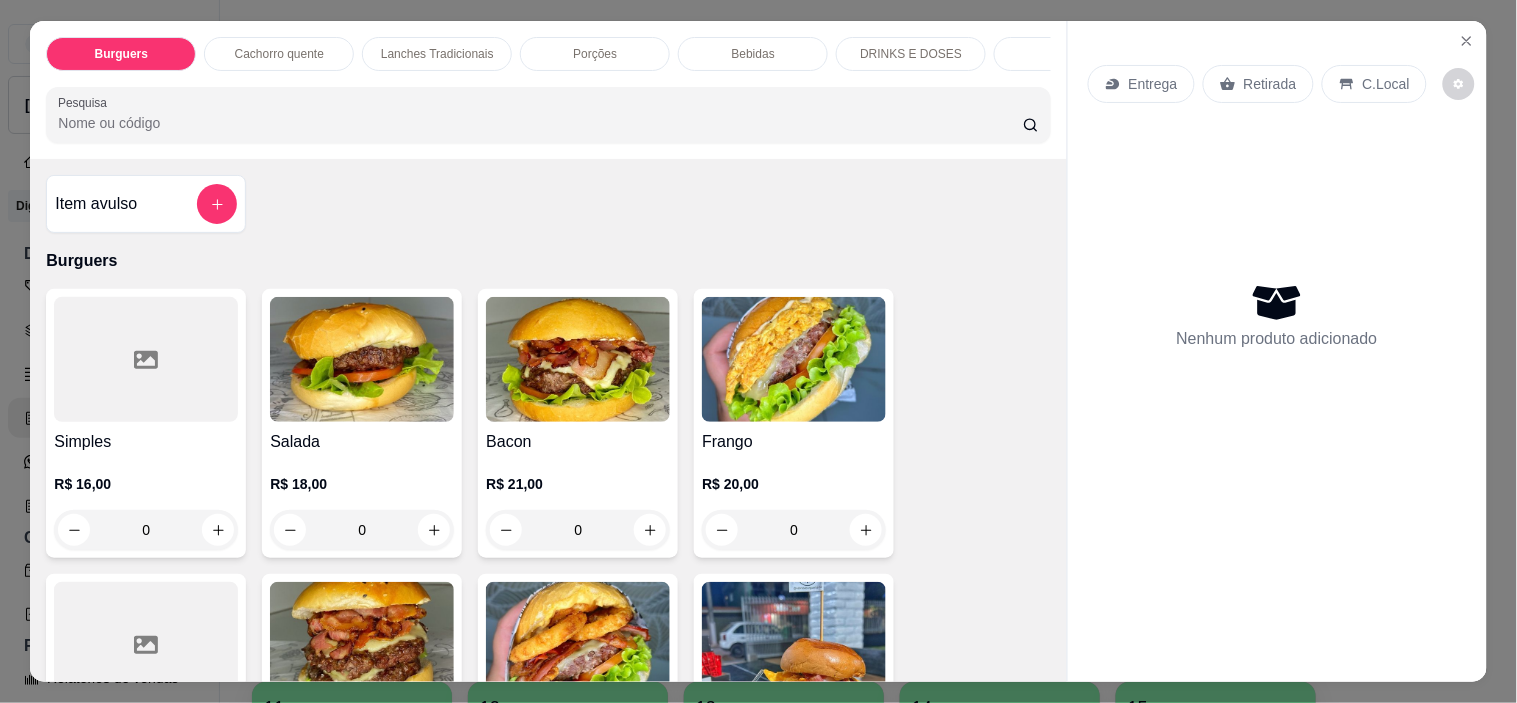 click on "Lanches Tradicionais" at bounding box center (437, 54) 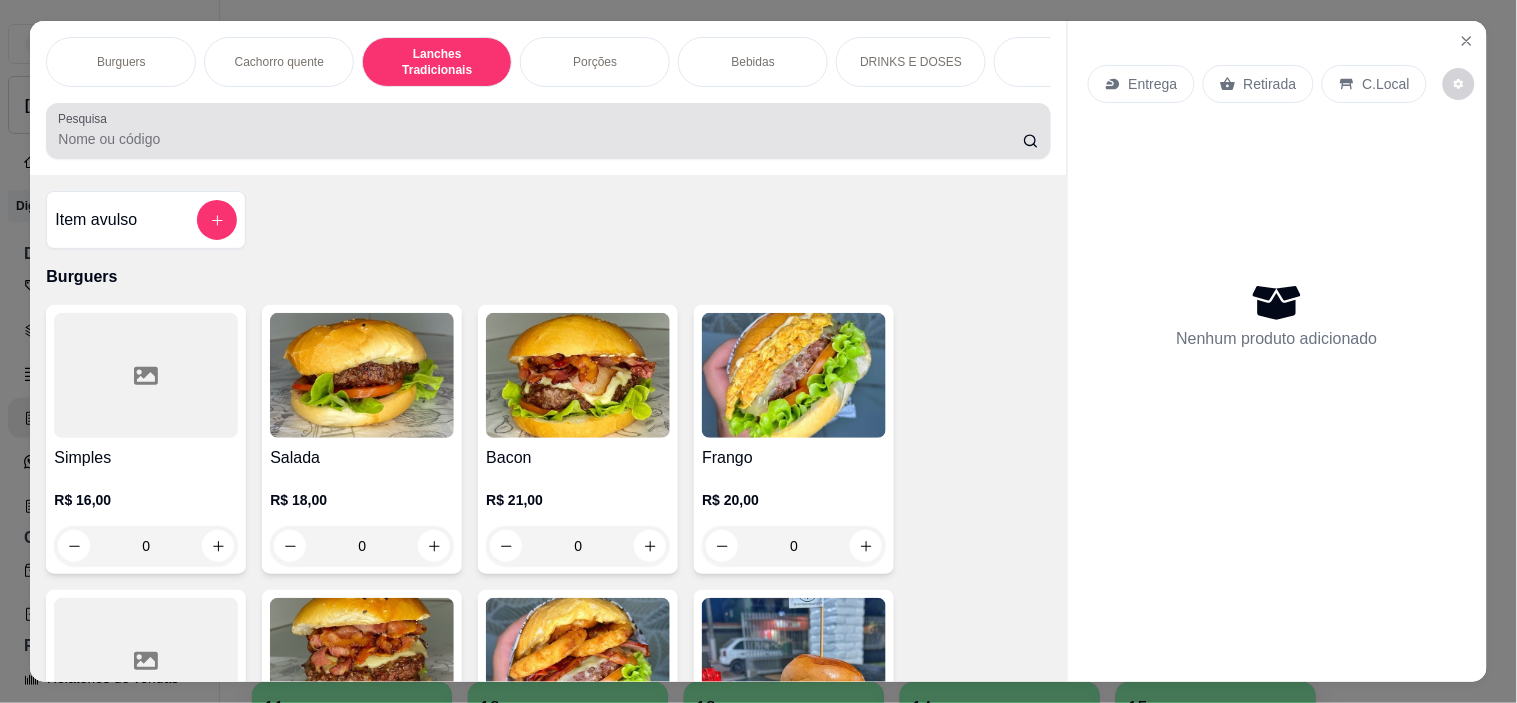 scroll, scrollTop: 1334, scrollLeft: 0, axis: vertical 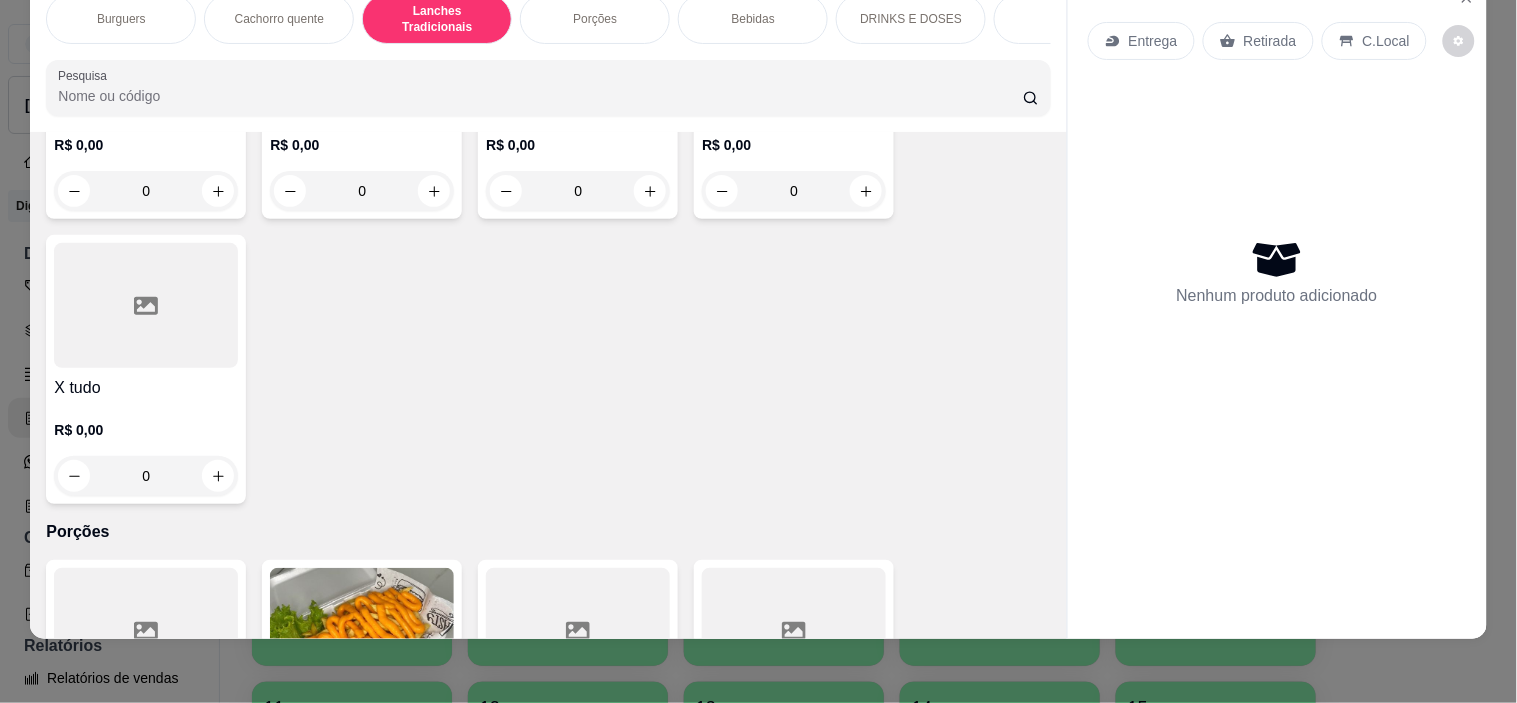 click on "X tudo   R$ 0,00 0" at bounding box center [146, 369] 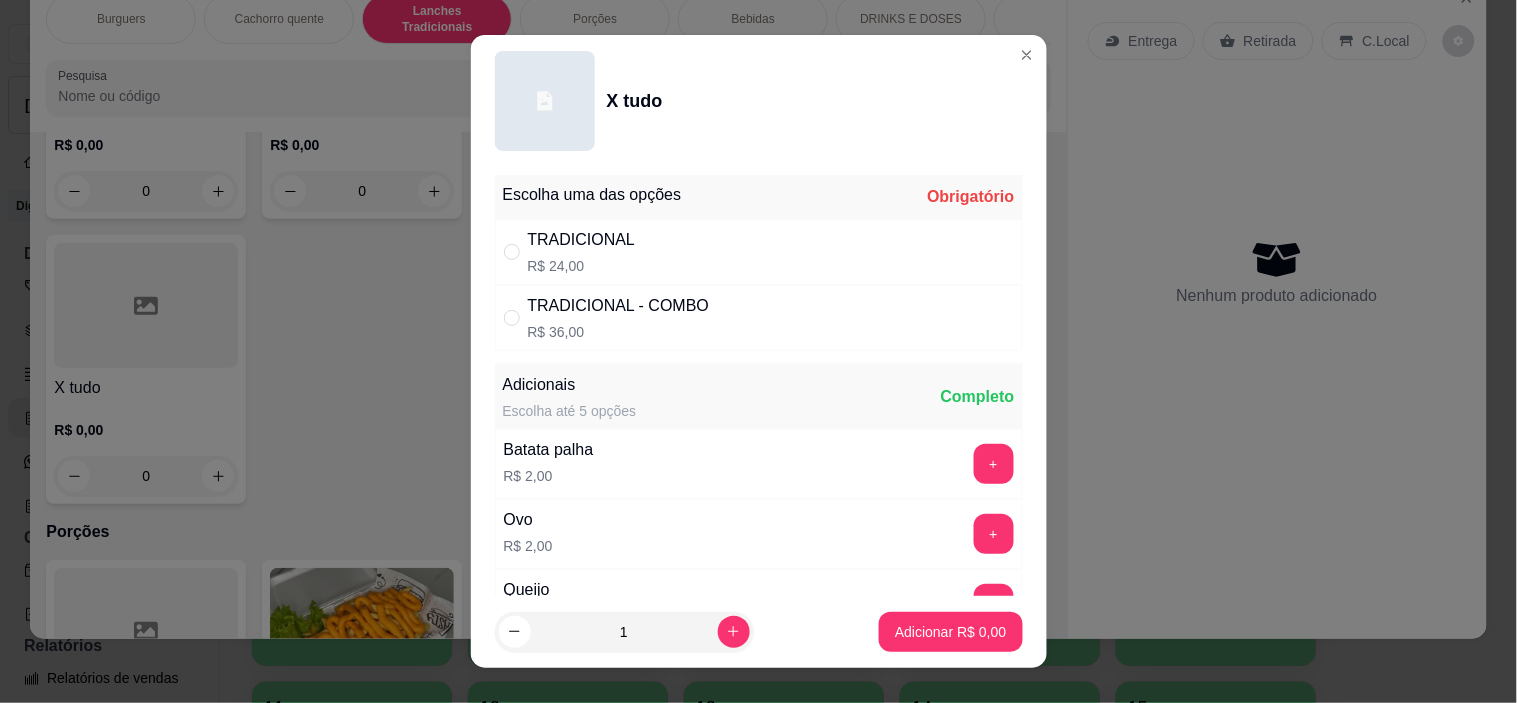 click on "TRADICIONAL R$ 24,00" at bounding box center [759, 252] 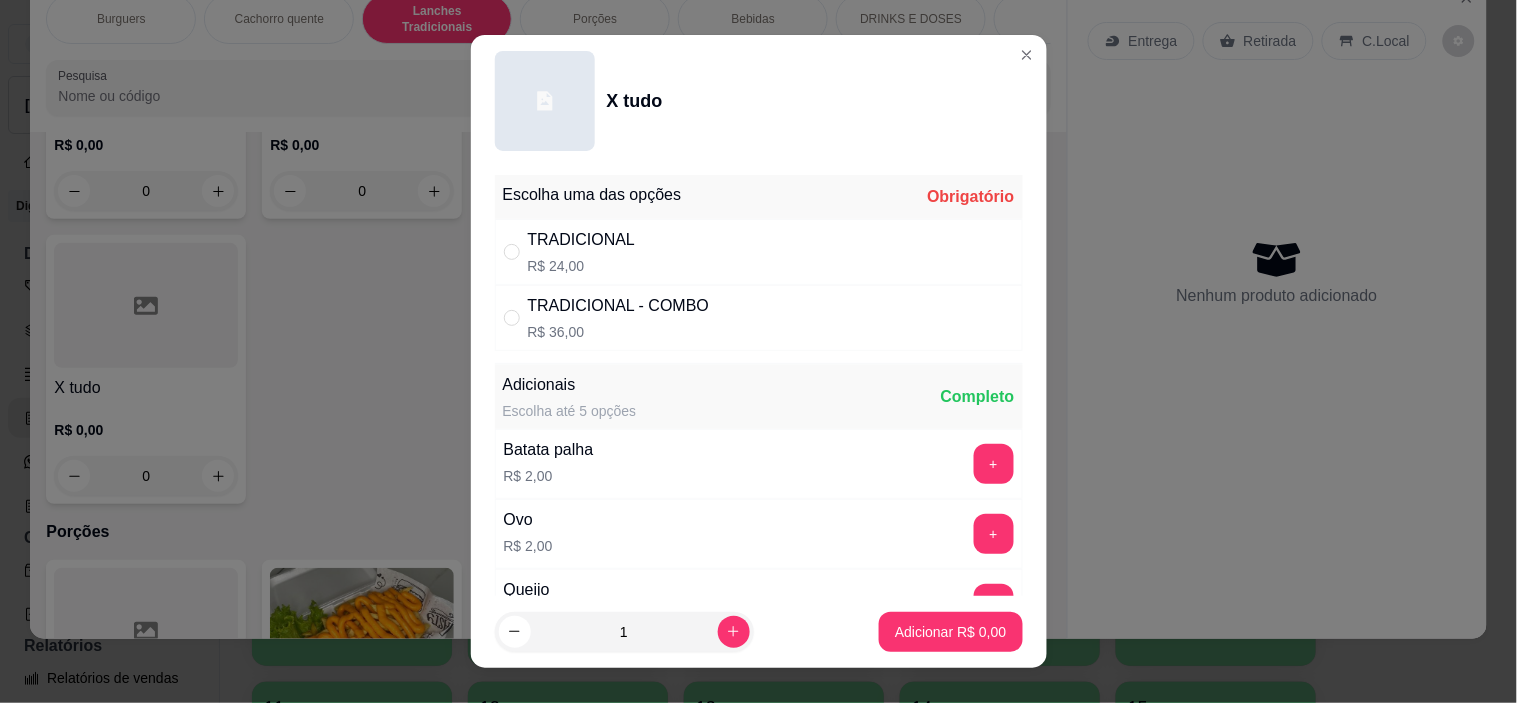 radio on "true" 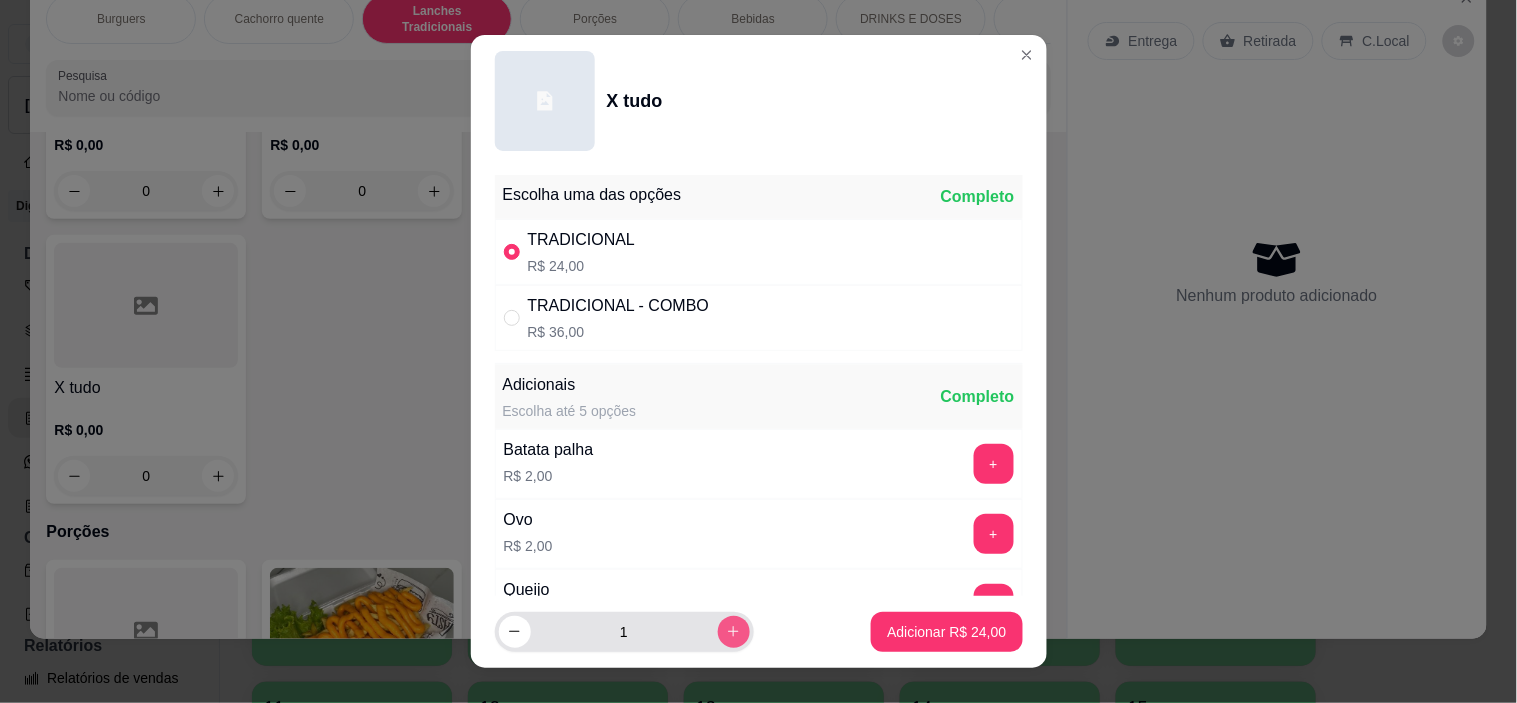 click 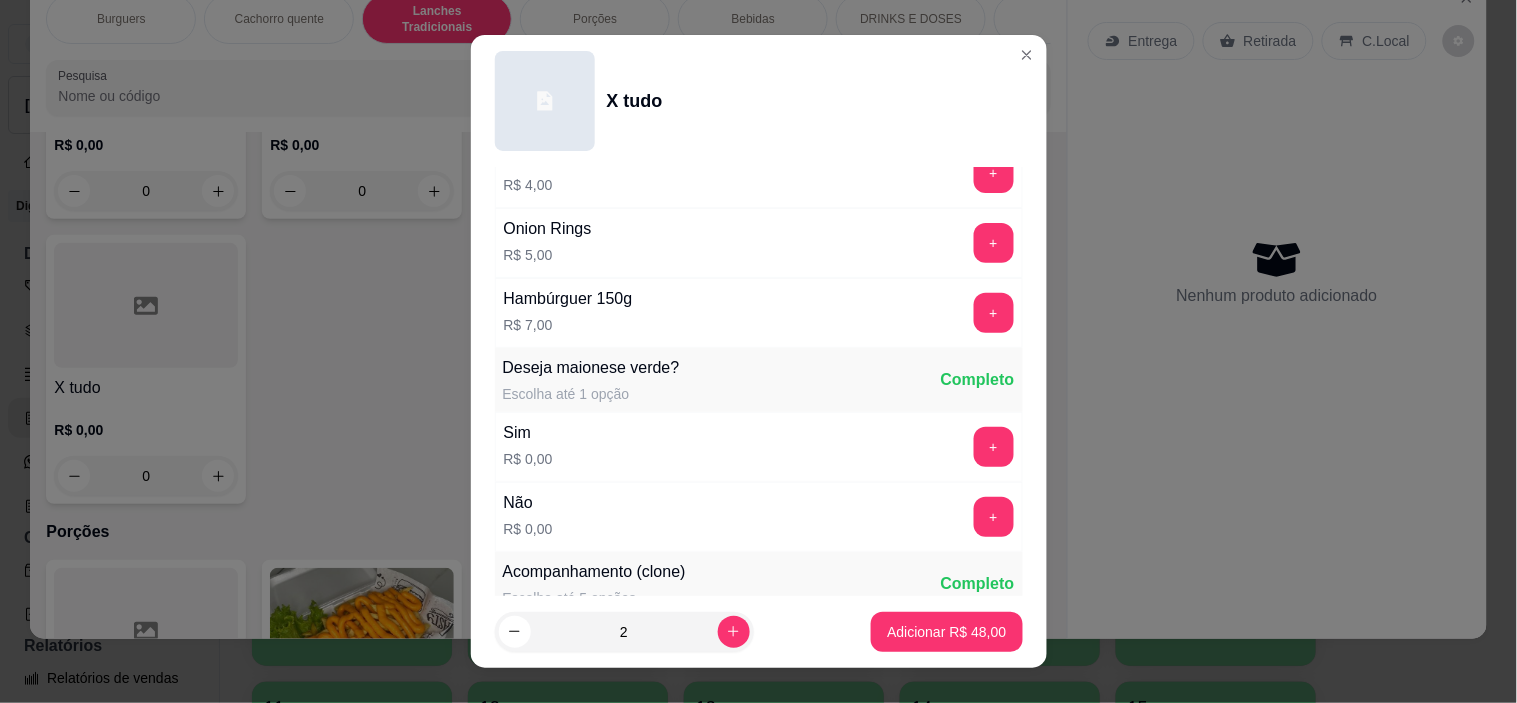 scroll, scrollTop: 888, scrollLeft: 0, axis: vertical 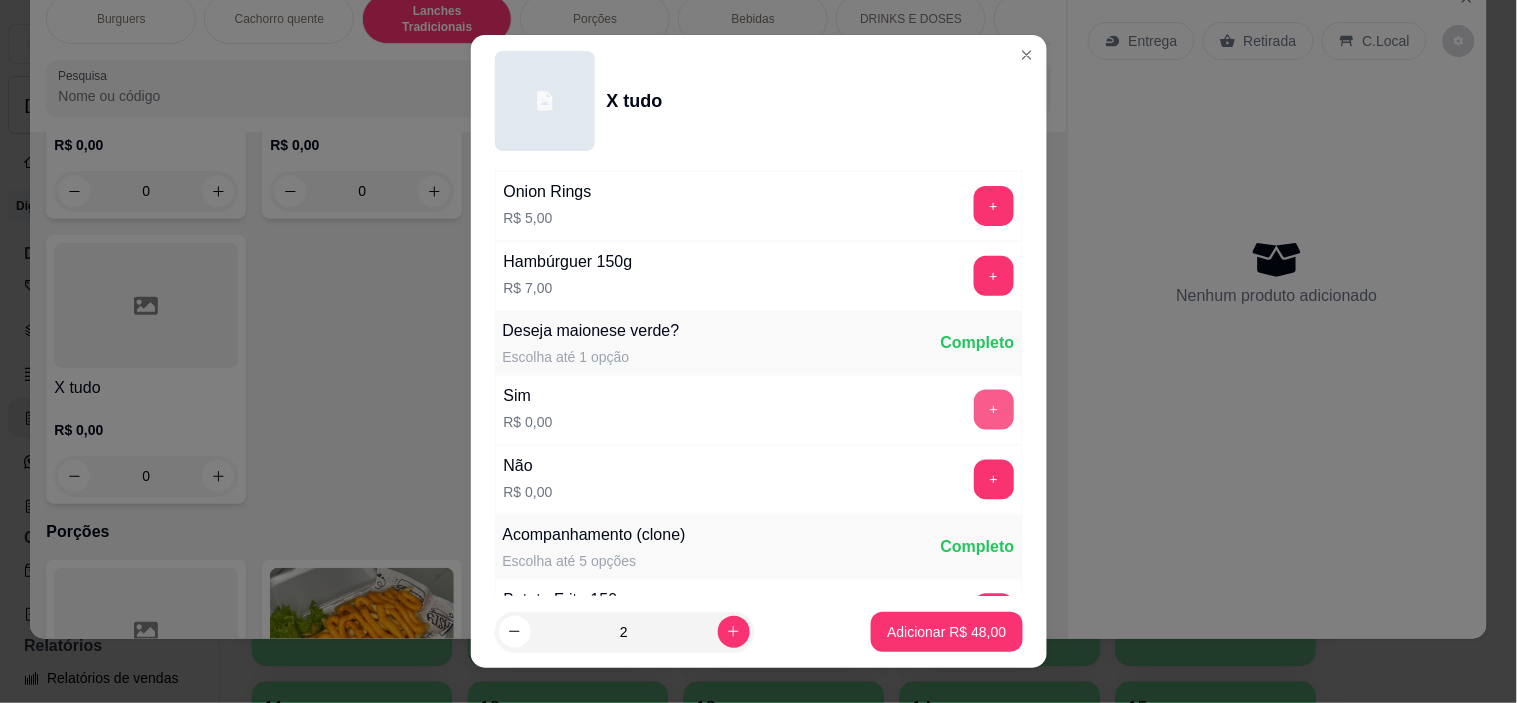 click on "+" at bounding box center (994, 410) 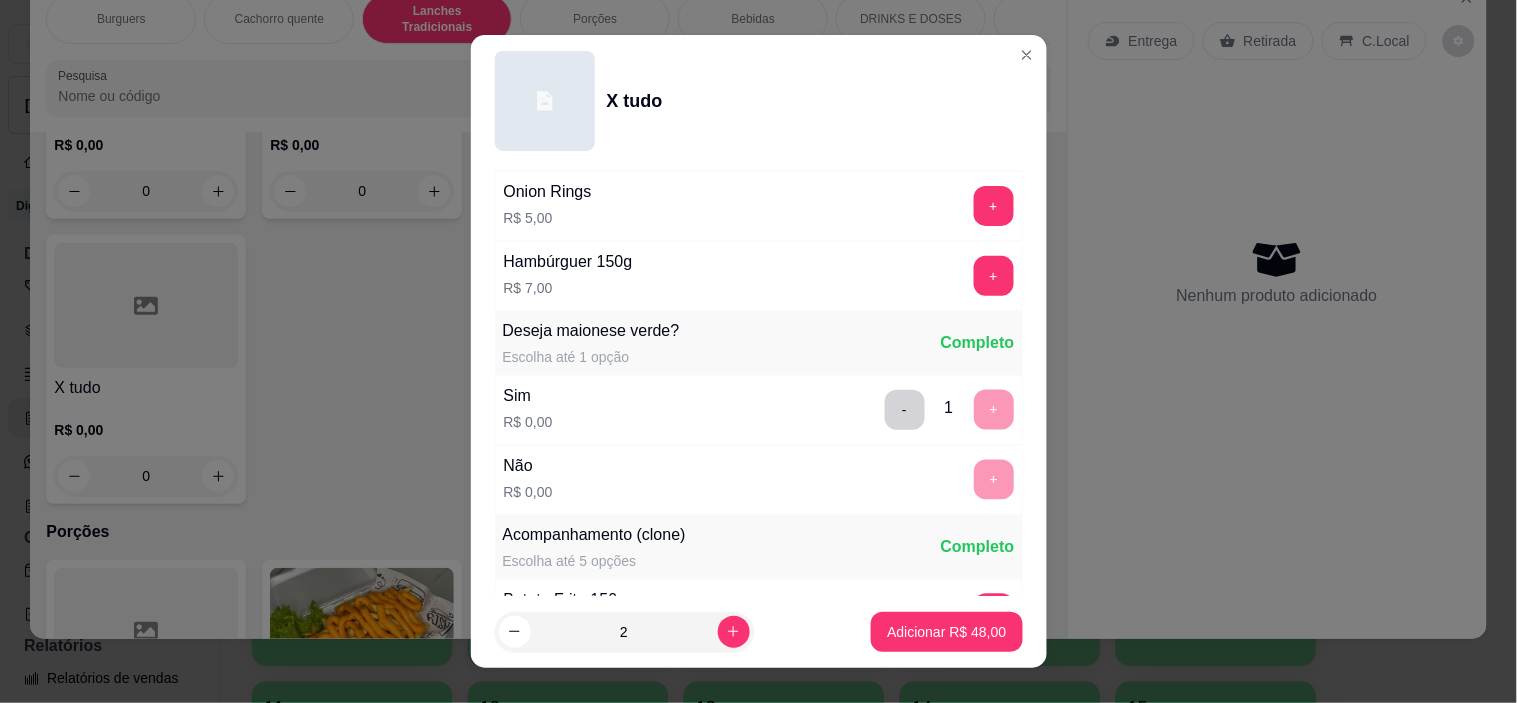 click on "- 1 +" at bounding box center [949, 410] 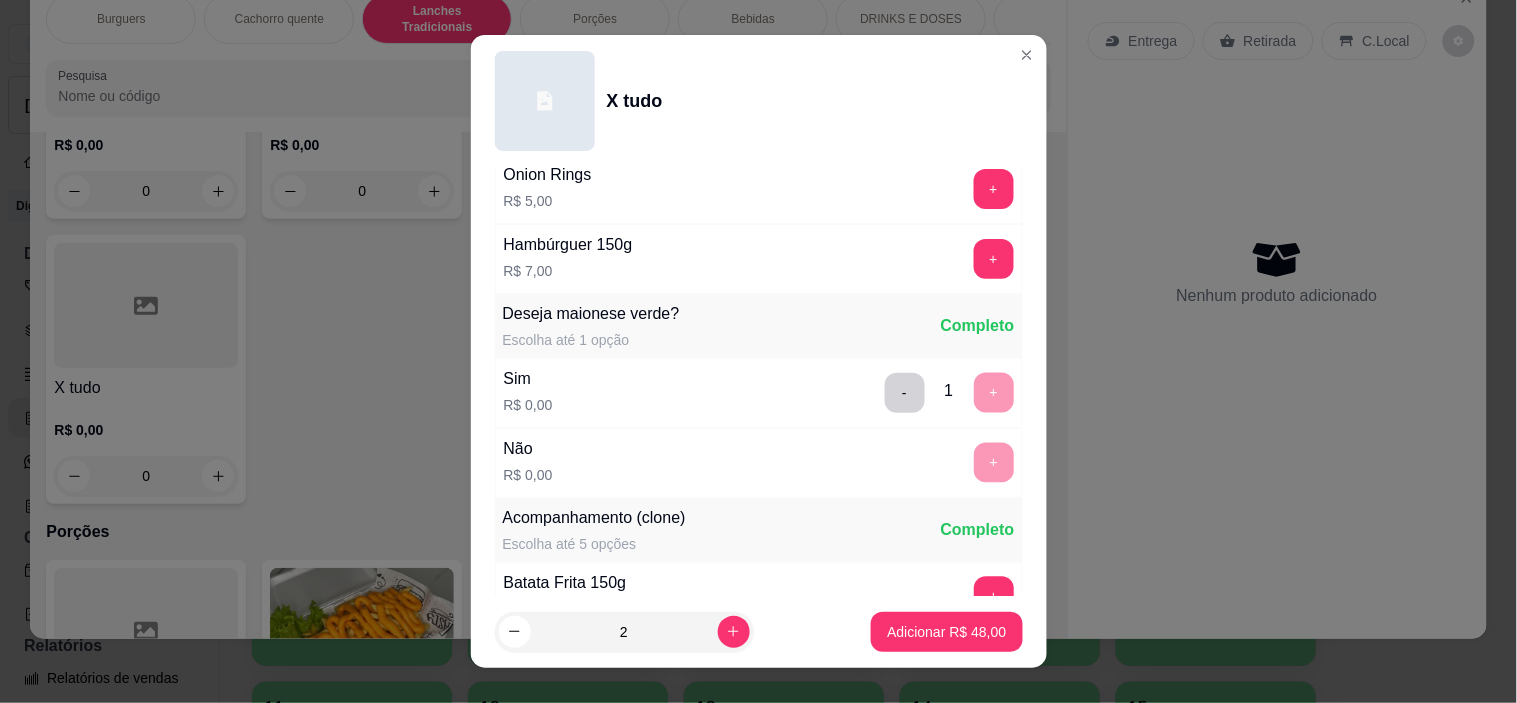 scroll, scrollTop: 777, scrollLeft: 0, axis: vertical 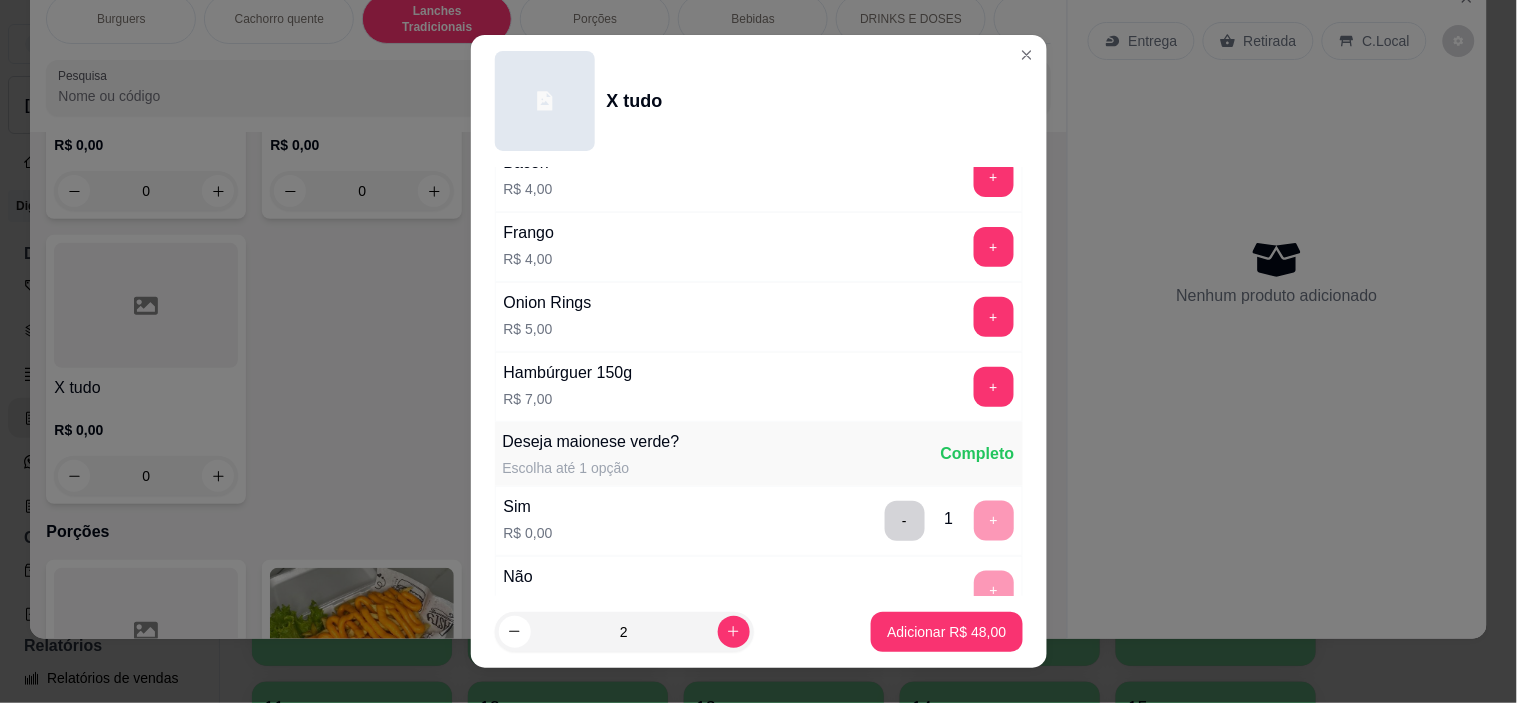 click on "Completo" at bounding box center (978, 454) 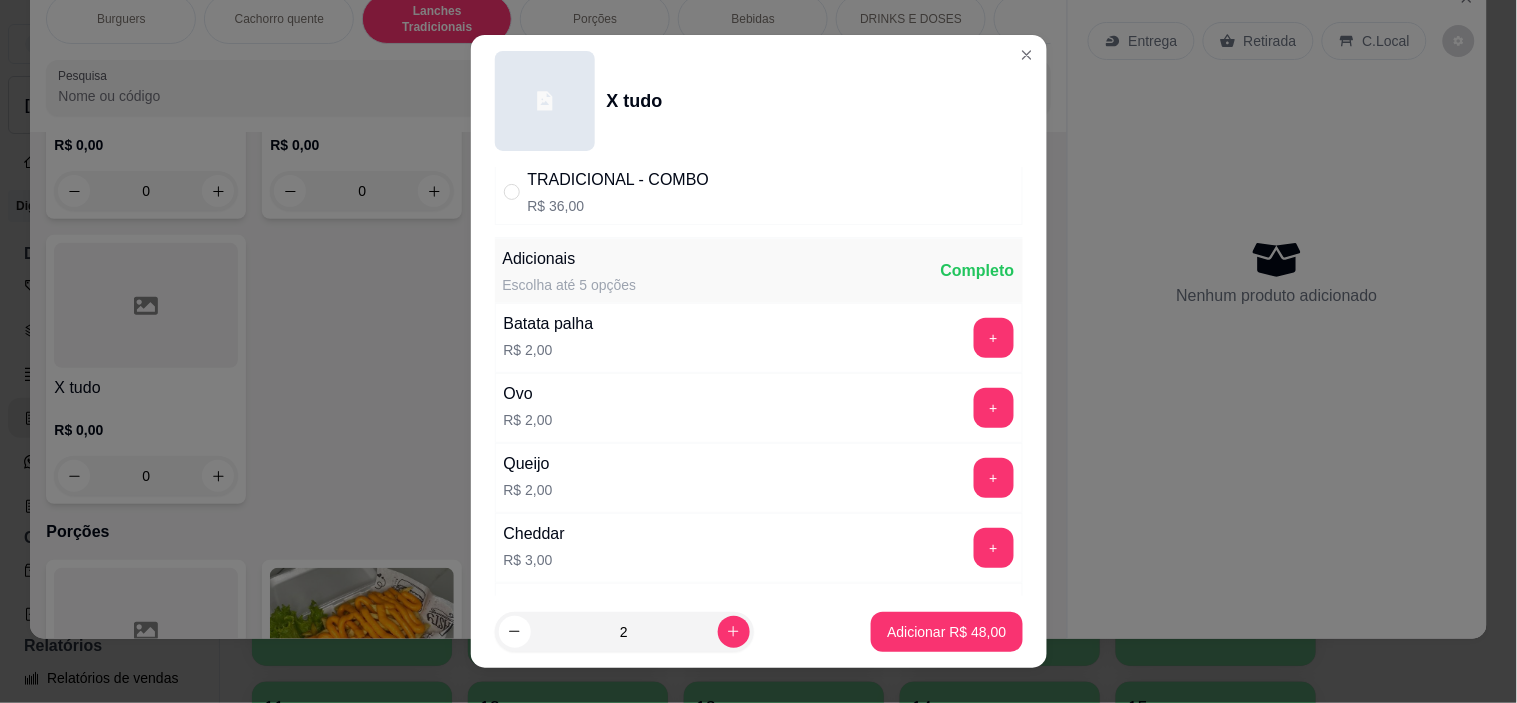 scroll, scrollTop: 0, scrollLeft: 0, axis: both 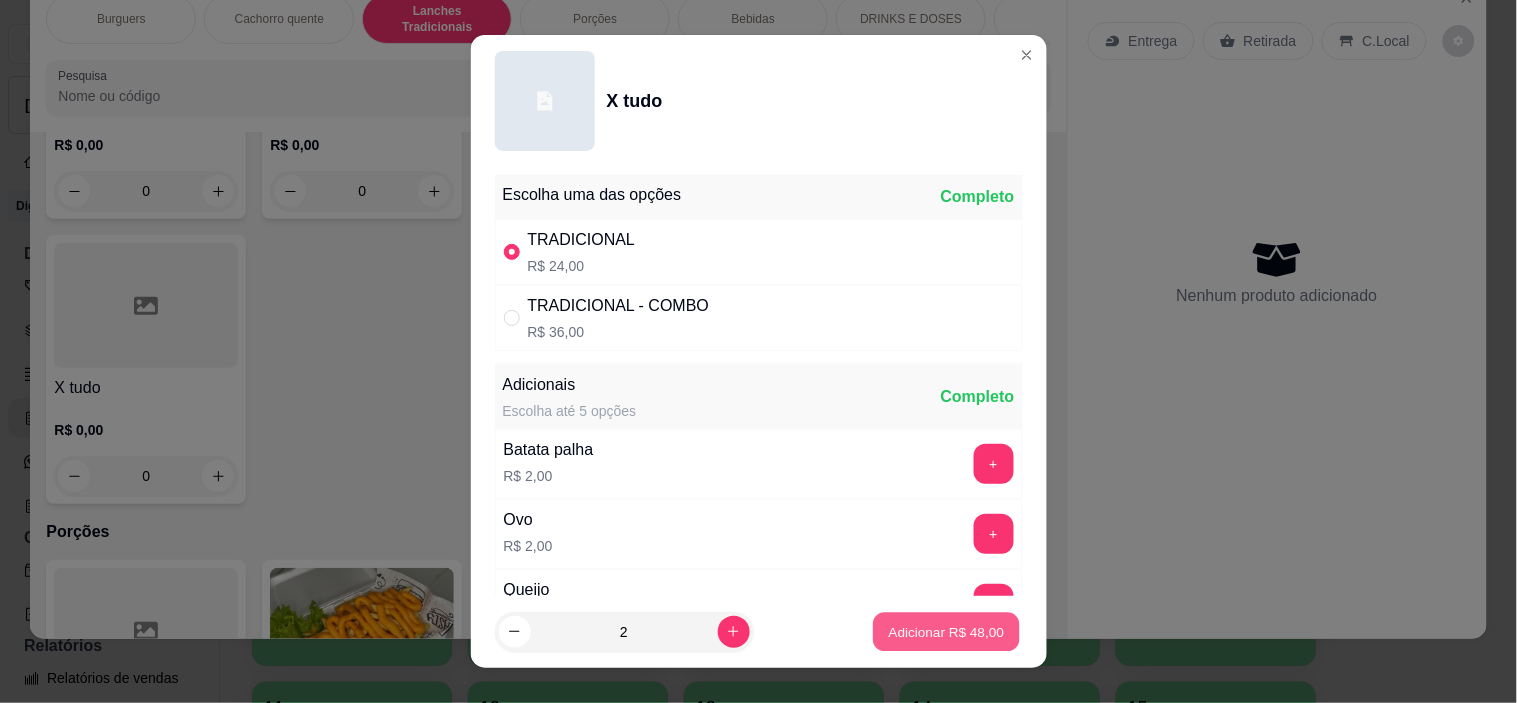 click on "Adicionar   R$ 48,00" at bounding box center (947, 631) 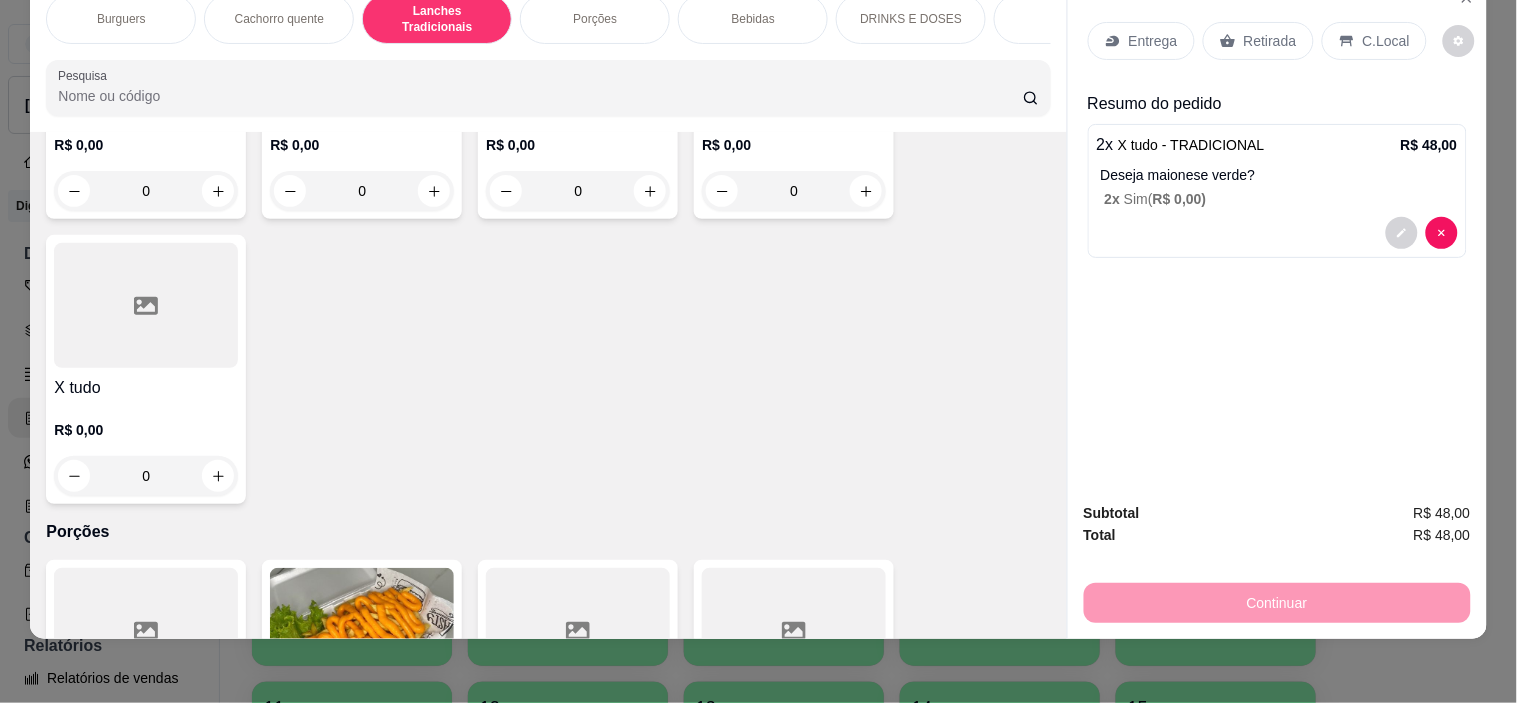 click on "2 x   X tudo - TRADICIONAL R$ 48,00 Deseja maionese verde? 2 x   Sim  ( R$ 0,00 )" at bounding box center (1277, 191) 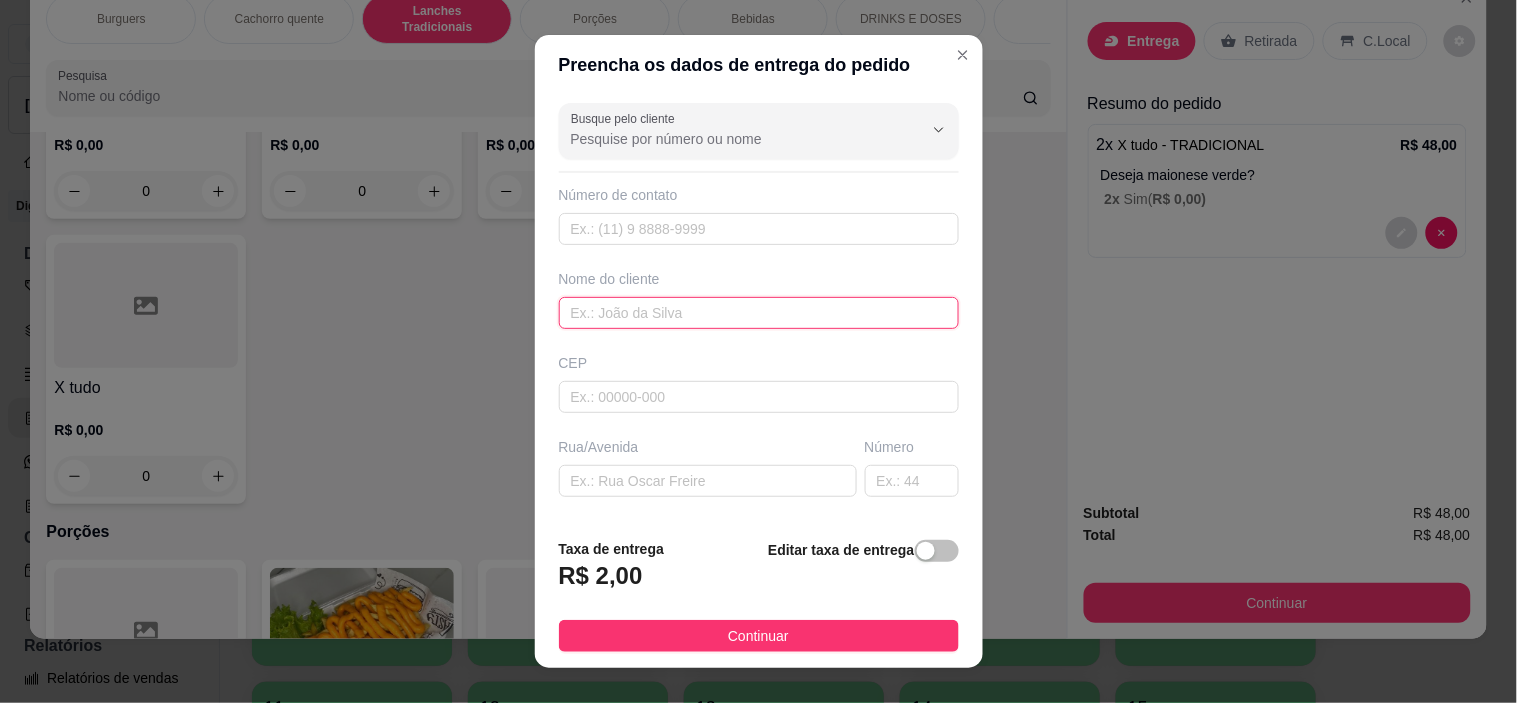 click at bounding box center [759, 313] 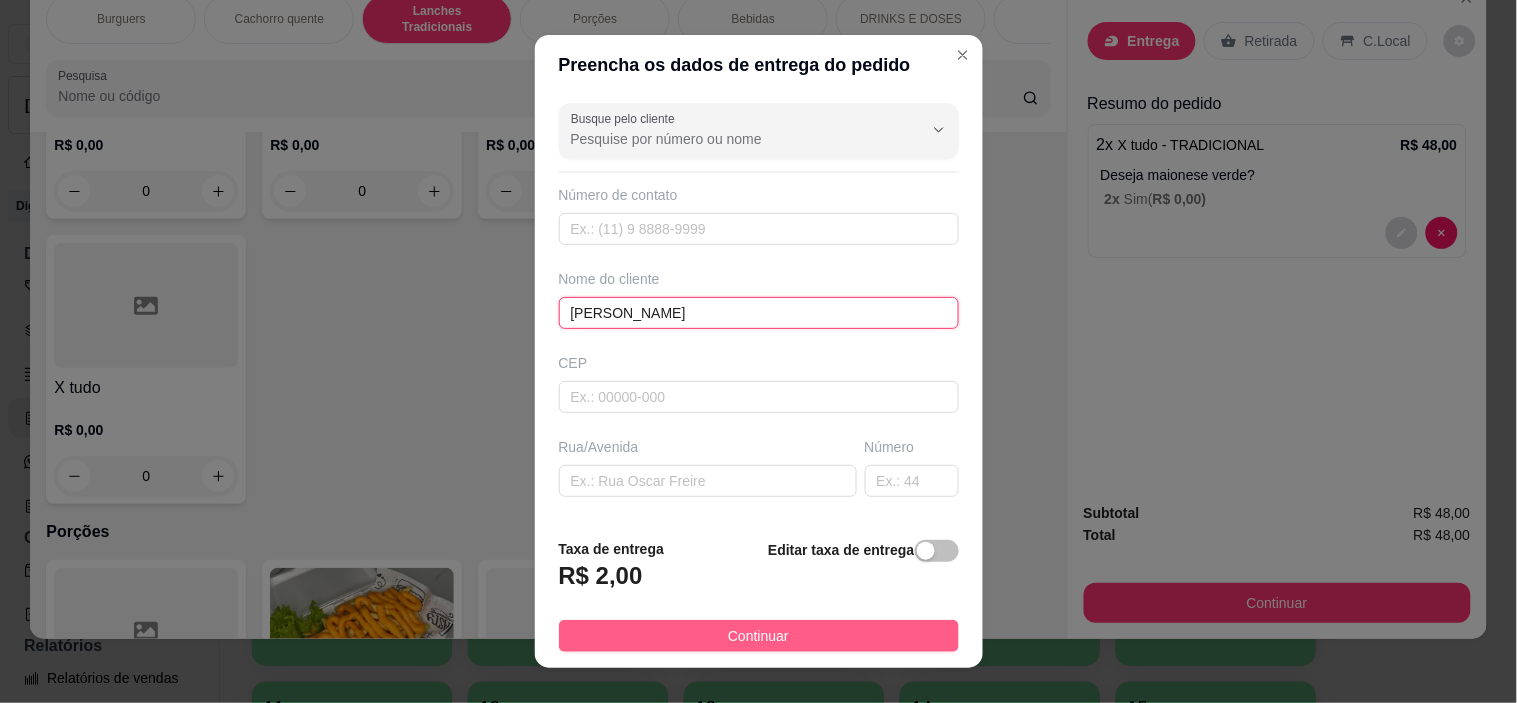 type on "[PERSON_NAME]" 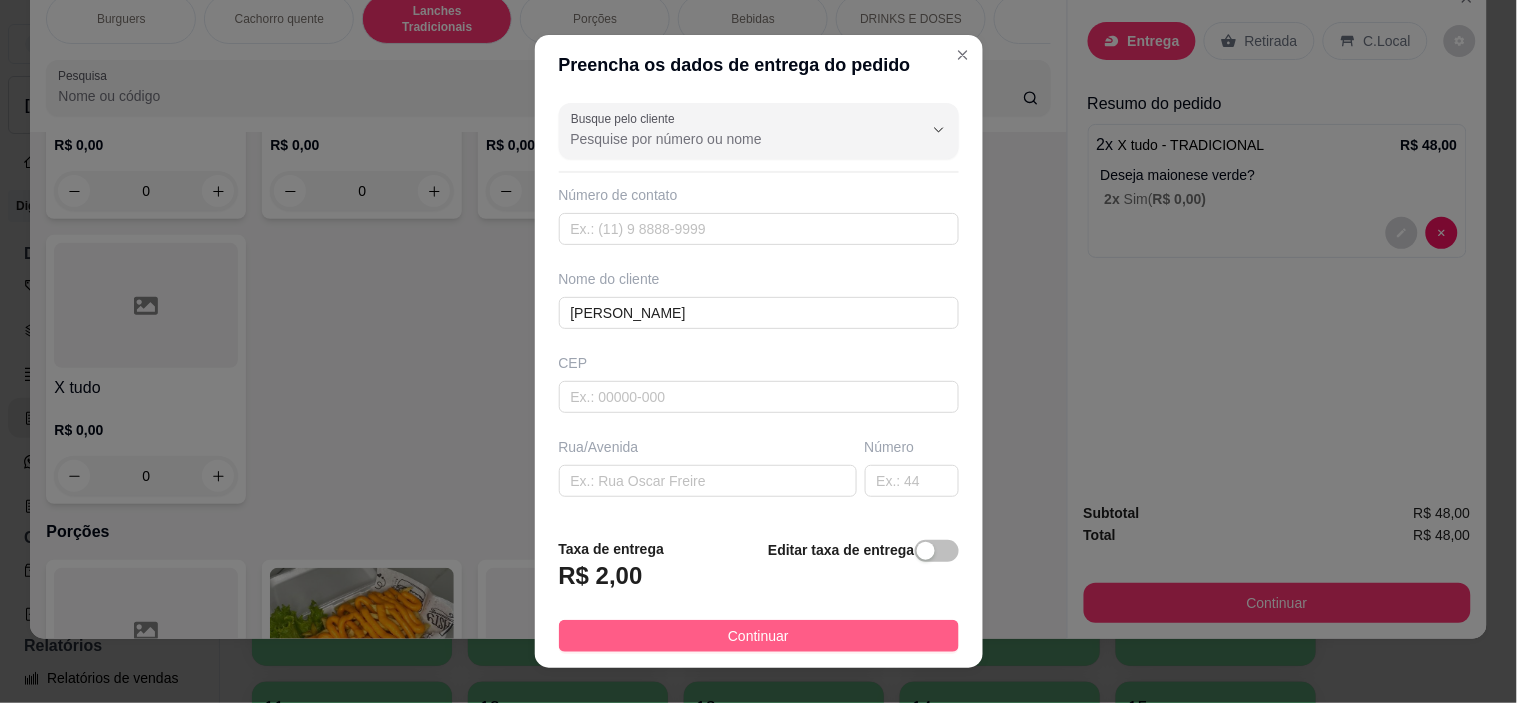 click on "Continuar" at bounding box center [759, 636] 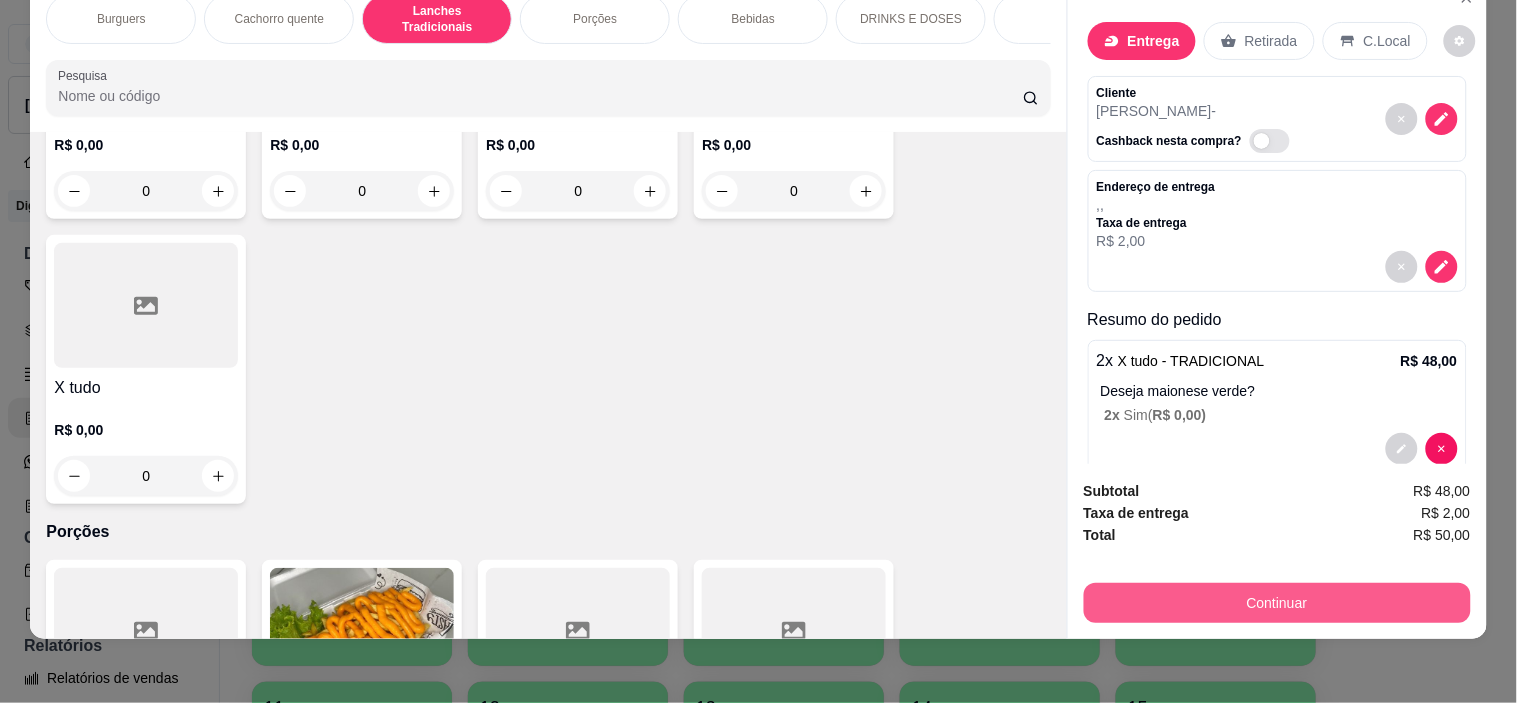 click on "Continuar" at bounding box center (1277, 603) 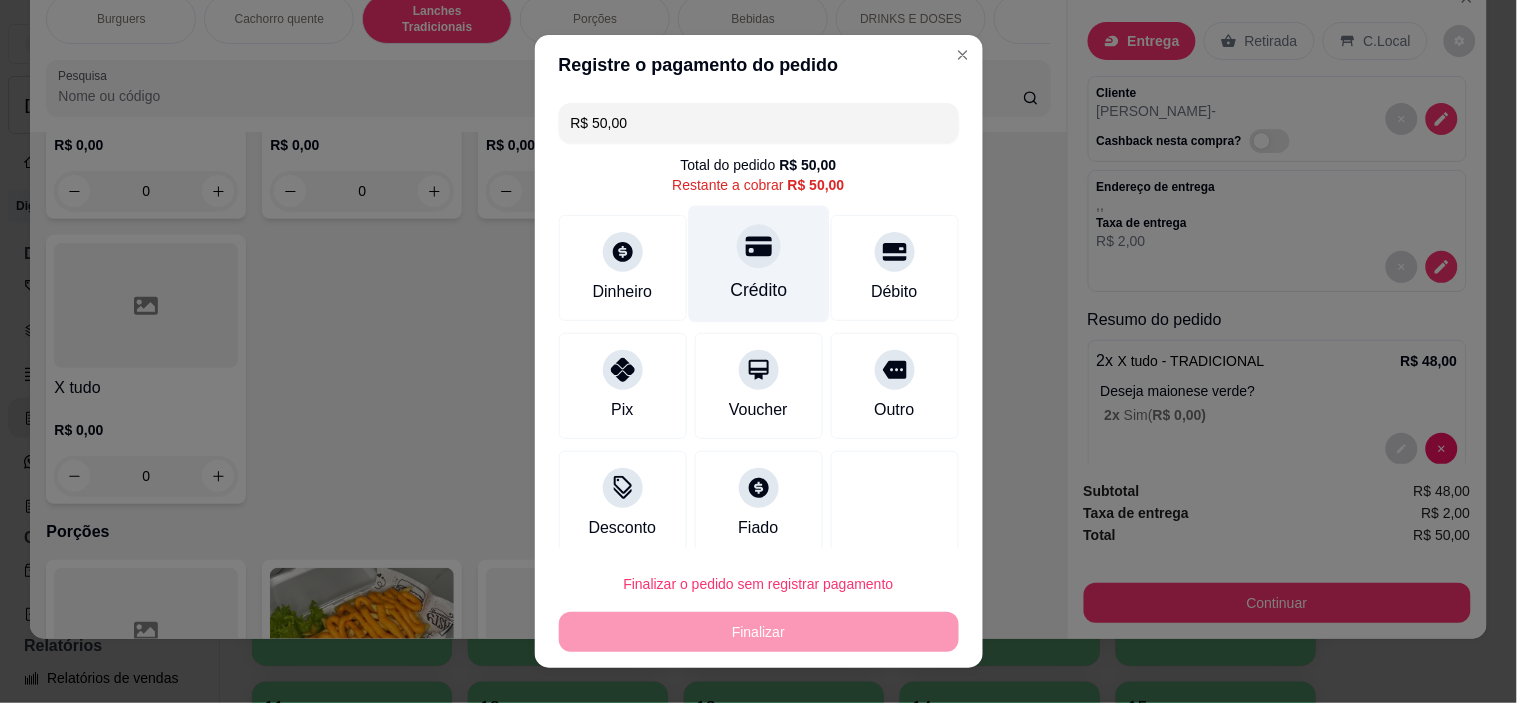 click on "Crédito" at bounding box center (758, 264) 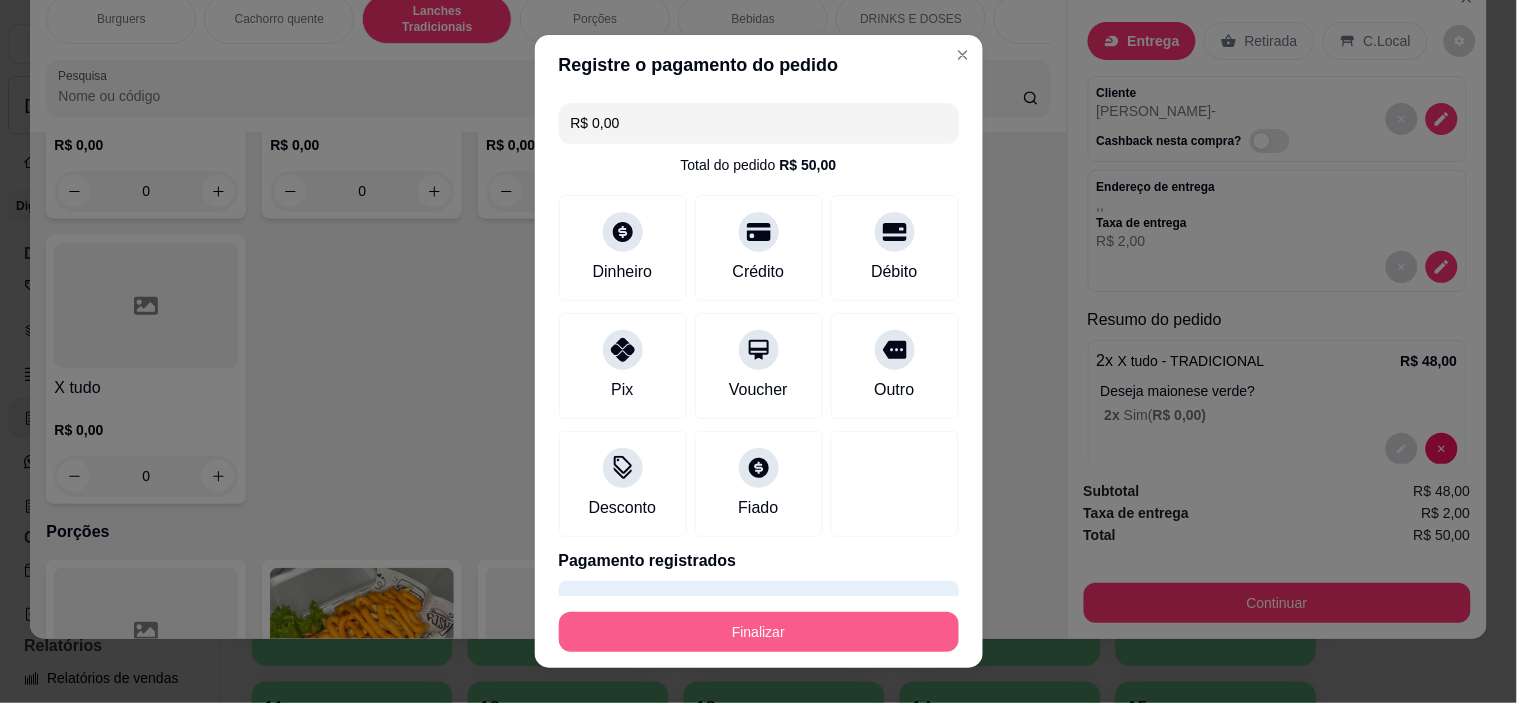 click on "Finalizar" at bounding box center [759, 632] 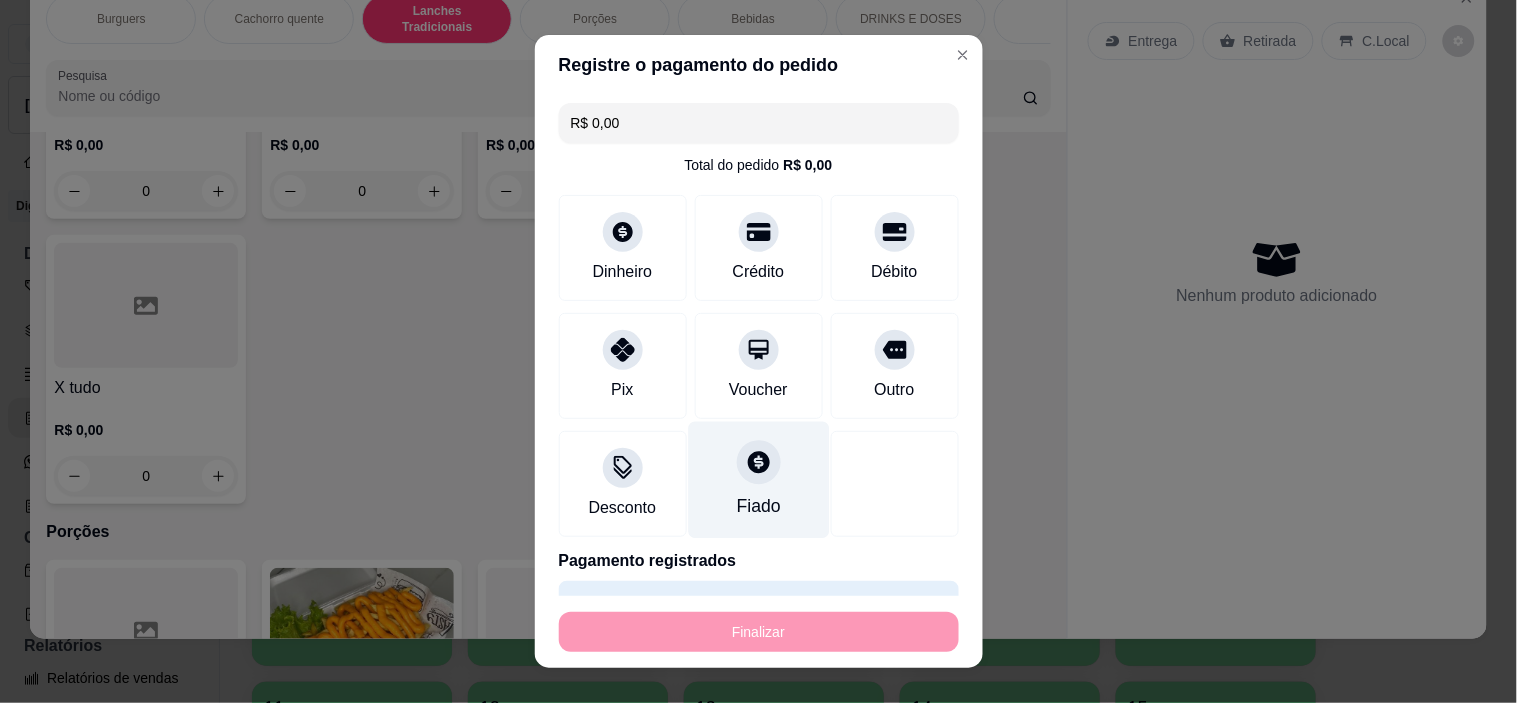 type on "-R$ 50,00" 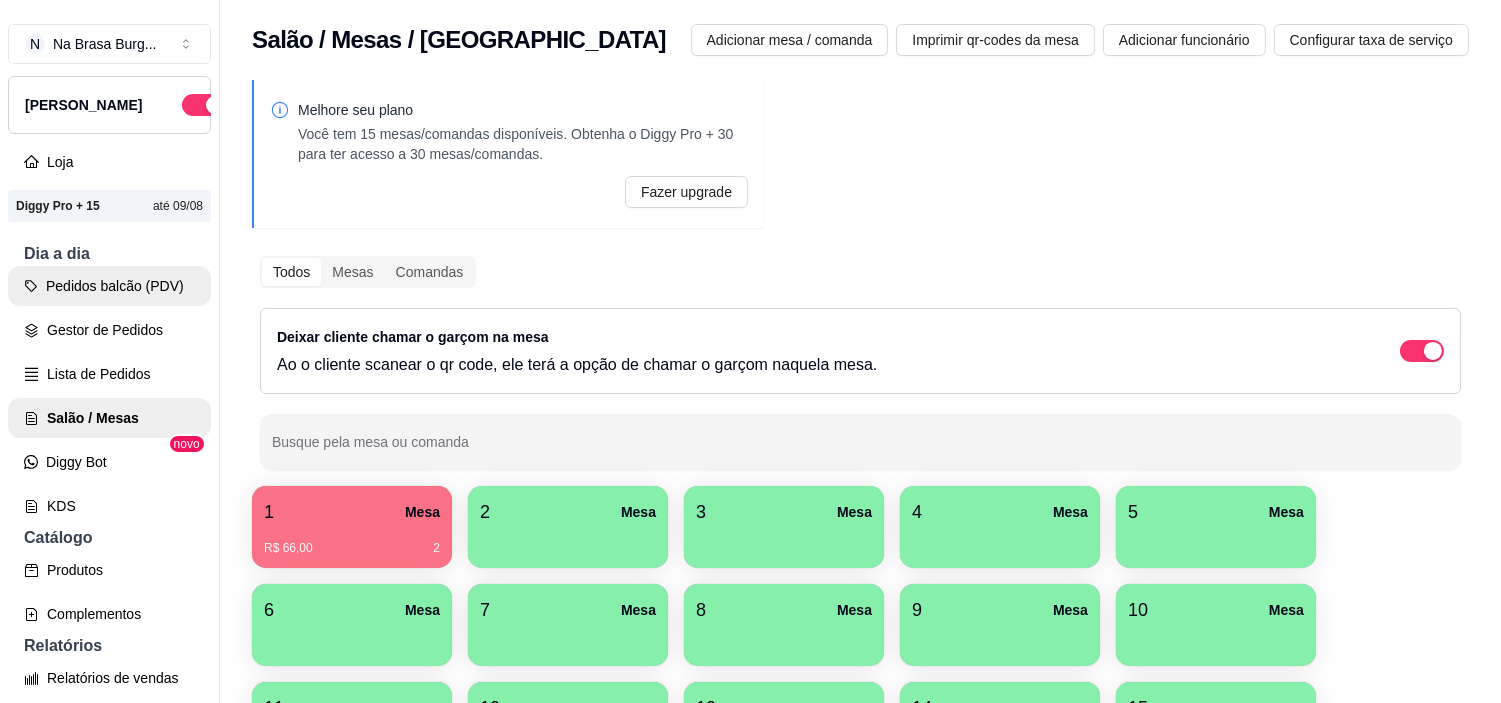 click on "Pedidos balcão (PDV)" at bounding box center [109, 286] 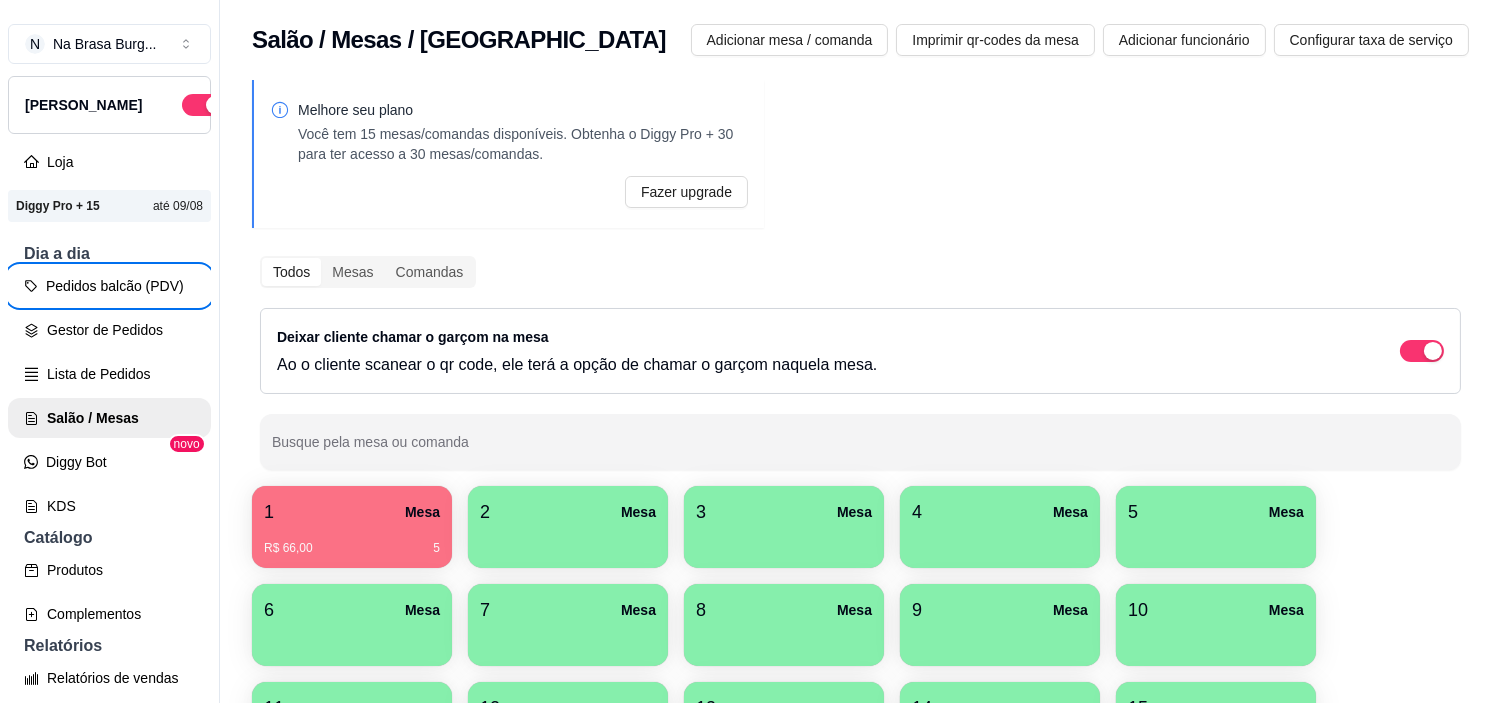 click at bounding box center [1000, 541] 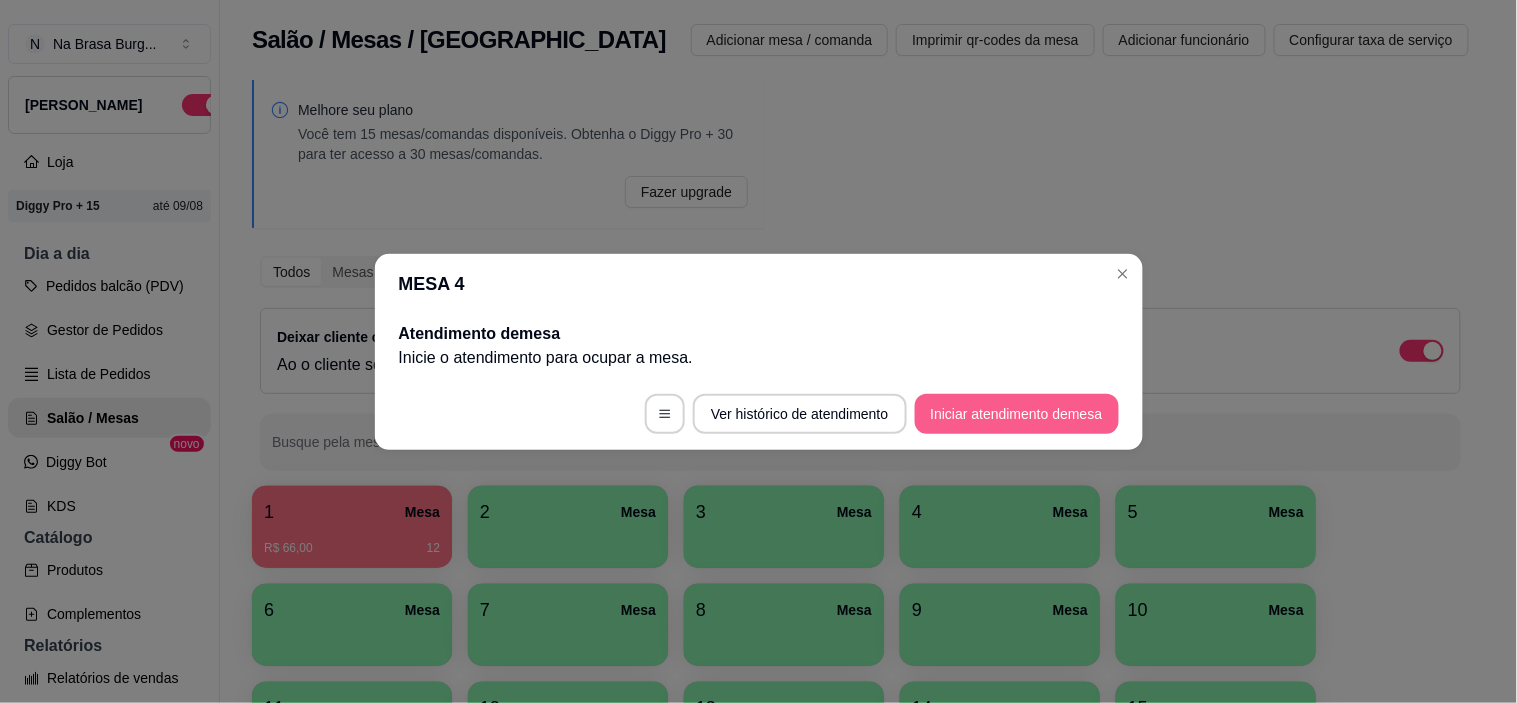 click on "Iniciar atendimento de  mesa" at bounding box center (1017, 414) 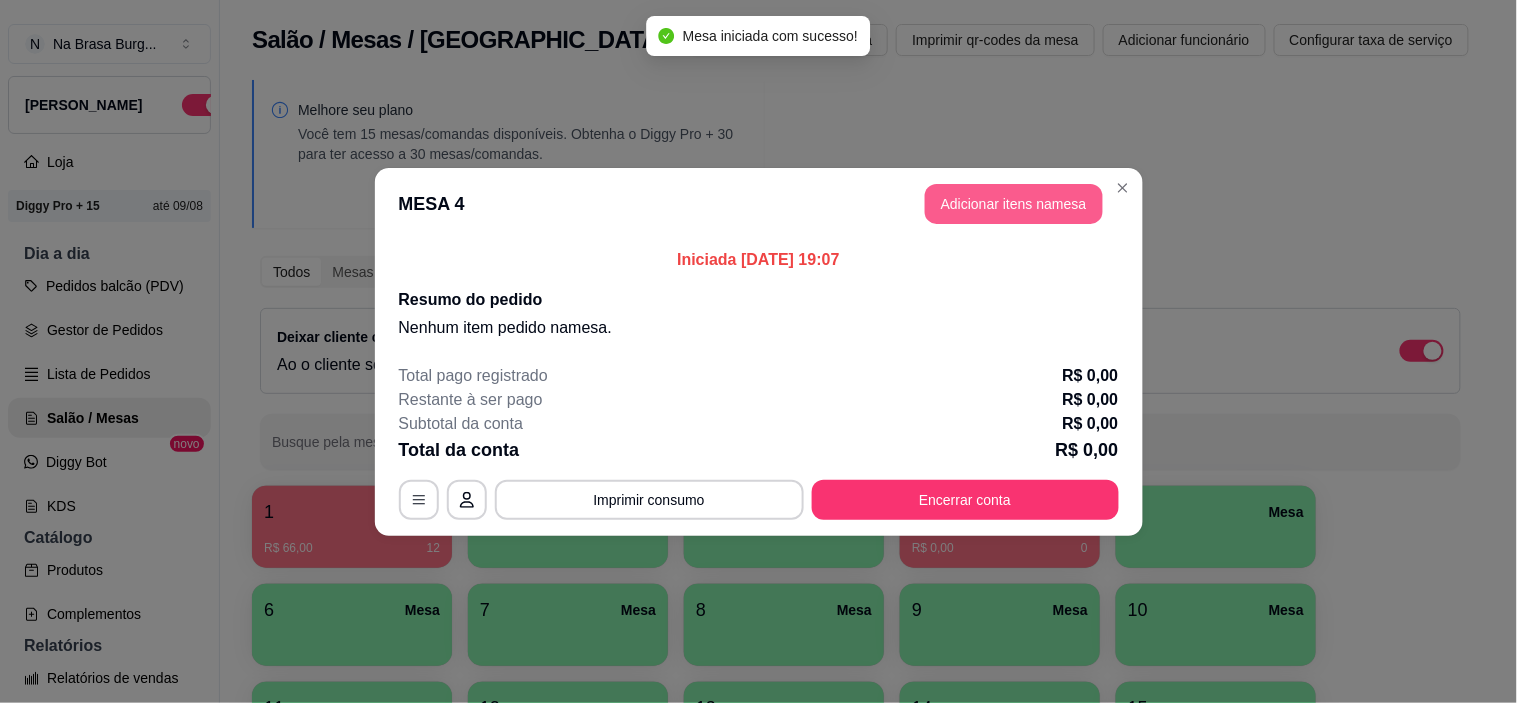 click on "Adicionar itens na  mesa" at bounding box center (1014, 204) 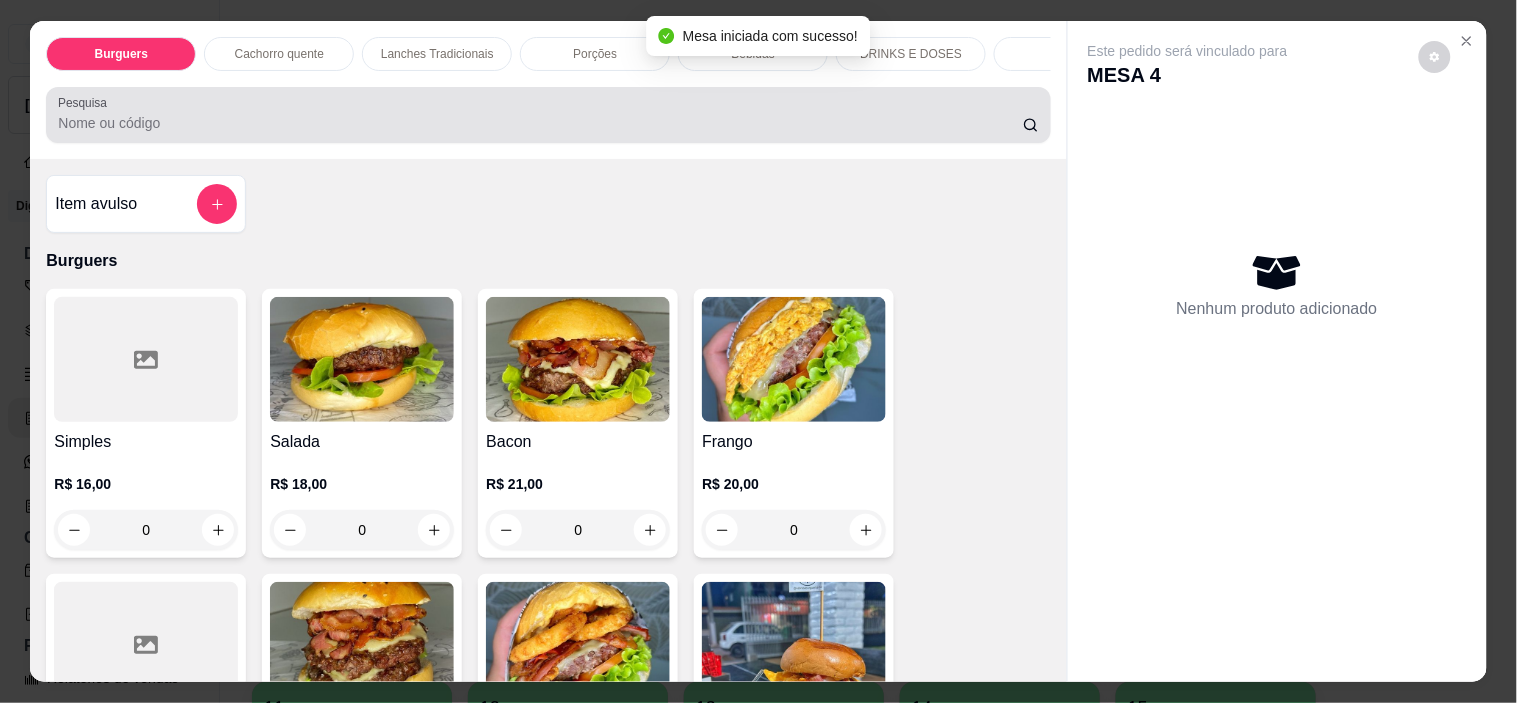 click on "Pesquisa" at bounding box center [540, 123] 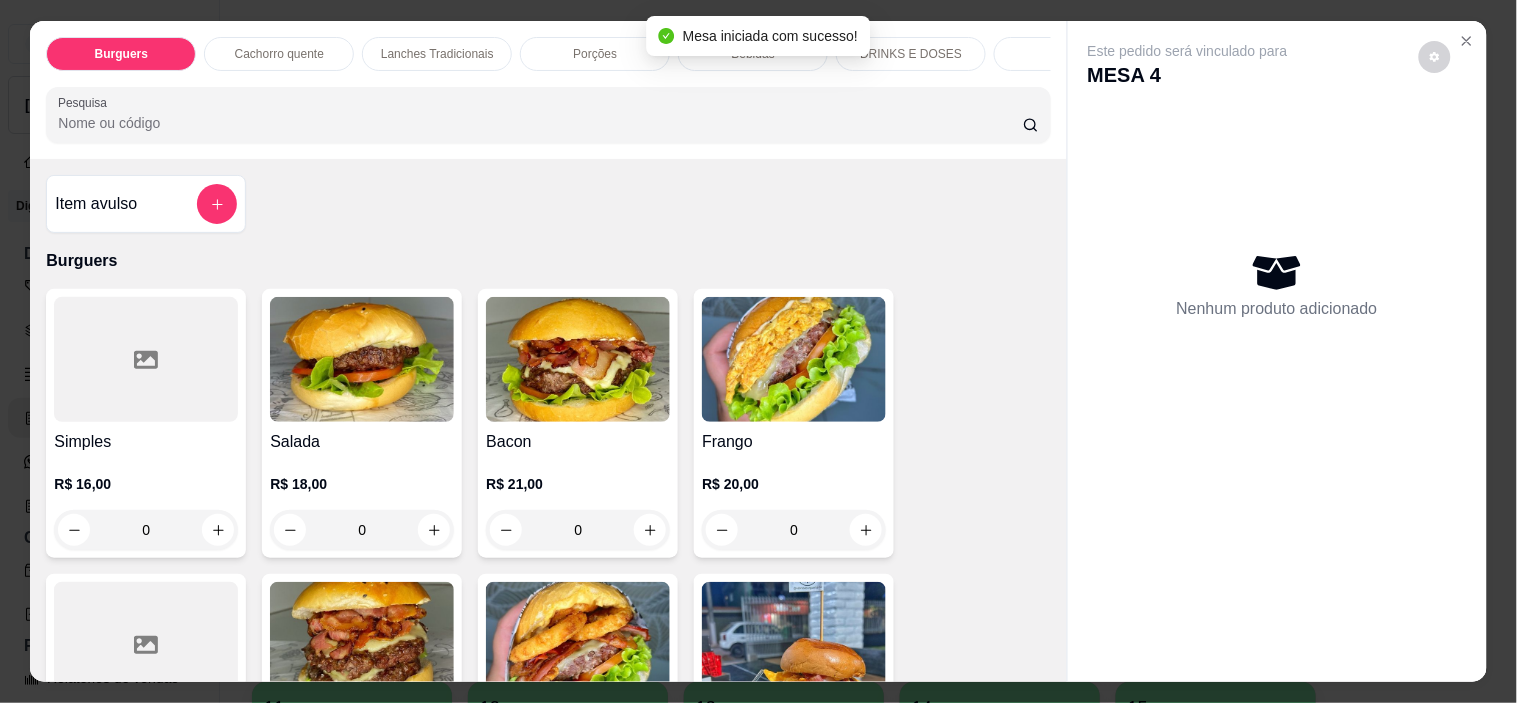 click on "Bebidas" at bounding box center (753, 54) 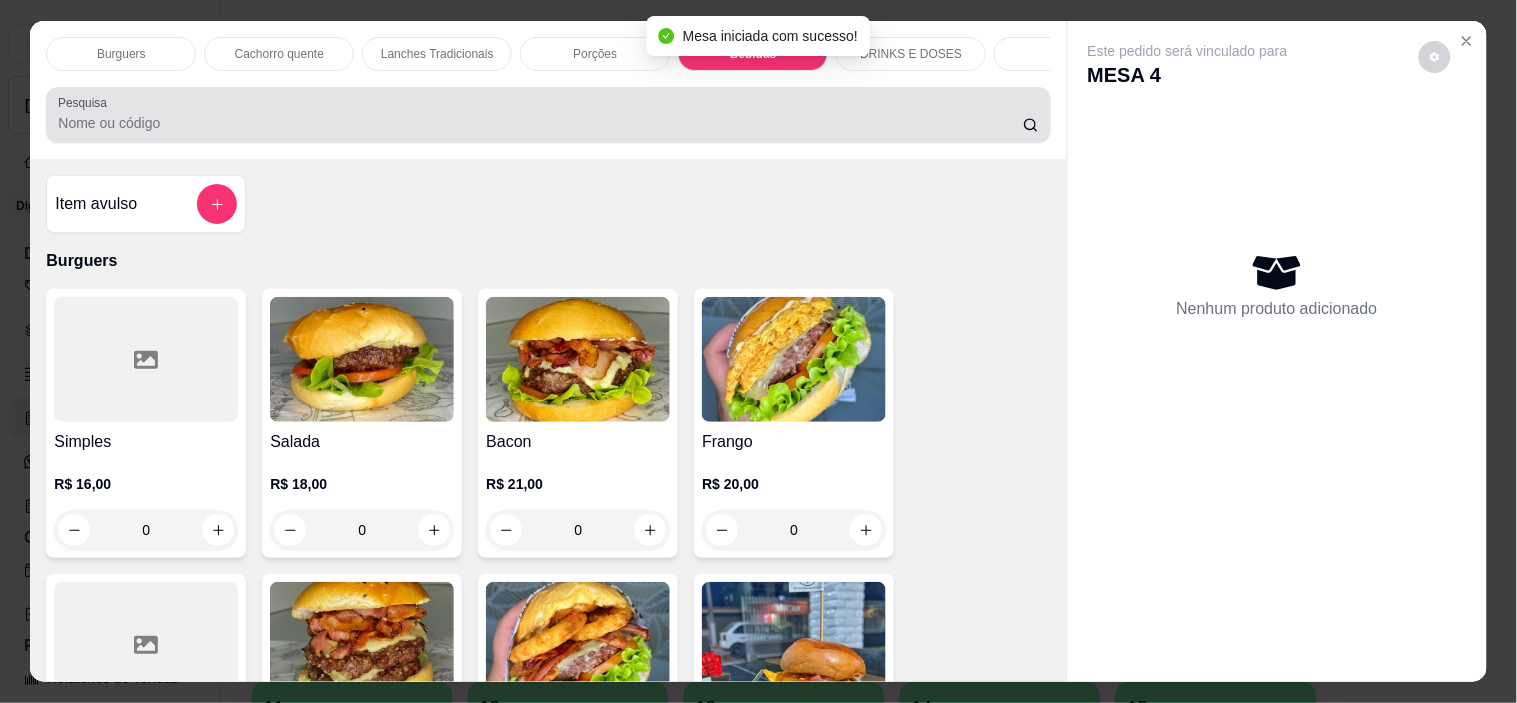 scroll, scrollTop: 2886, scrollLeft: 0, axis: vertical 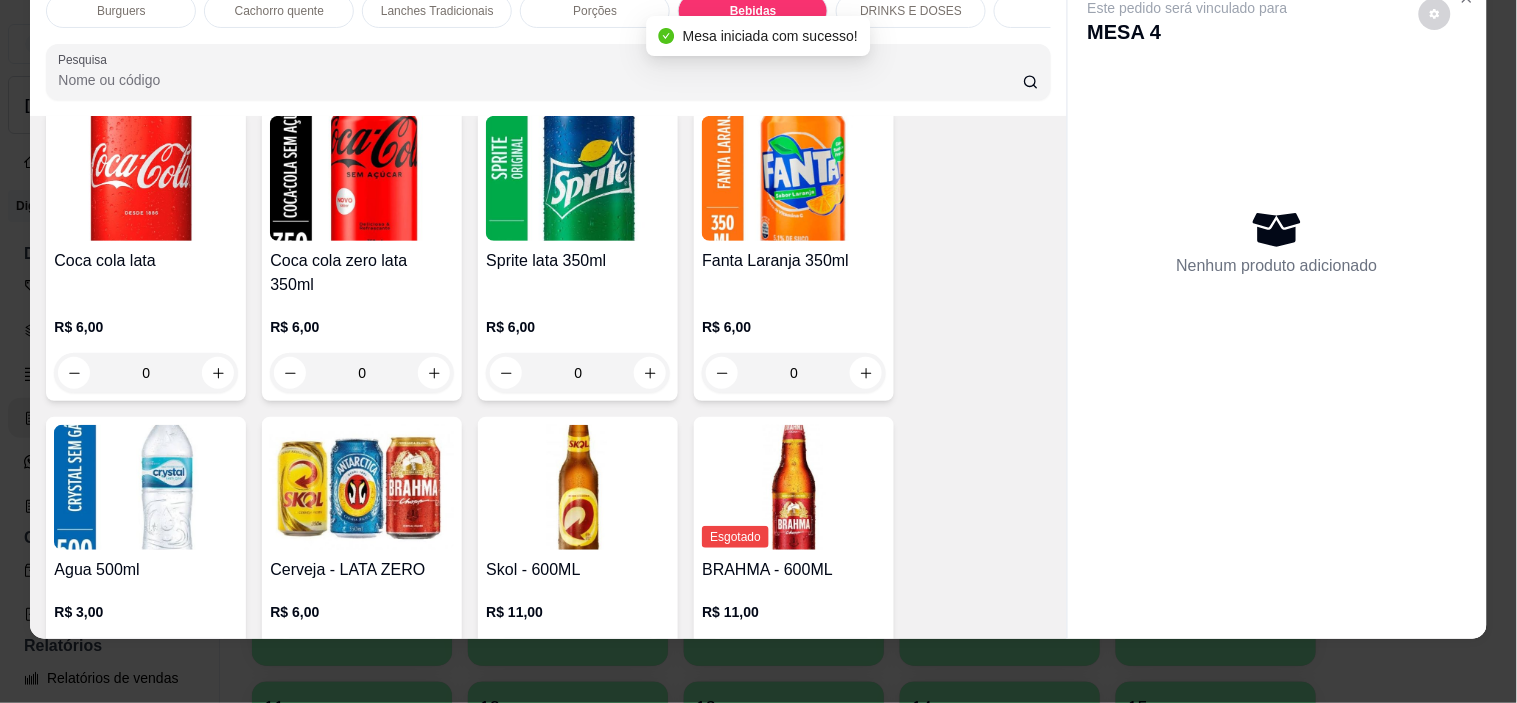 click at bounding box center [578, 487] 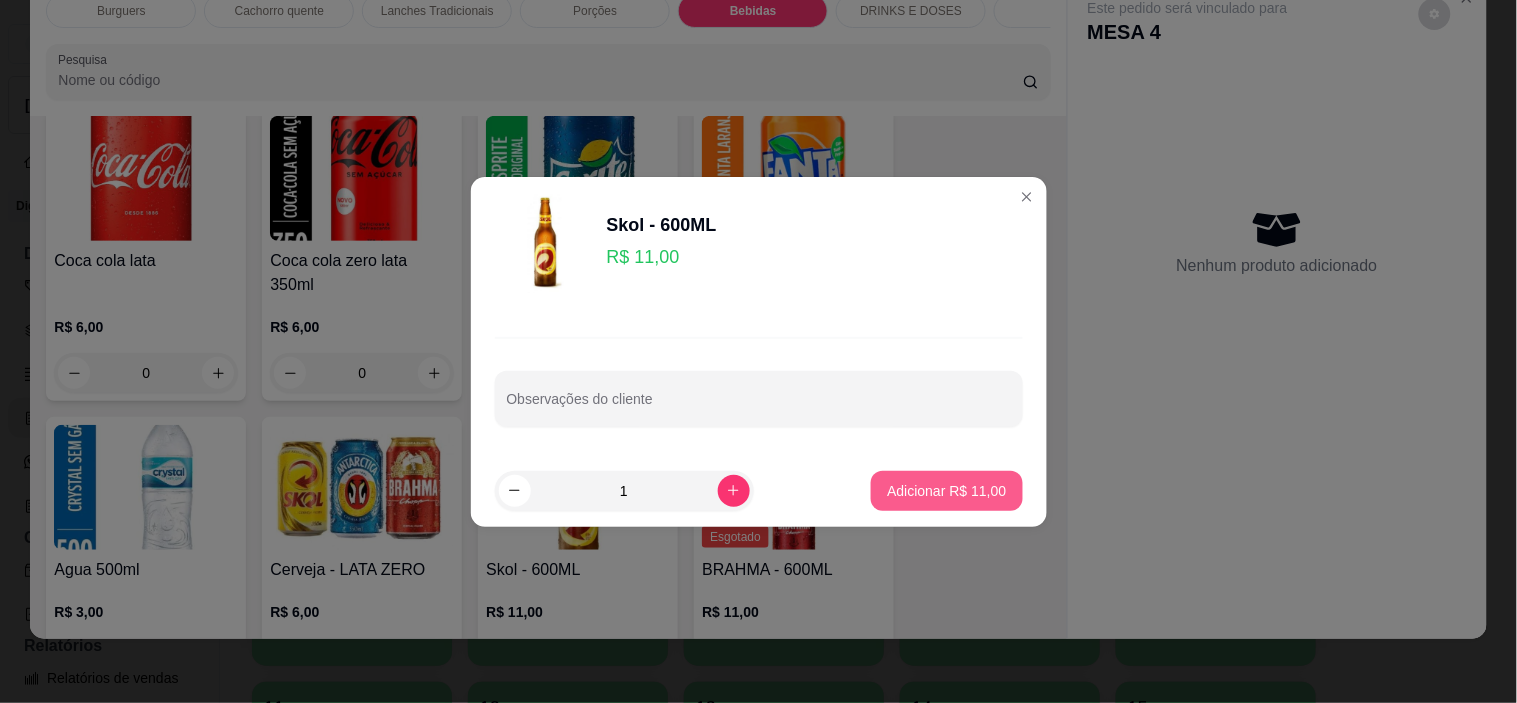 click on "Adicionar   R$ 11,00" at bounding box center [946, 491] 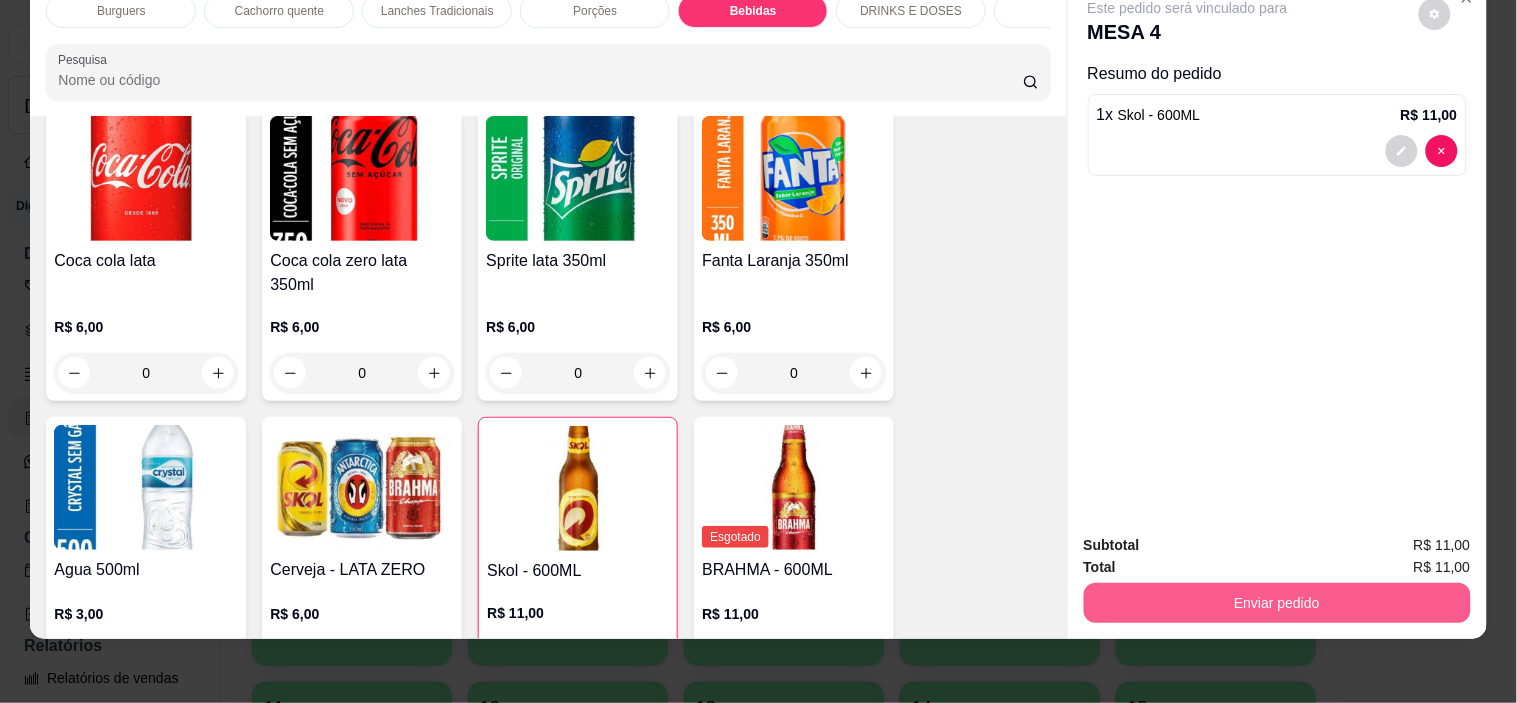 click on "Enviar pedido" at bounding box center [1277, 600] 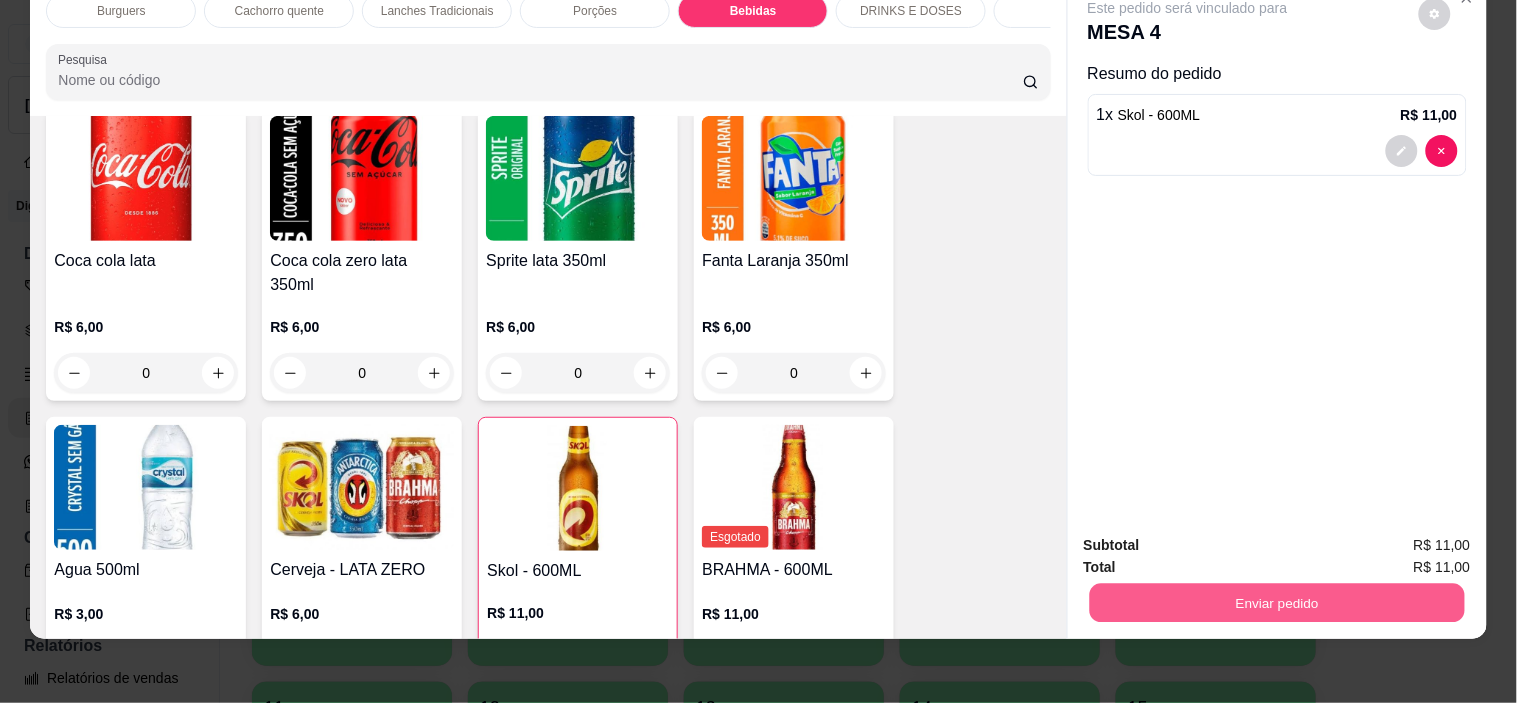 click on "Enviar pedido" at bounding box center [1276, 603] 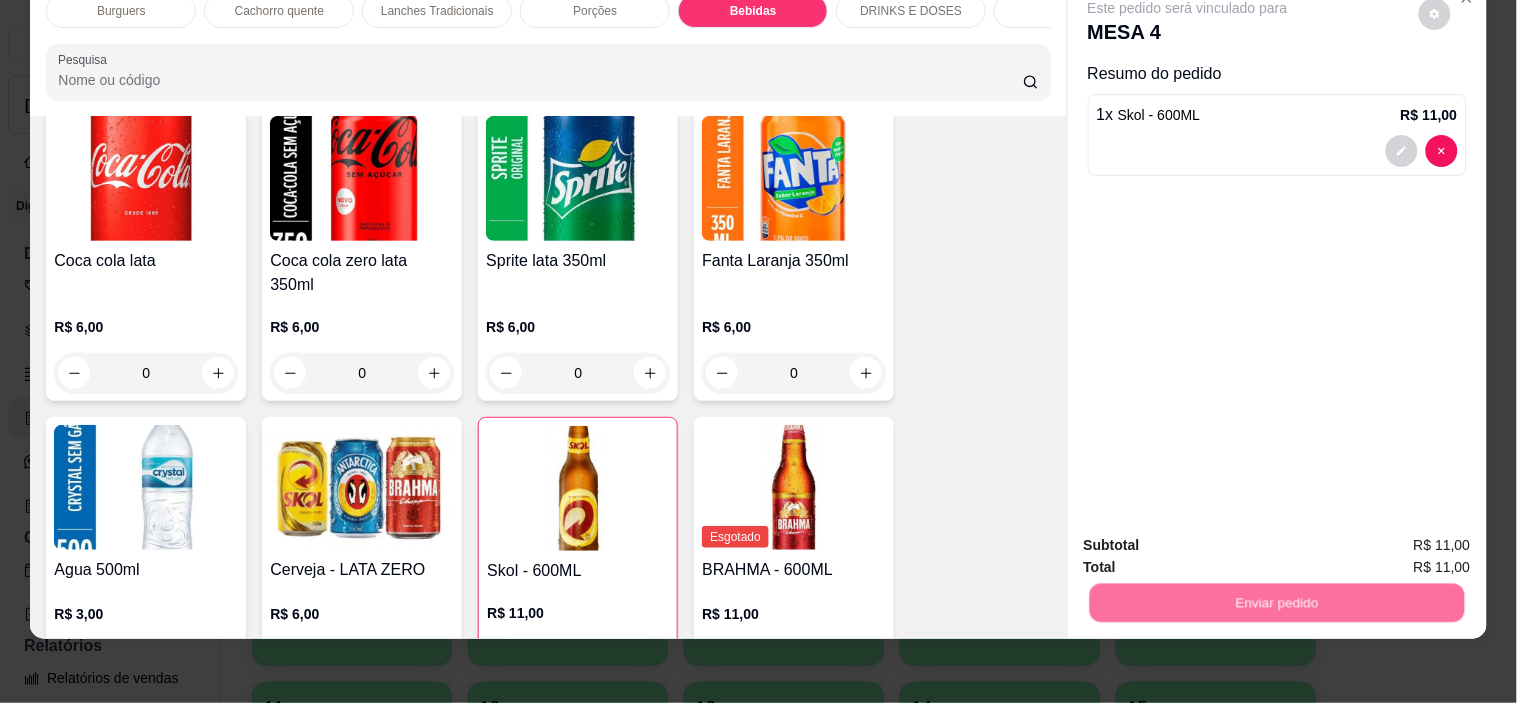 click on "Não registrar e enviar pedido" at bounding box center [1211, 537] 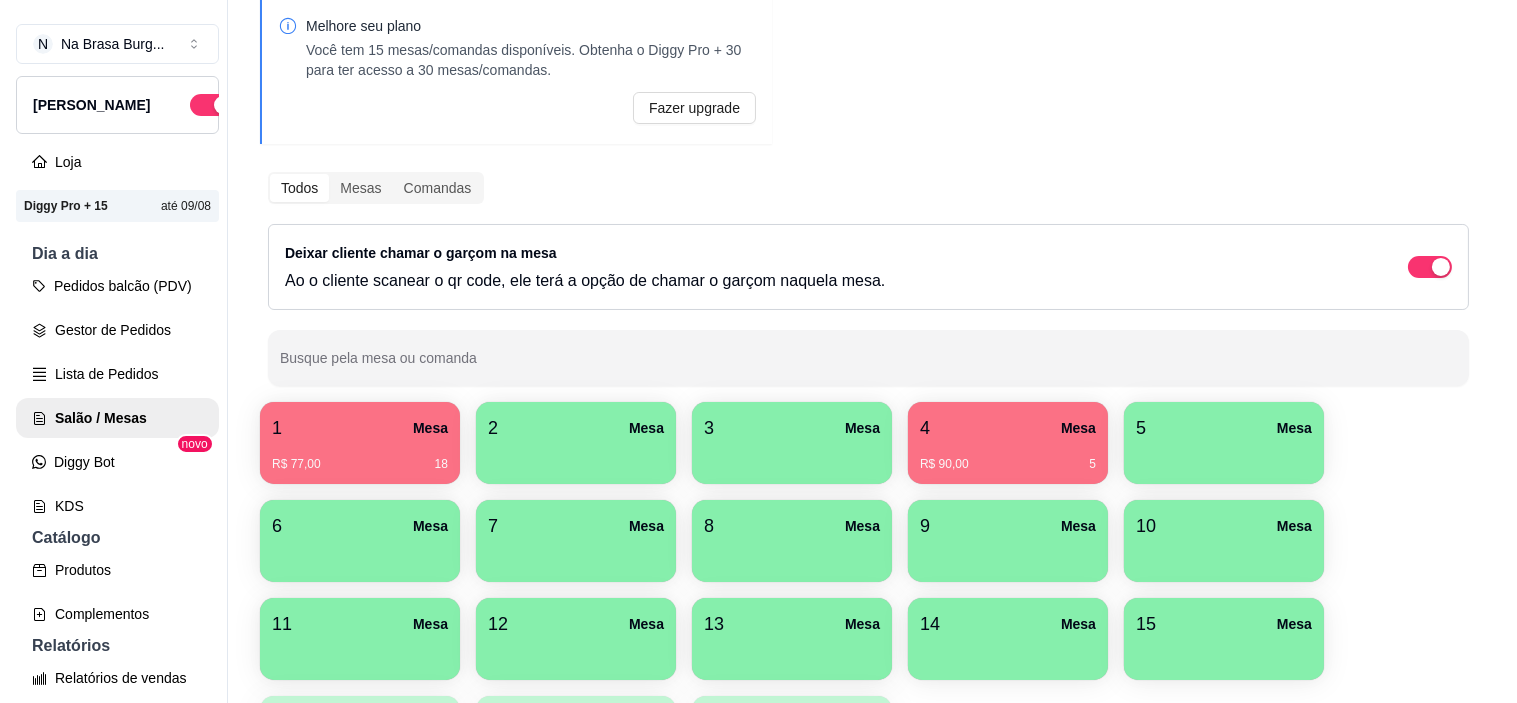scroll, scrollTop: 222, scrollLeft: 0, axis: vertical 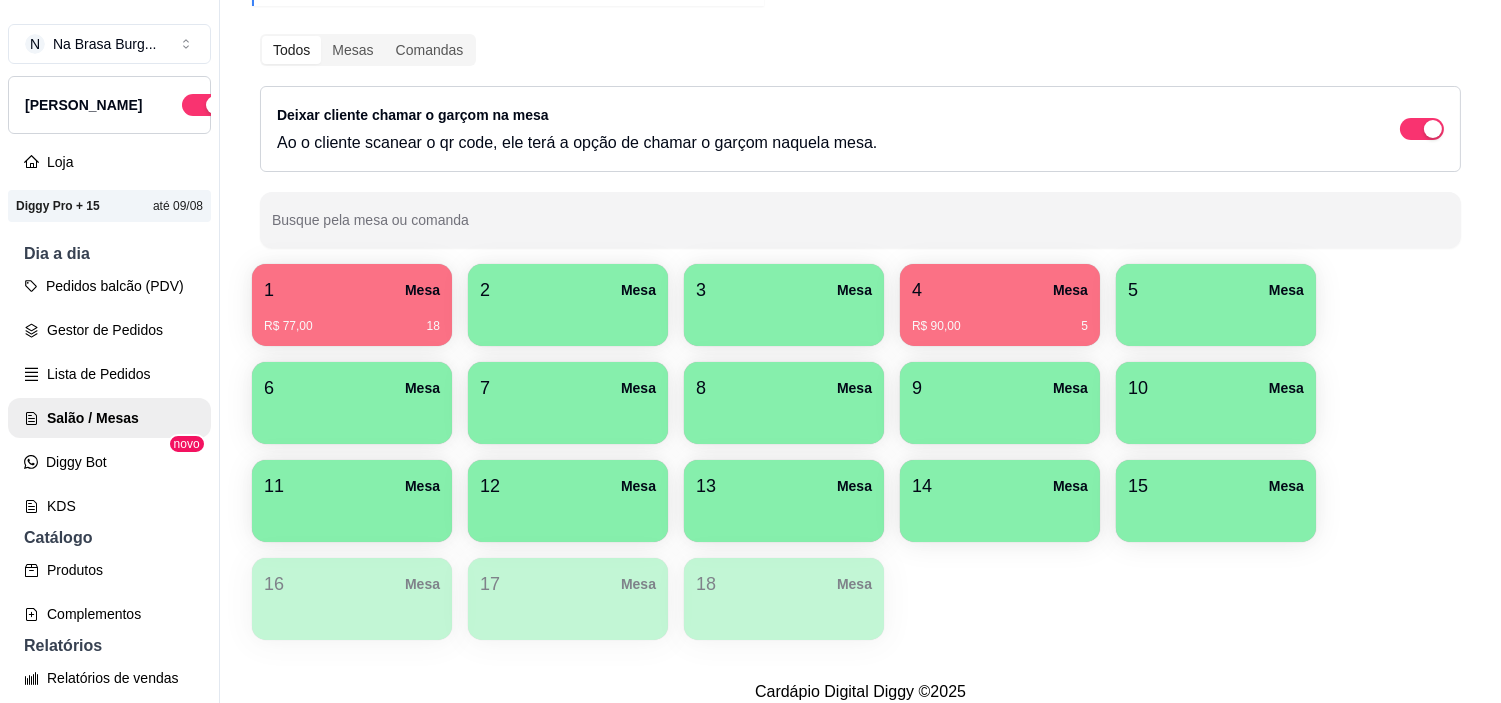 click on "R$ 90,00 5" at bounding box center (1000, 319) 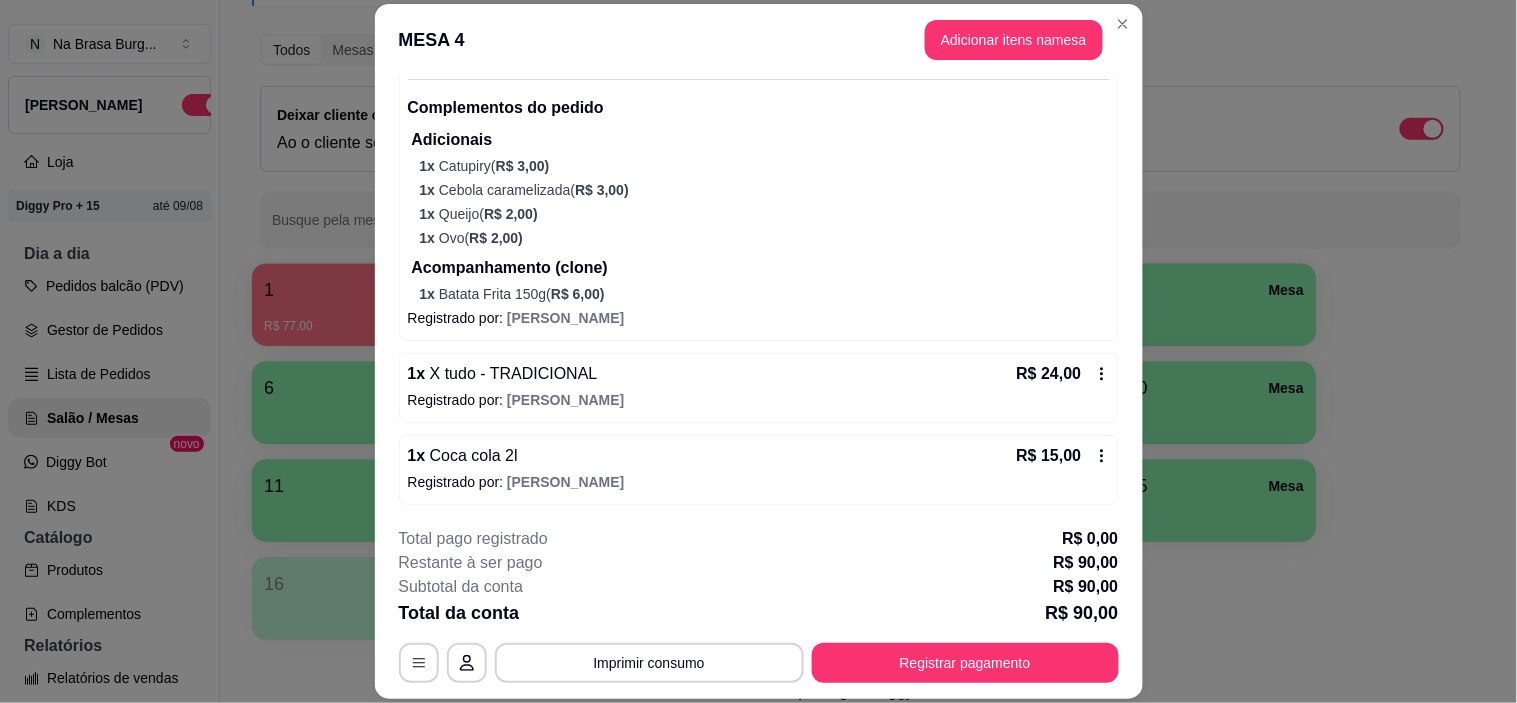scroll, scrollTop: 0, scrollLeft: 0, axis: both 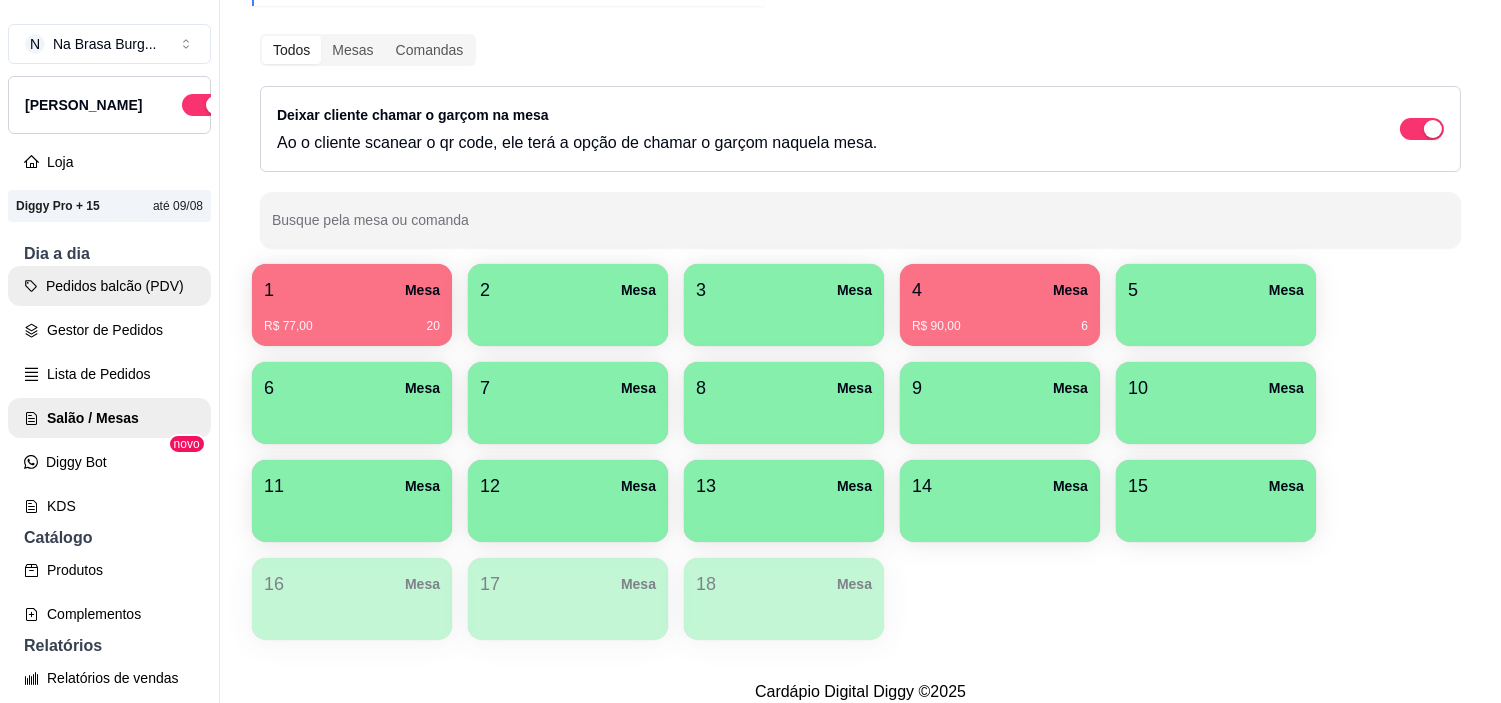 click on "Pedidos balcão (PDV)" at bounding box center [109, 286] 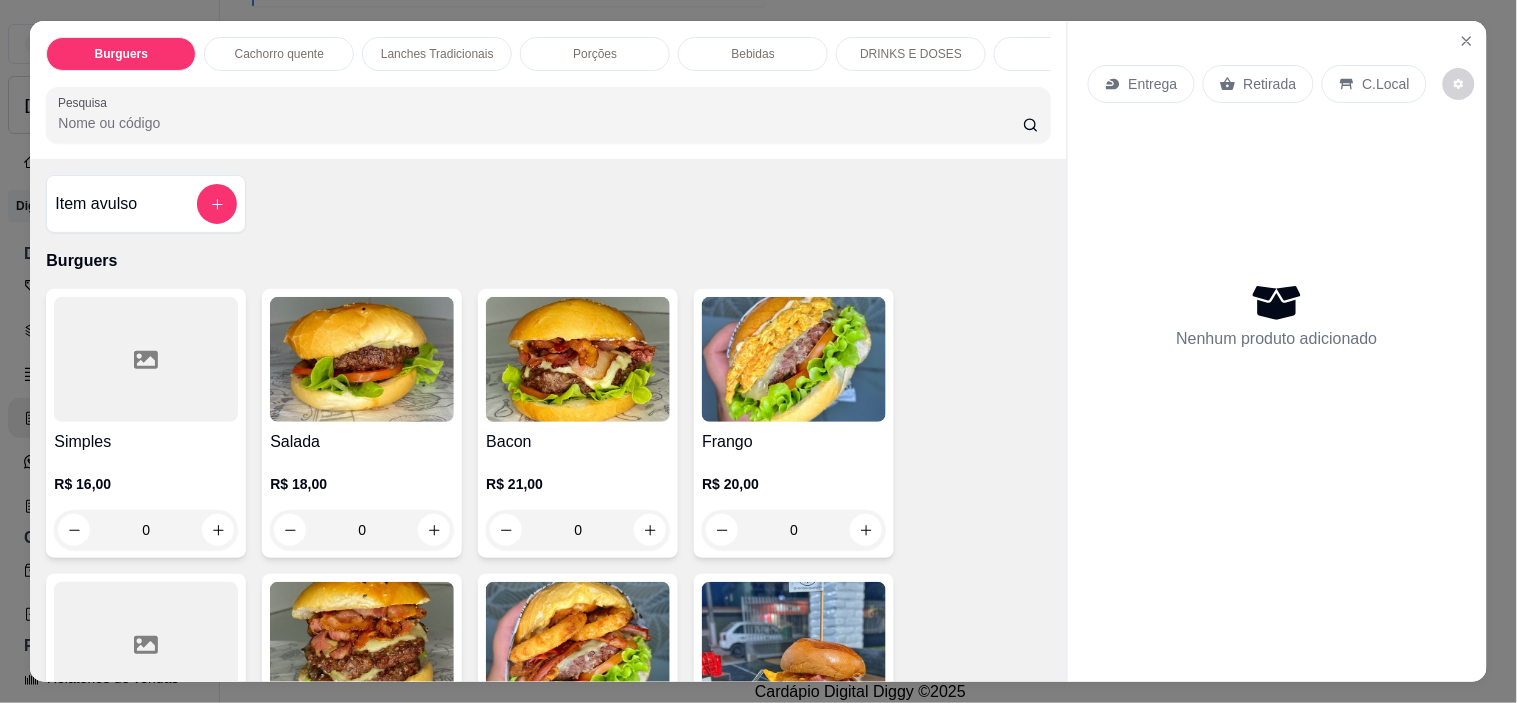 click on "Lanches Tradicionais" at bounding box center (437, 54) 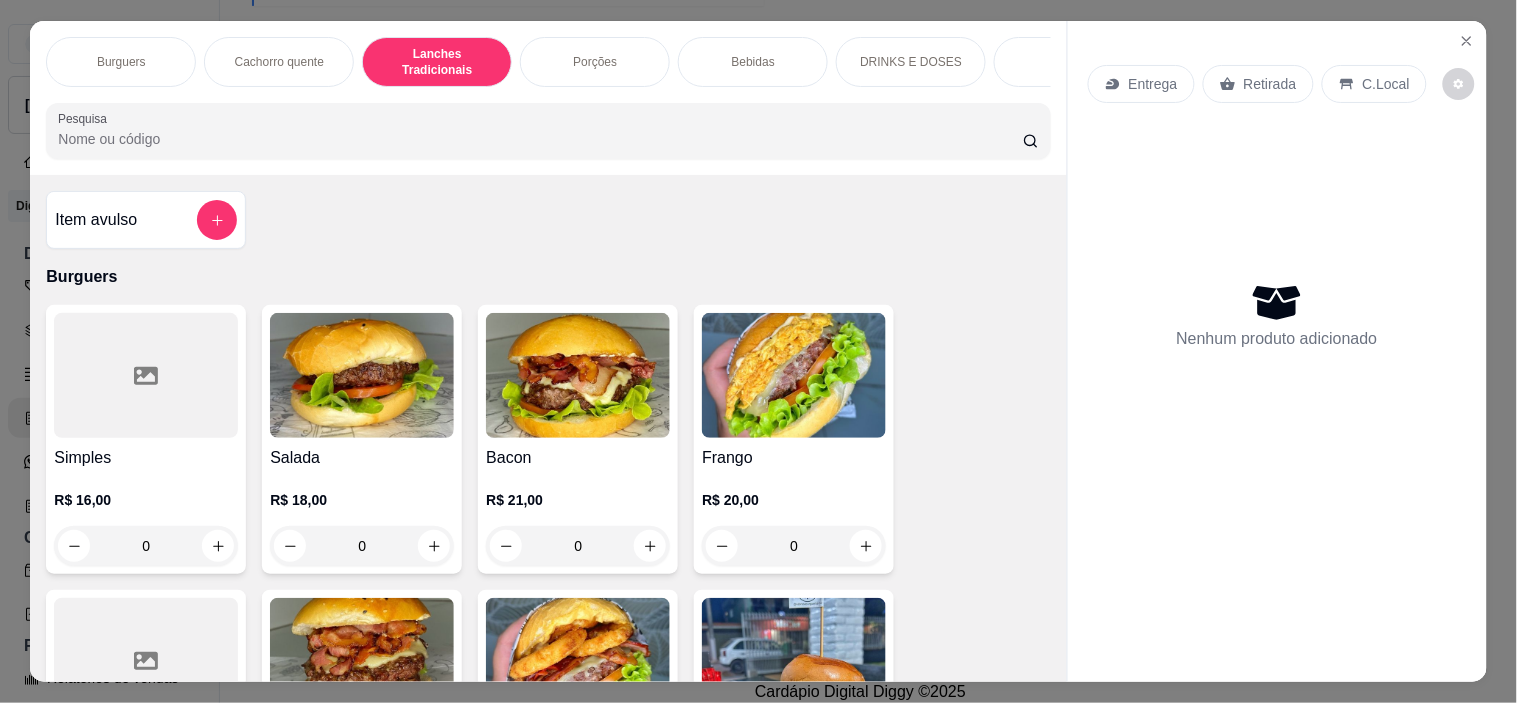 scroll, scrollTop: 1334, scrollLeft: 0, axis: vertical 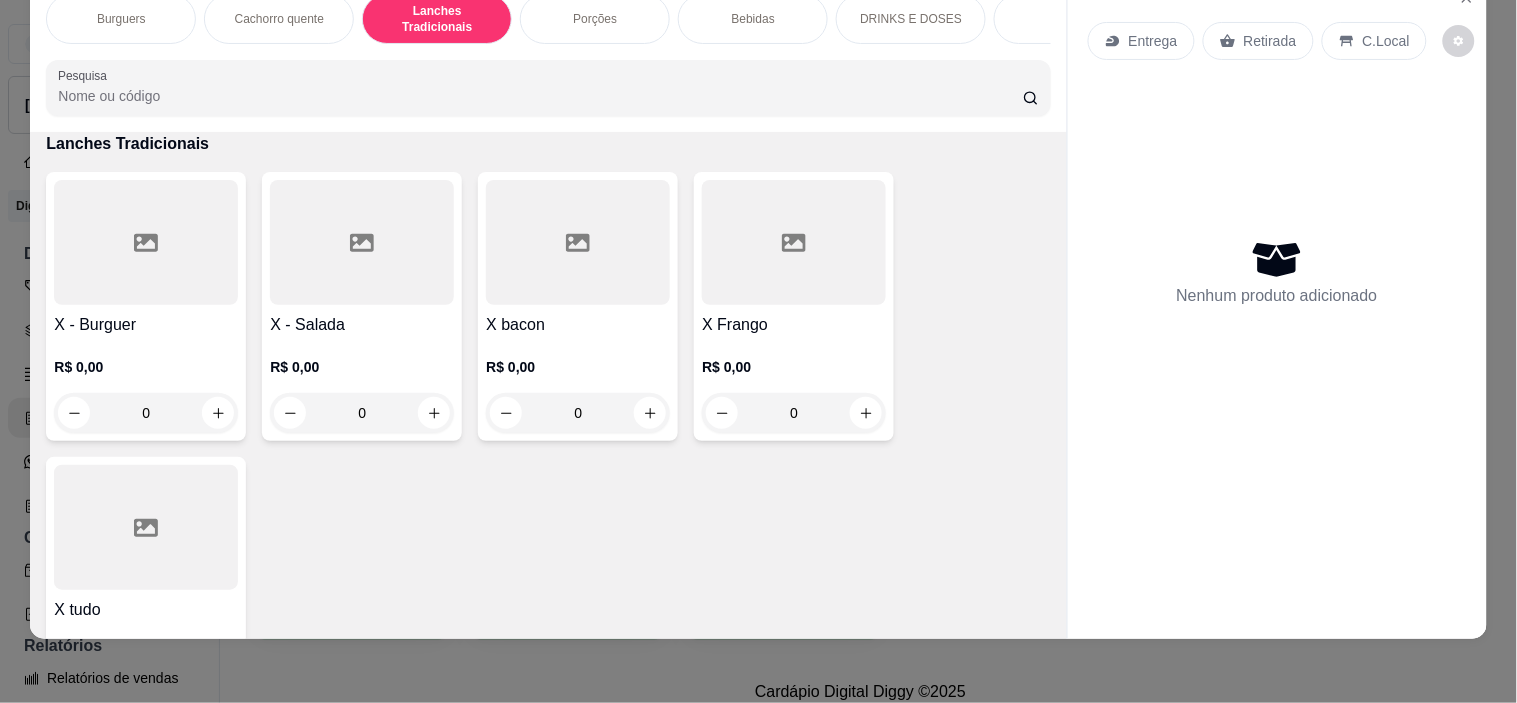 click at bounding box center [578, 242] 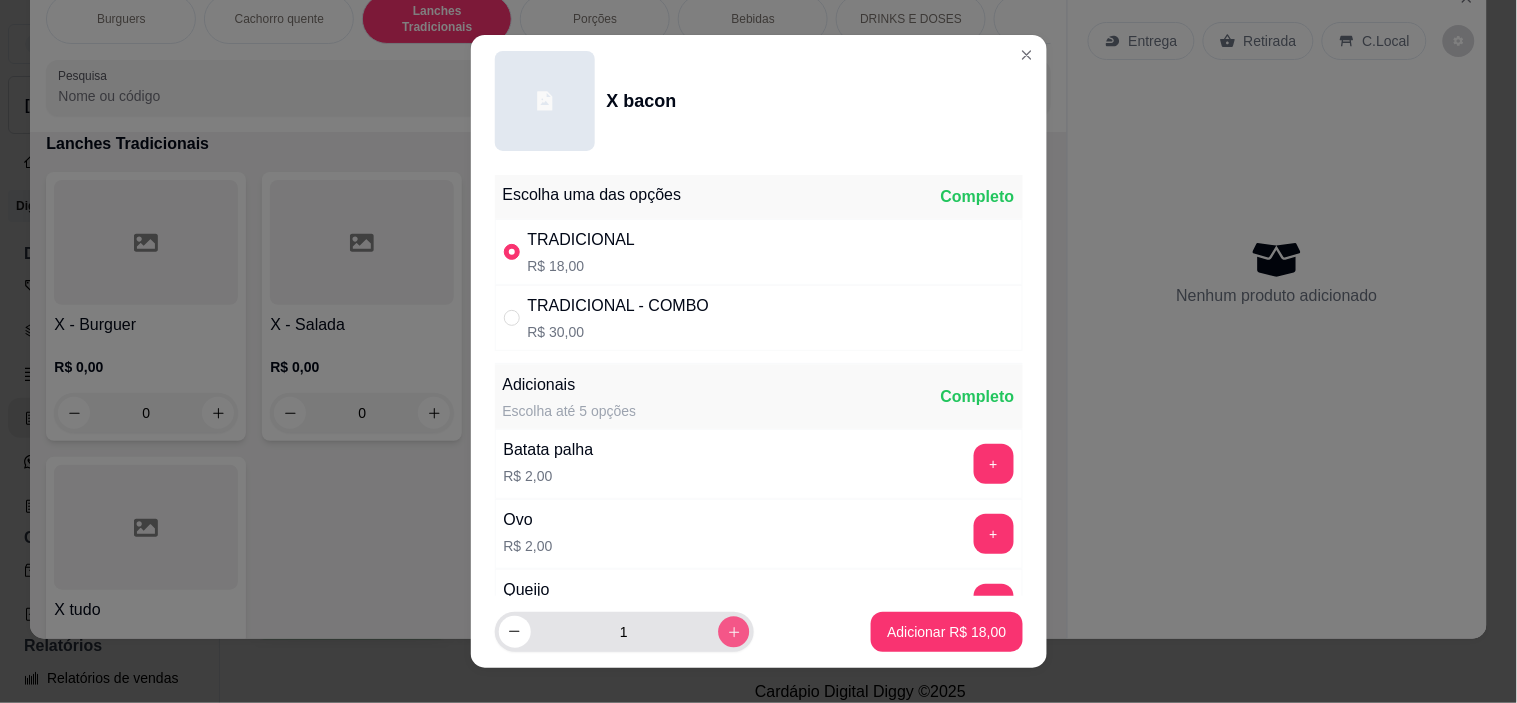 click at bounding box center [733, 631] 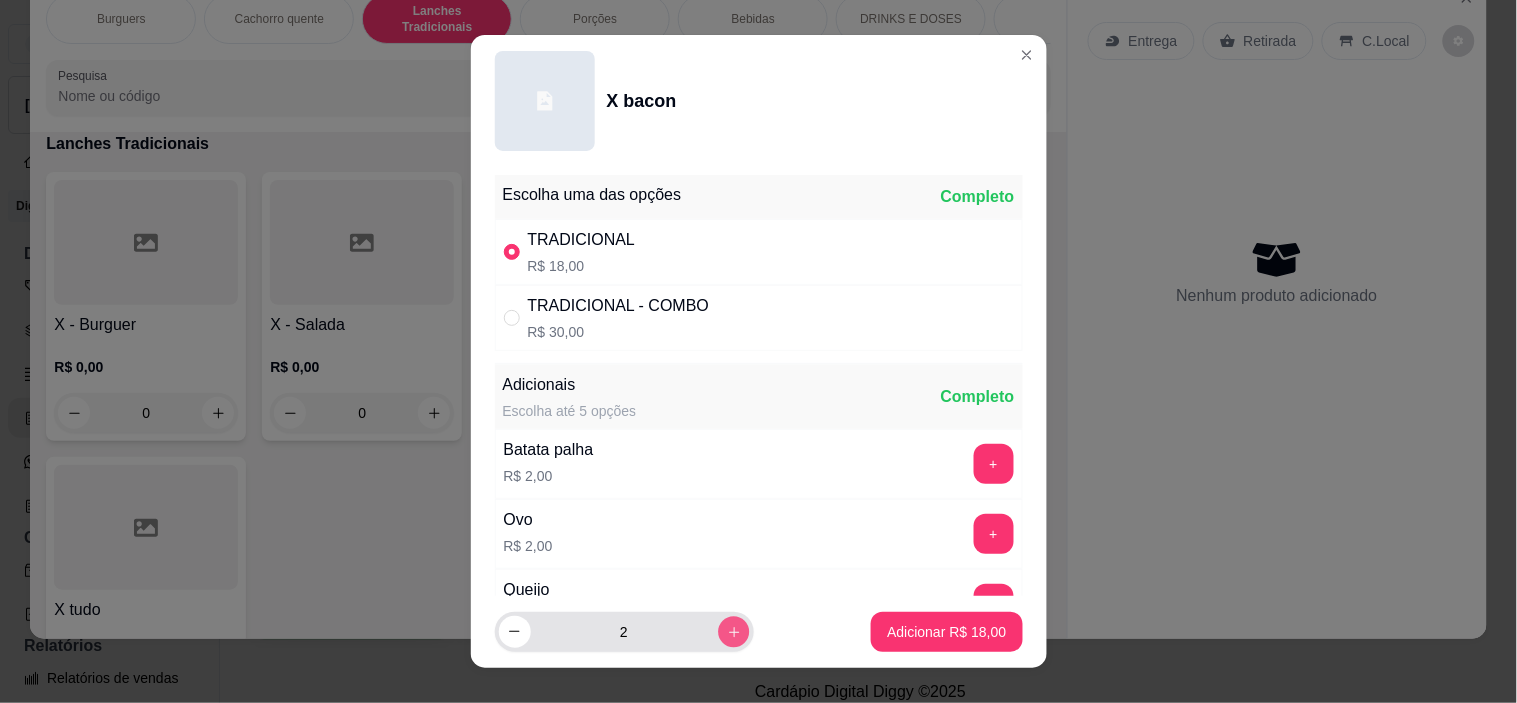 click at bounding box center (733, 631) 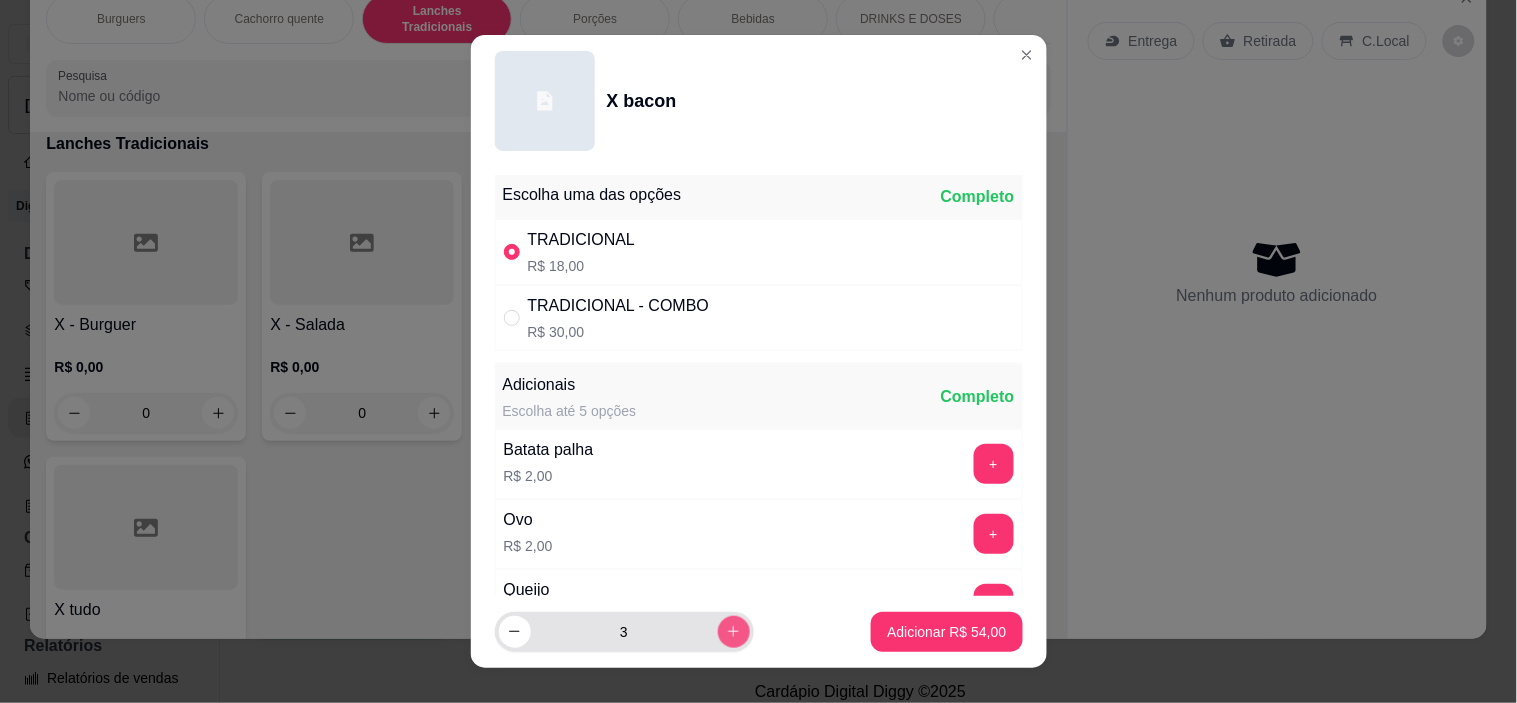 click at bounding box center [734, 632] 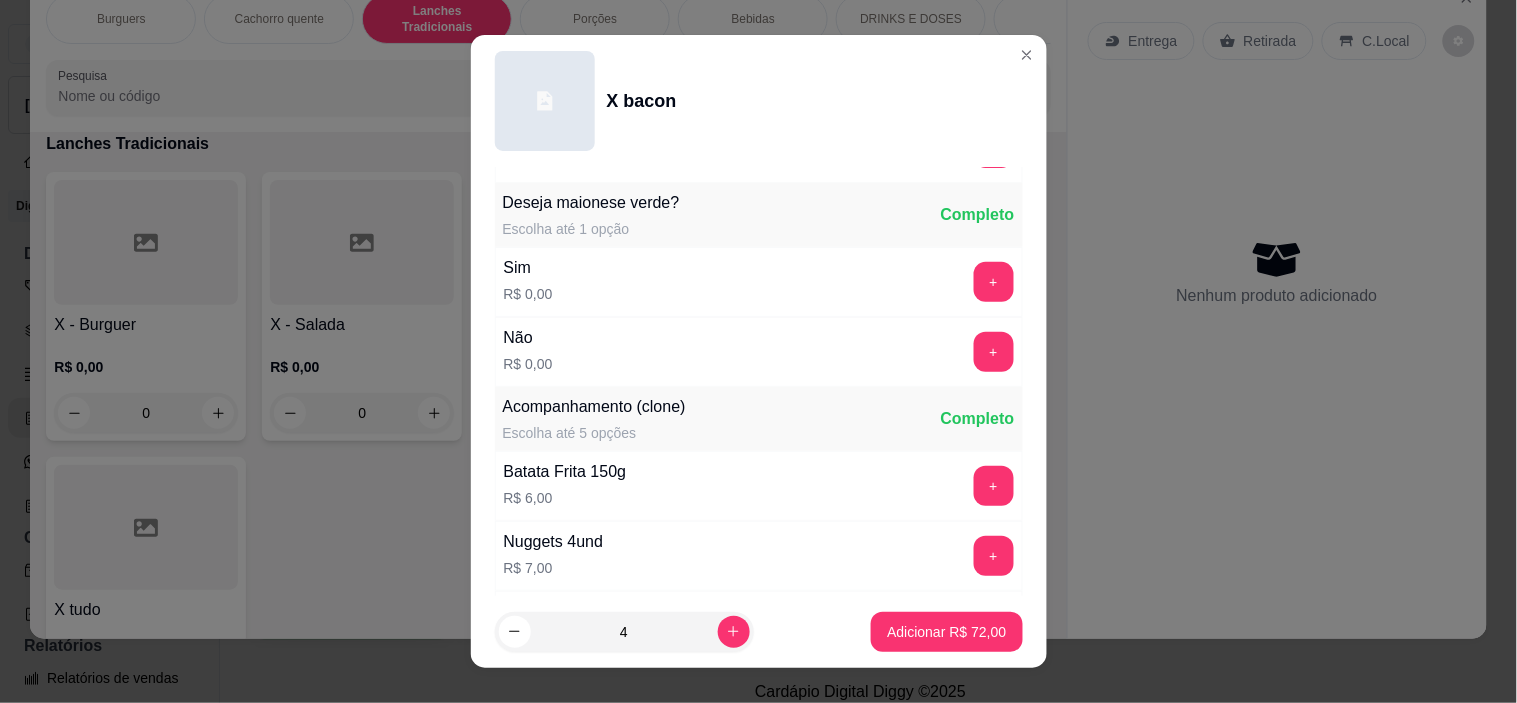 scroll, scrollTop: 1234, scrollLeft: 0, axis: vertical 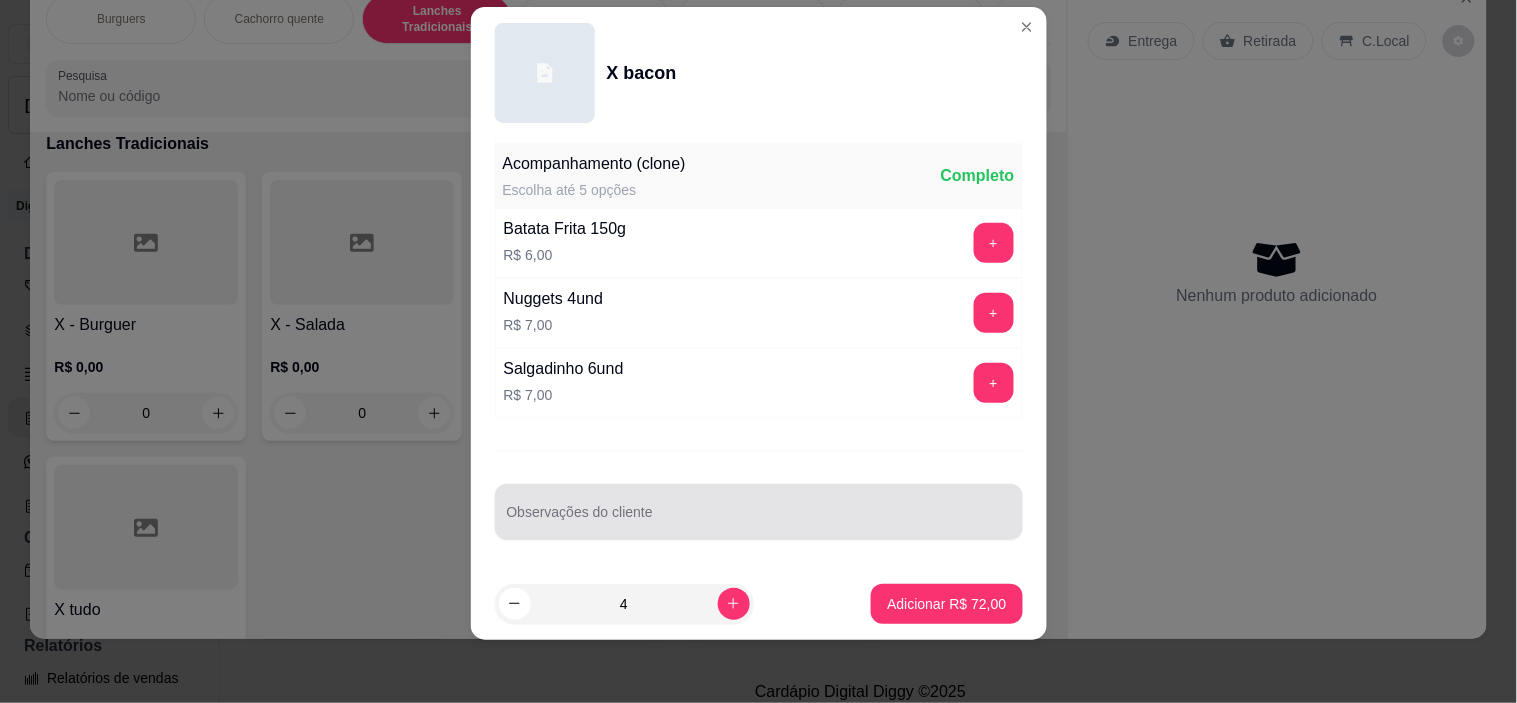 click at bounding box center (759, 512) 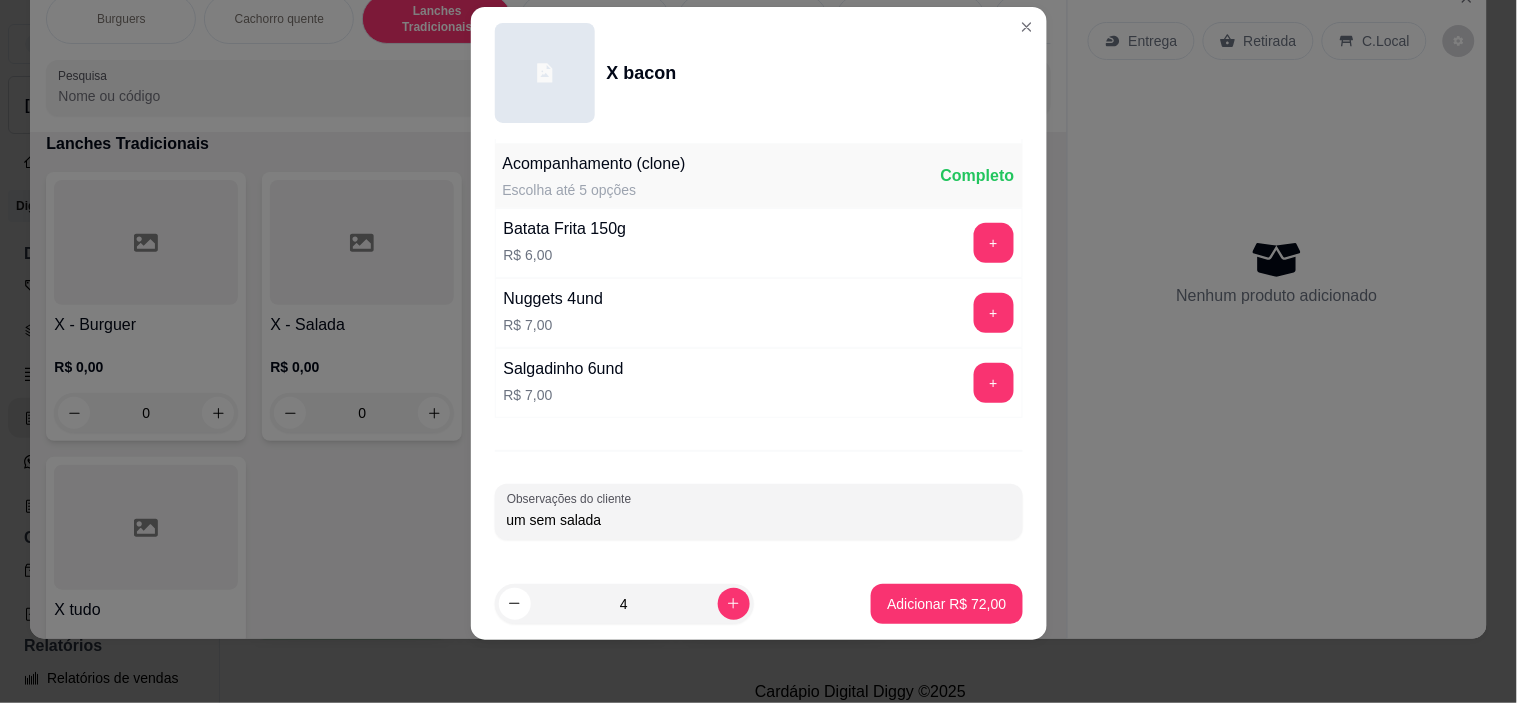 type on "um sem salada" 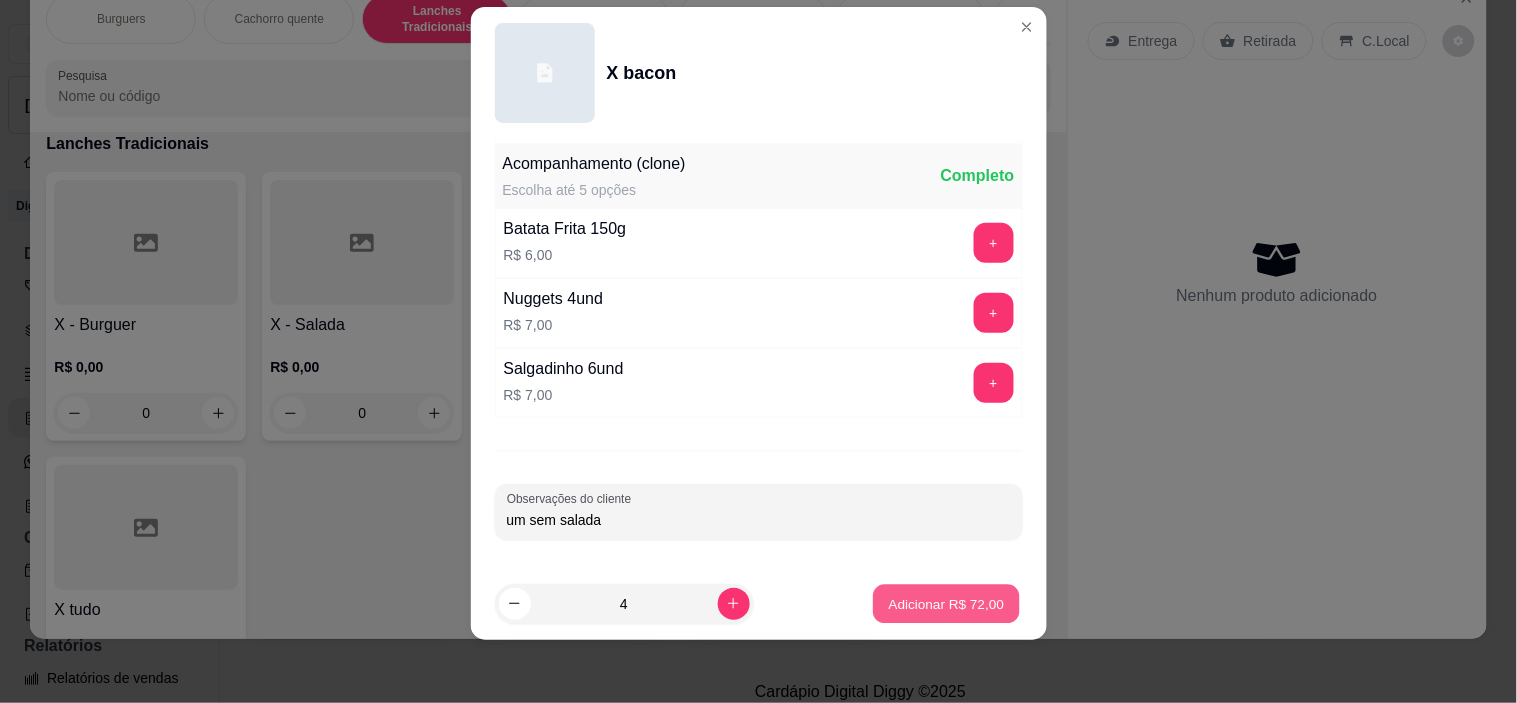 click on "Adicionar   R$ 72,00" at bounding box center (947, 603) 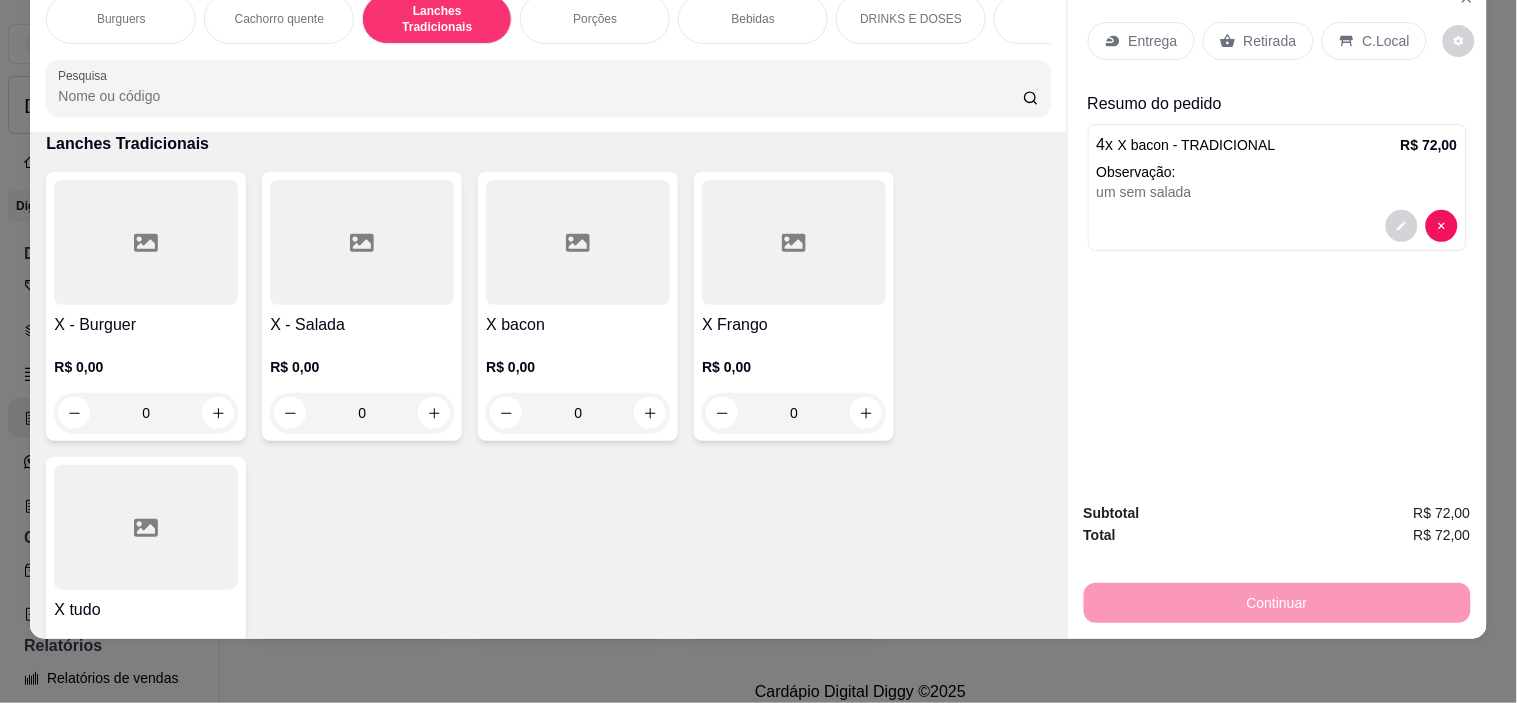 click on "Entrega" at bounding box center (1153, 41) 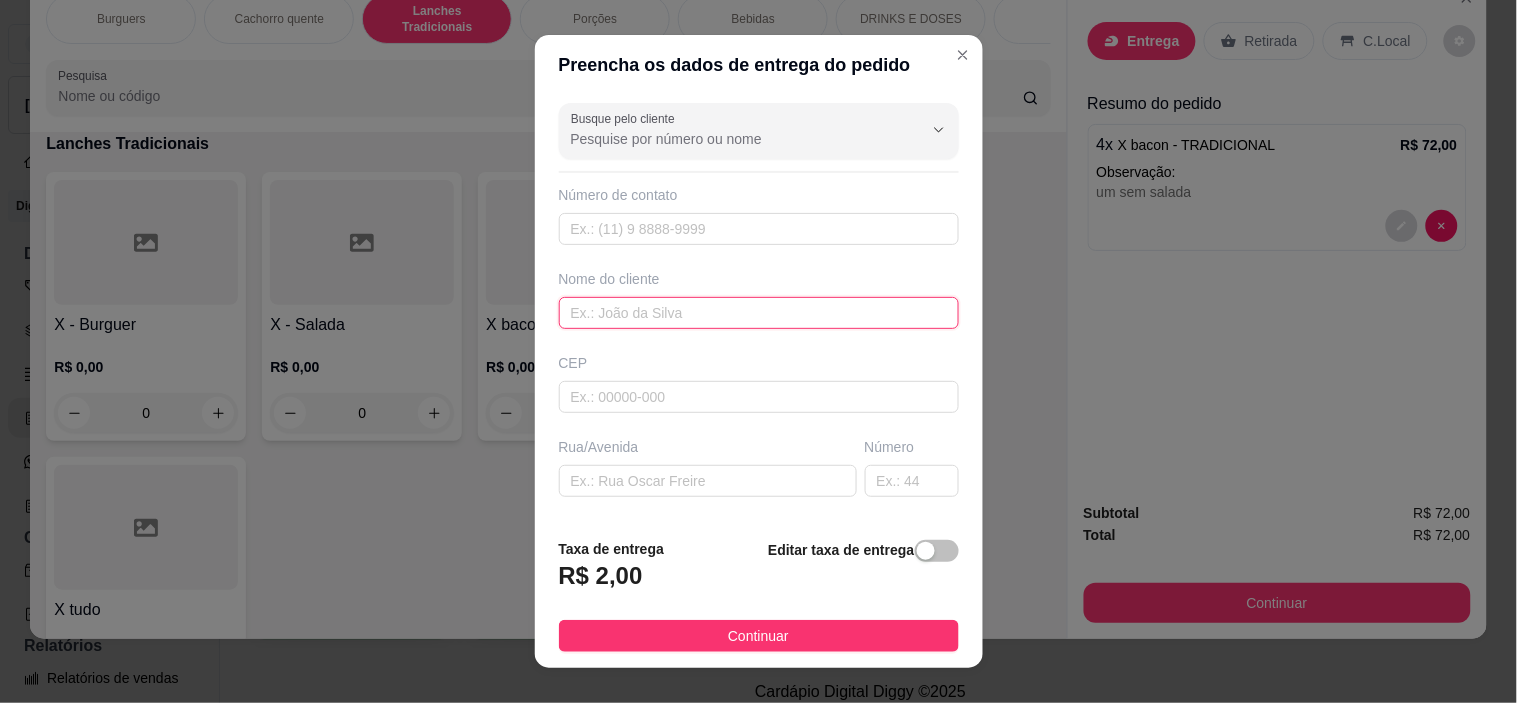 click at bounding box center [759, 313] 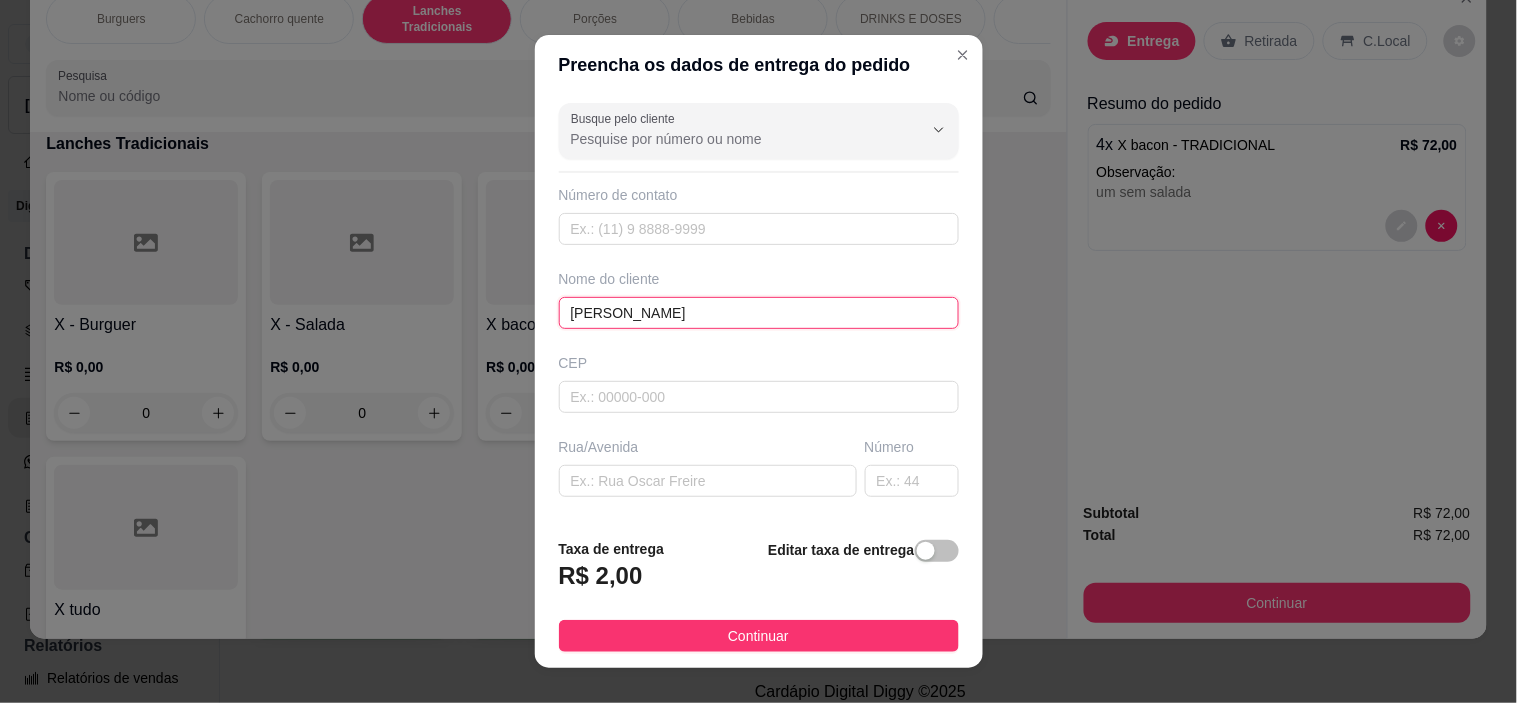 type on "[PERSON_NAME]" 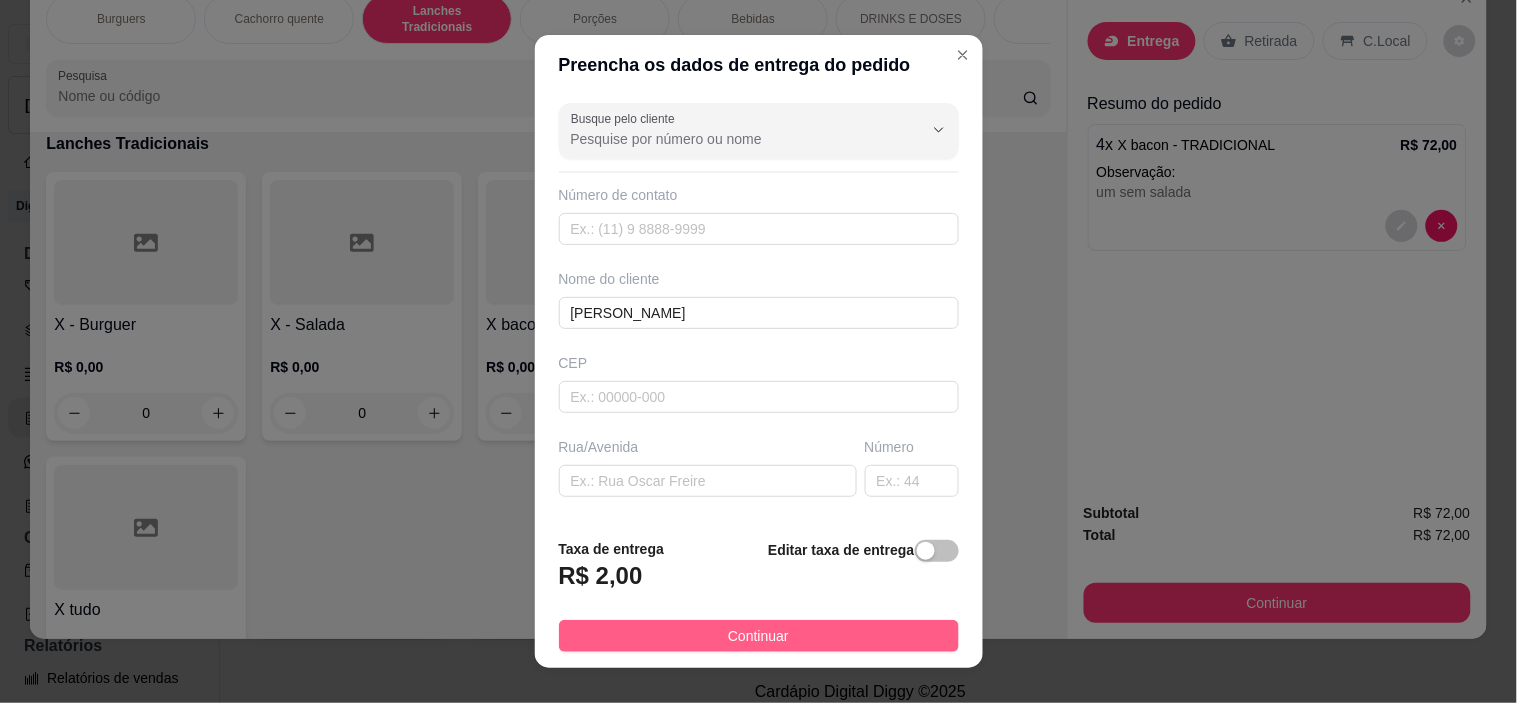 click on "Continuar" at bounding box center (759, 636) 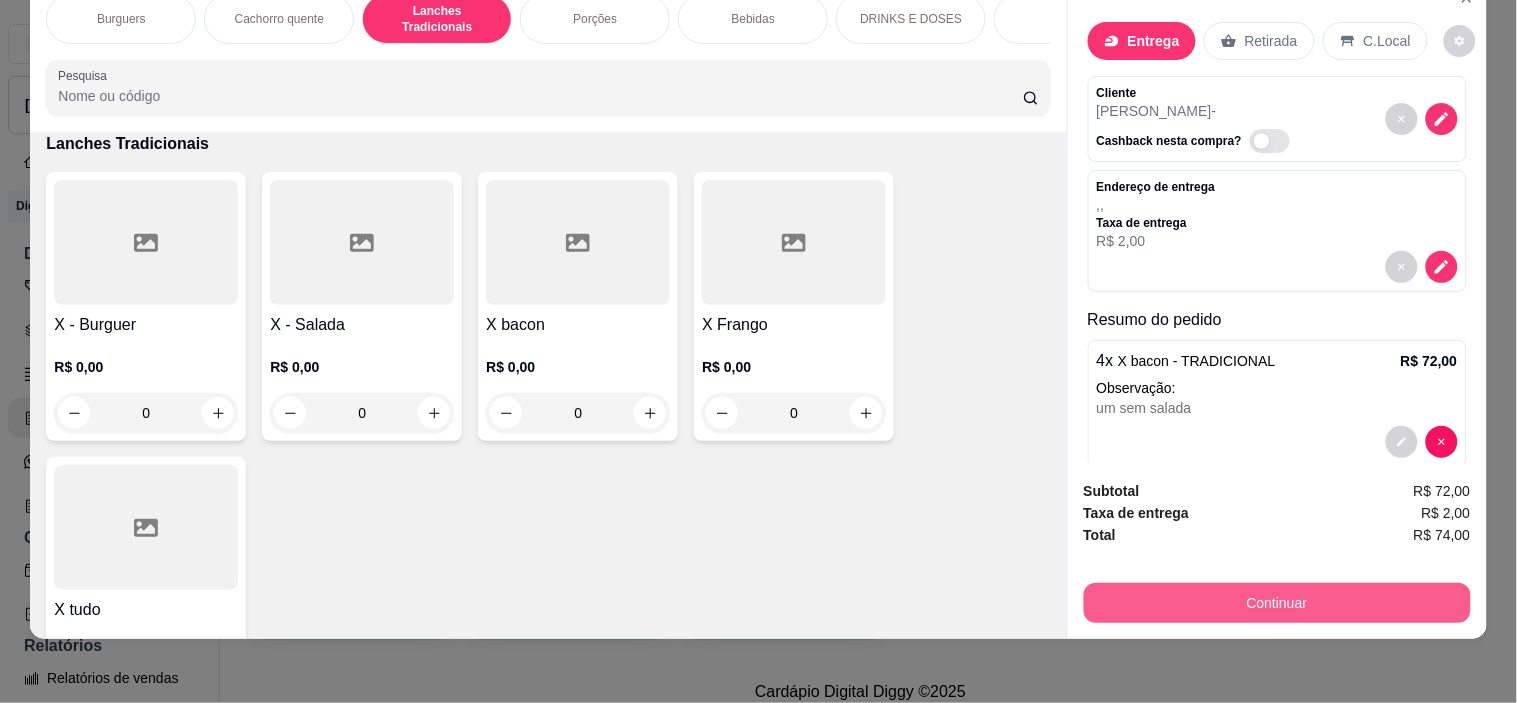 click on "Continuar" at bounding box center (1277, 603) 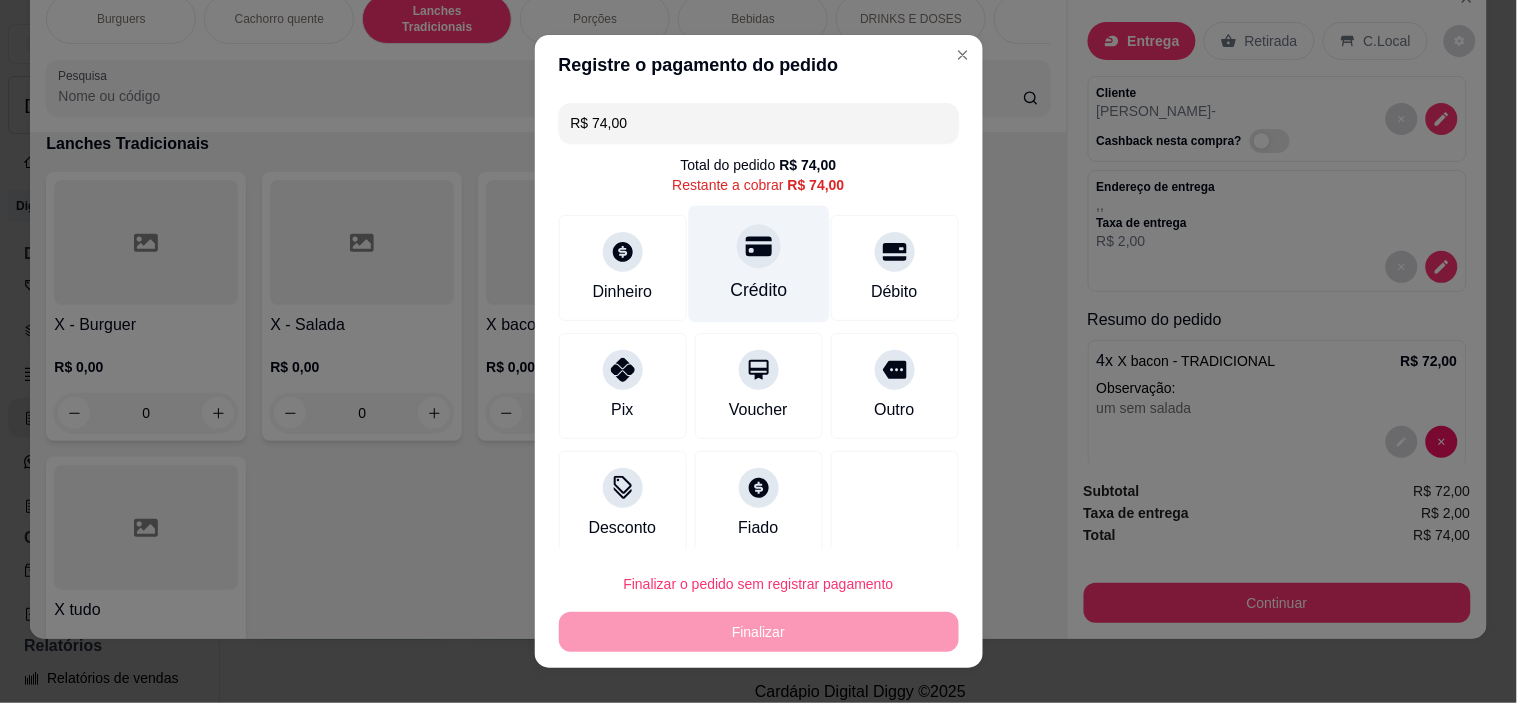 click 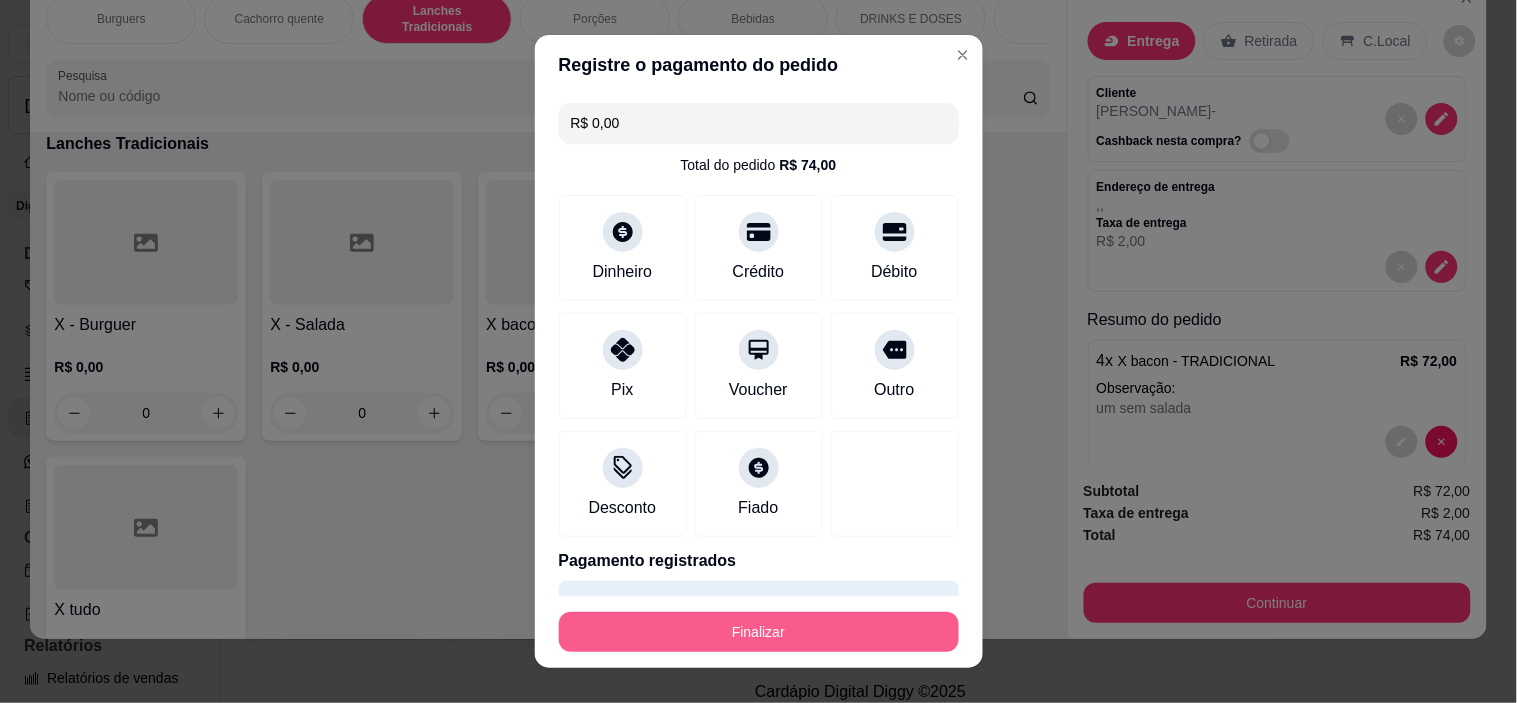 click on "Finalizar" at bounding box center (759, 632) 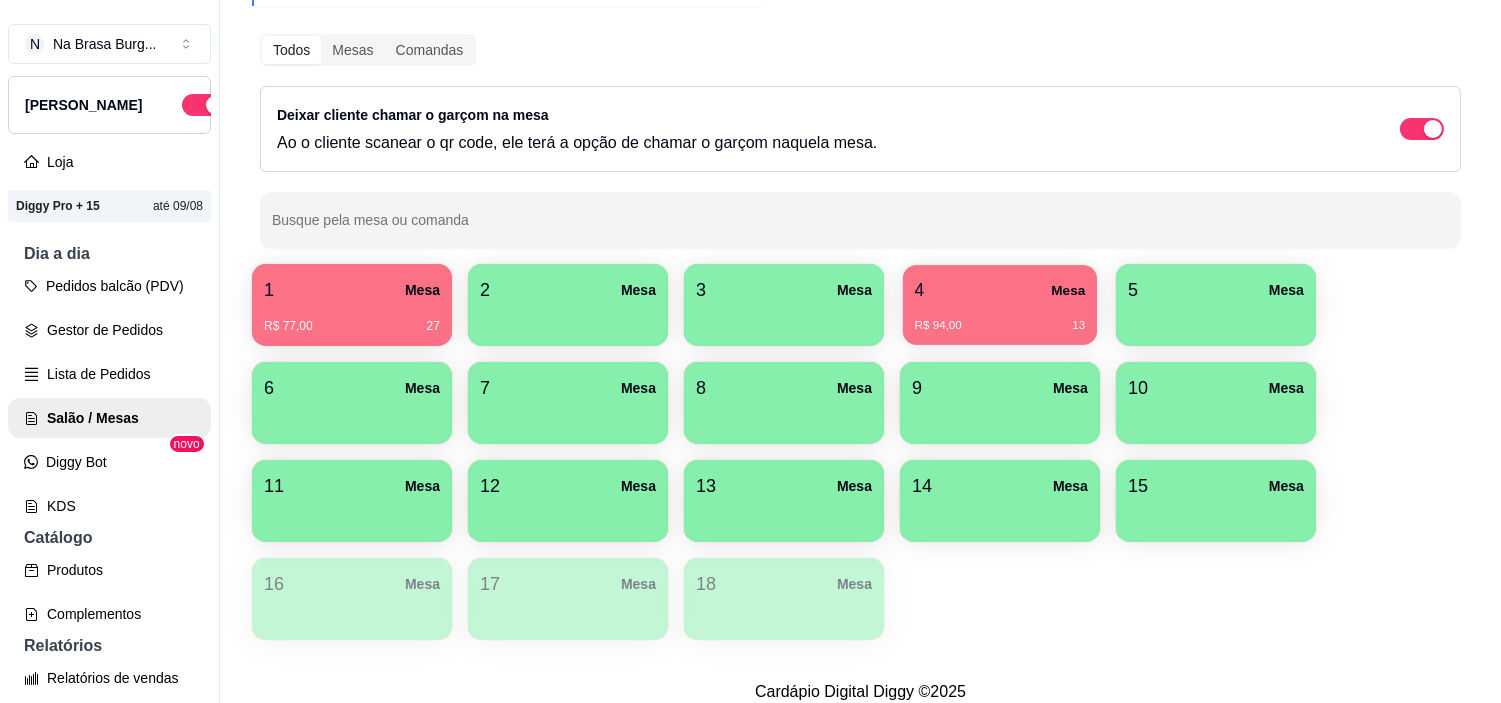 click on "R$ 94,00 13" at bounding box center [1000, 326] 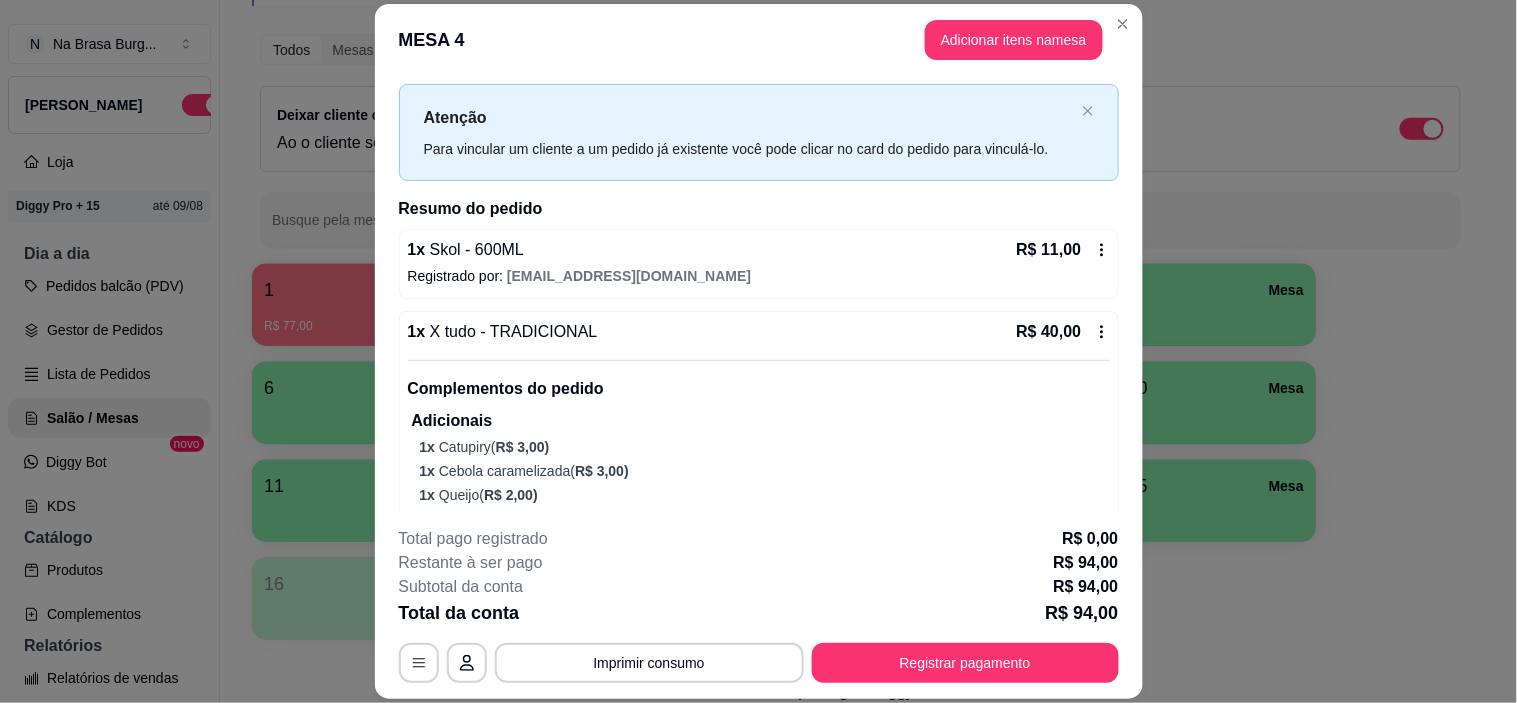 scroll, scrollTop: 0, scrollLeft: 0, axis: both 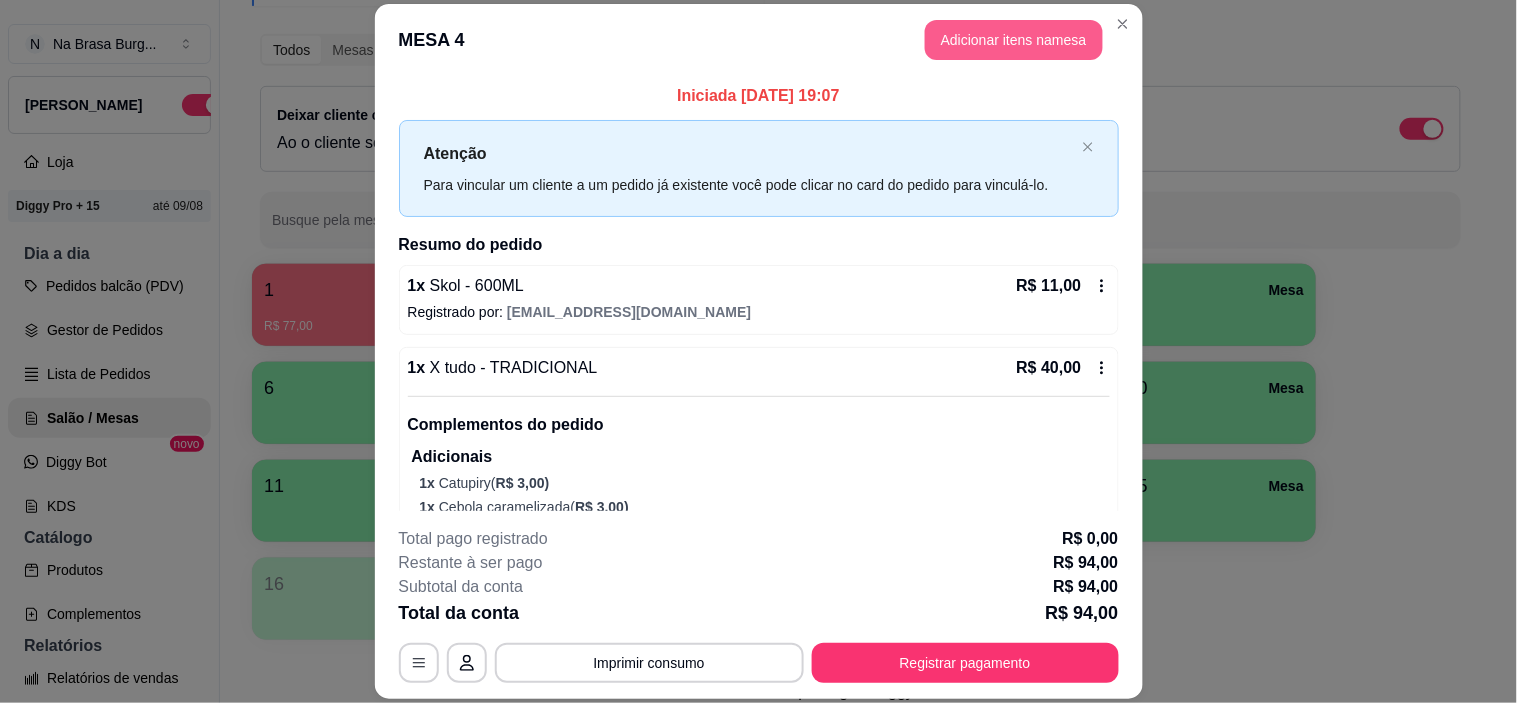 click on "Adicionar itens na  mesa" at bounding box center [1014, 40] 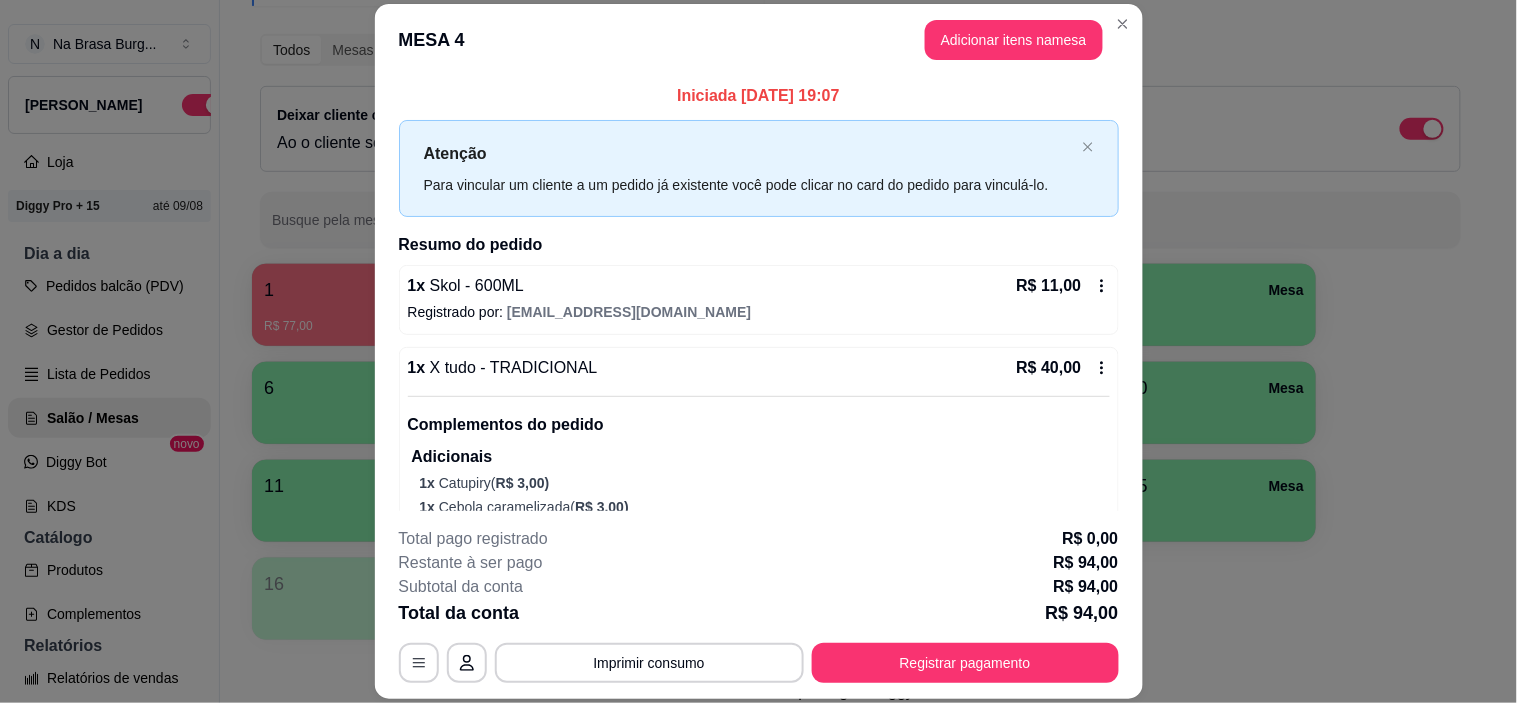 click on "Bebidas" at bounding box center (753, 54) 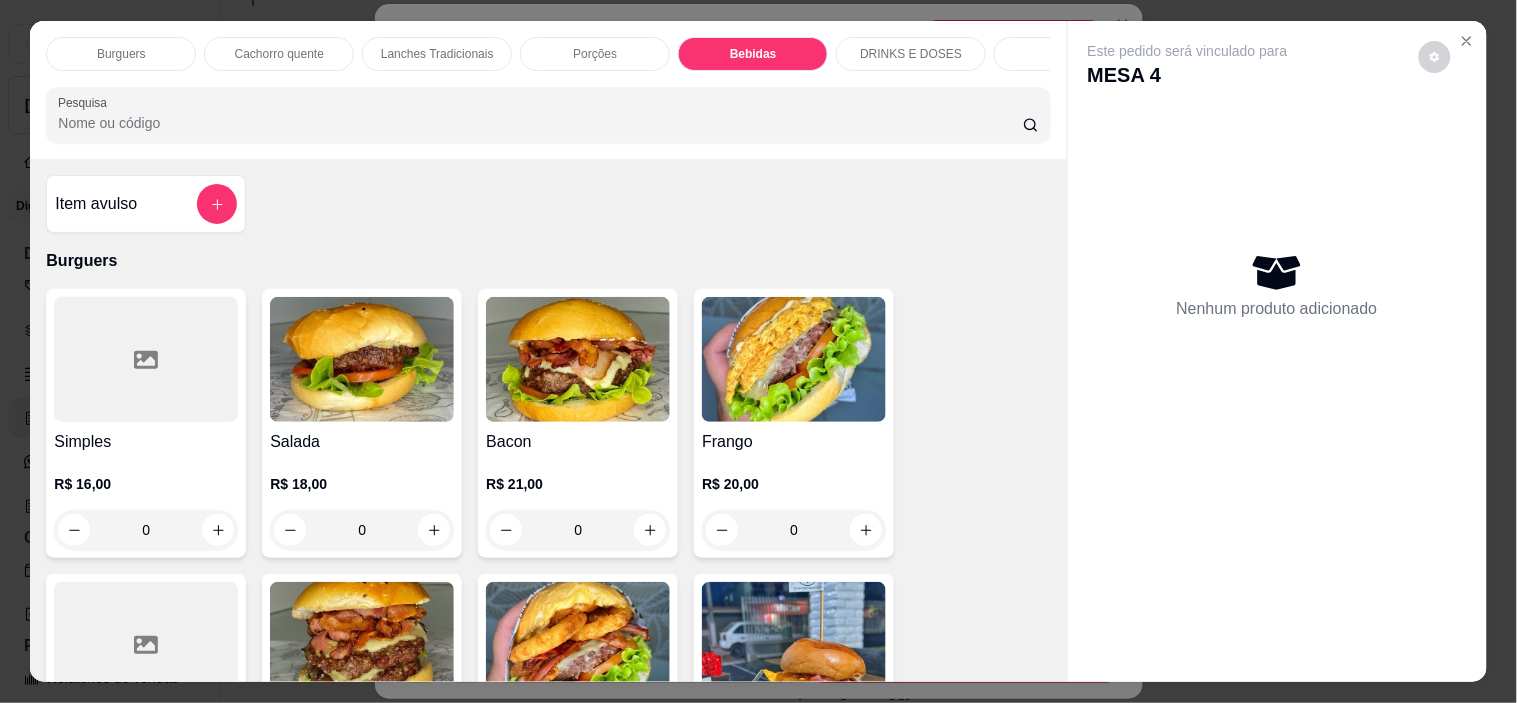 scroll, scrollTop: 2886, scrollLeft: 0, axis: vertical 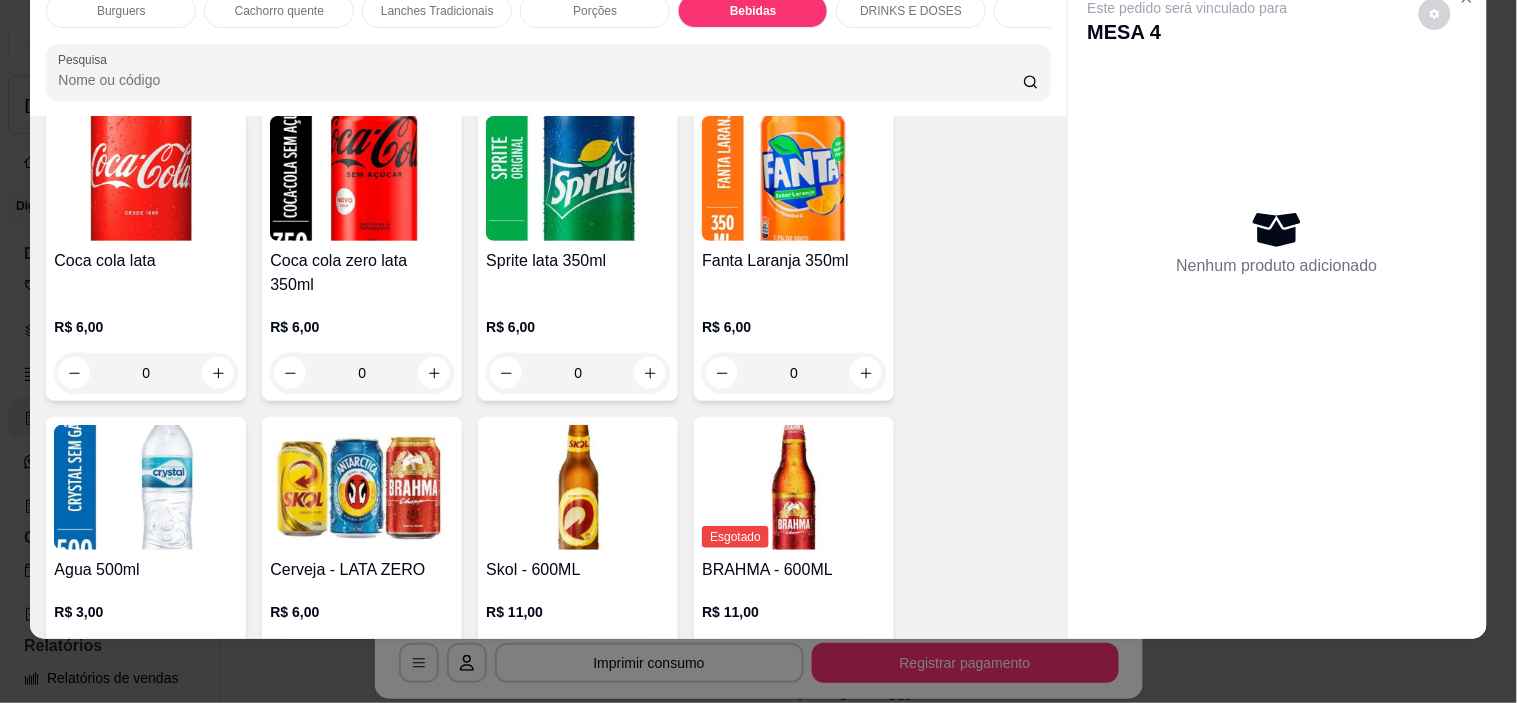 click at bounding box center [578, 487] 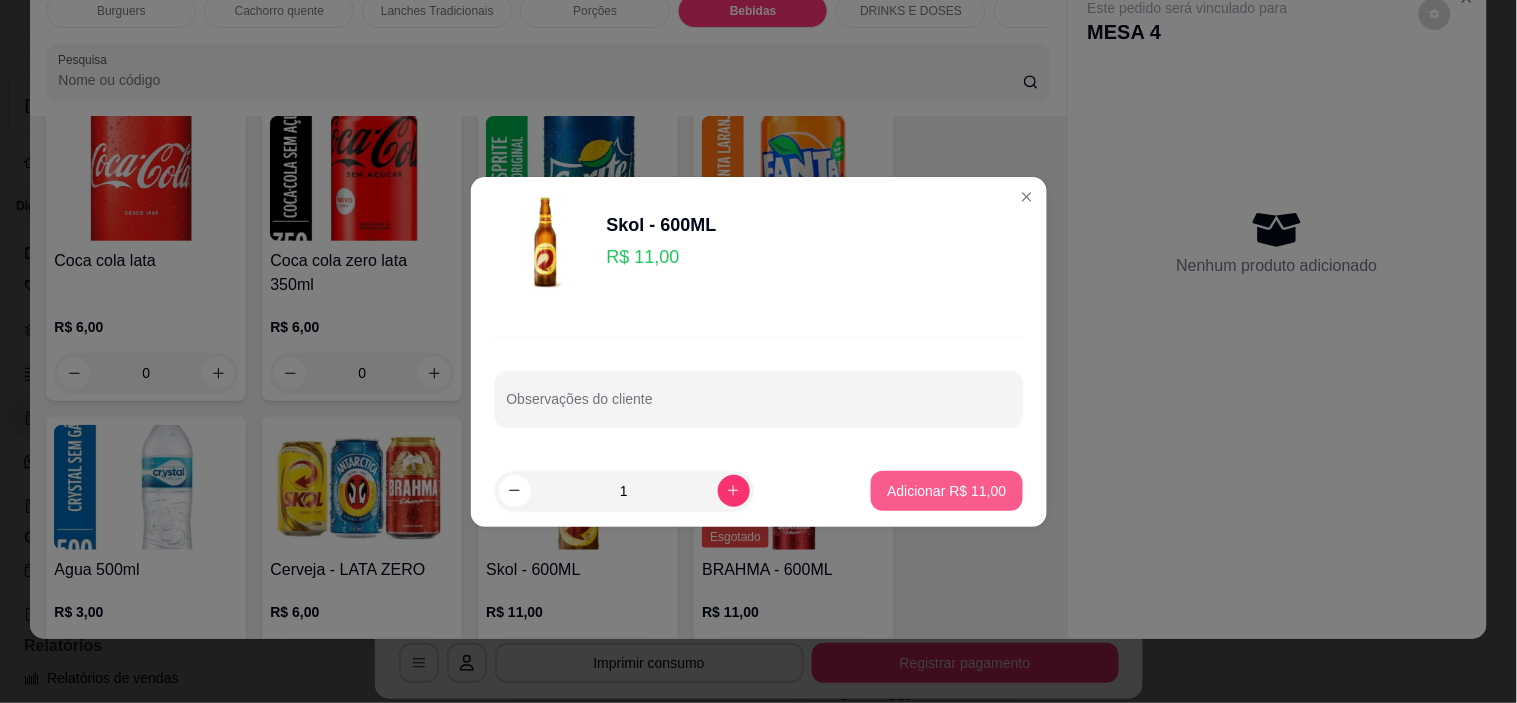 click on "Adicionar   R$ 11,00" at bounding box center [946, 491] 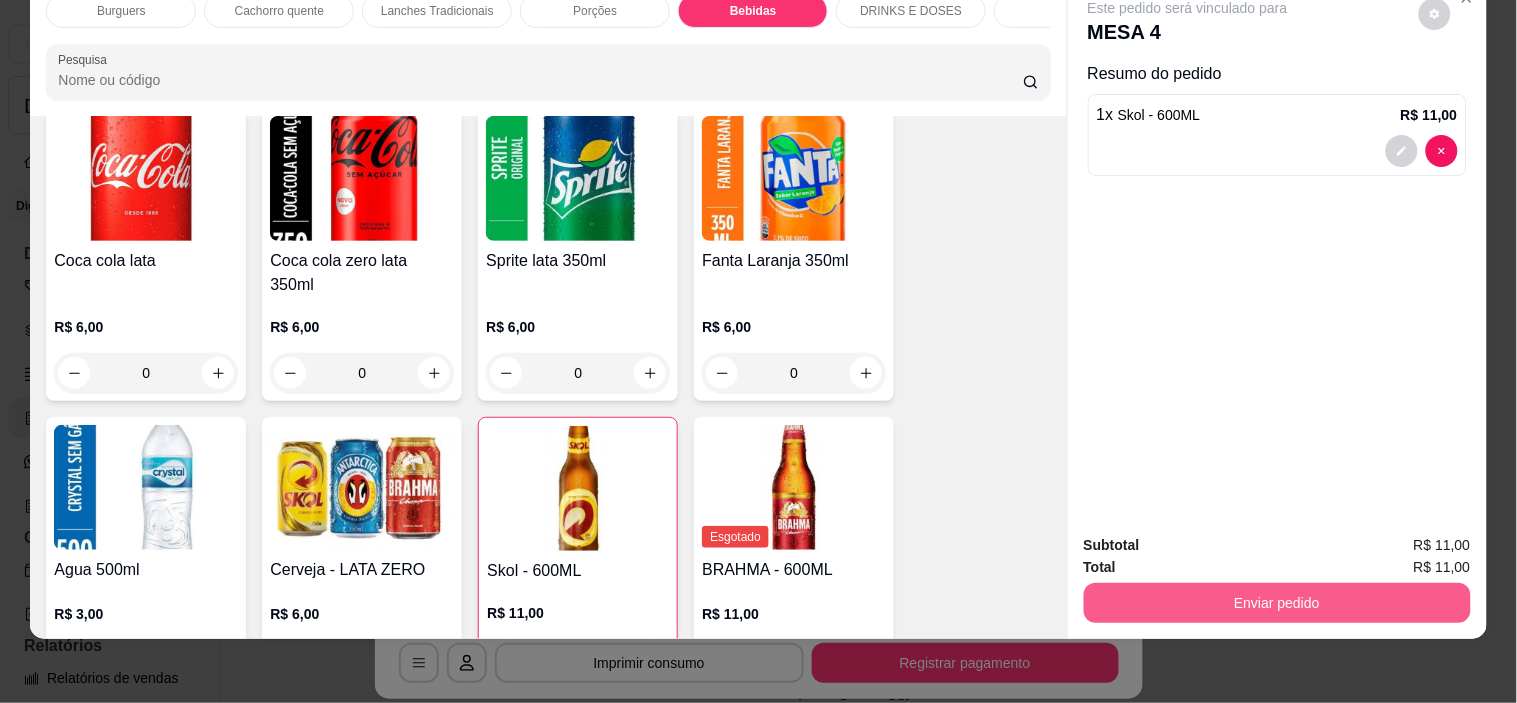 click on "Enviar pedido" at bounding box center (1277, 603) 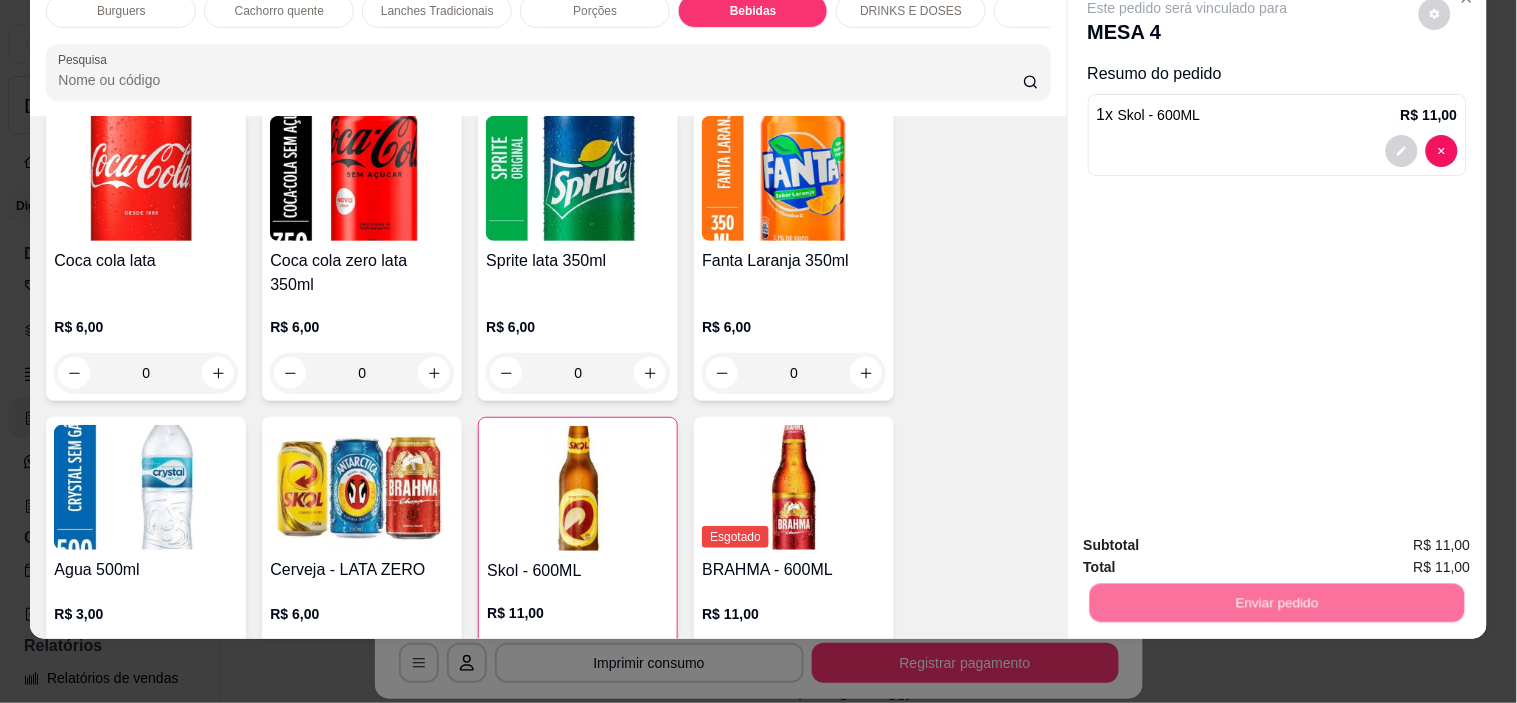 click on "Não registrar e enviar pedido" at bounding box center [1211, 536] 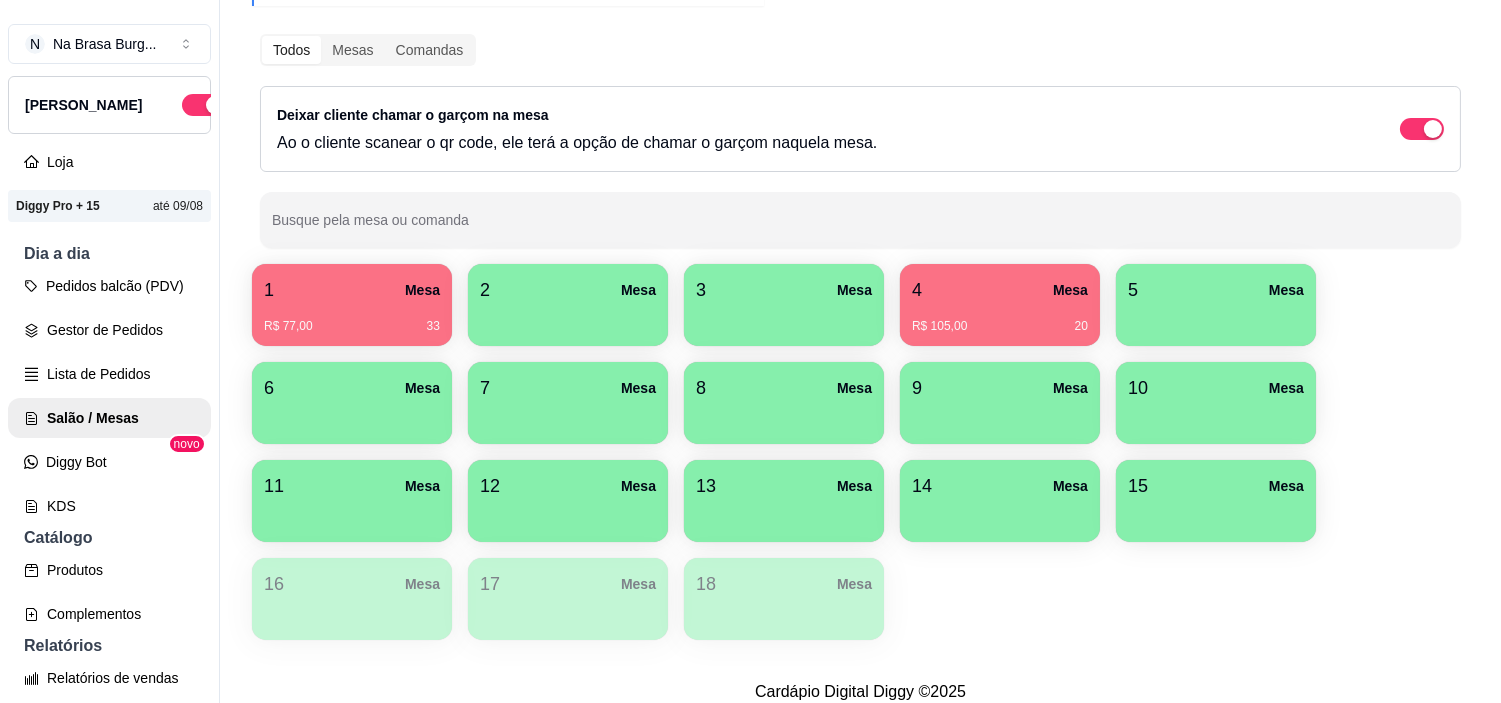 click on "4 Mesa" at bounding box center [1000, 290] 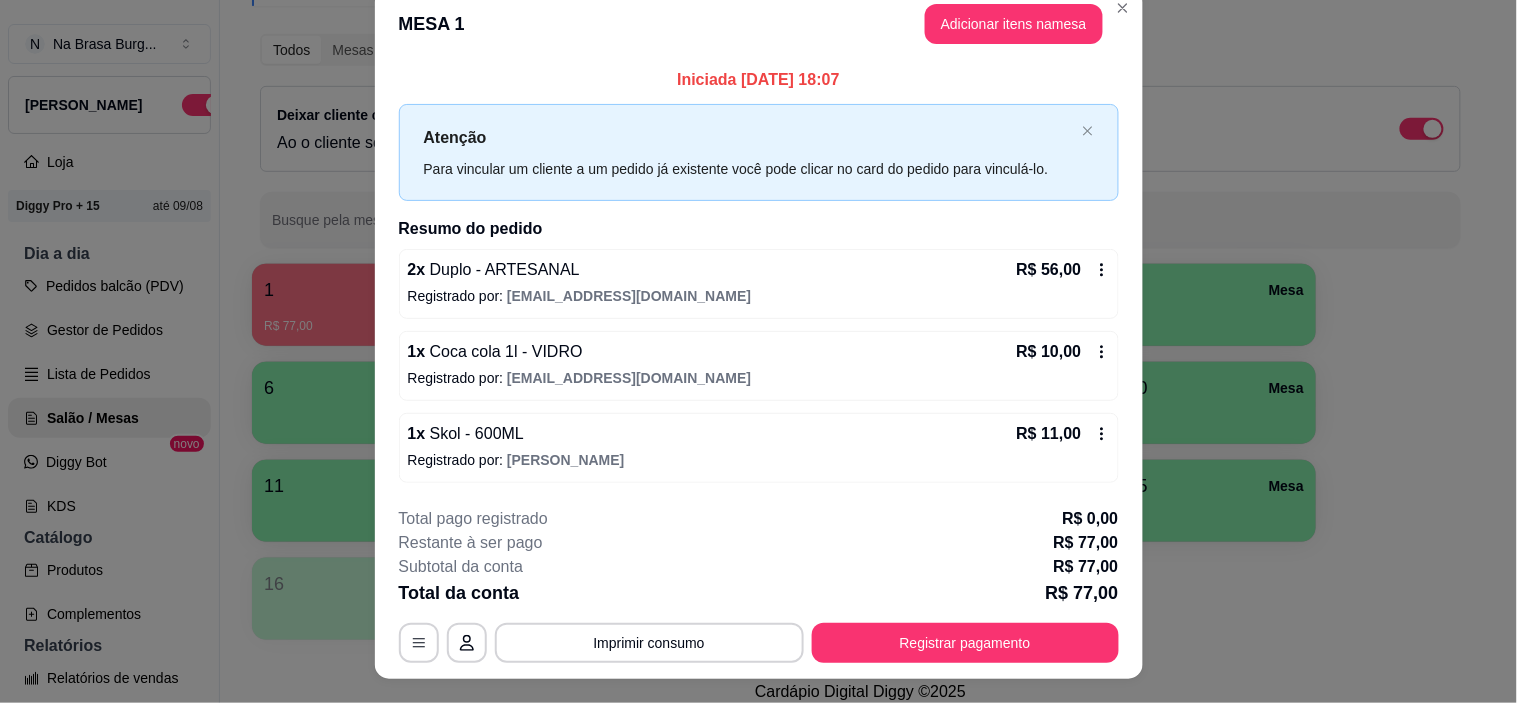 scroll, scrollTop: 0, scrollLeft: 0, axis: both 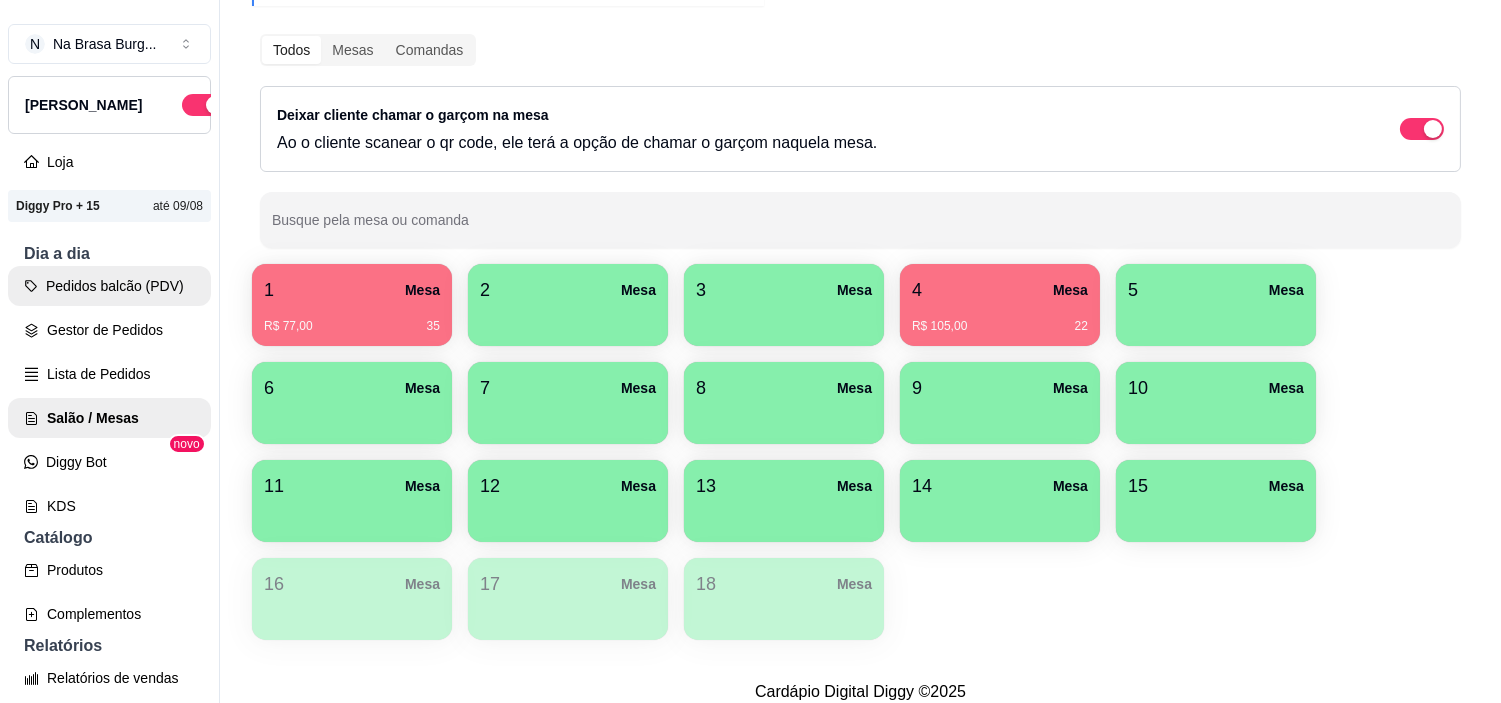 click on "Pedidos balcão (PDV)" at bounding box center (109, 286) 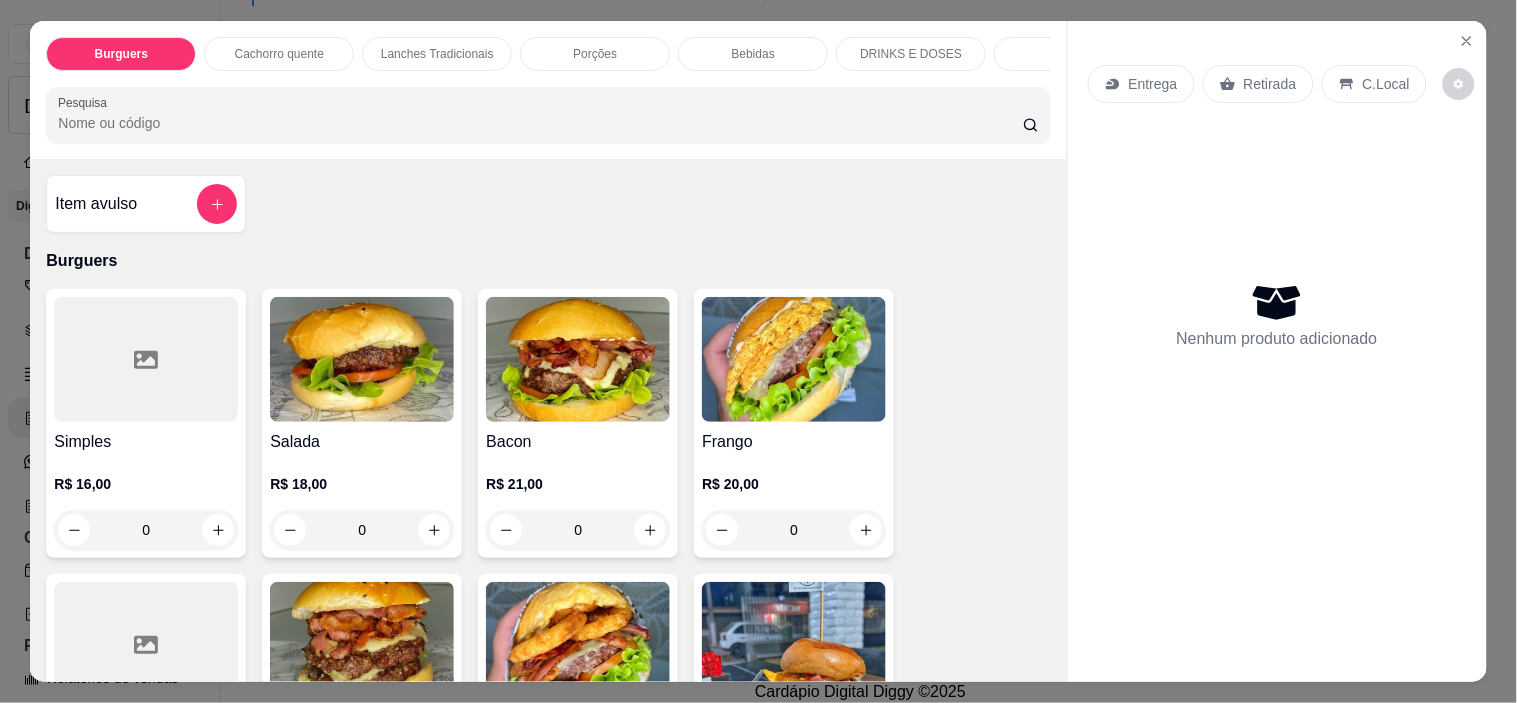 click on "R$ 16,00" at bounding box center [146, 484] 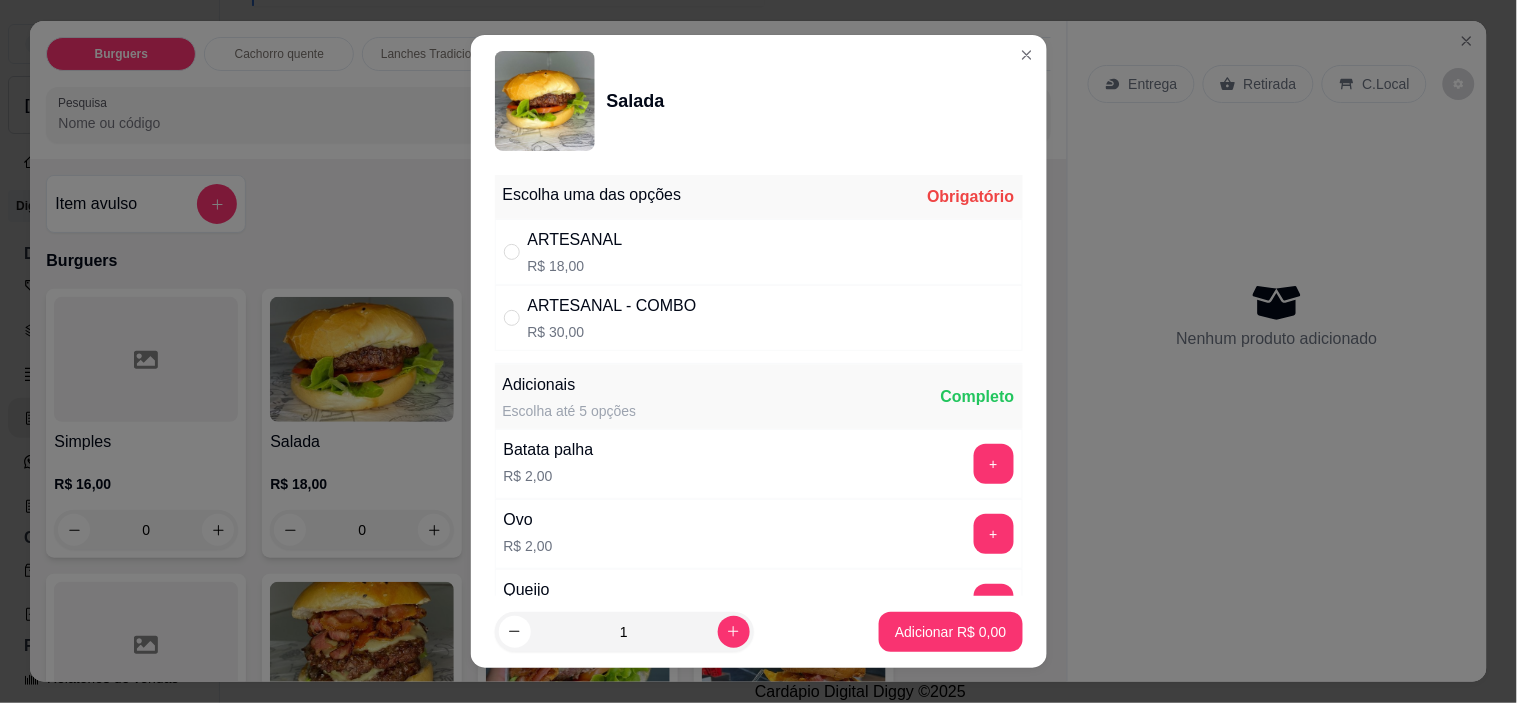click on "ARTESANAL R$ 18,00" at bounding box center [759, 252] 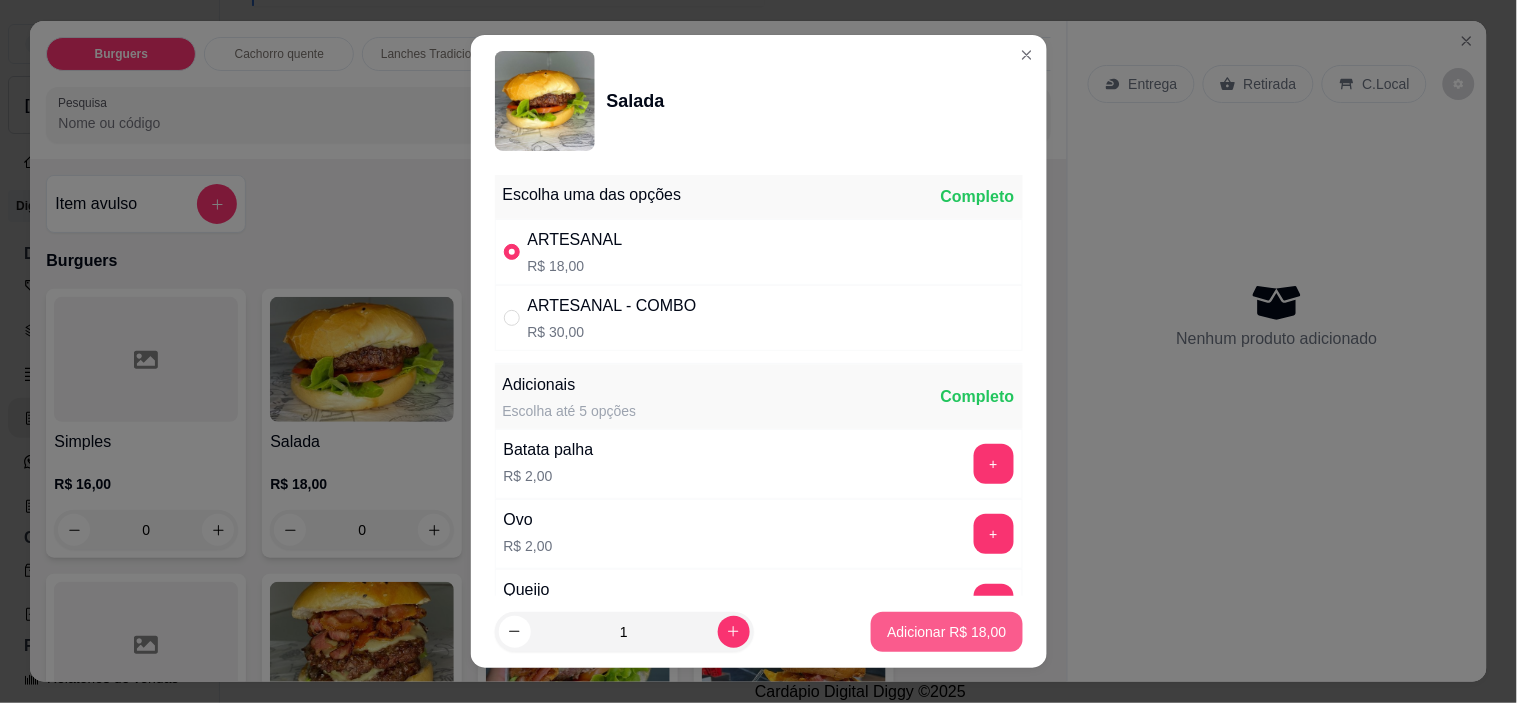 click on "Adicionar   R$ 18,00" at bounding box center [946, 632] 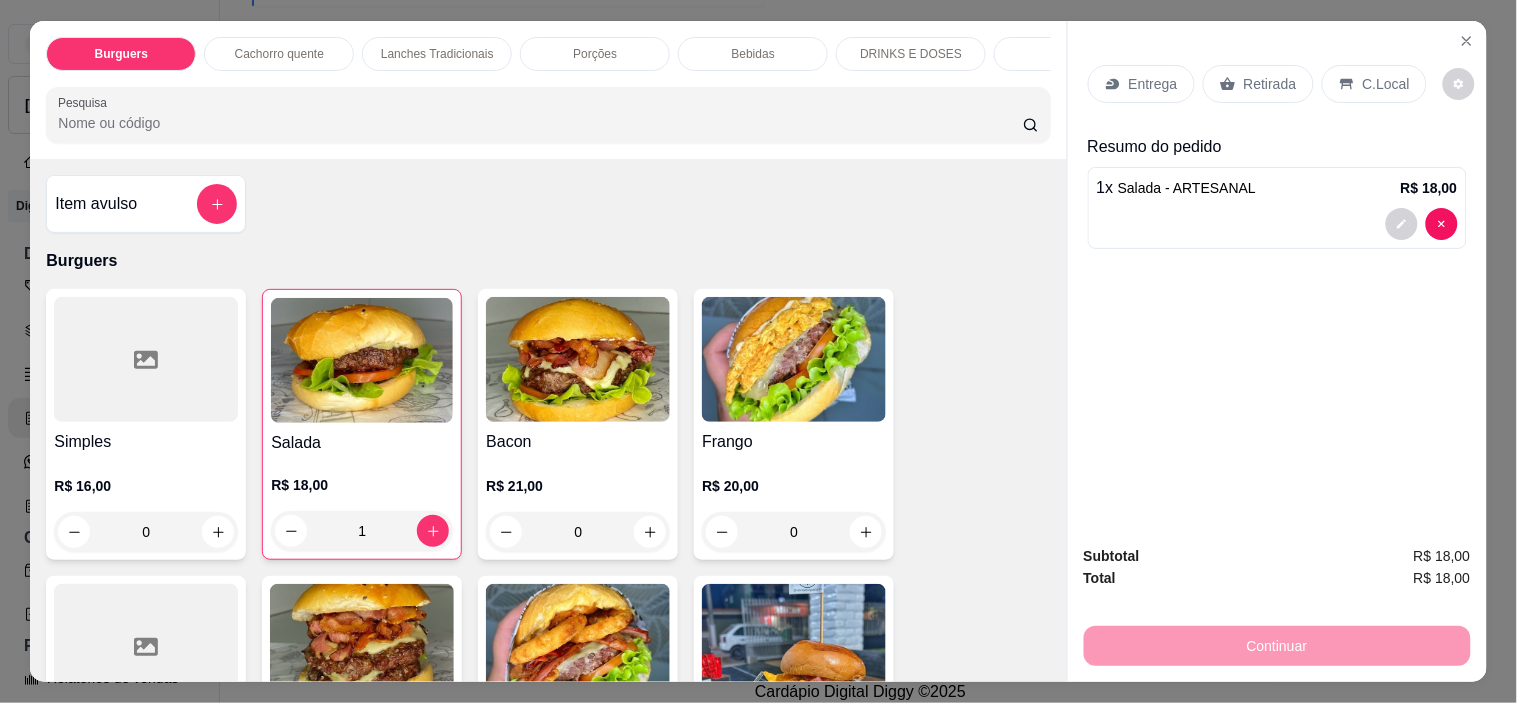 click on "Entrega" at bounding box center (1153, 84) 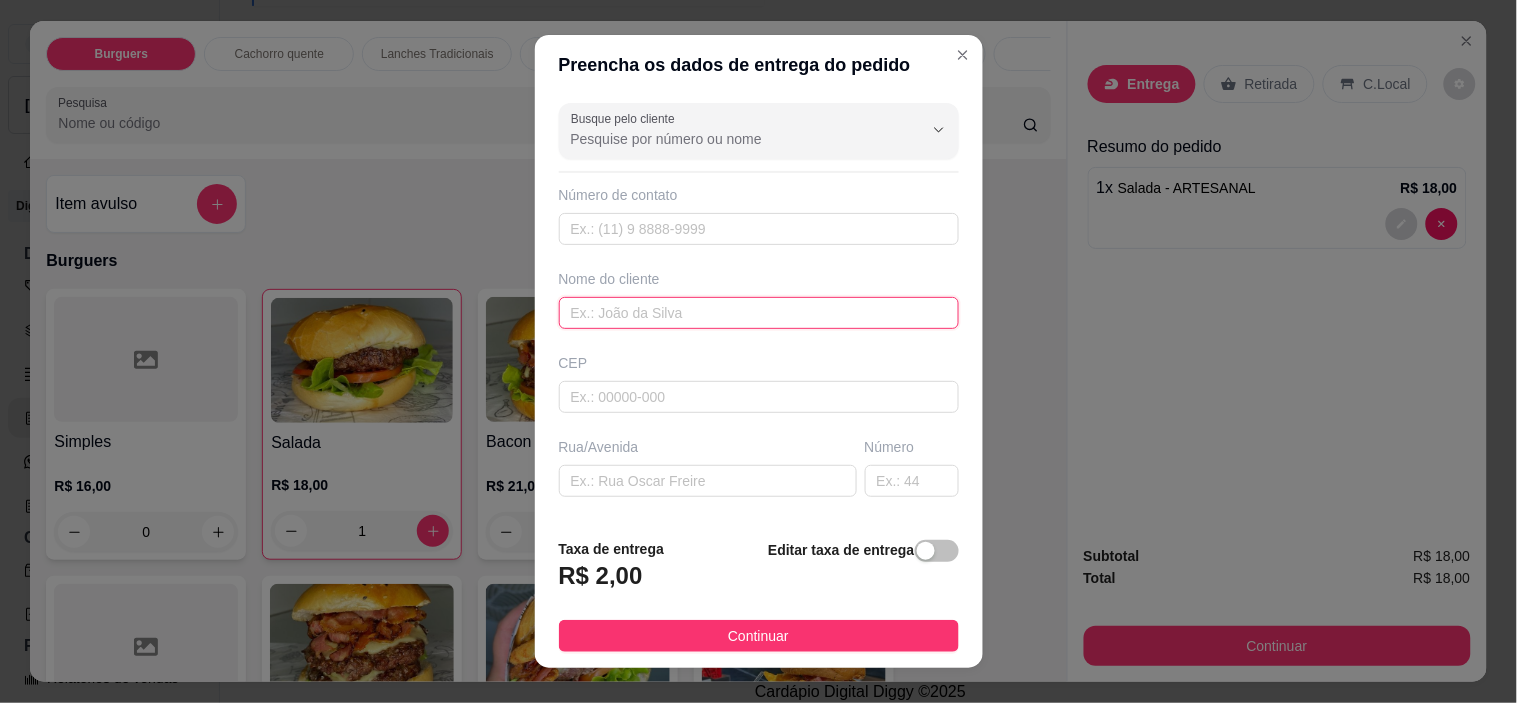 click at bounding box center (759, 313) 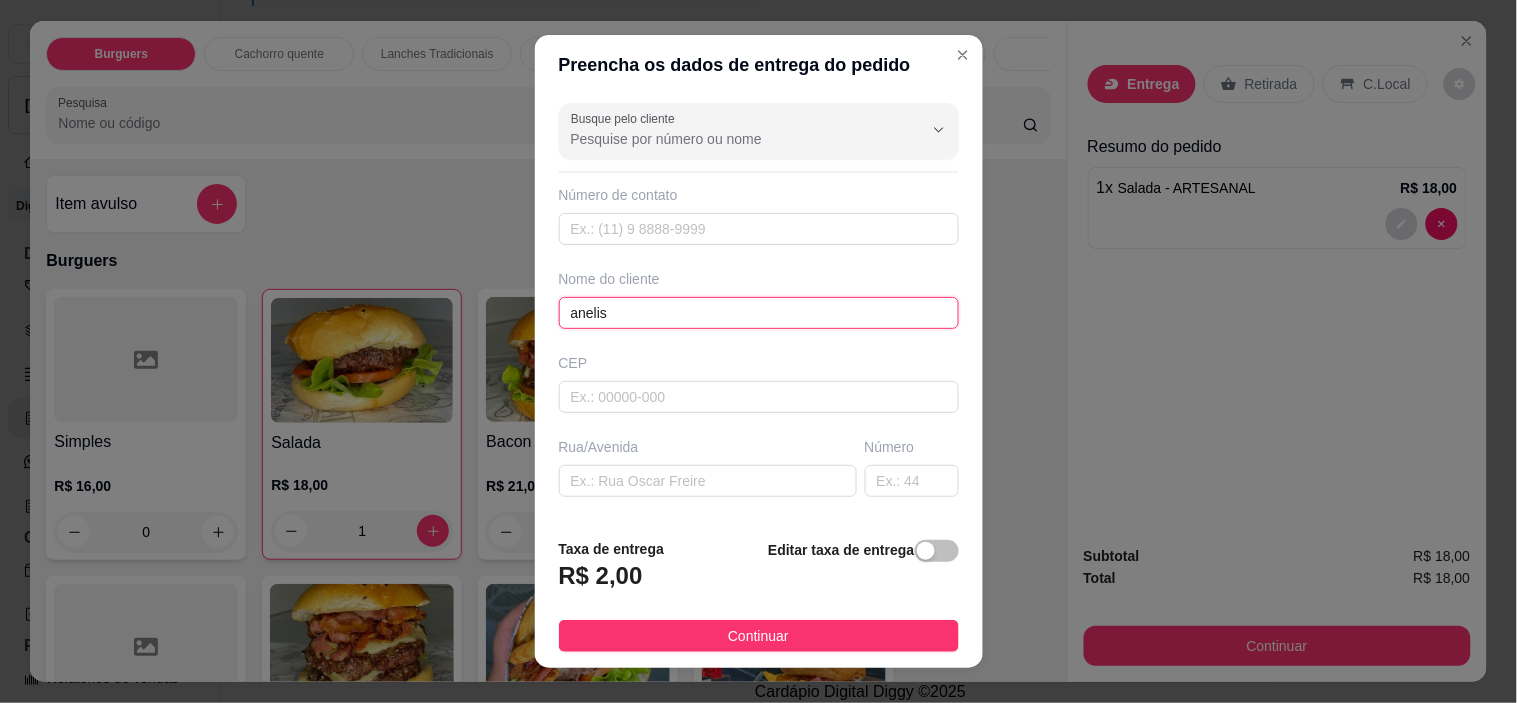 type on "anelise" 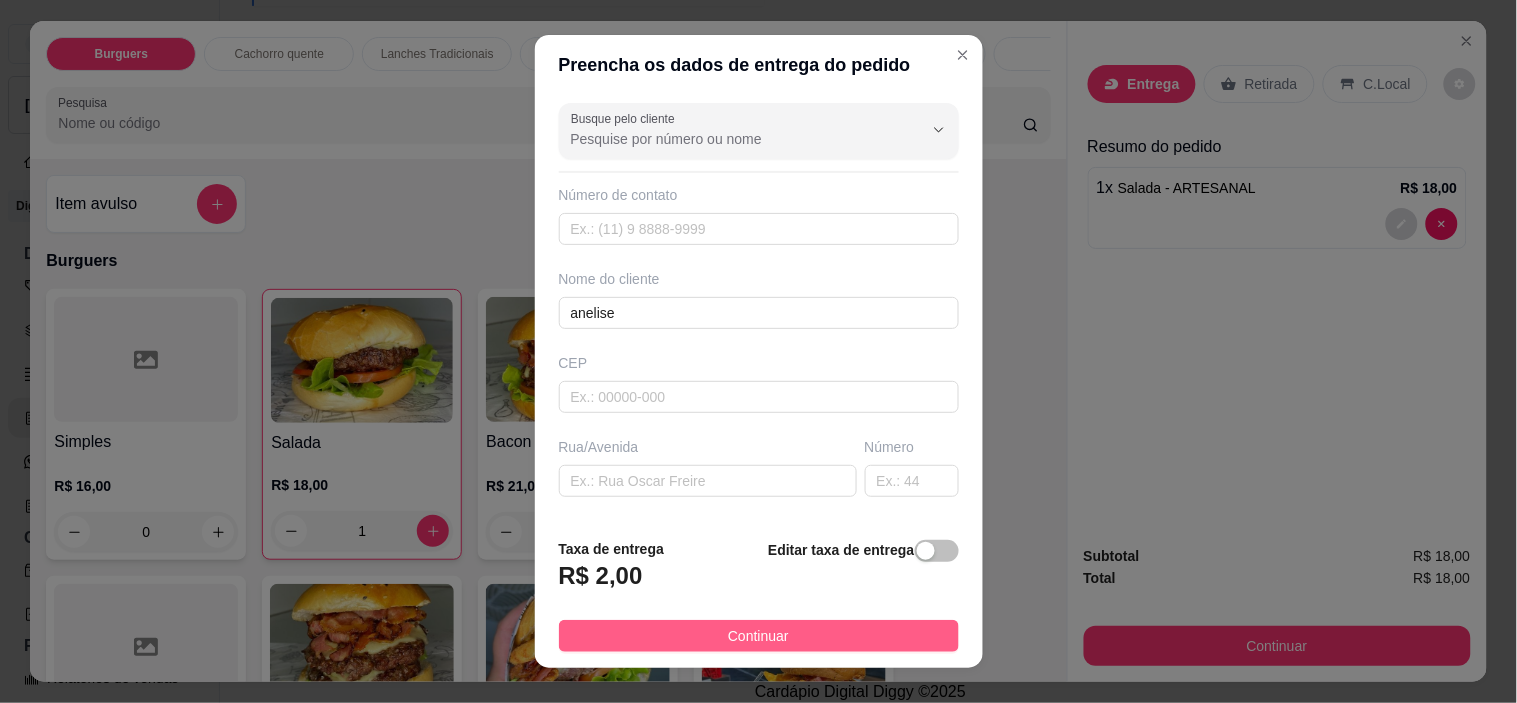 click on "Continuar" at bounding box center (759, 636) 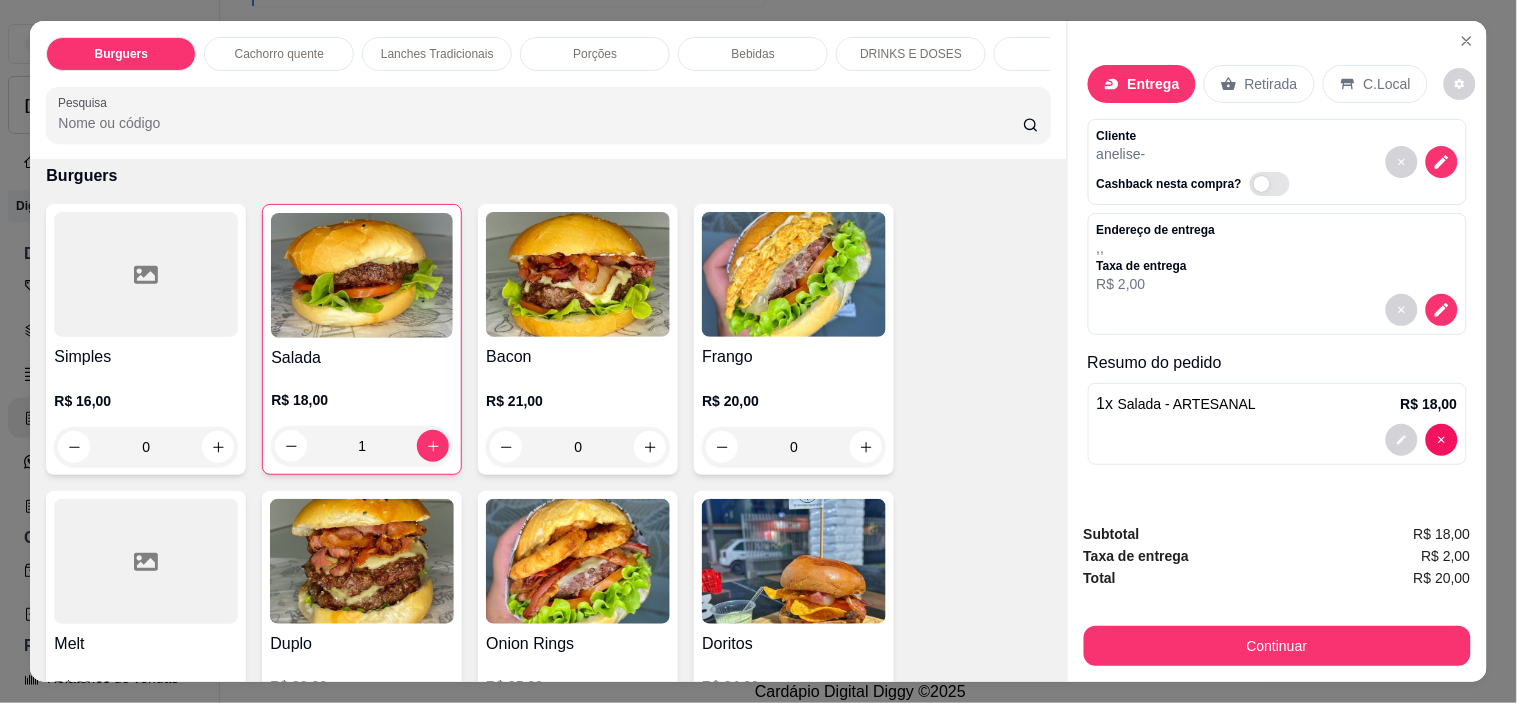scroll, scrollTop: 0, scrollLeft: 0, axis: both 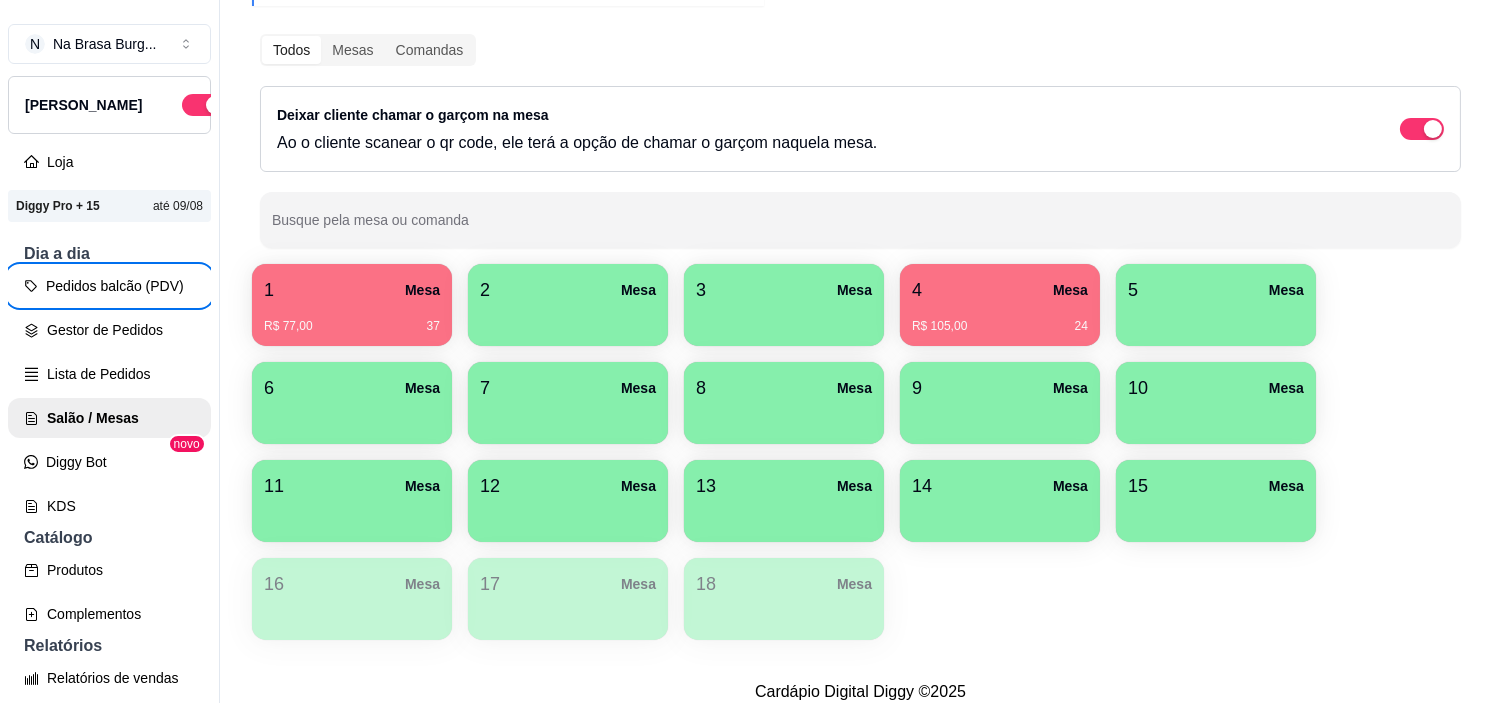 click on "1 Mesa R$ 77,00 37" at bounding box center (352, 305) 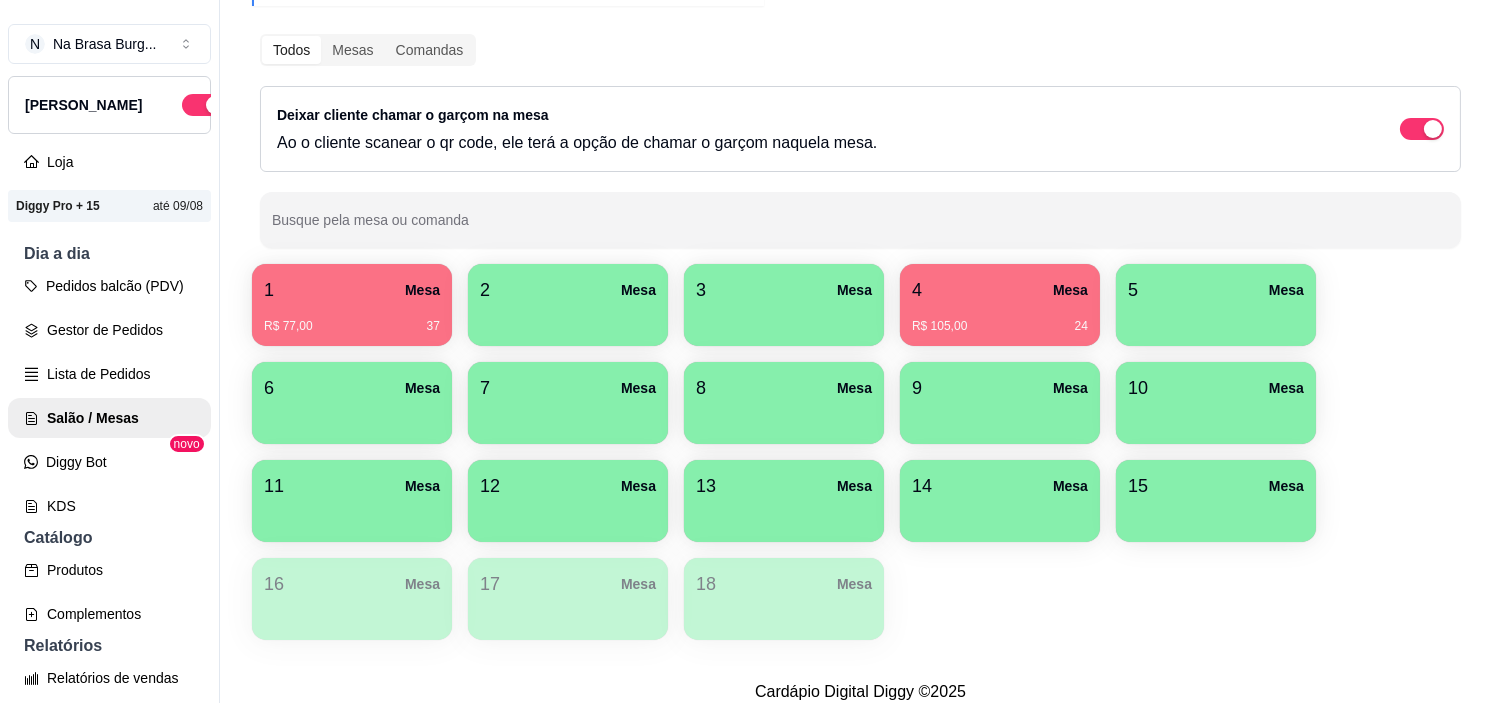 click on "R$ 77,00 37" at bounding box center [352, 326] 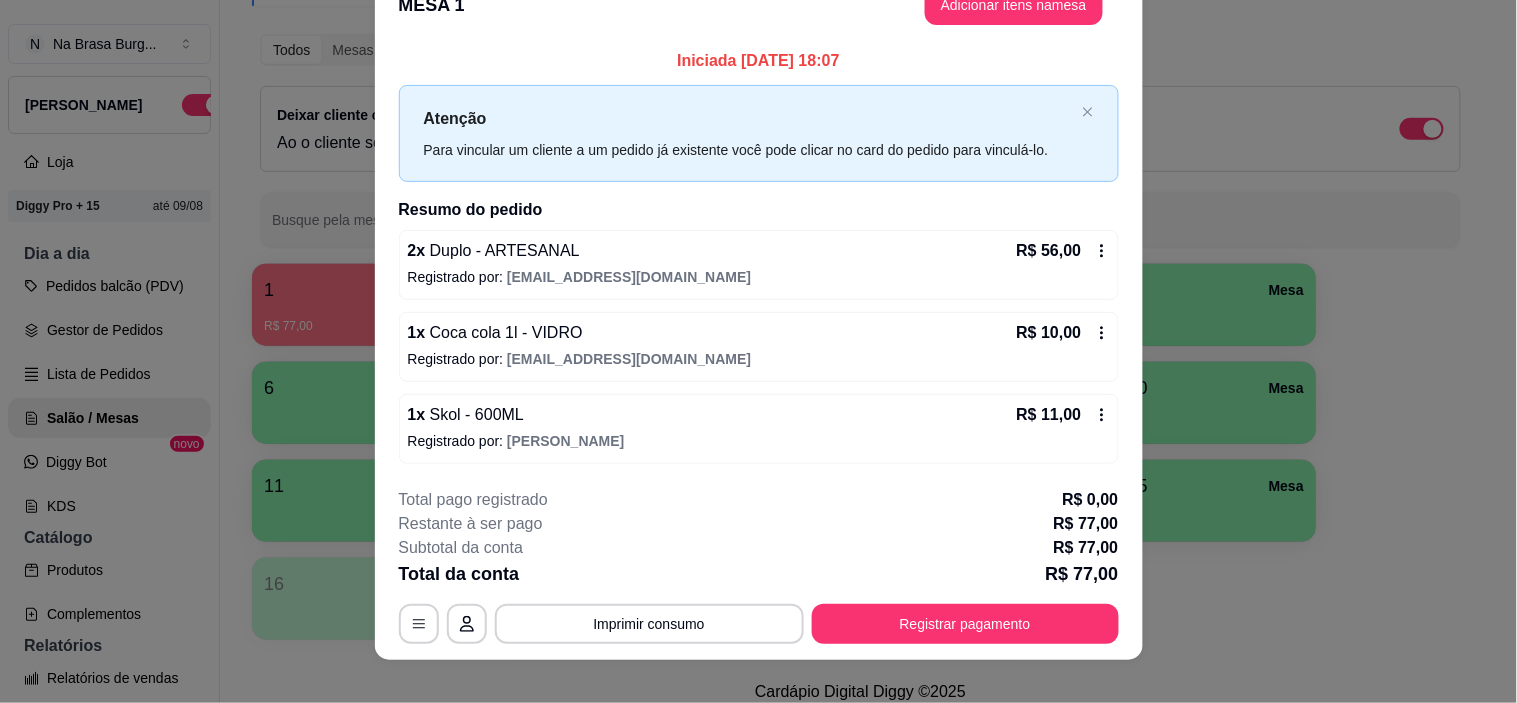 scroll, scrollTop: 57, scrollLeft: 0, axis: vertical 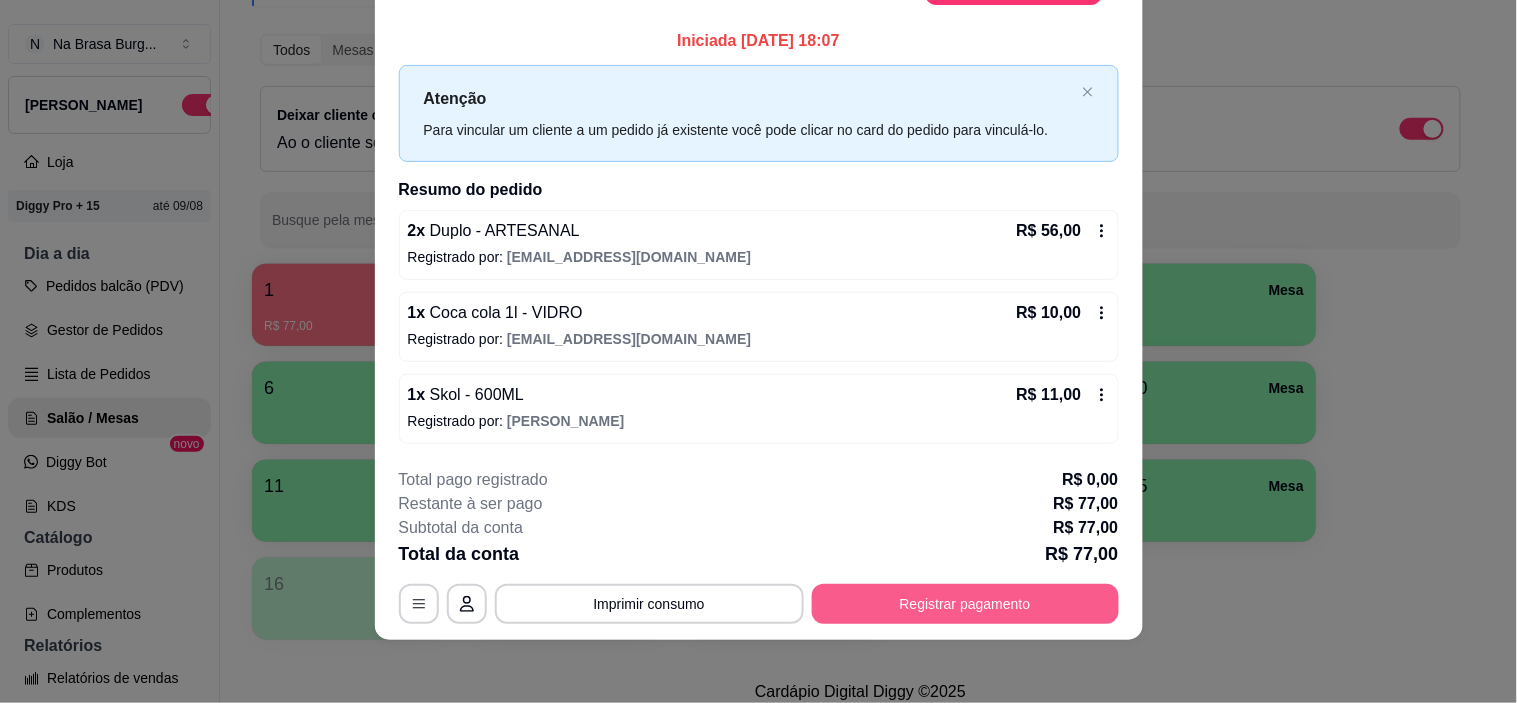 click on "Registrar pagamento" at bounding box center (965, 604) 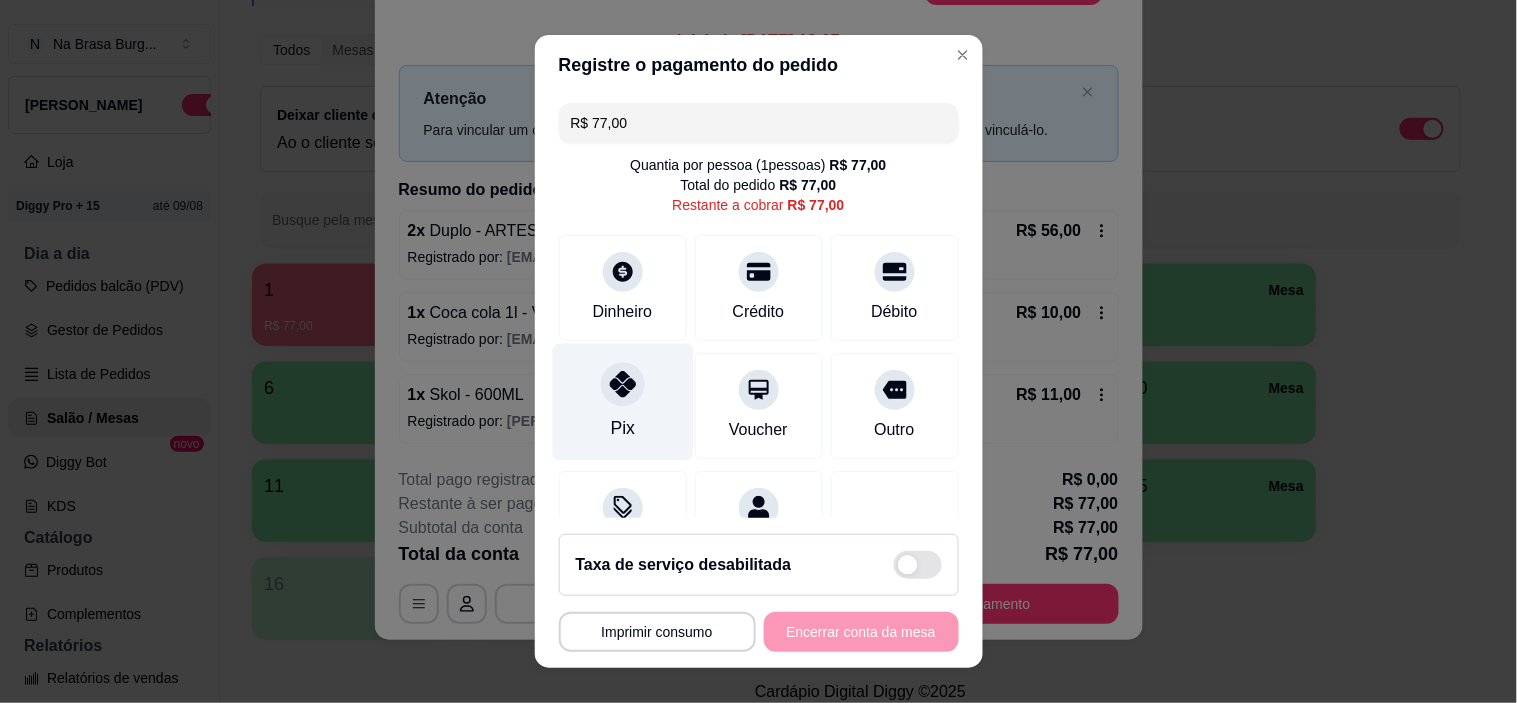 click at bounding box center (623, 385) 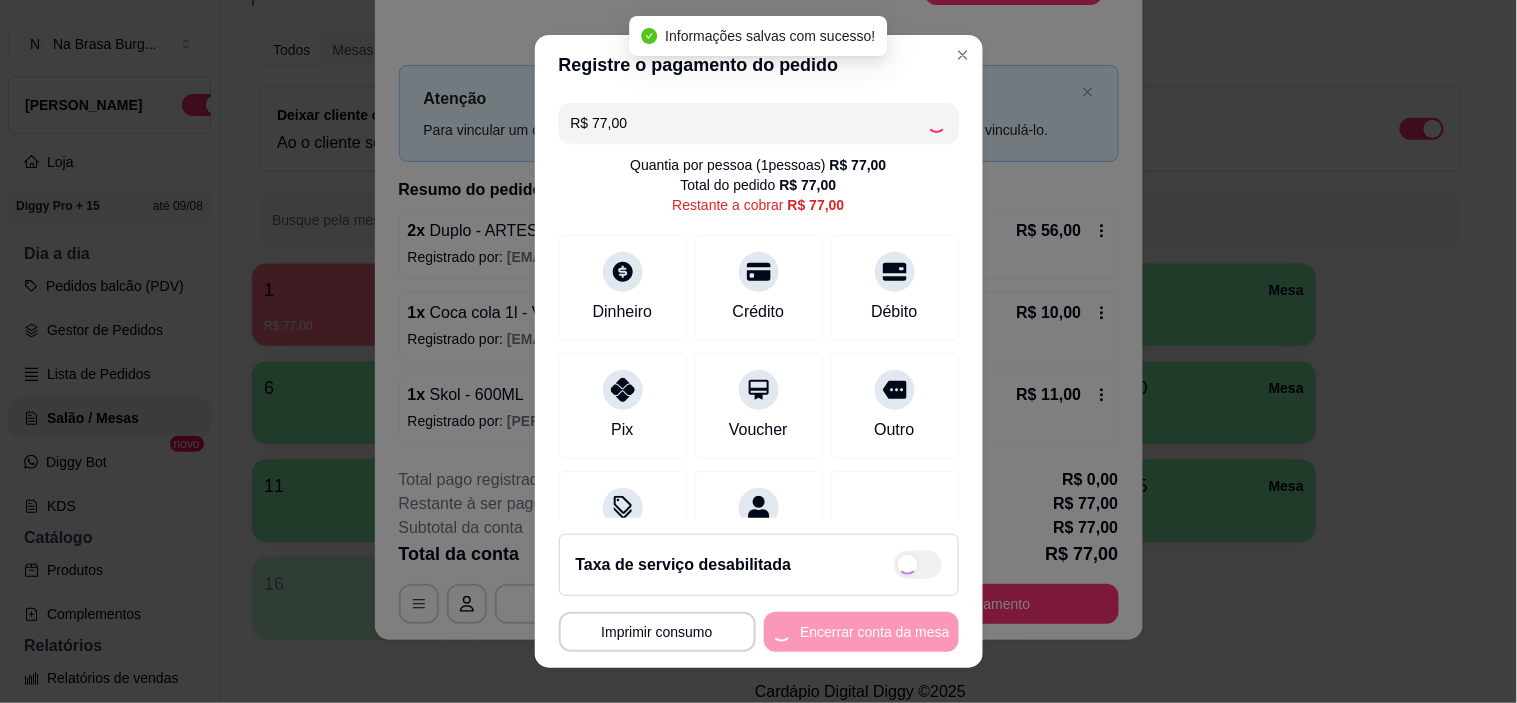 type on "R$ 0,00" 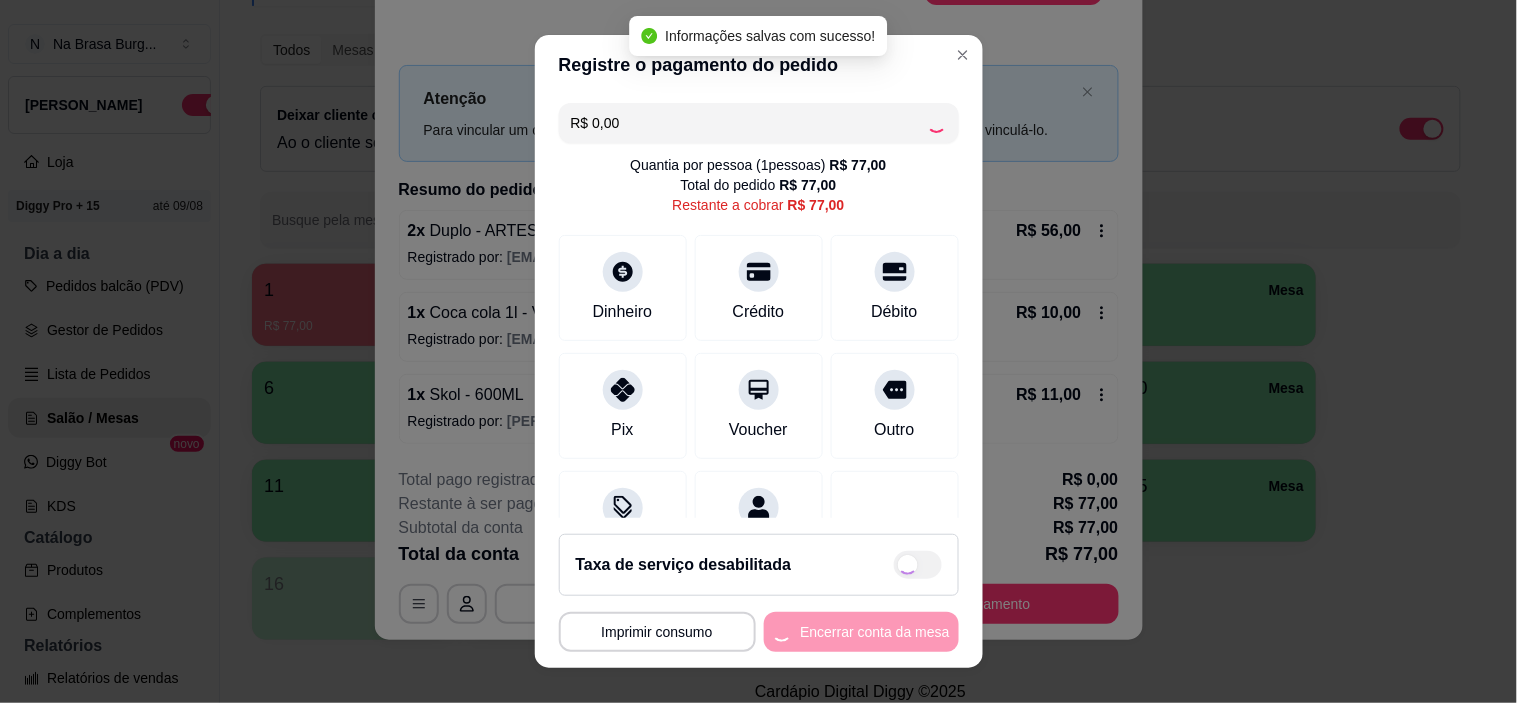 click on "Encerrar conta da mesa" at bounding box center [861, 632] 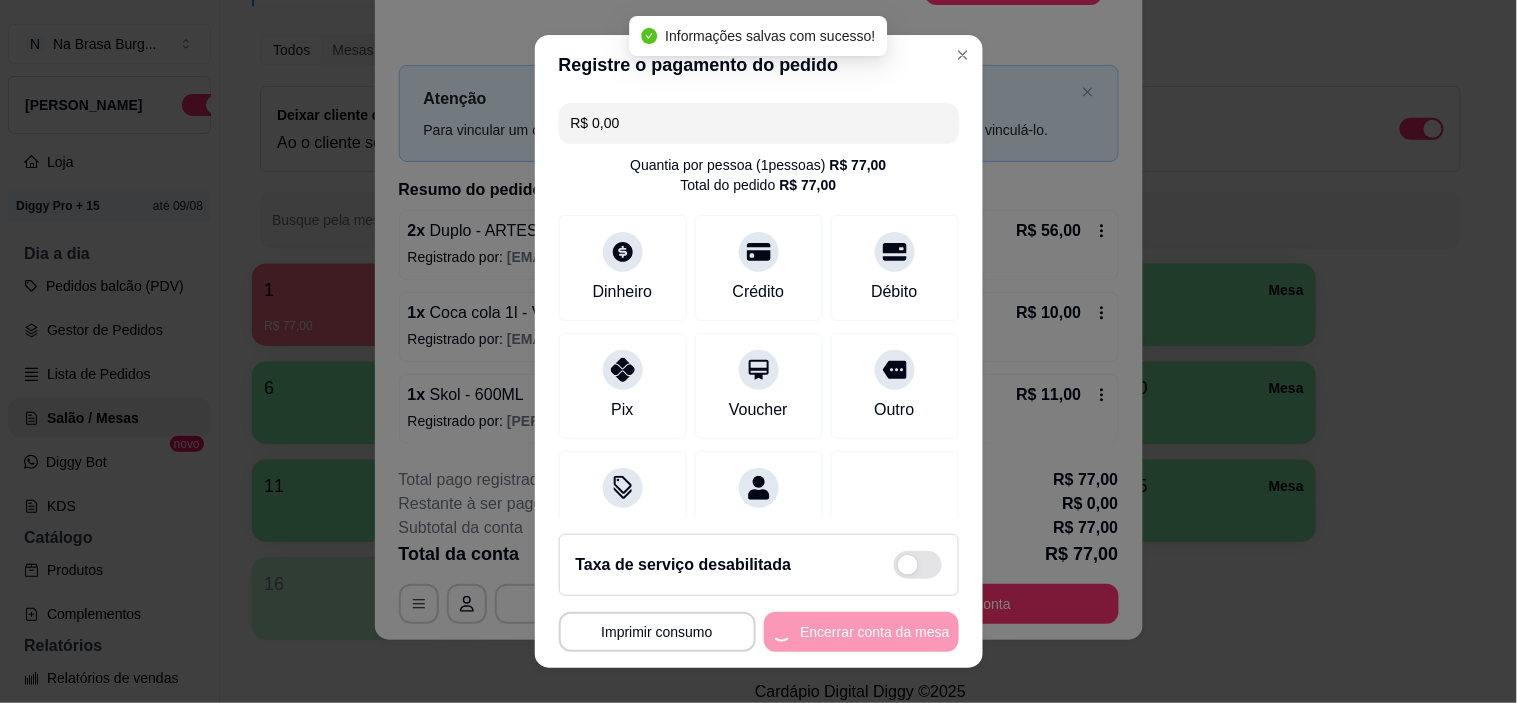 scroll, scrollTop: 0, scrollLeft: 0, axis: both 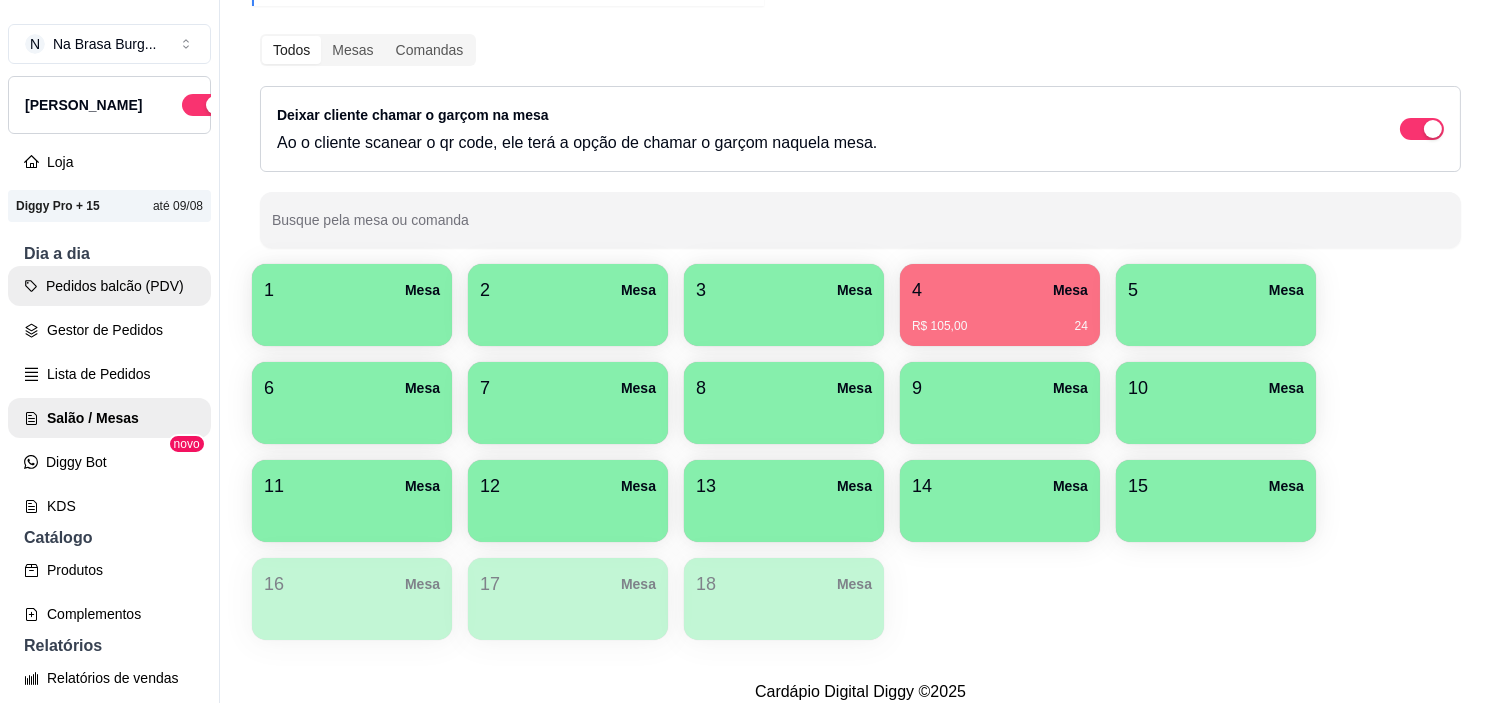 click on "Pedidos balcão (PDV)" at bounding box center [109, 286] 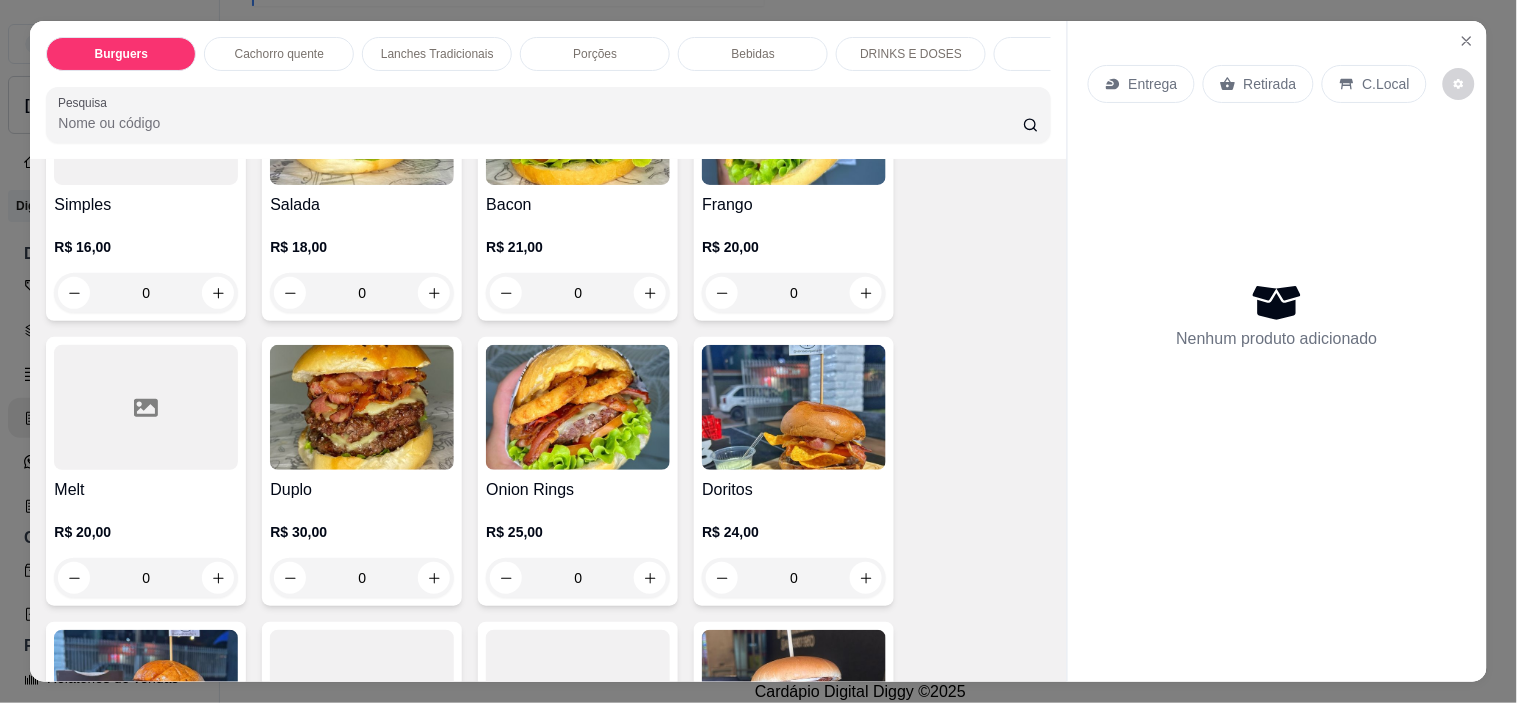 scroll, scrollTop: 333, scrollLeft: 0, axis: vertical 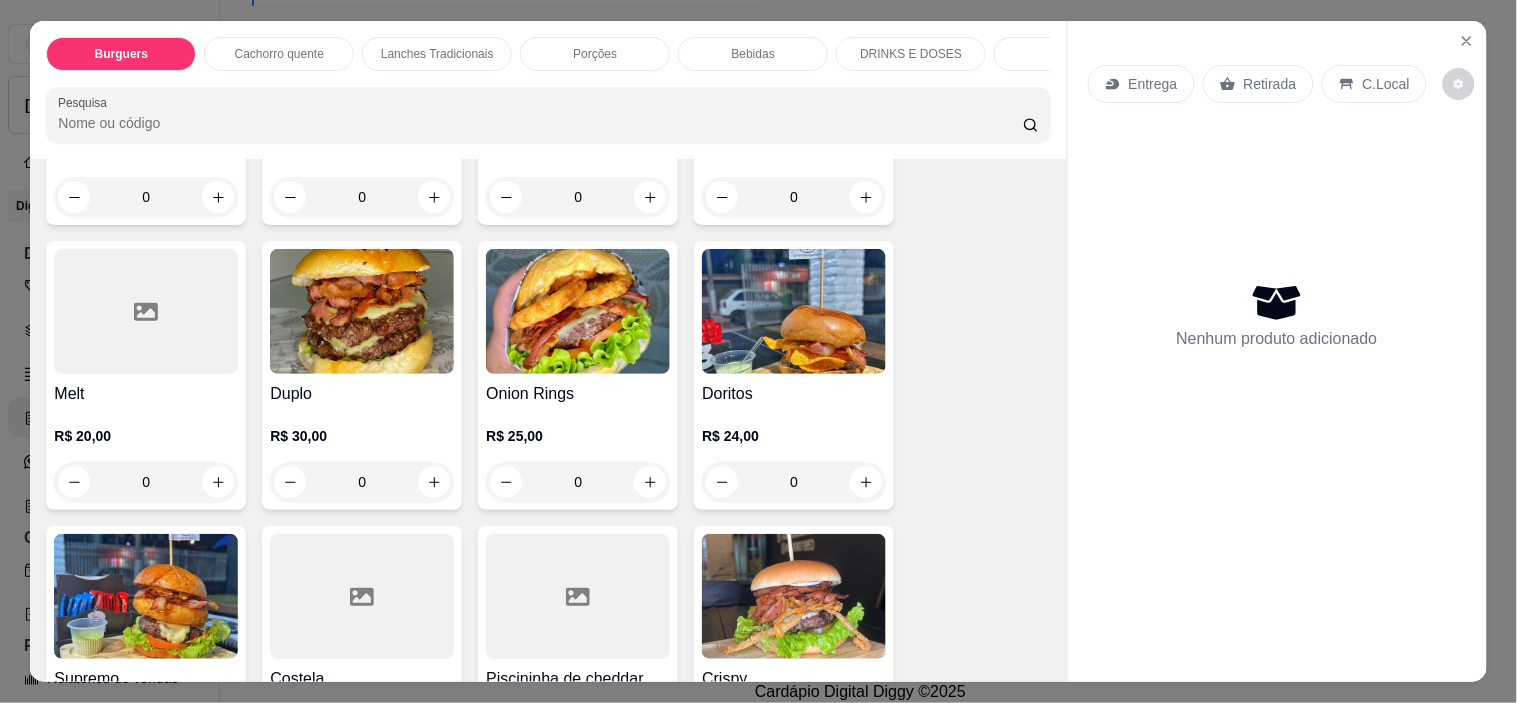 click at bounding box center [146, 311] 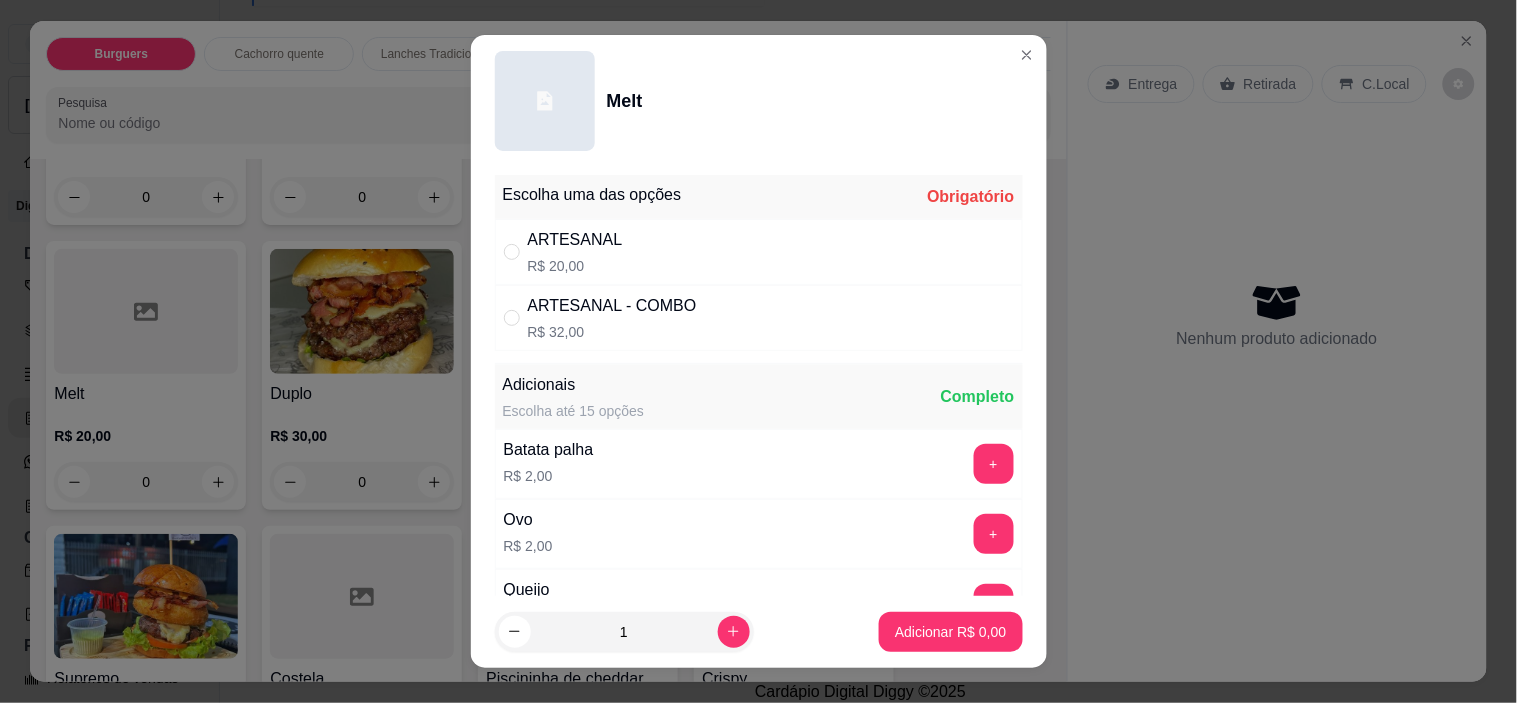 click on "ARTESANAL R$ 20,00" at bounding box center [759, 252] 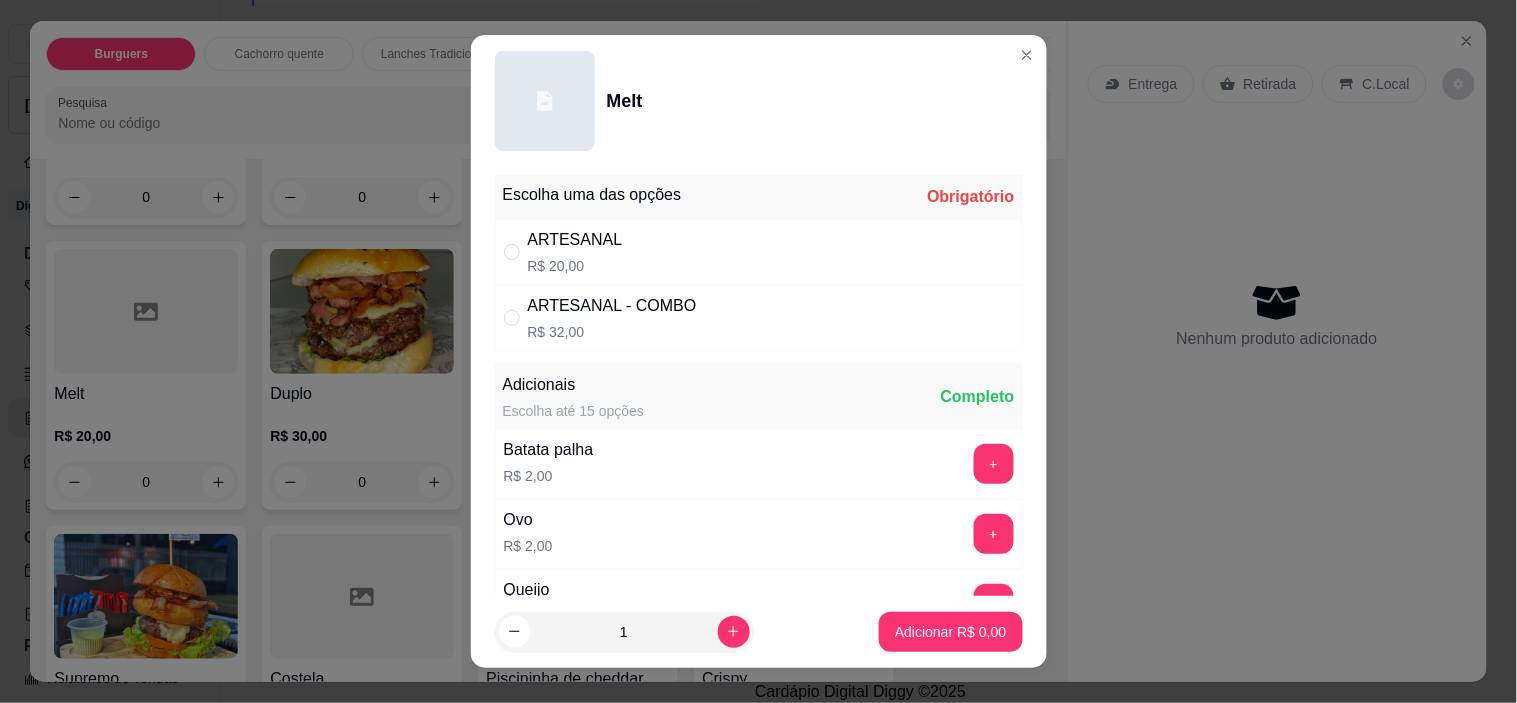 radio on "true" 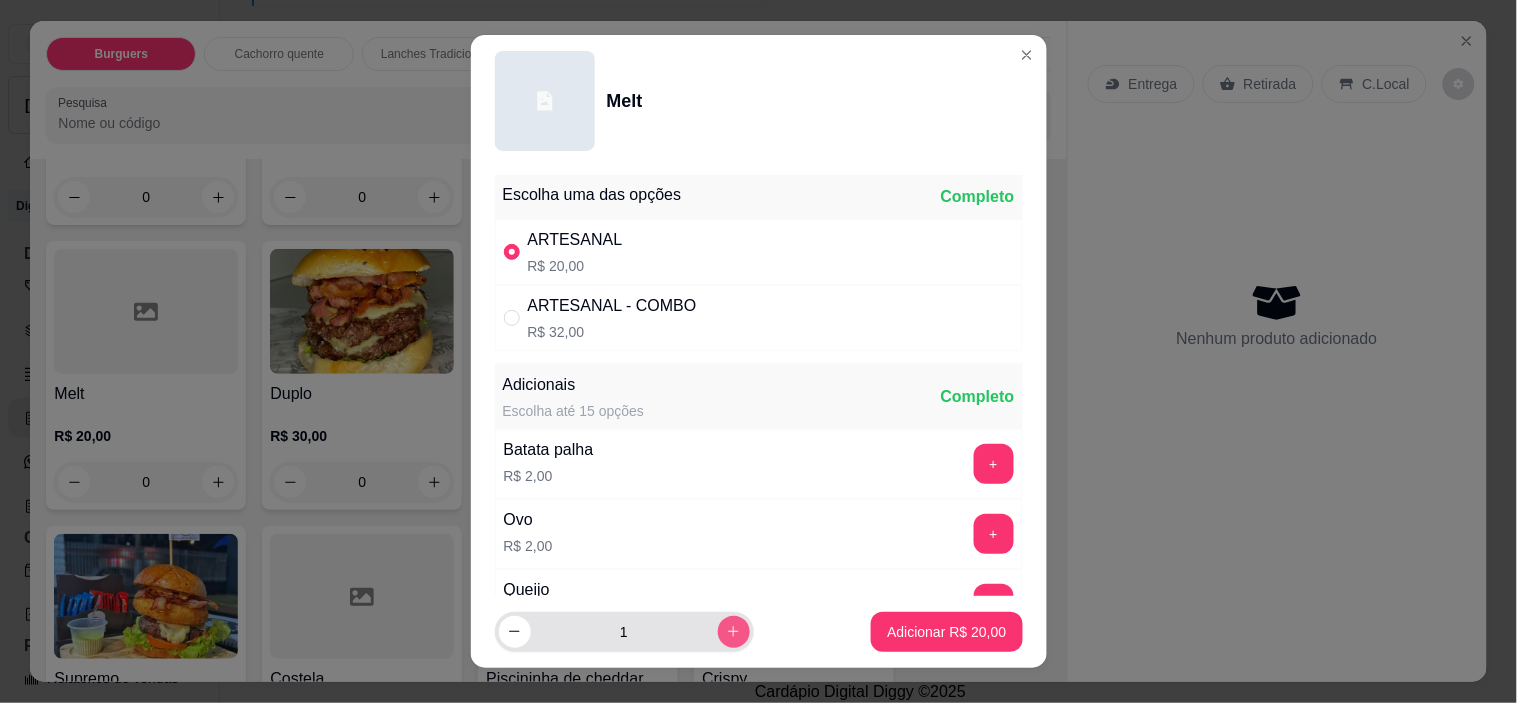 click at bounding box center (734, 632) 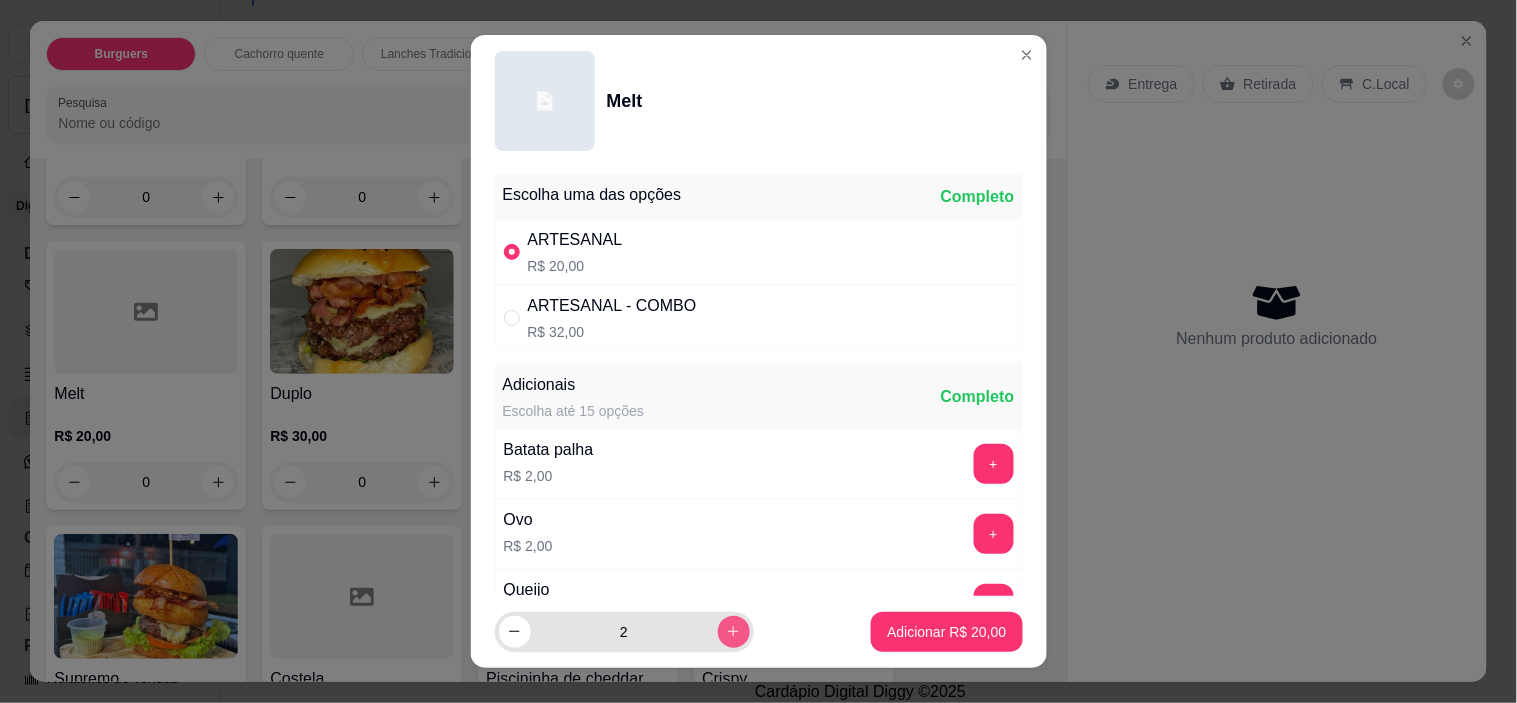 click at bounding box center [734, 632] 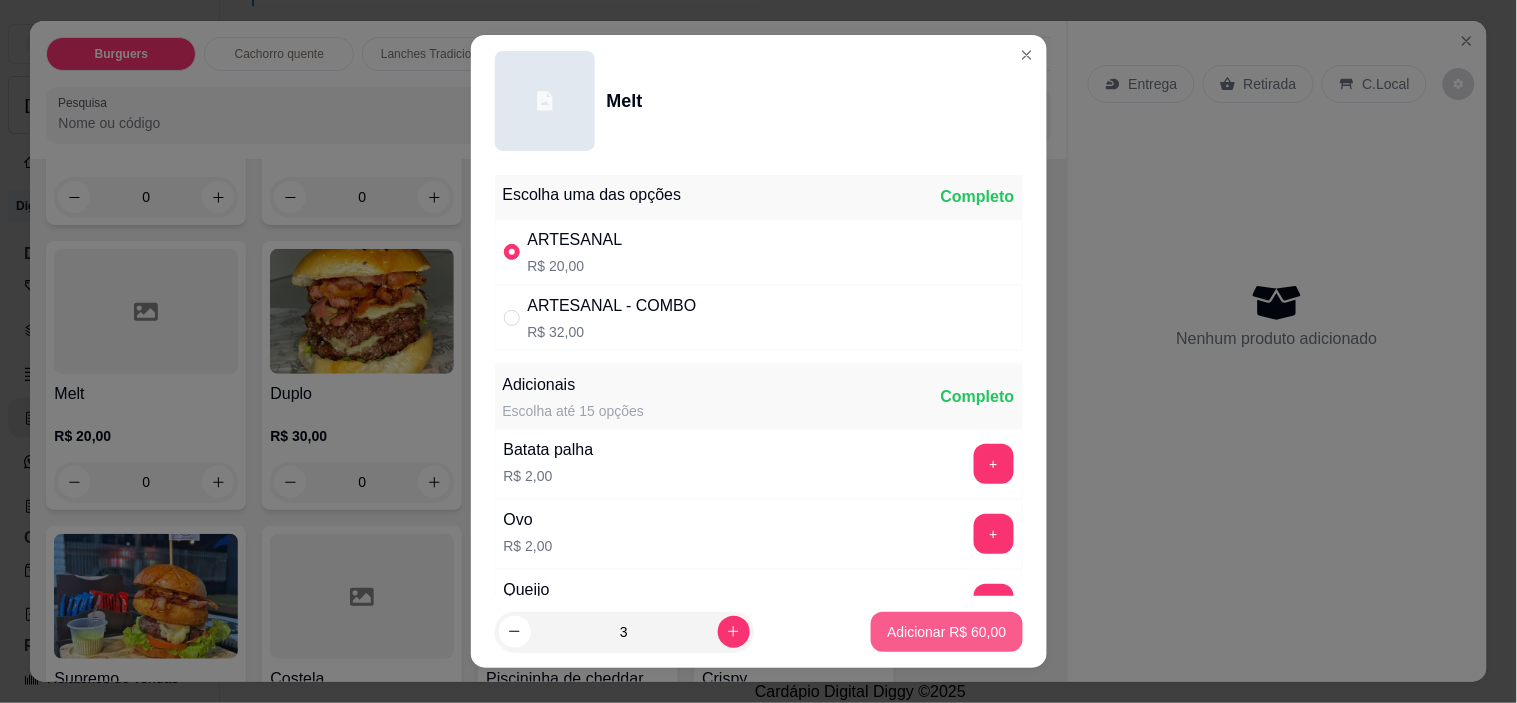 click on "Adicionar   R$ 60,00" at bounding box center [946, 632] 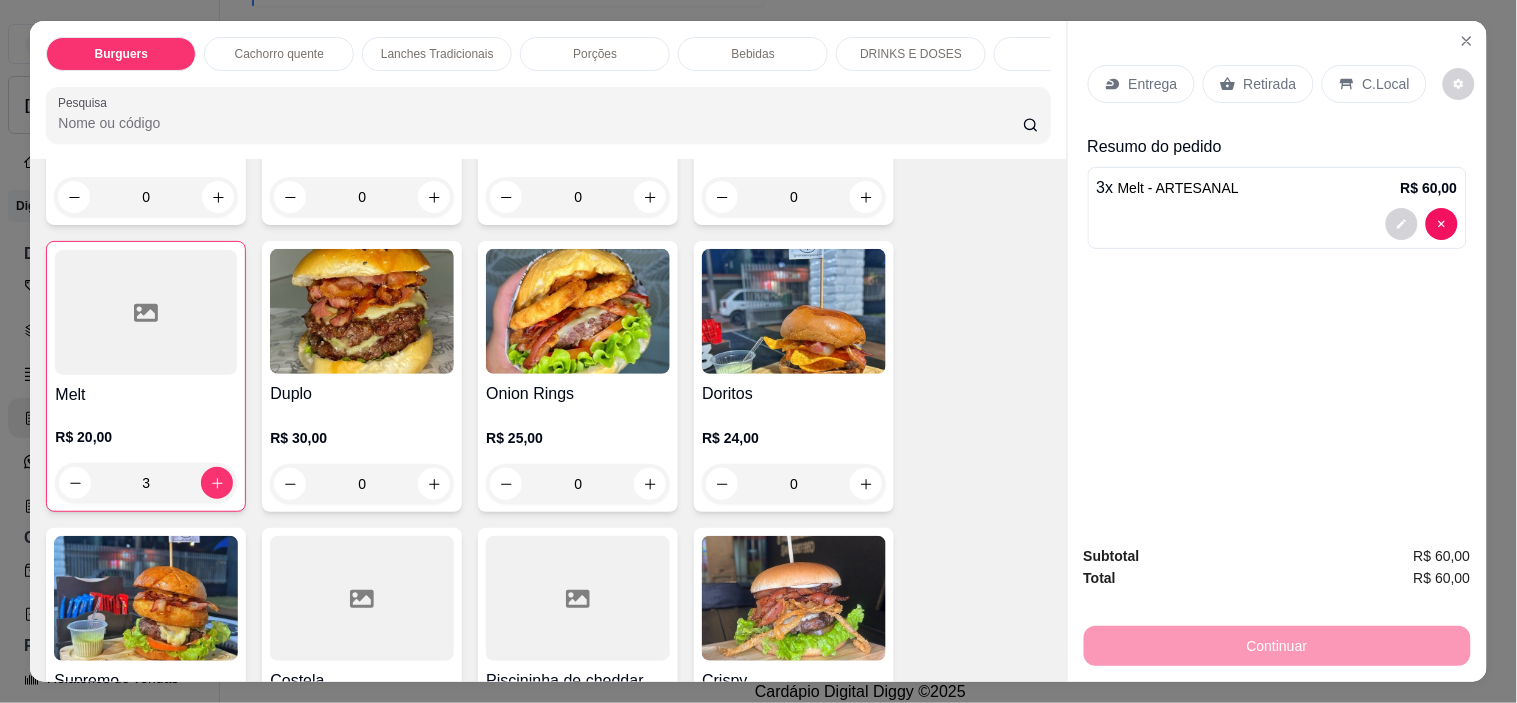 click on "Entrega" at bounding box center (1153, 84) 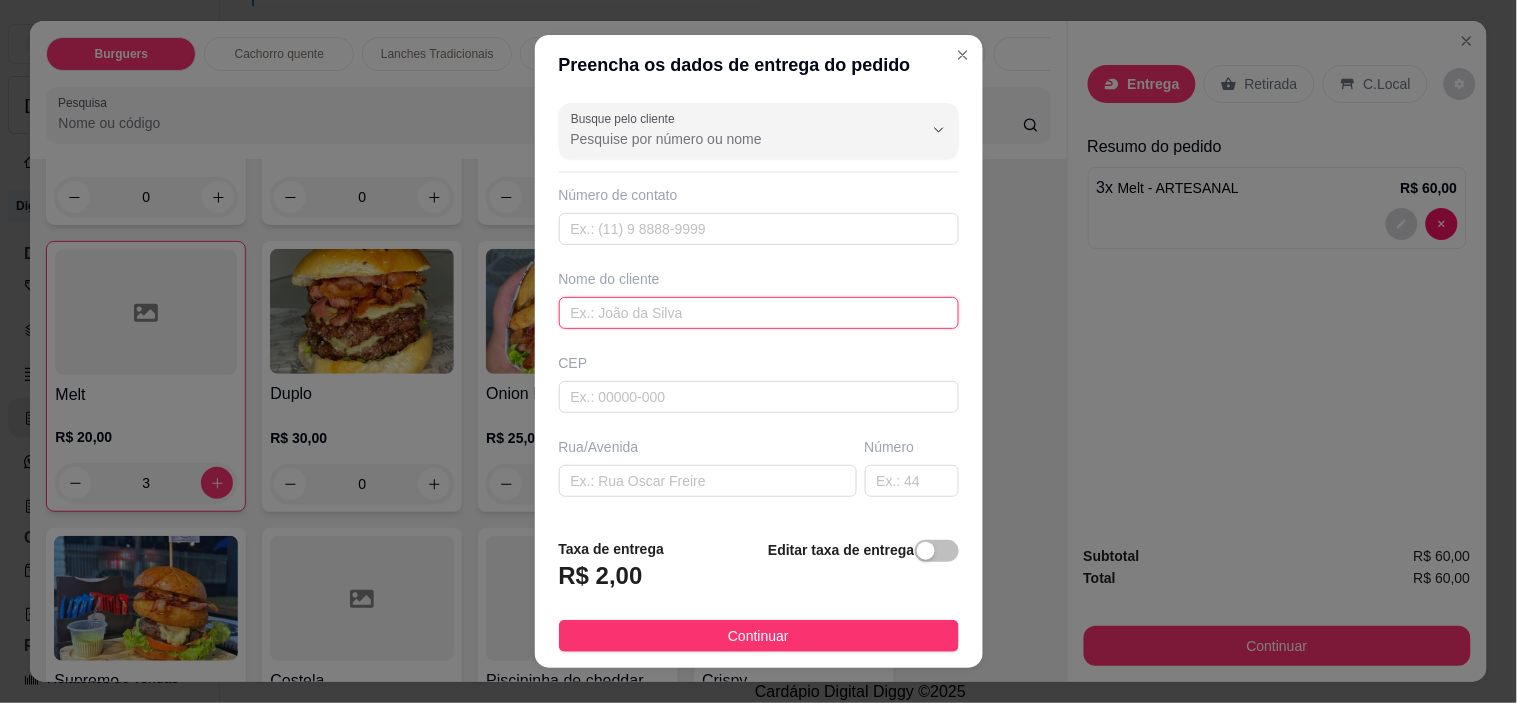 click at bounding box center [759, 313] 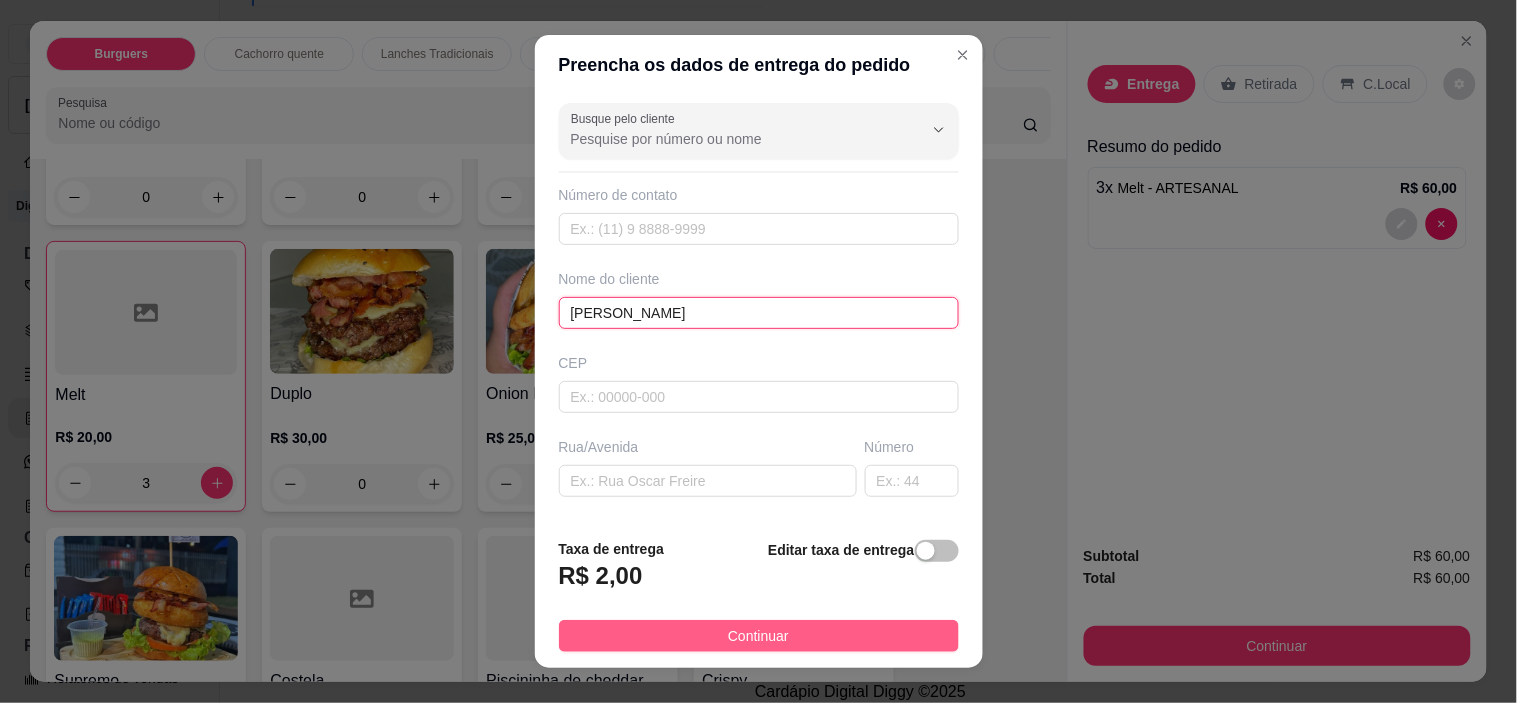 type on "[PERSON_NAME]" 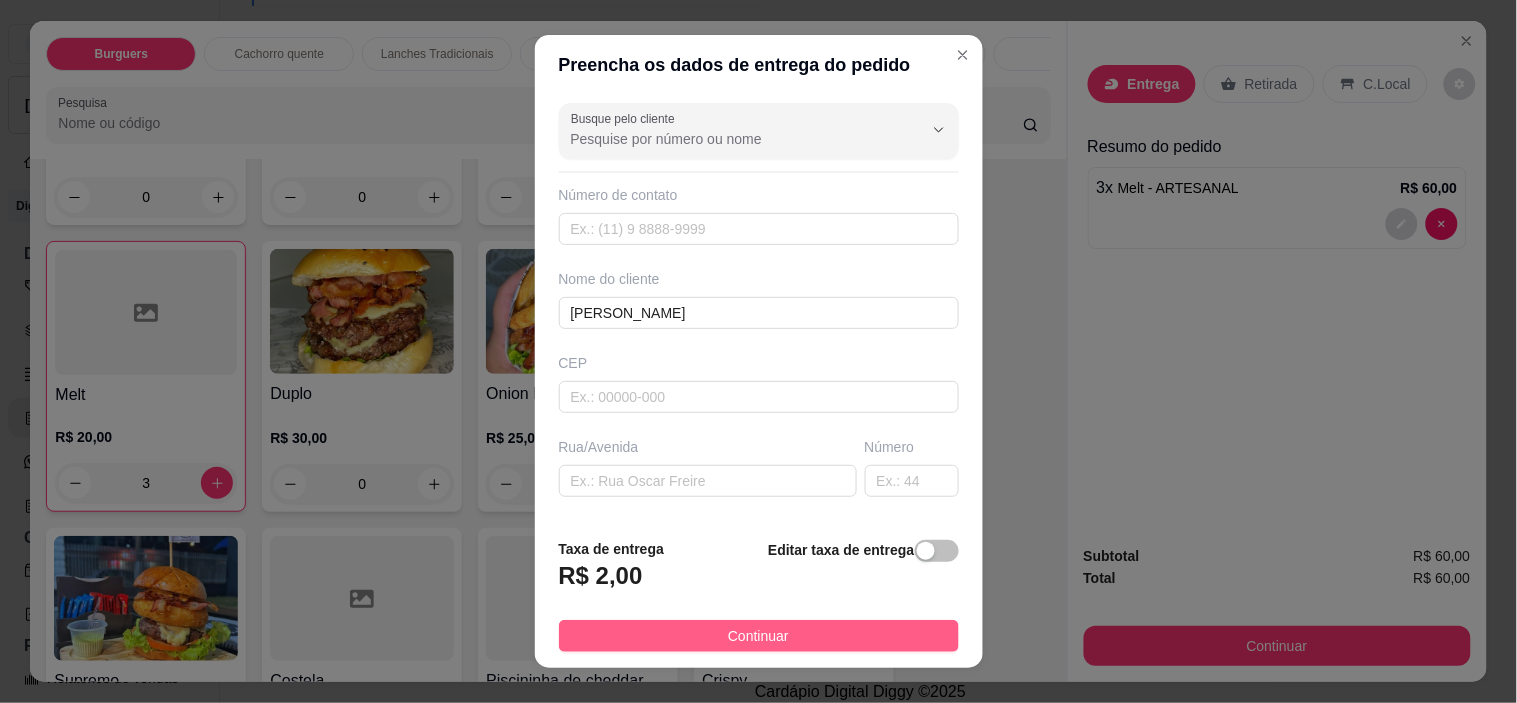 click on "Continuar" at bounding box center [759, 636] 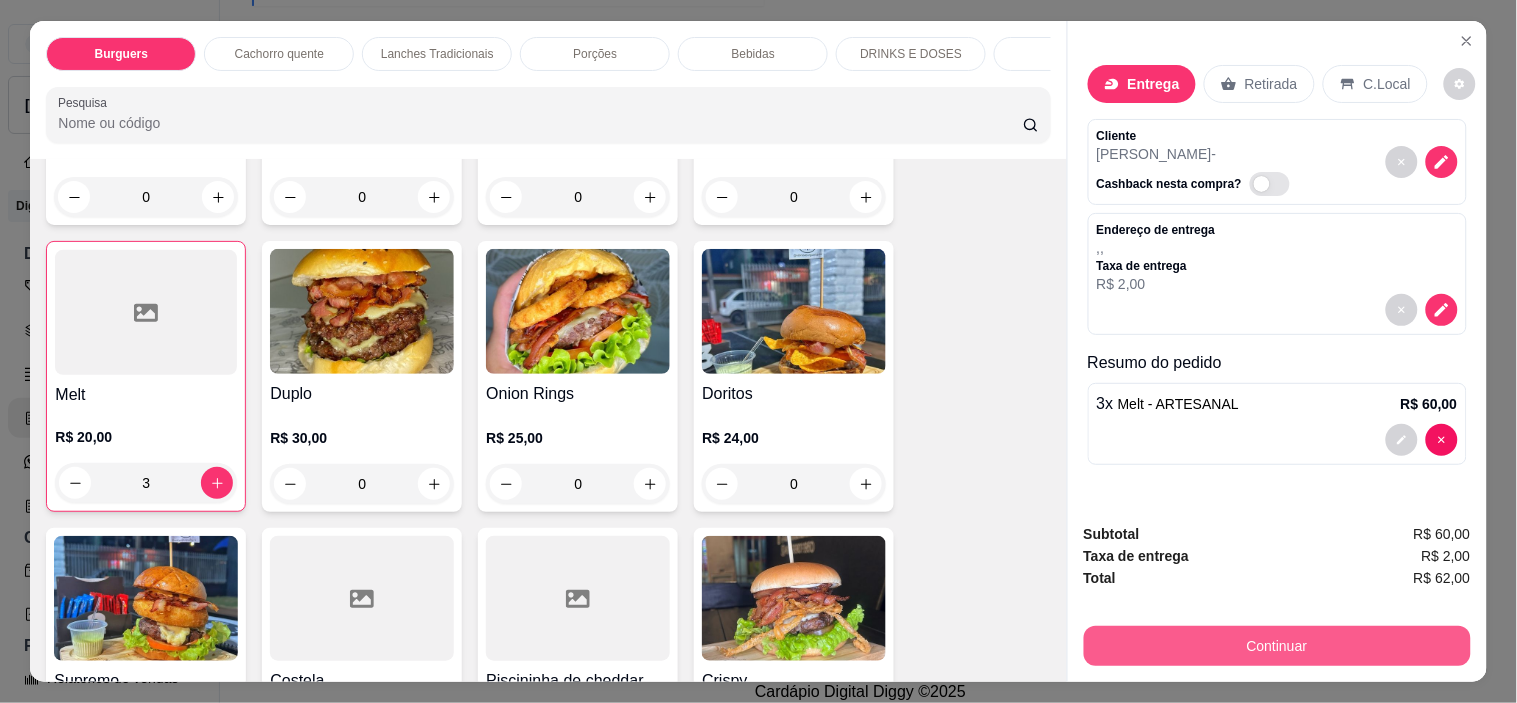 click on "Continuar" at bounding box center (1277, 646) 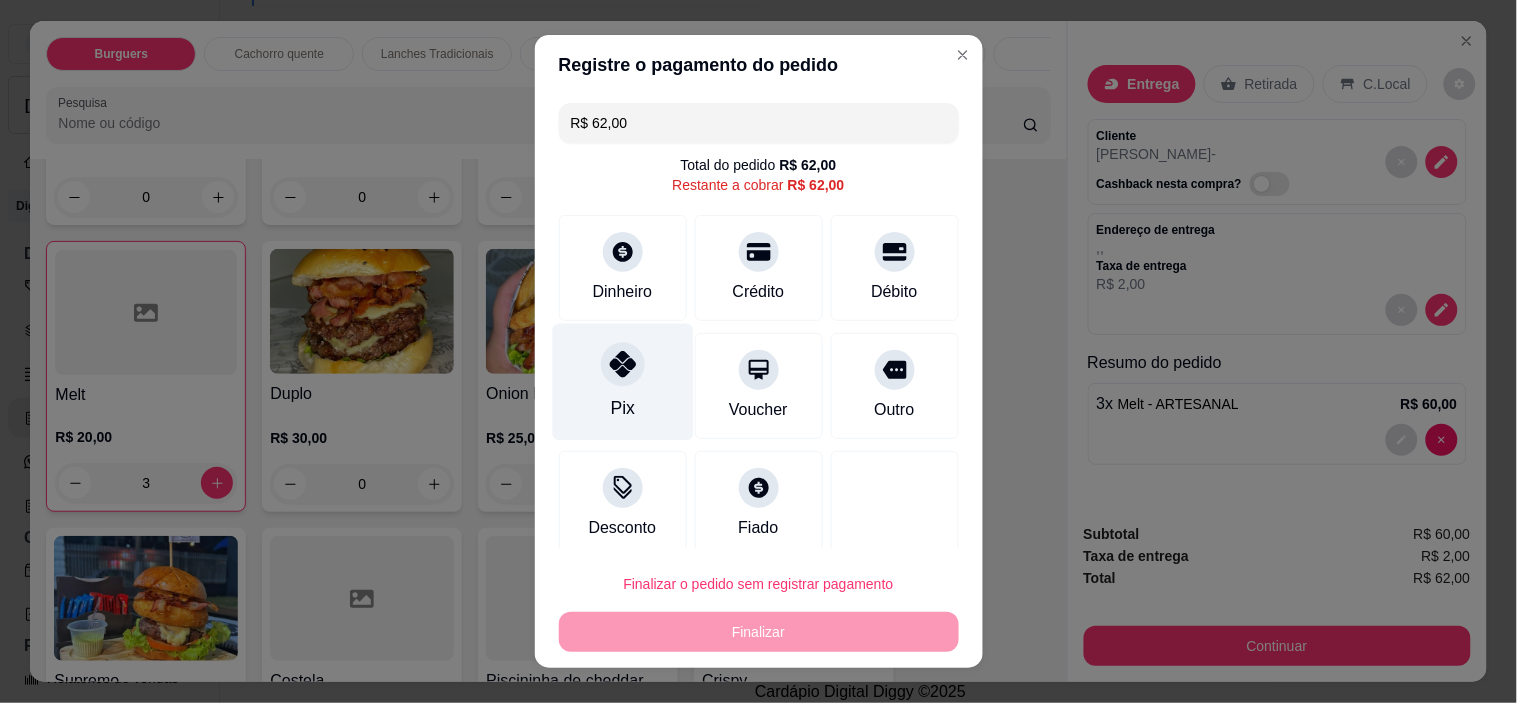 click on "Pix" at bounding box center [622, 382] 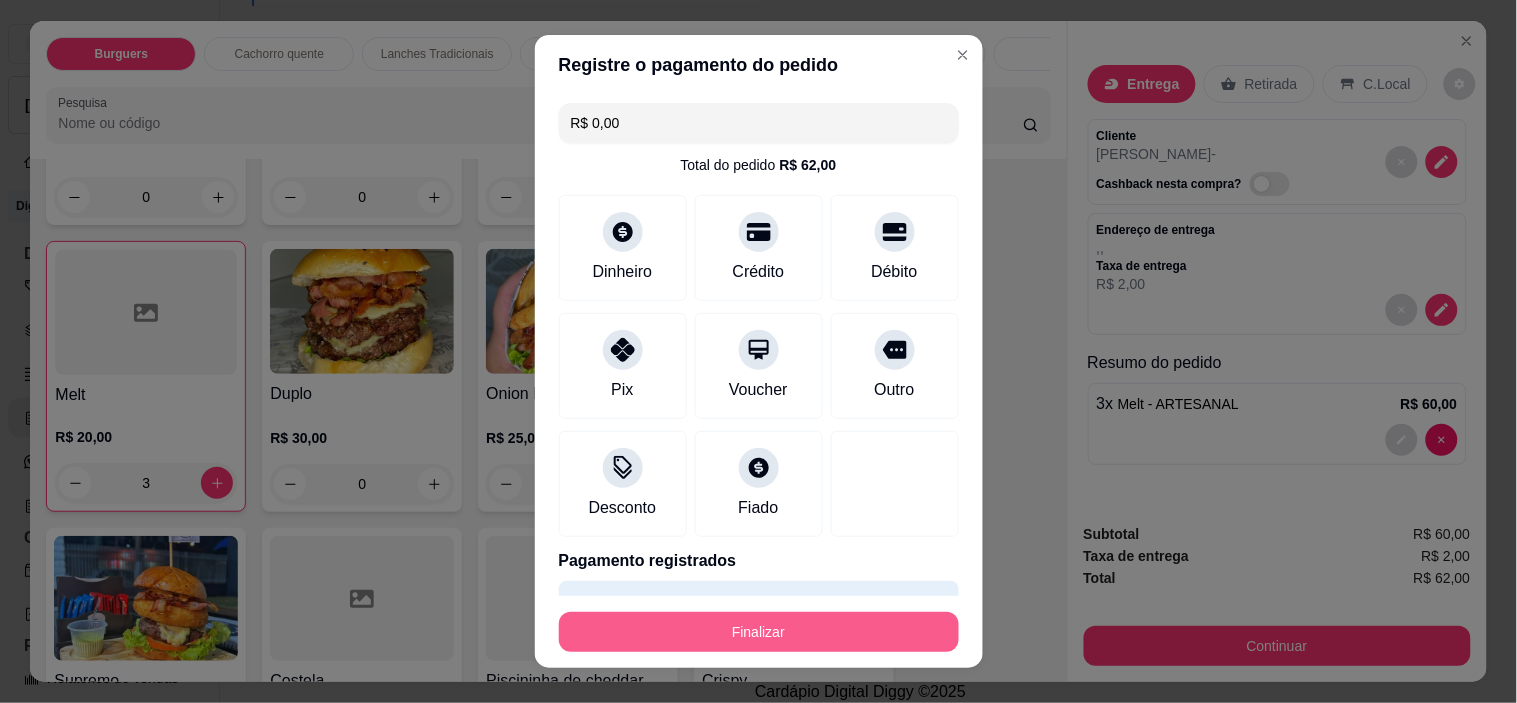 click on "Finalizar" at bounding box center (759, 632) 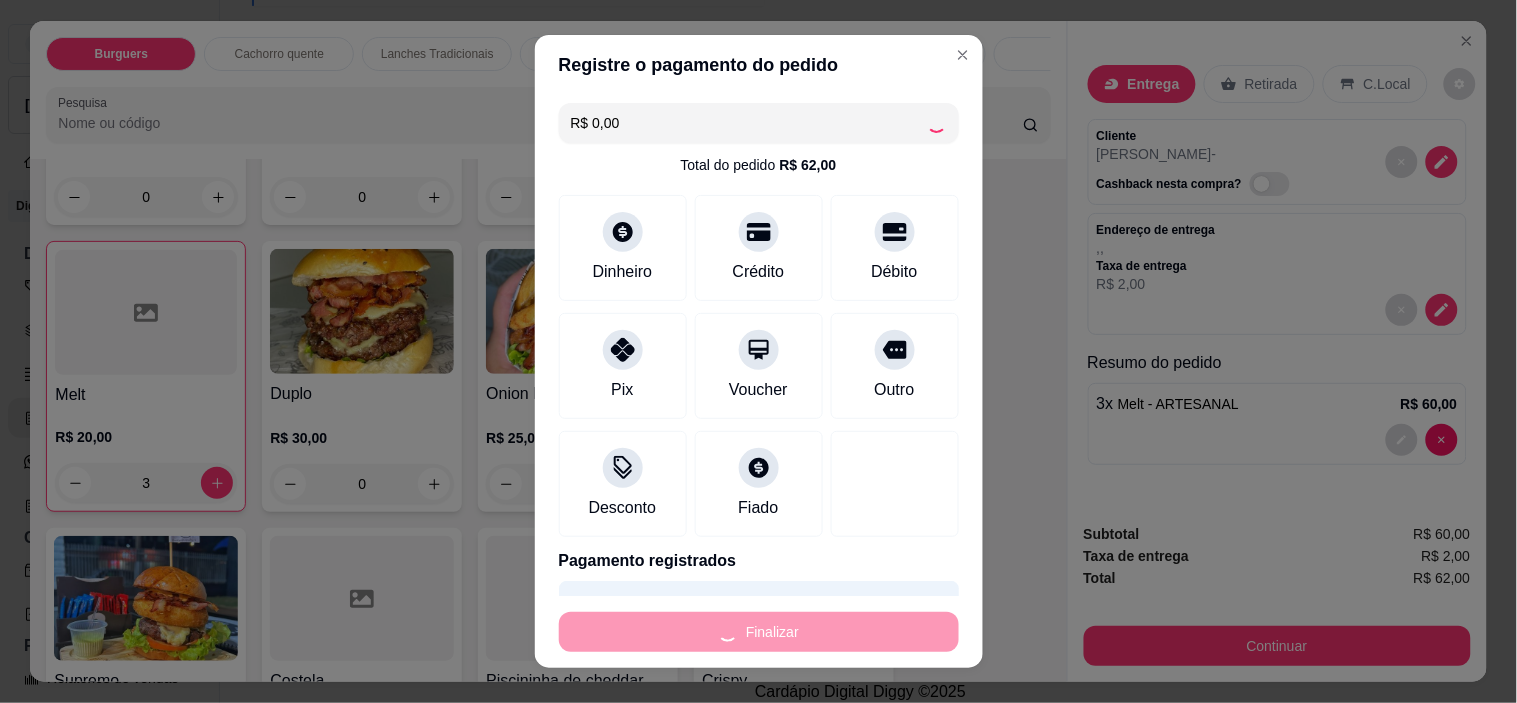 type on "0" 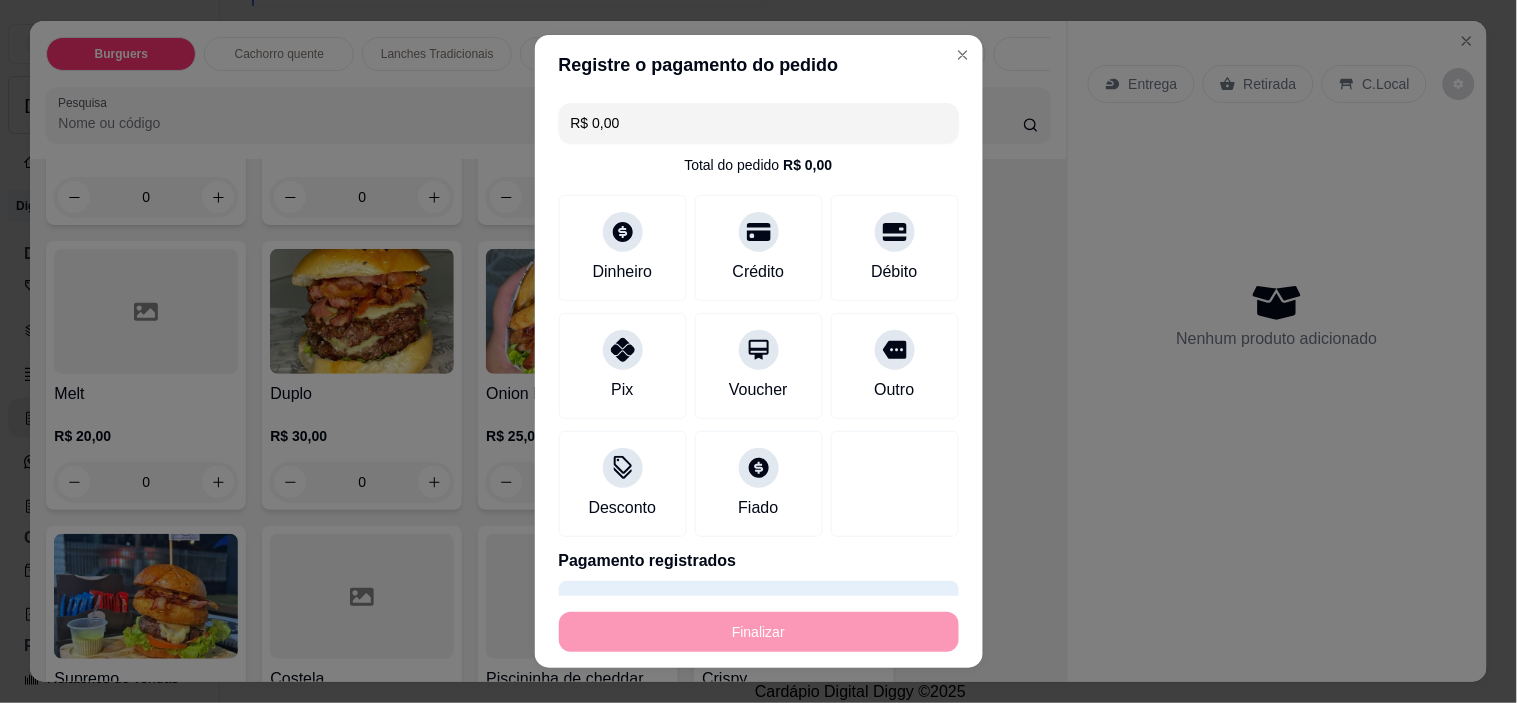 type on "-R$ 62,00" 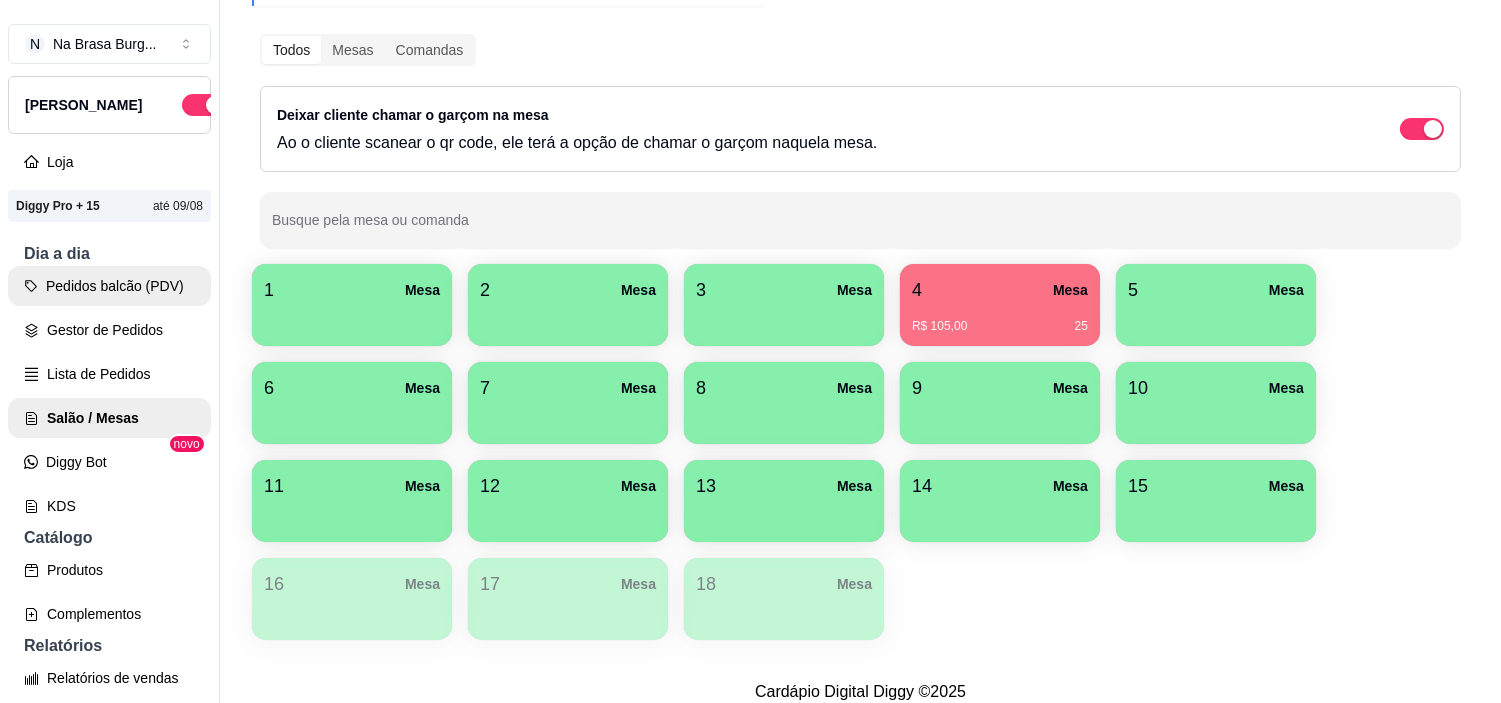 click on "Pedidos balcão (PDV)" at bounding box center (109, 286) 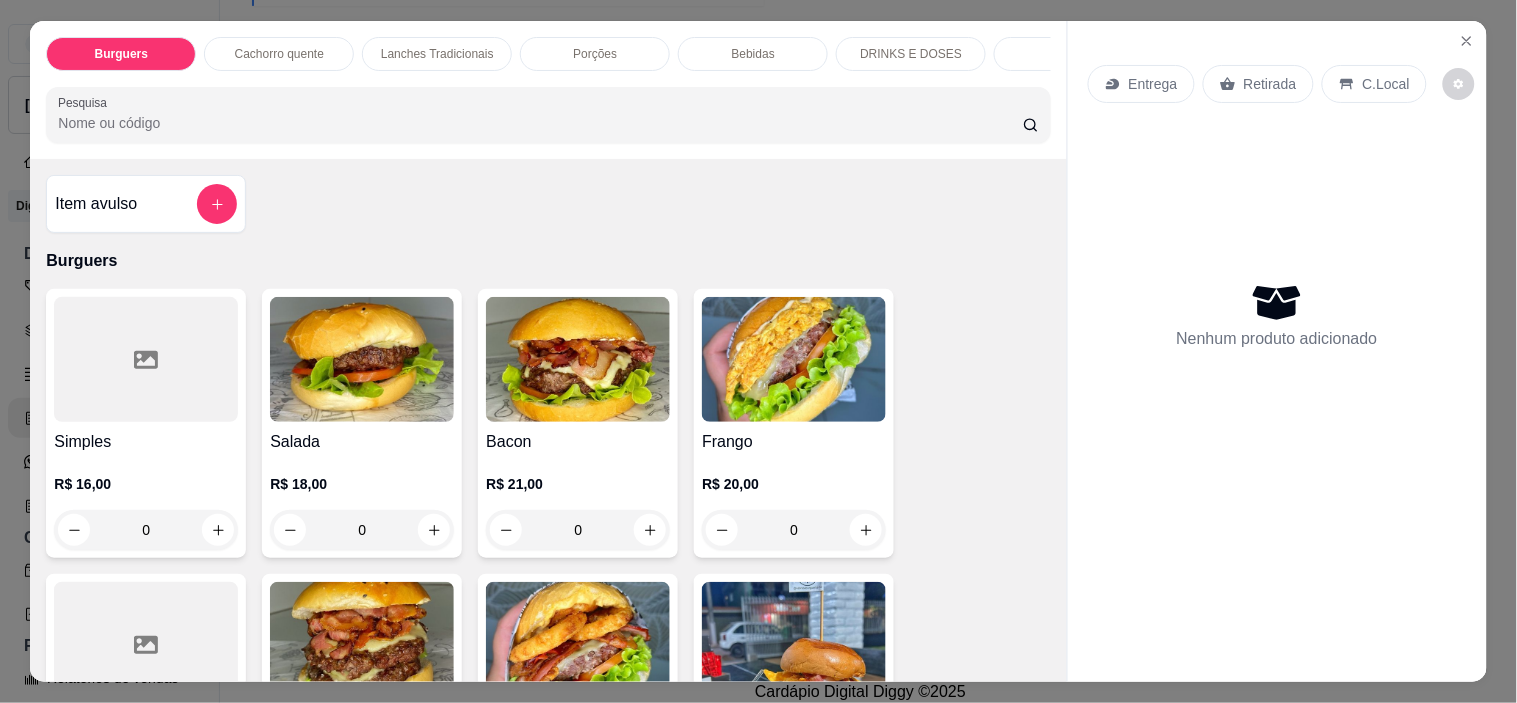click on "Bebidas" at bounding box center (753, 54) 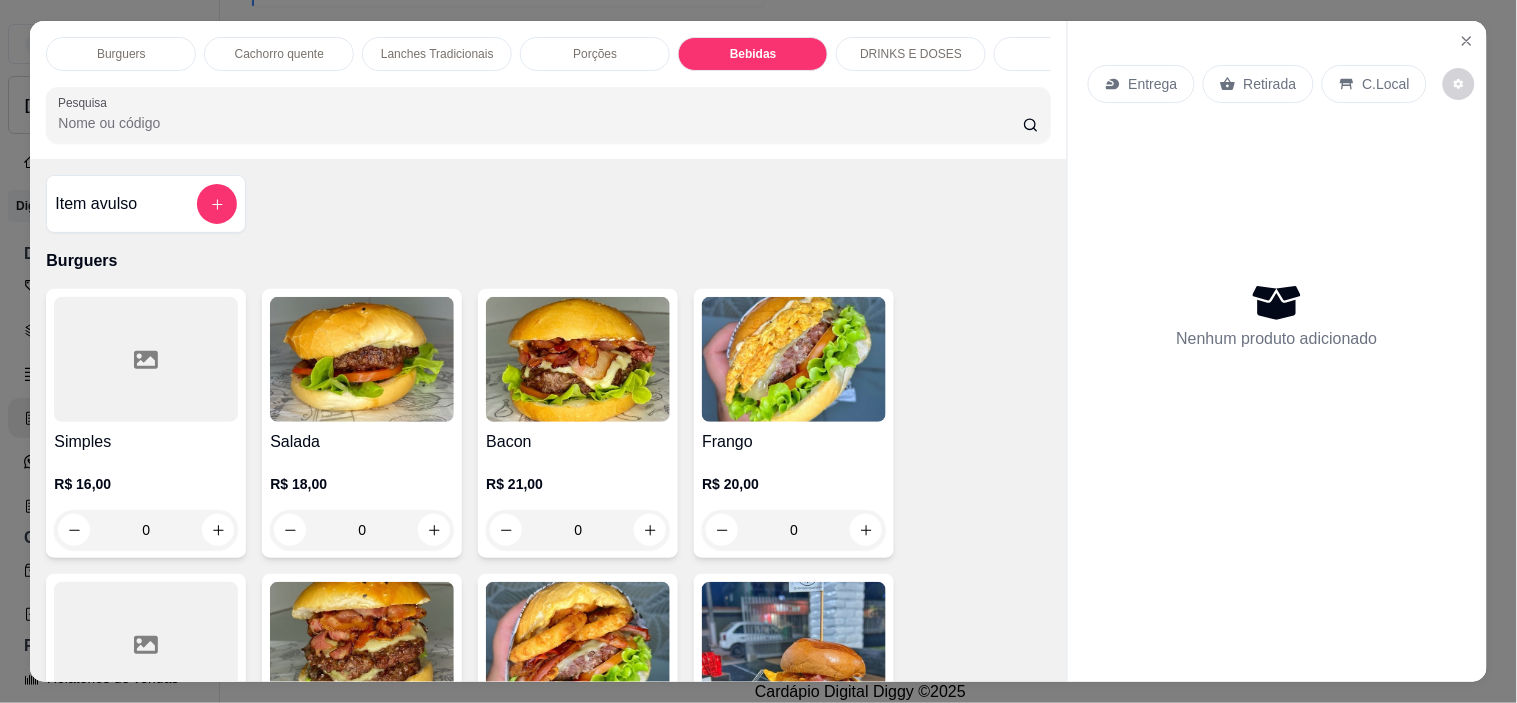 scroll, scrollTop: 2886, scrollLeft: 0, axis: vertical 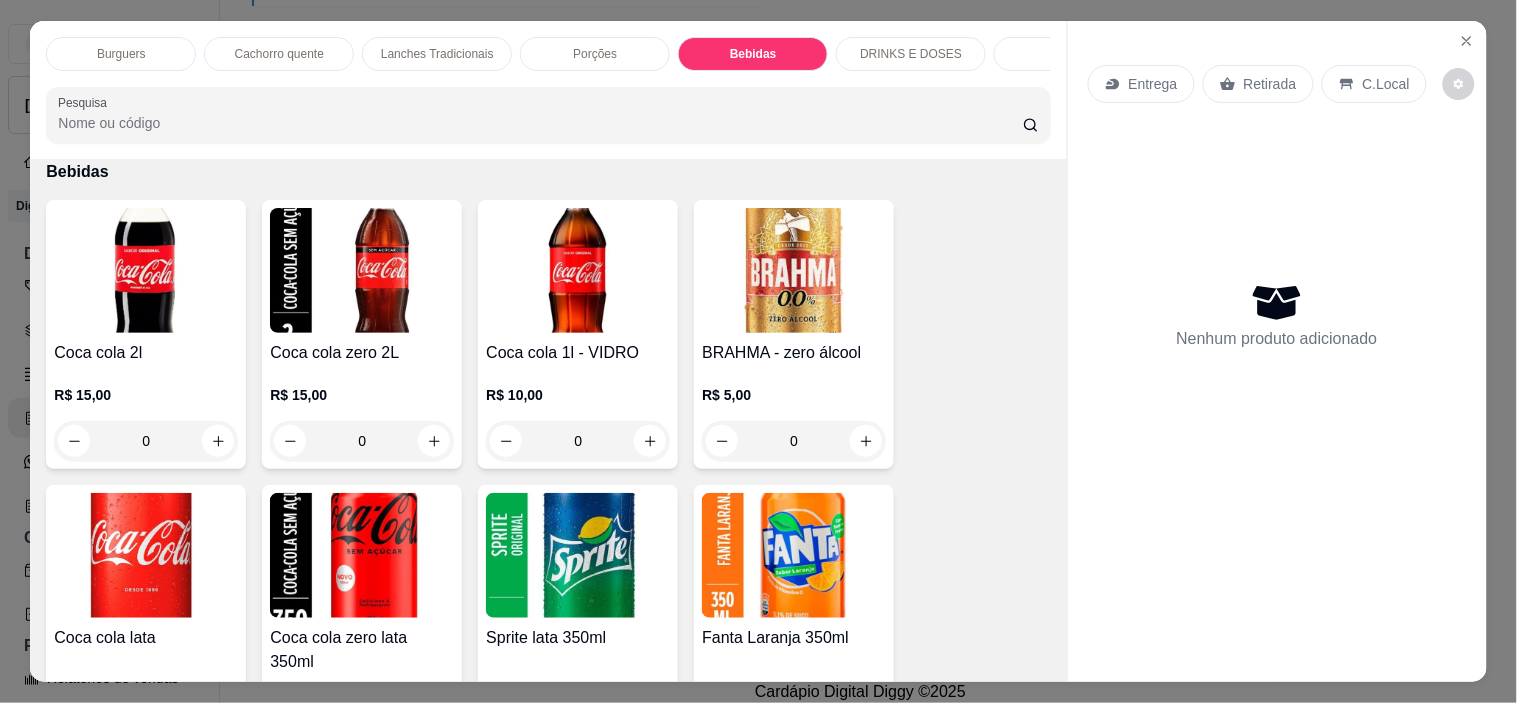 click on "Lanches Tradicionais" at bounding box center (437, 54) 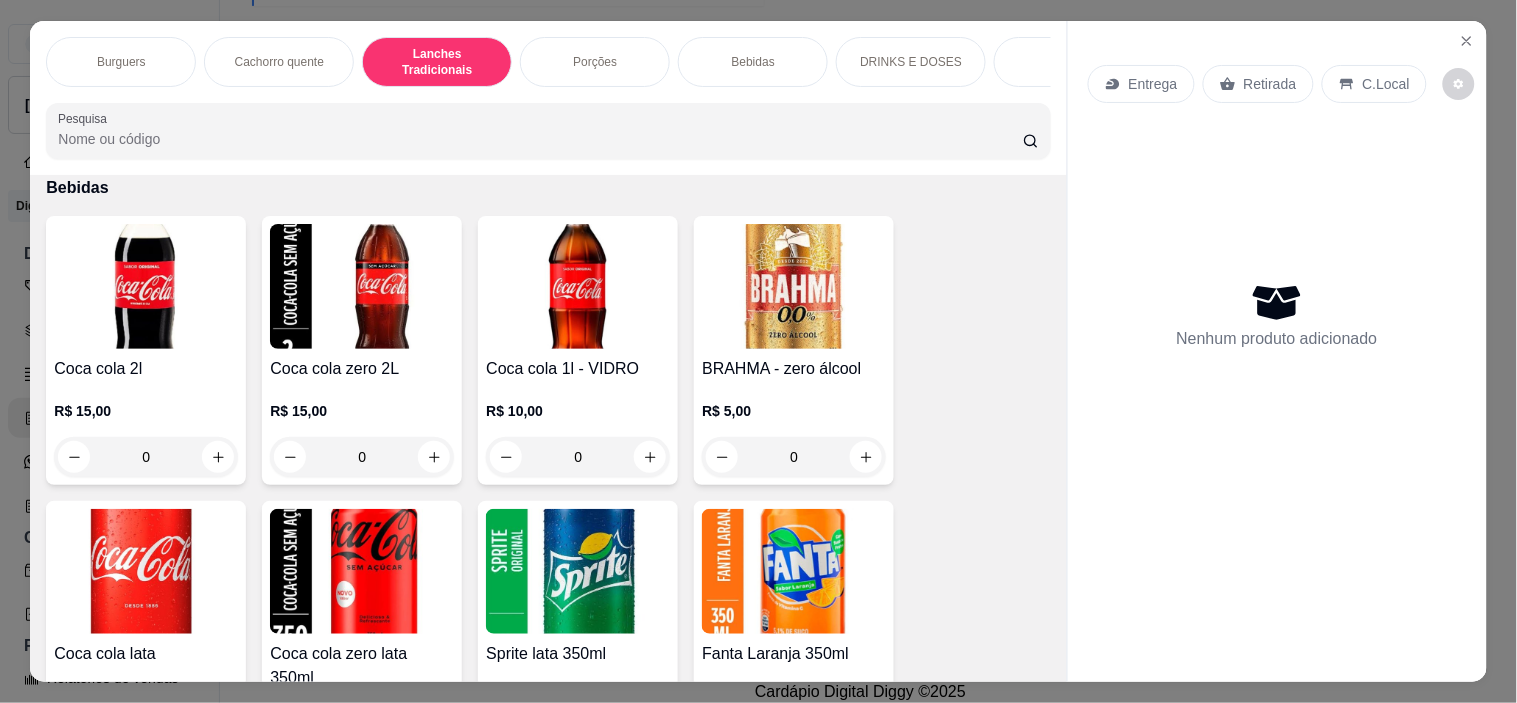 scroll, scrollTop: 1334, scrollLeft: 0, axis: vertical 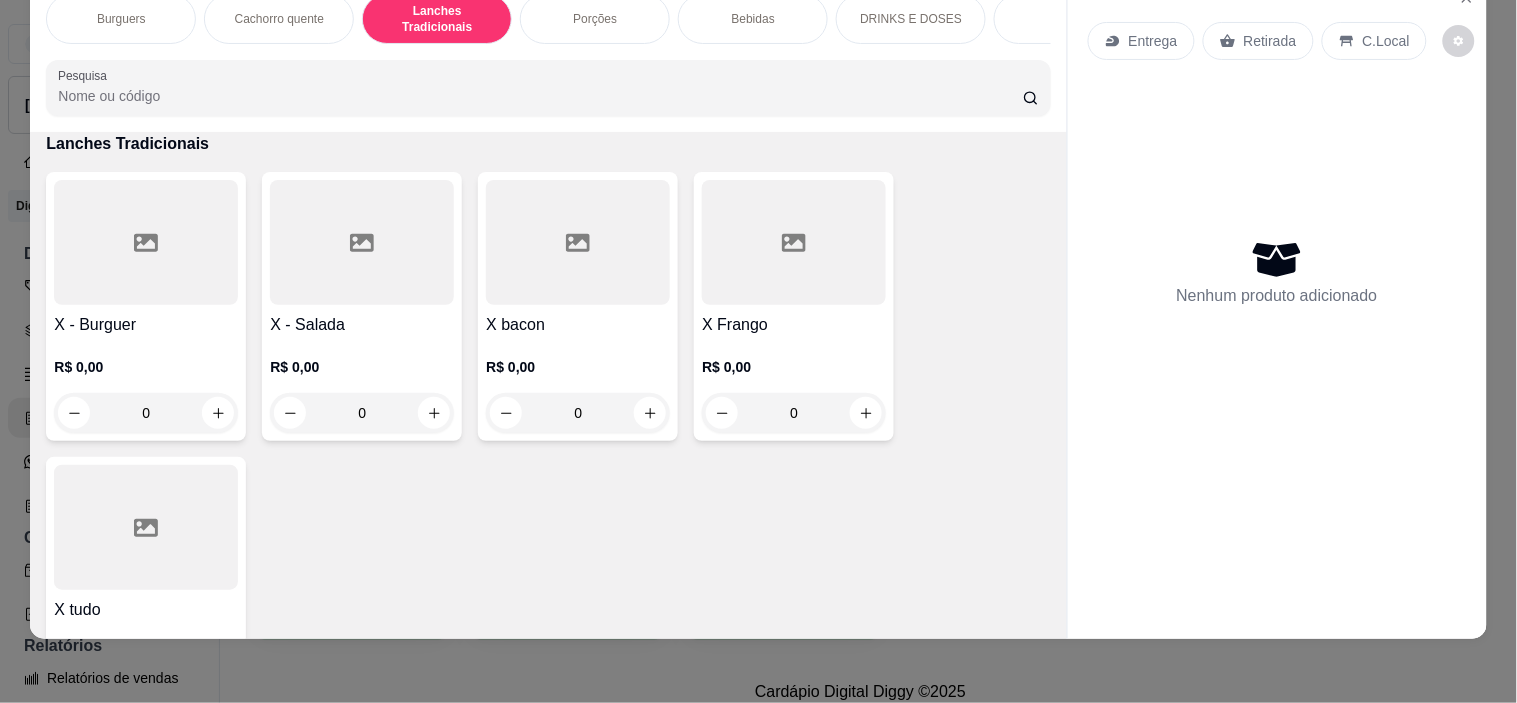 click at bounding box center [578, 242] 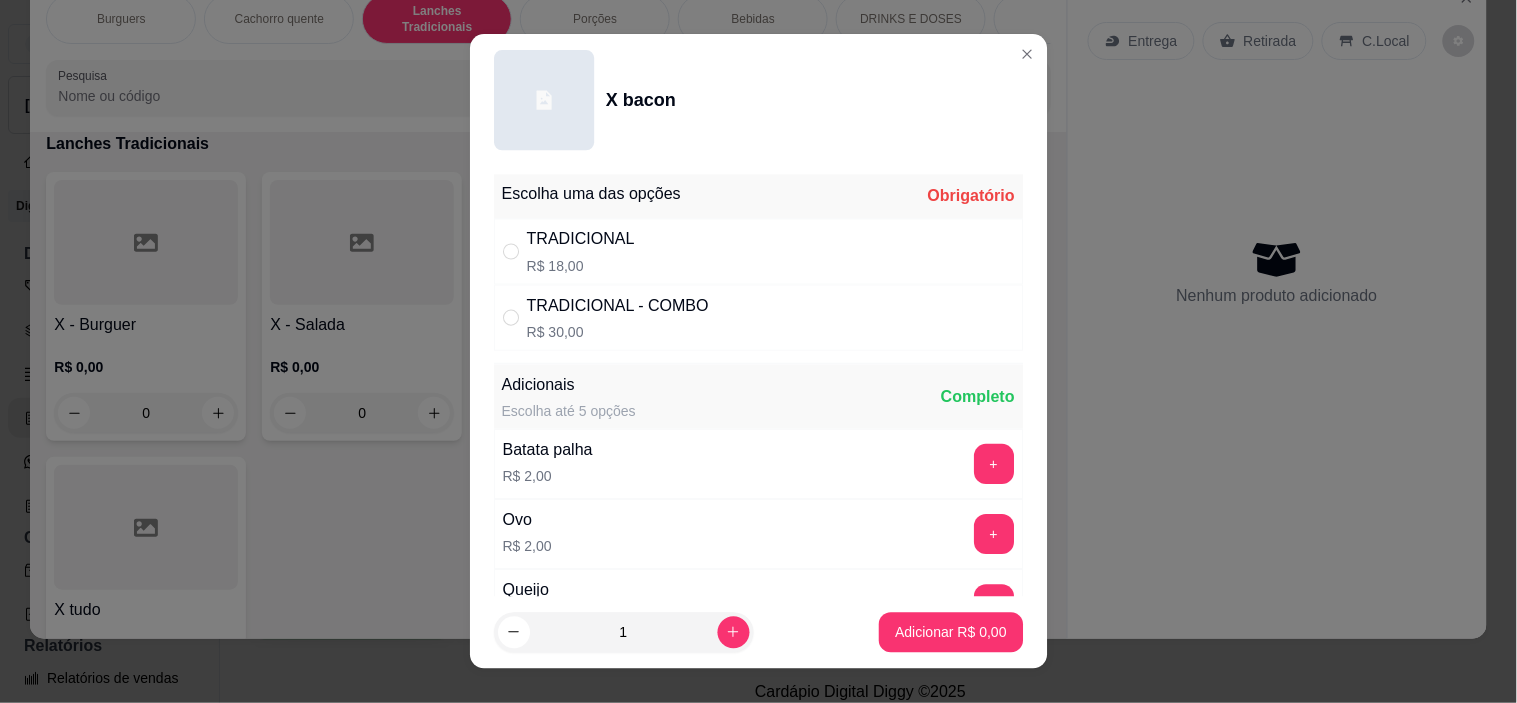 click on "TRADICIONAL R$ 18,00" at bounding box center [758, 252] 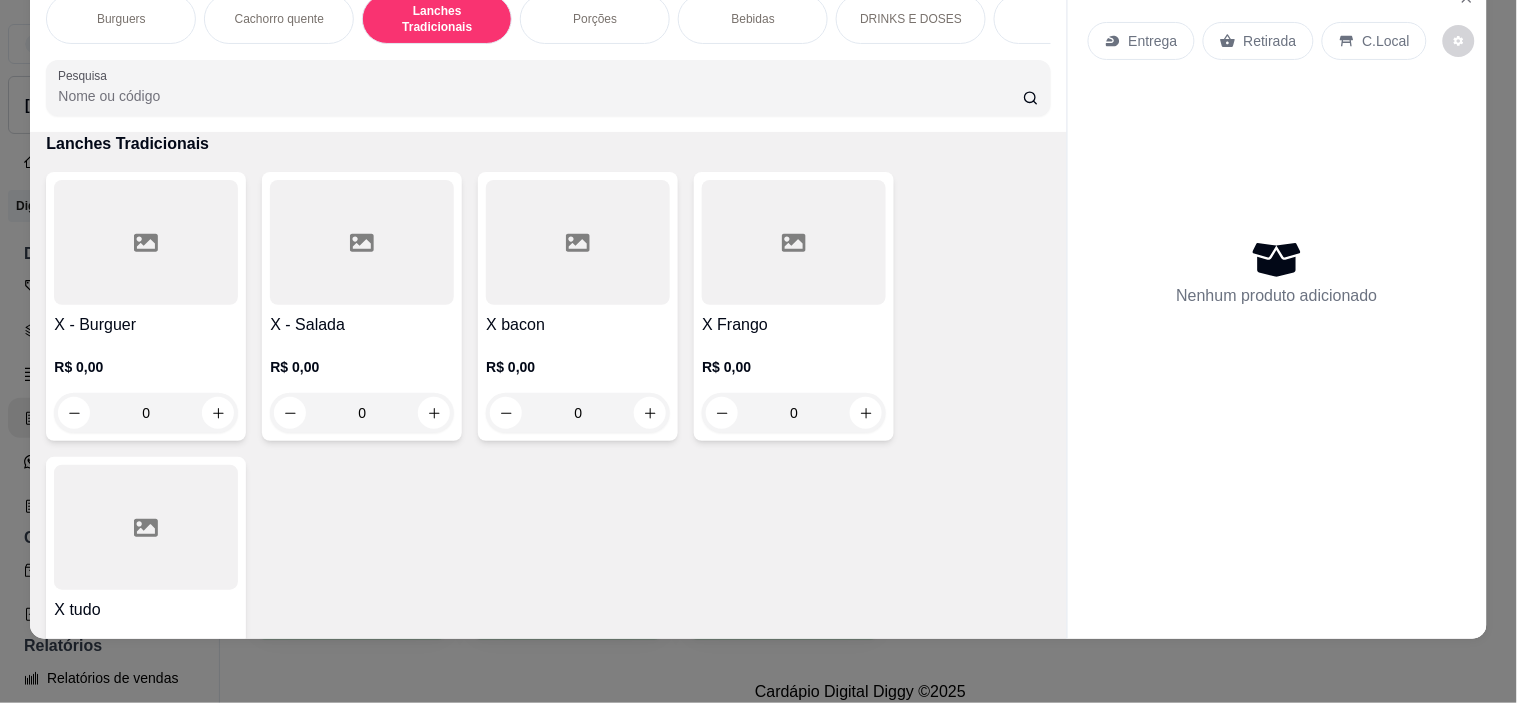radio on "true" 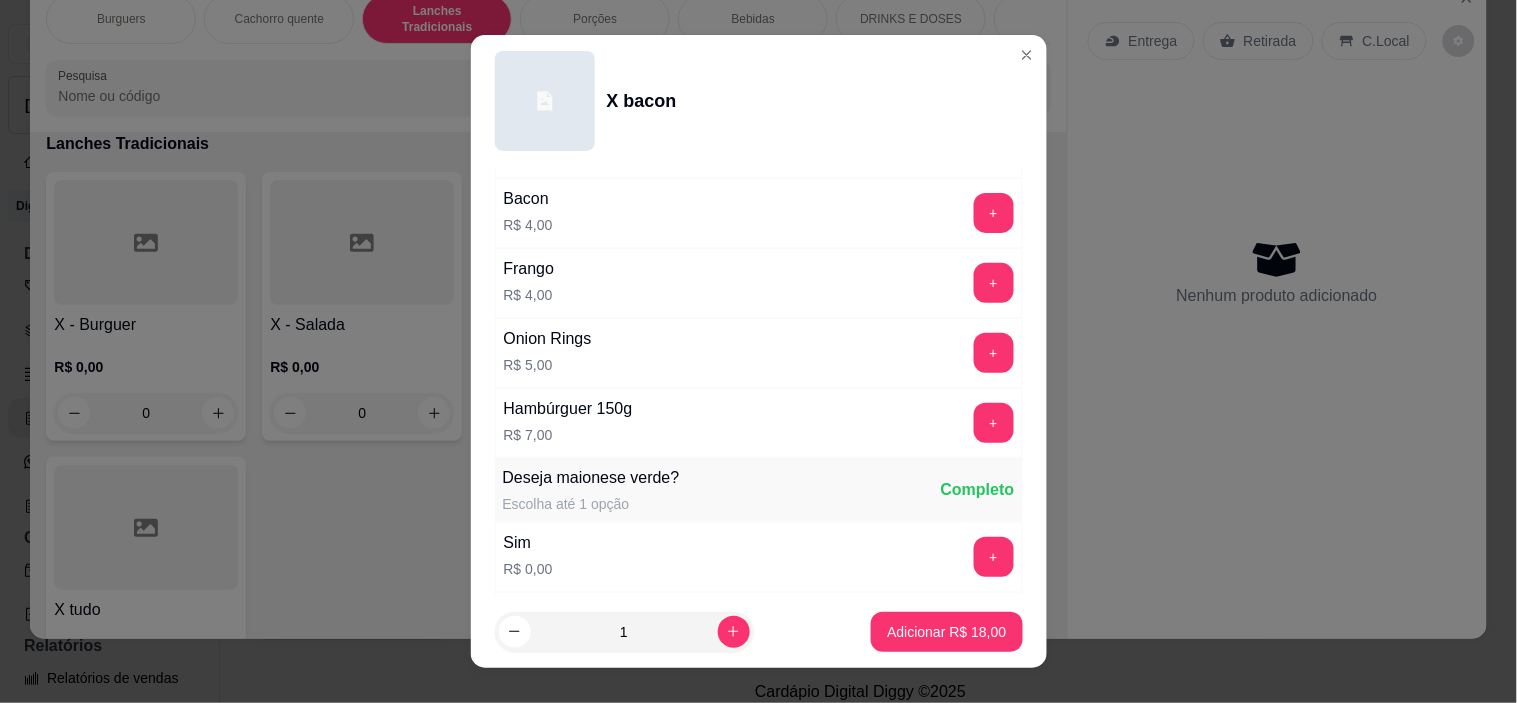 scroll, scrollTop: 777, scrollLeft: 0, axis: vertical 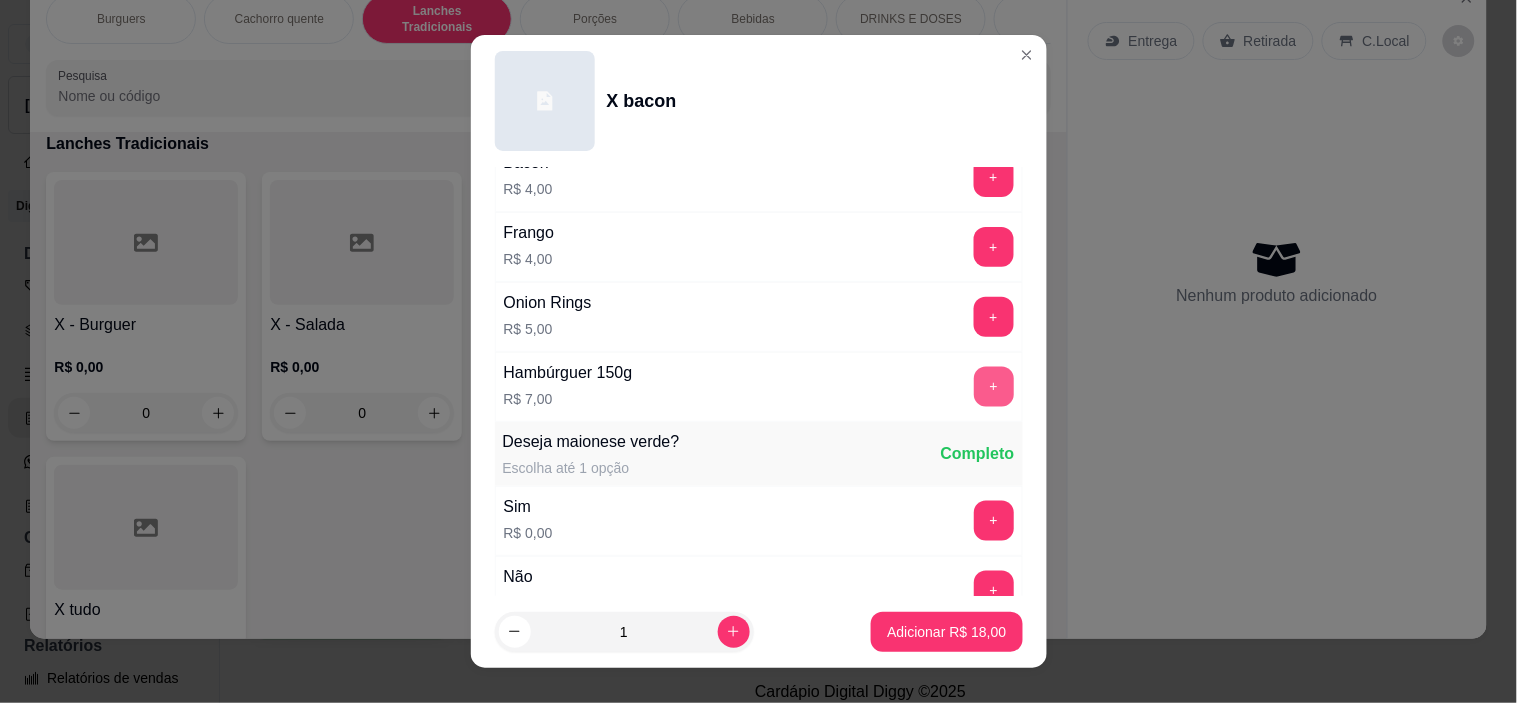 click on "+" at bounding box center (994, 387) 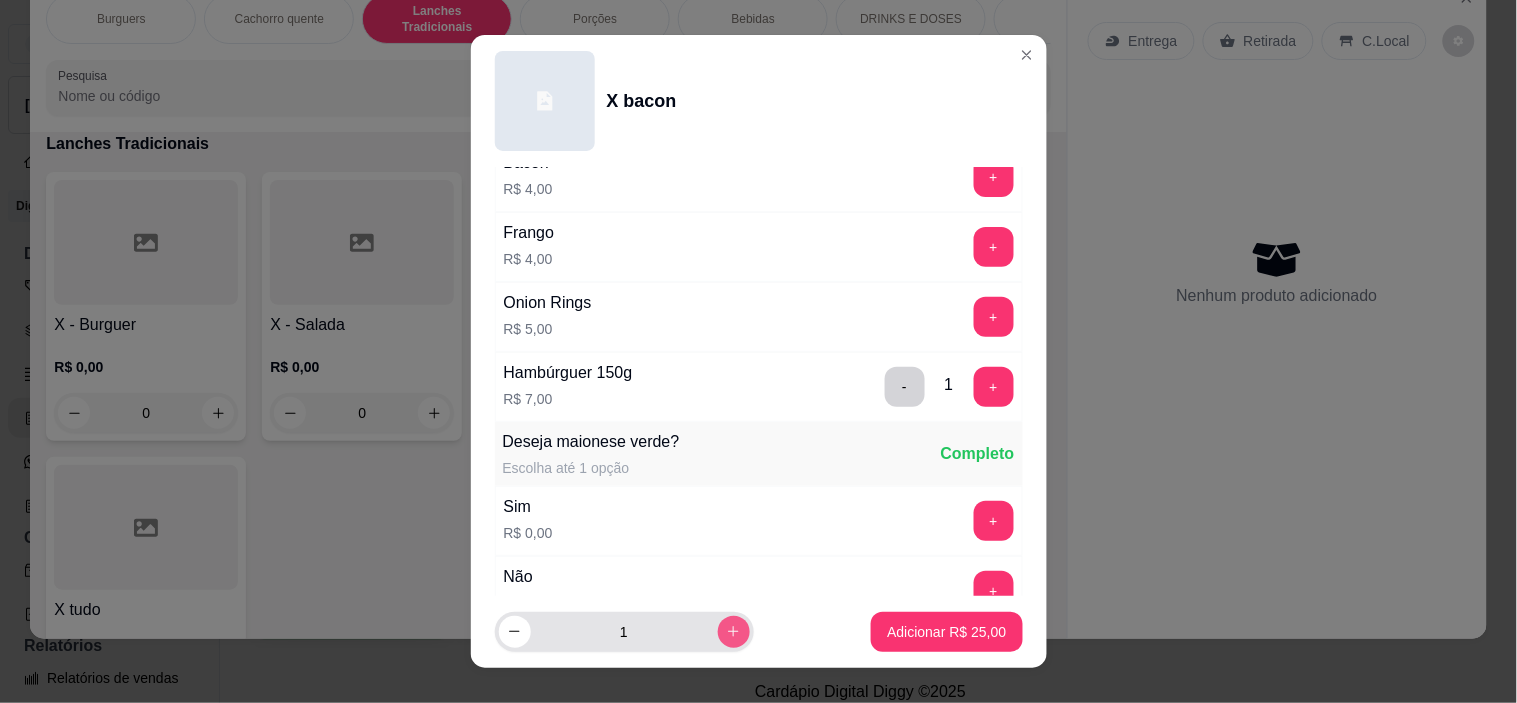 click 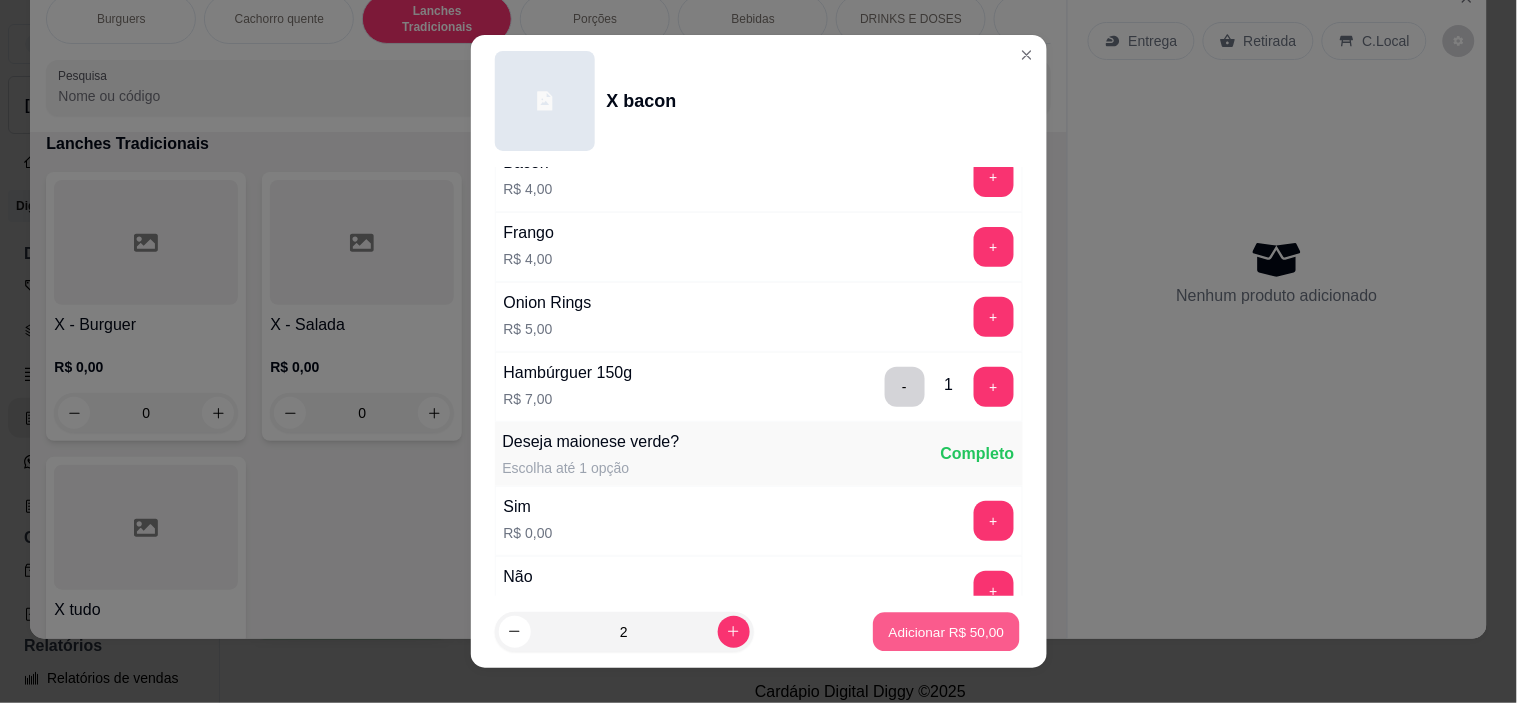 click on "Adicionar   R$ 50,00" at bounding box center [947, 631] 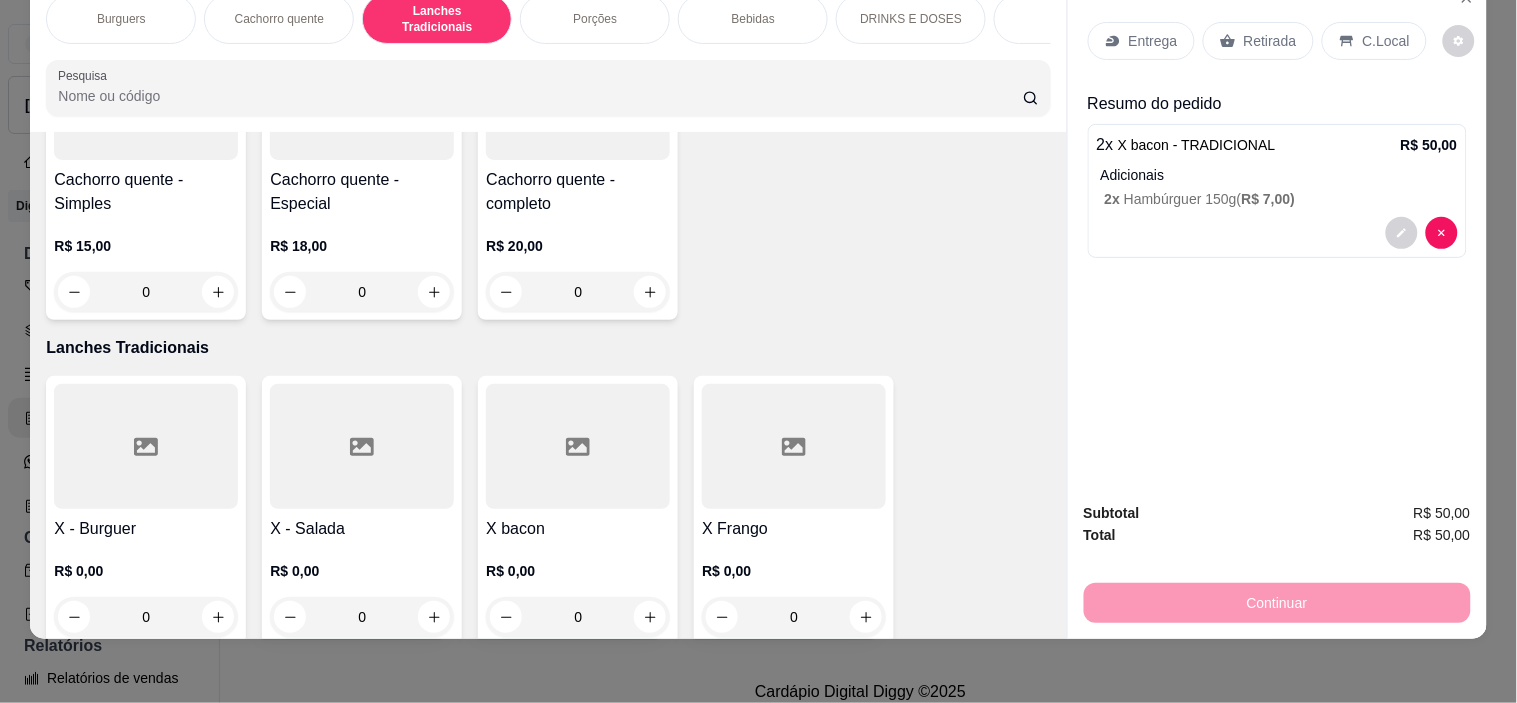 scroll, scrollTop: 1334, scrollLeft: 0, axis: vertical 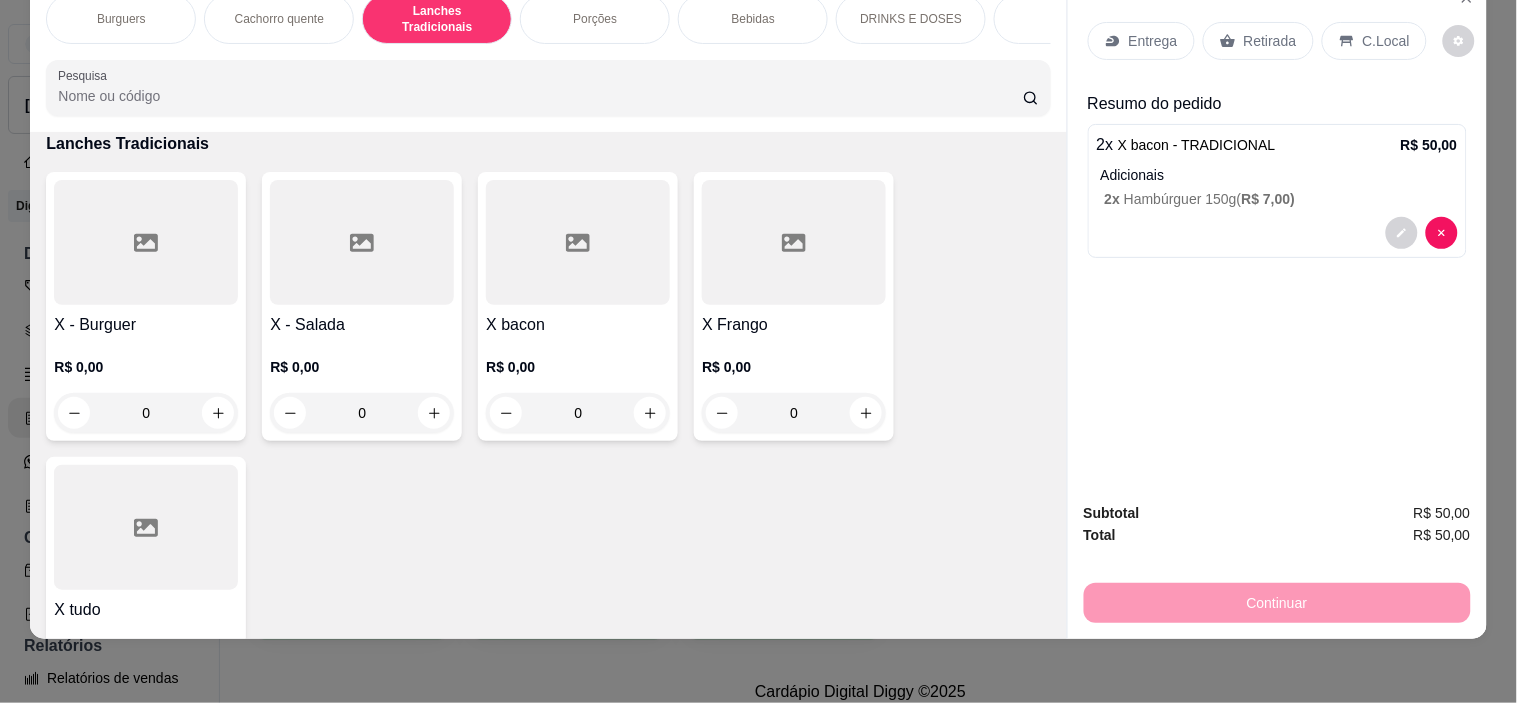 click at bounding box center (146, 242) 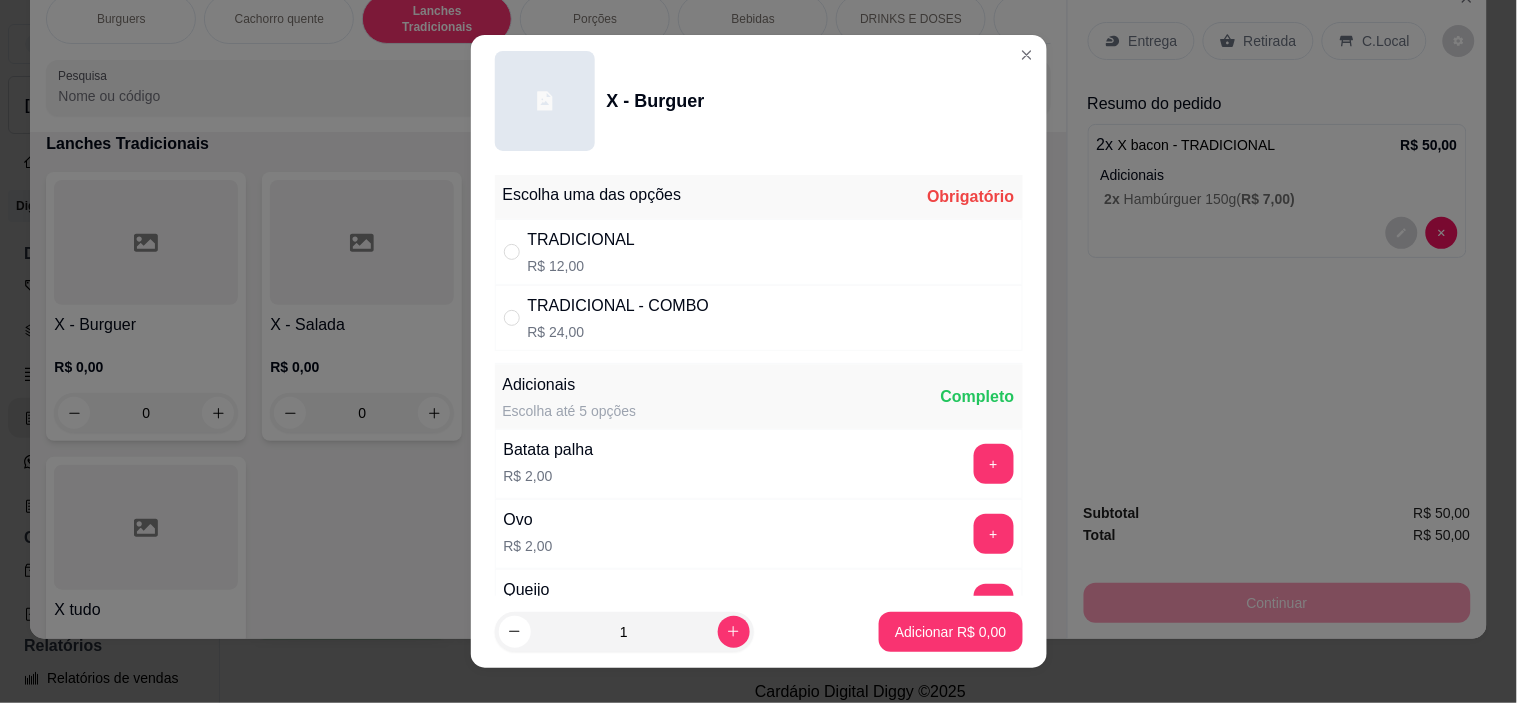 click on "TRADICIONAL R$ 12,00" at bounding box center [759, 252] 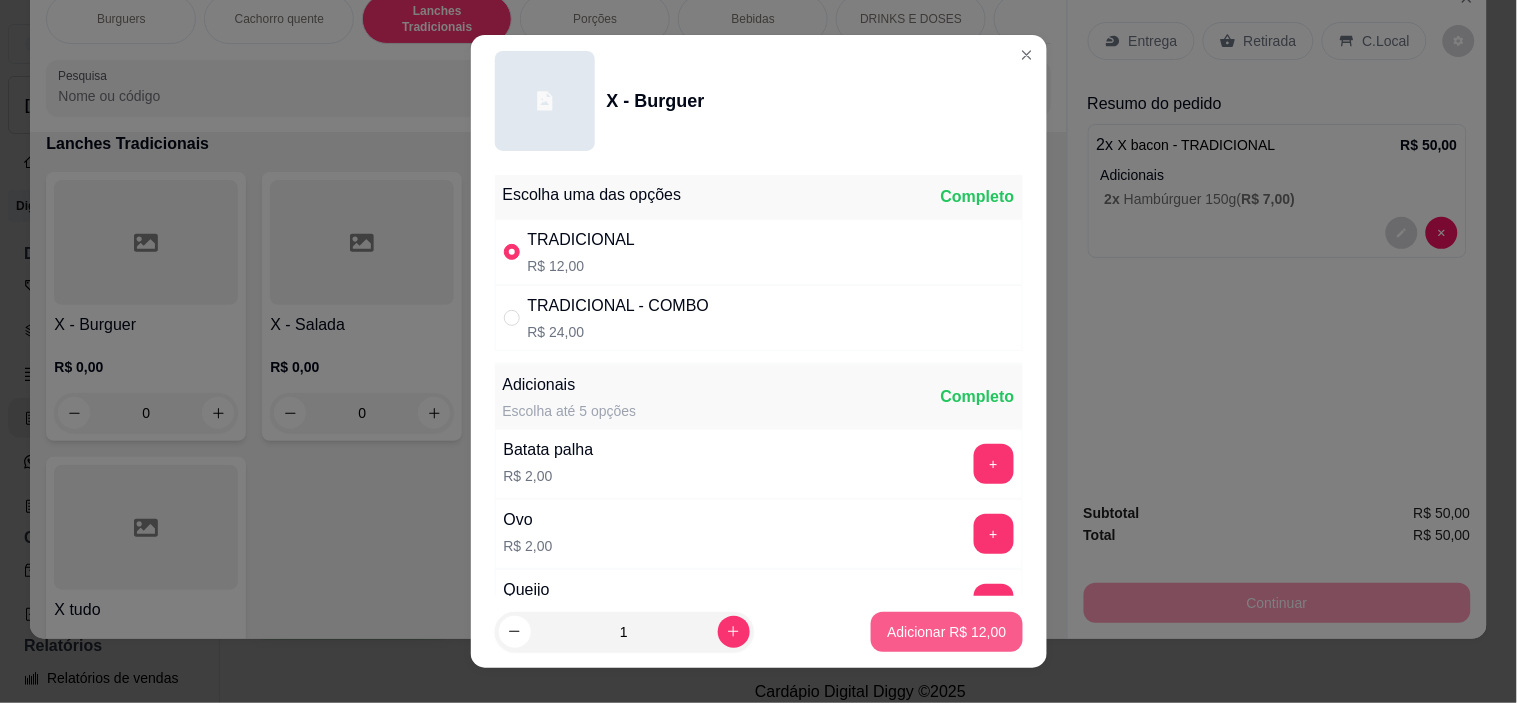 click on "Adicionar   R$ 12,00" at bounding box center [946, 632] 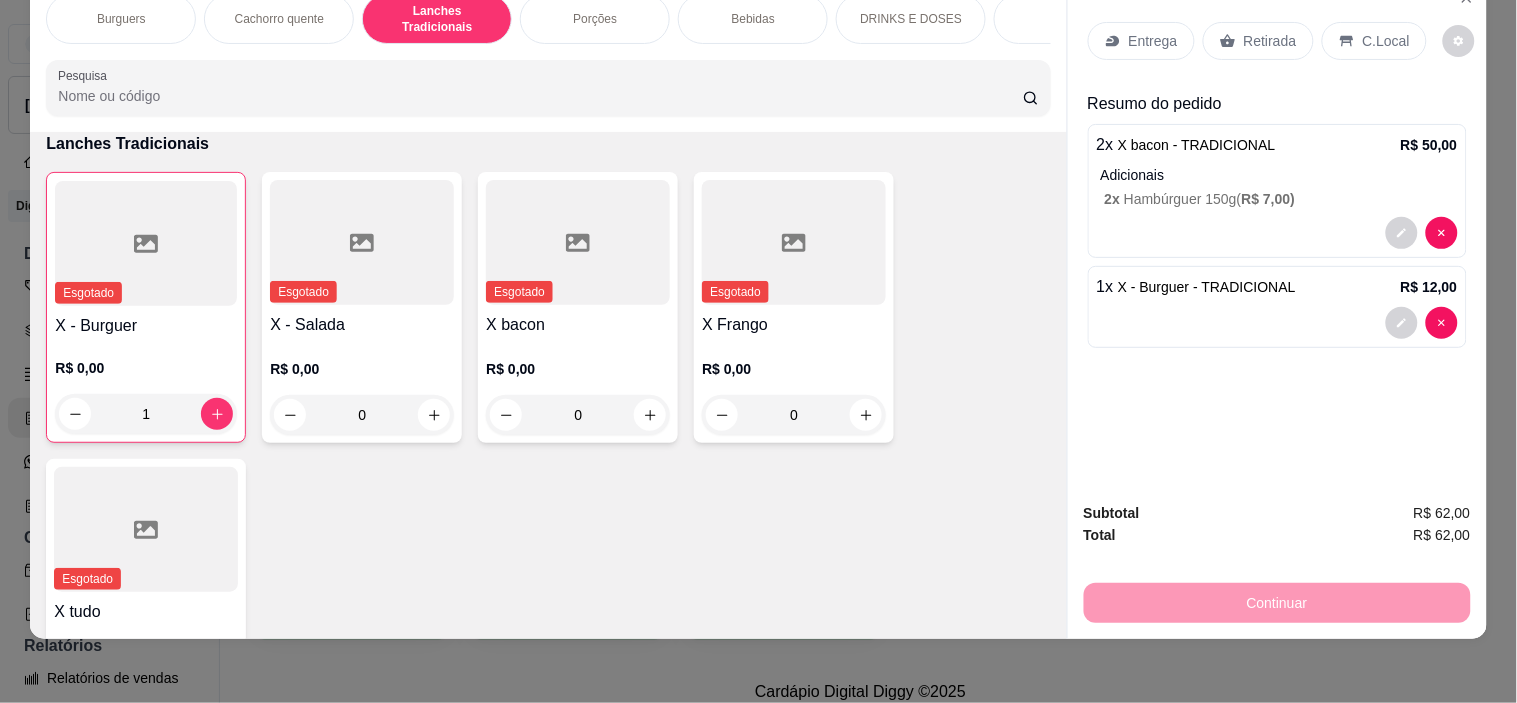 click on "Esgotado X bacon   R$ 0,00 0" at bounding box center [578, 307] 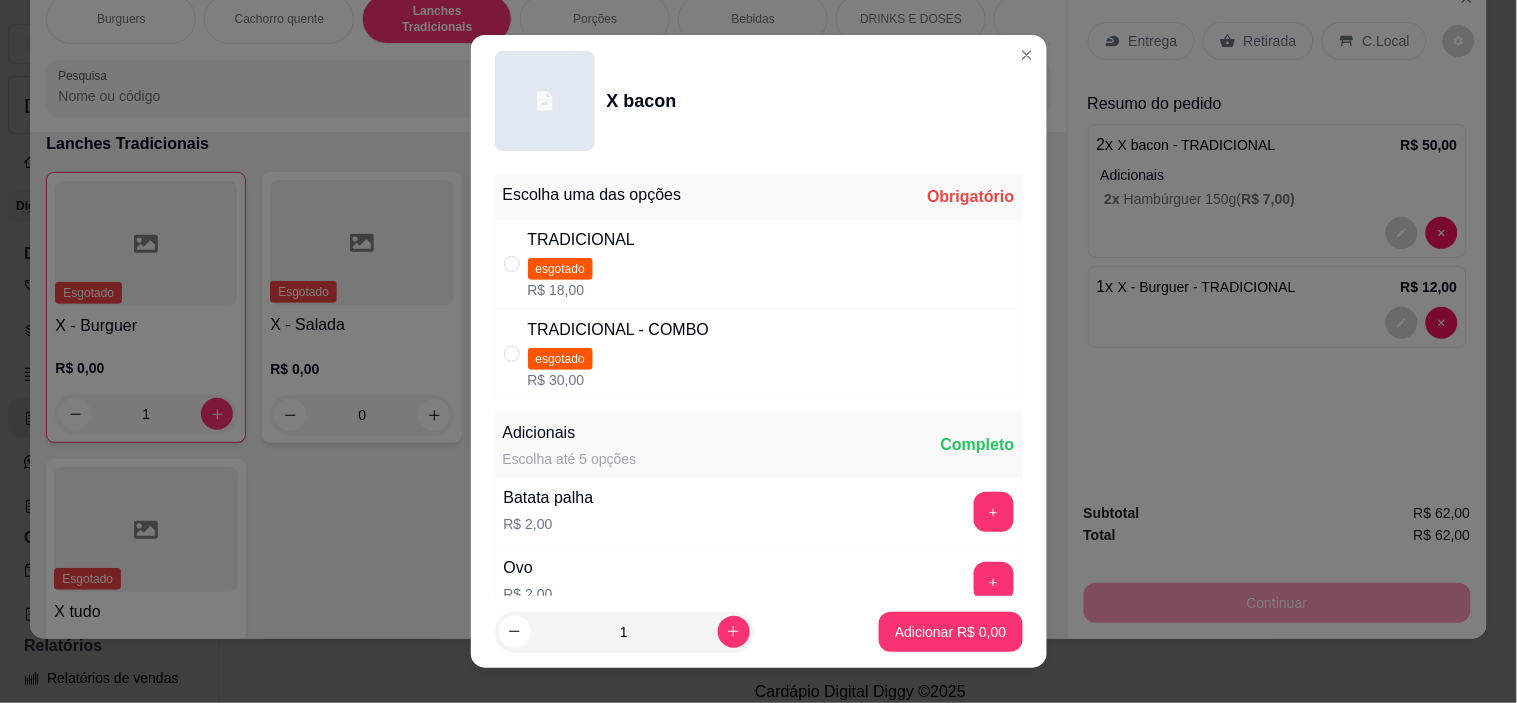 click on "esgotado" at bounding box center (560, 269) 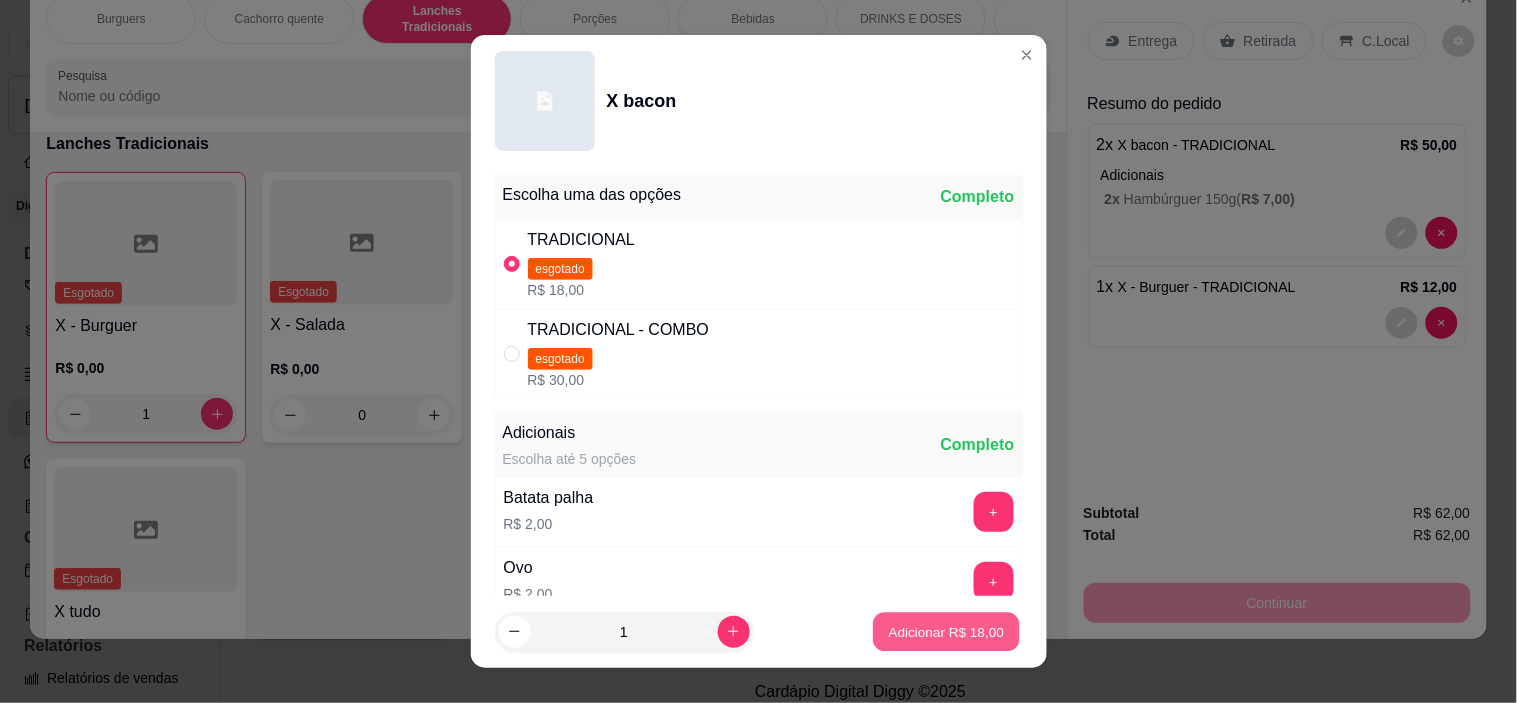 click on "Adicionar   R$ 18,00" at bounding box center (947, 631) 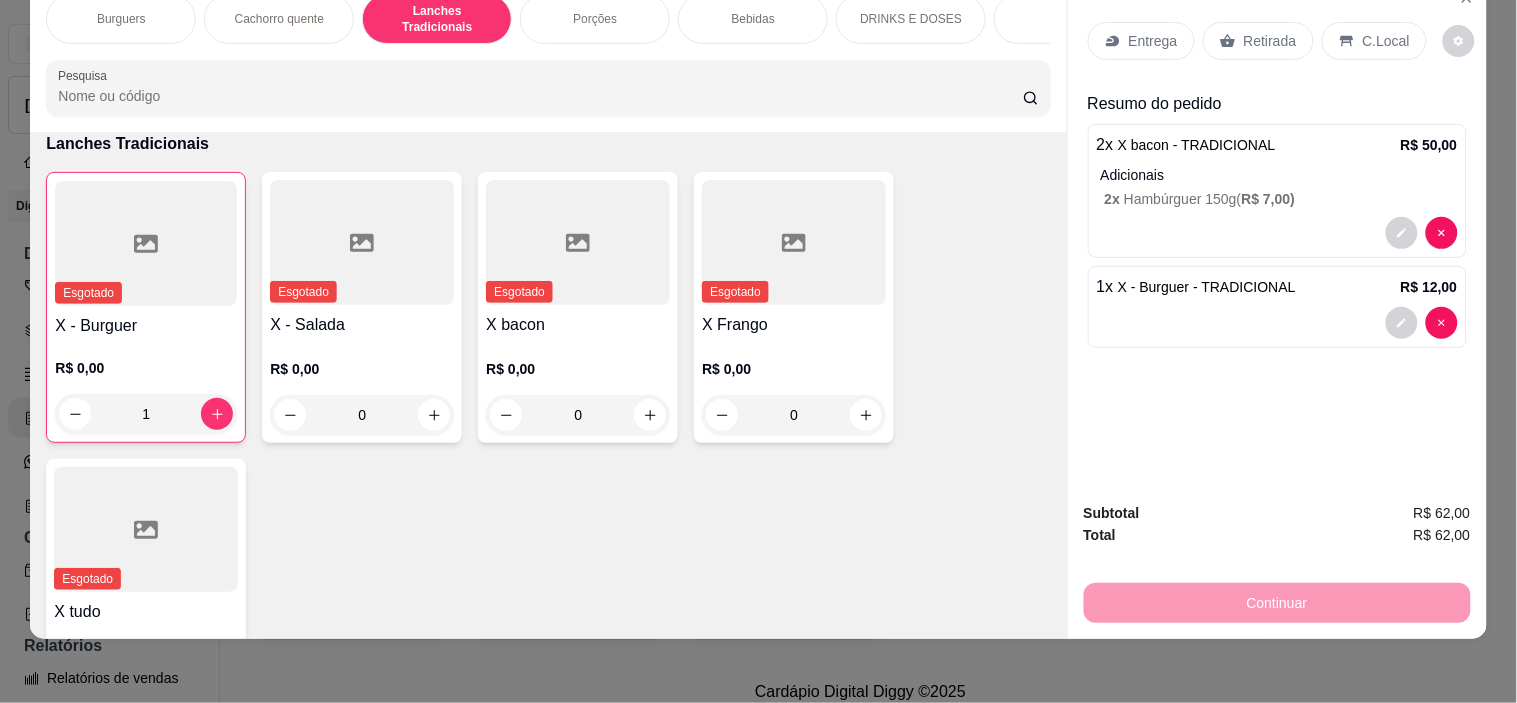 scroll, scrollTop: 1223, scrollLeft: 0, axis: vertical 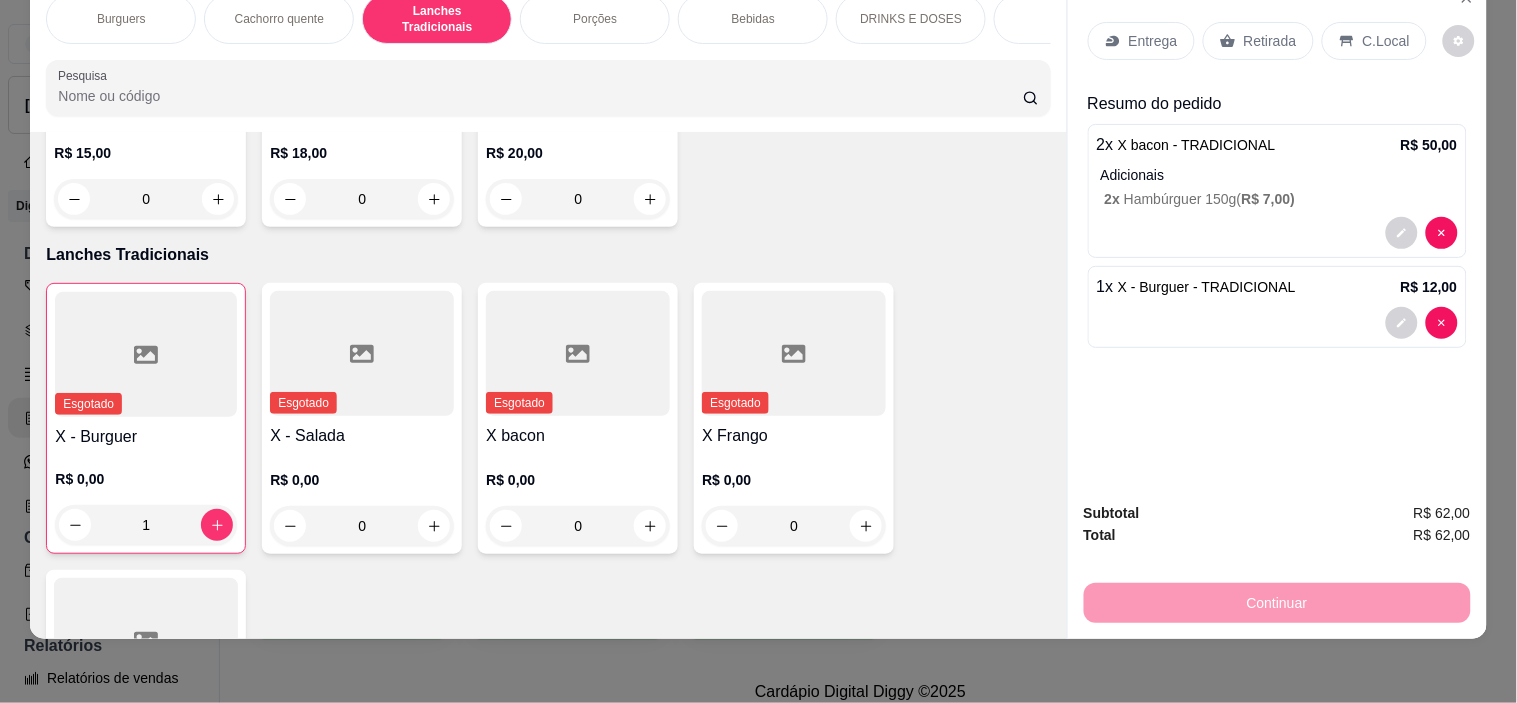 click at bounding box center (578, 353) 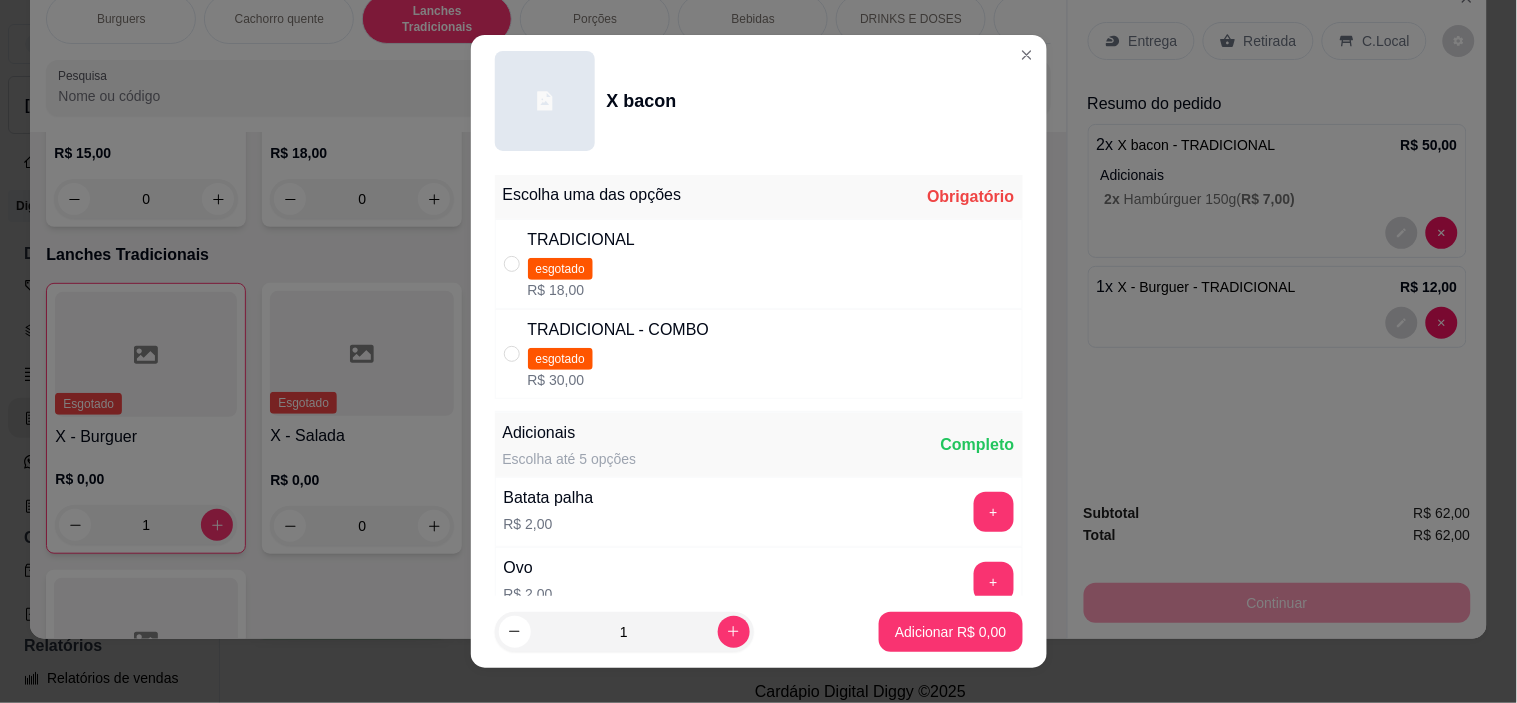 click on "TRADICIONAL esgotado R$ 18,00" at bounding box center [759, 264] 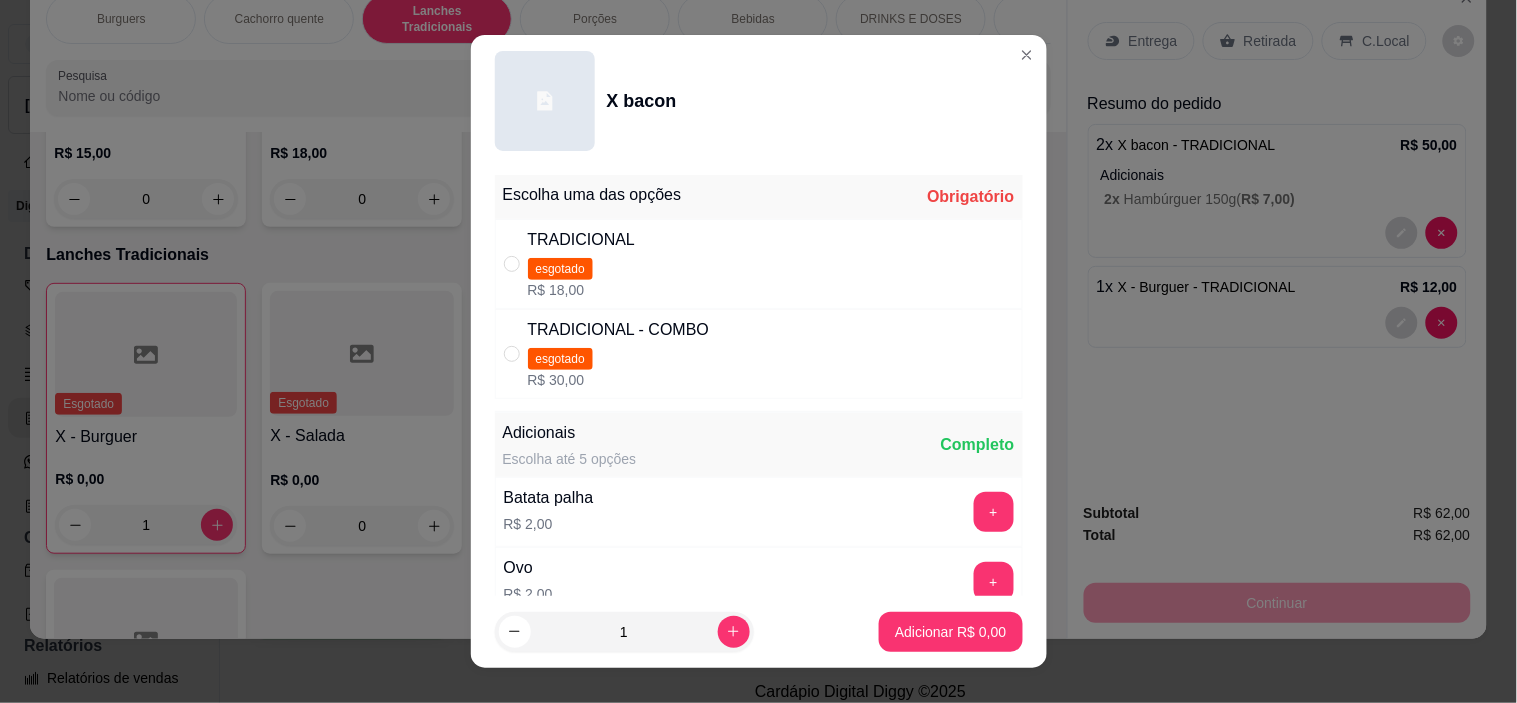 radio on "true" 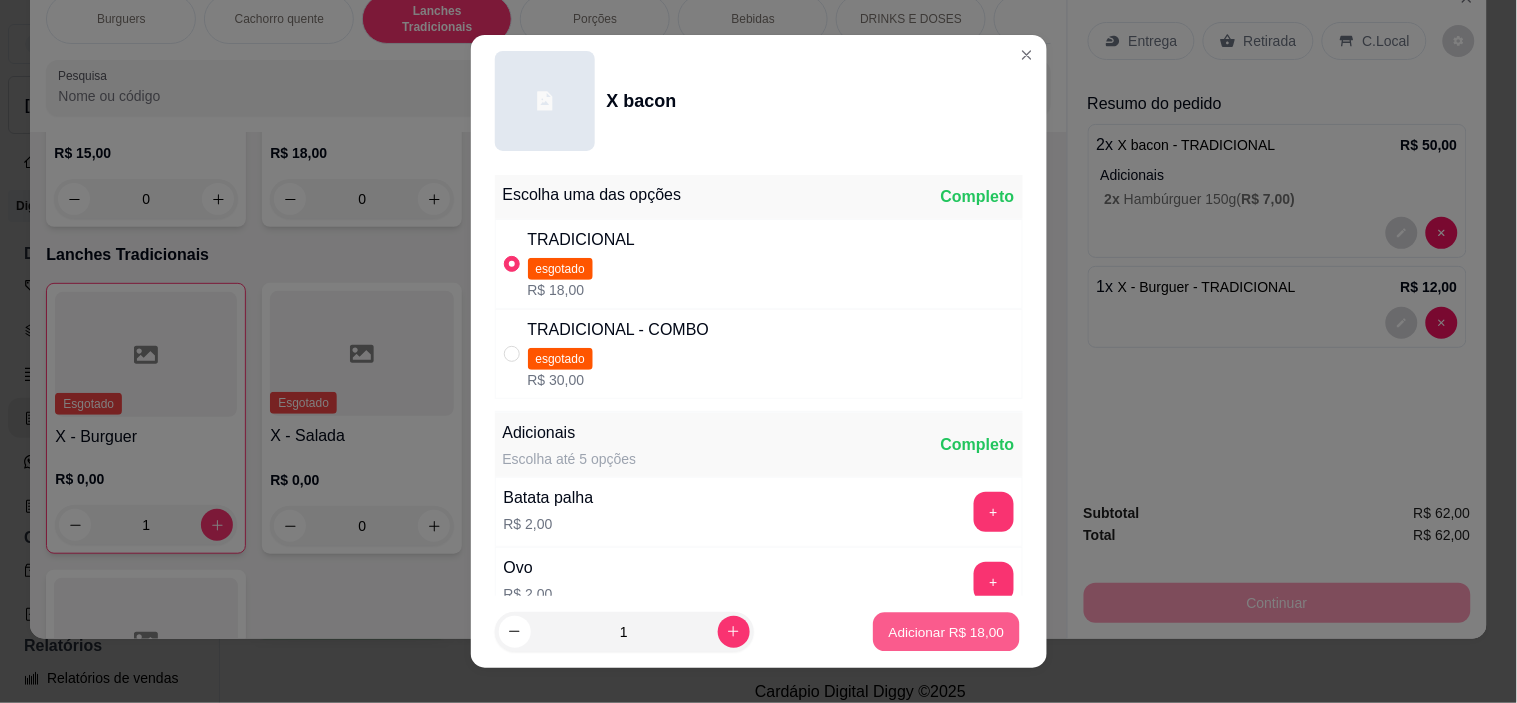click on "Adicionar   R$ 18,00" at bounding box center [947, 631] 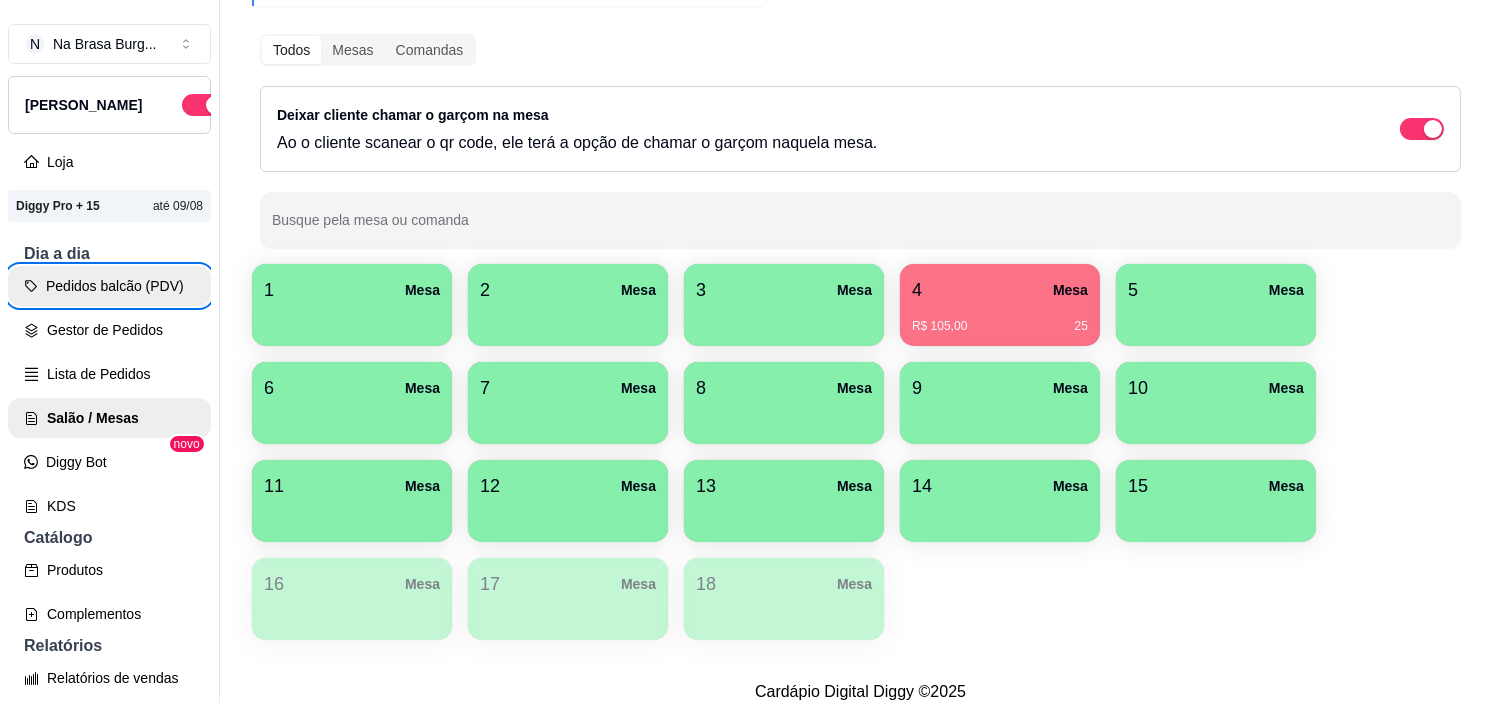 click on "Pedidos balcão (PDV)" at bounding box center [109, 286] 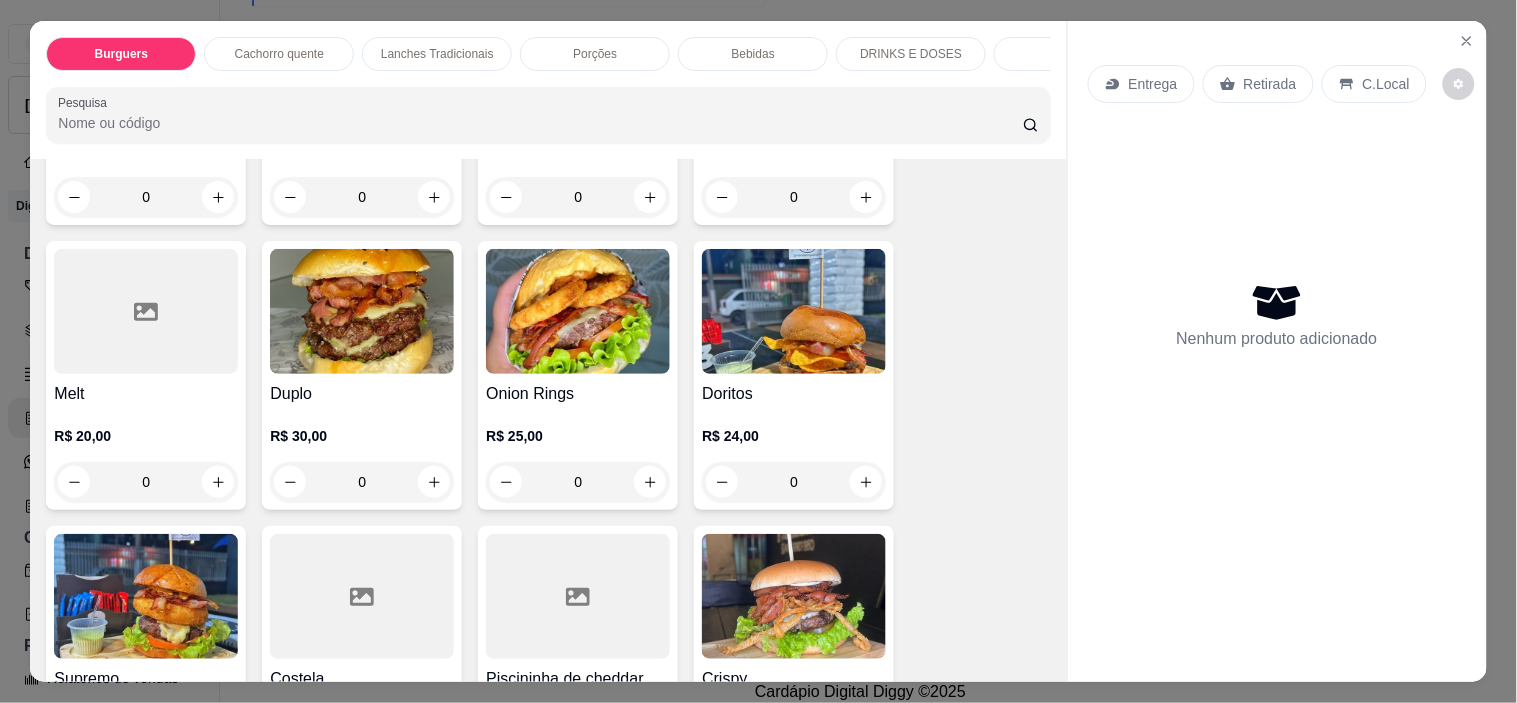 click on "Lanches Tradicionais" at bounding box center (437, 54) 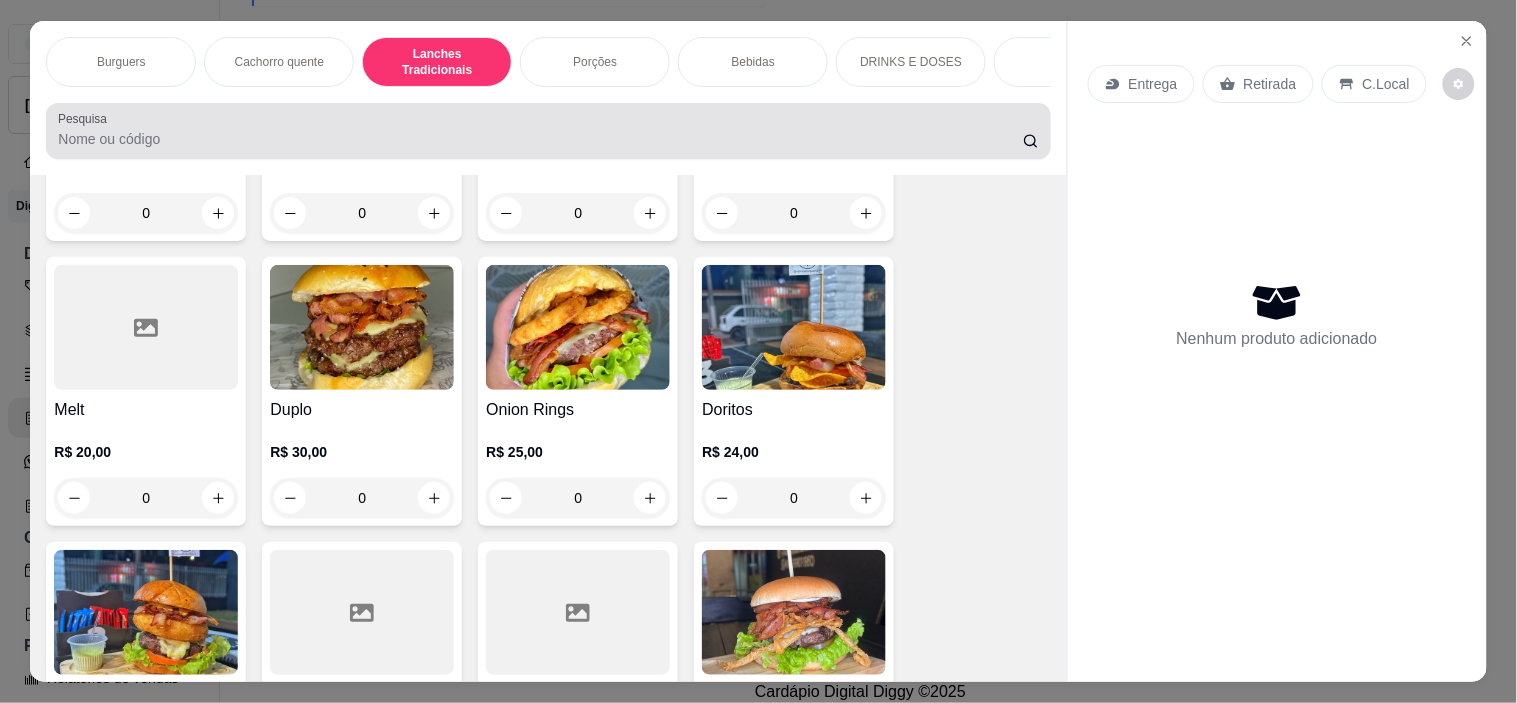 scroll, scrollTop: 1334, scrollLeft: 0, axis: vertical 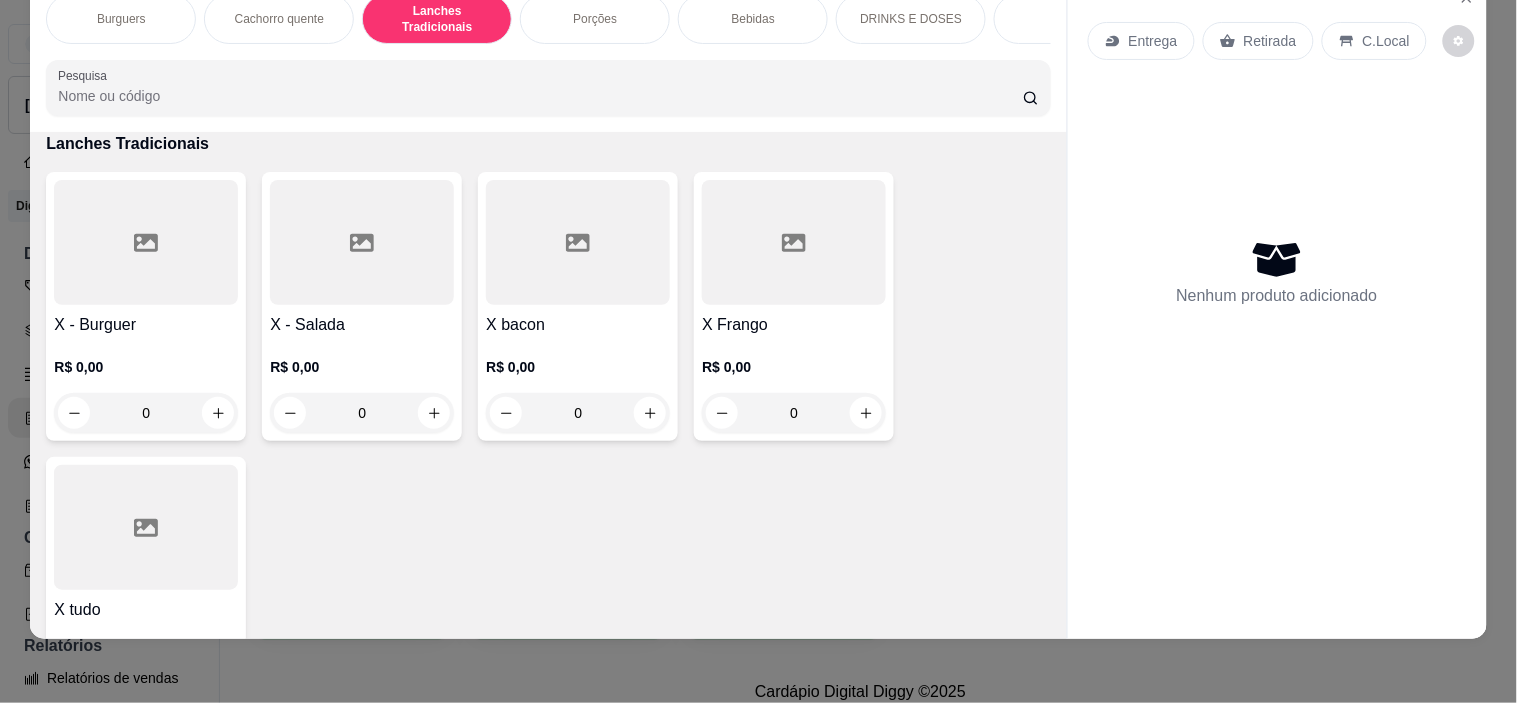 click at bounding box center [578, 242] 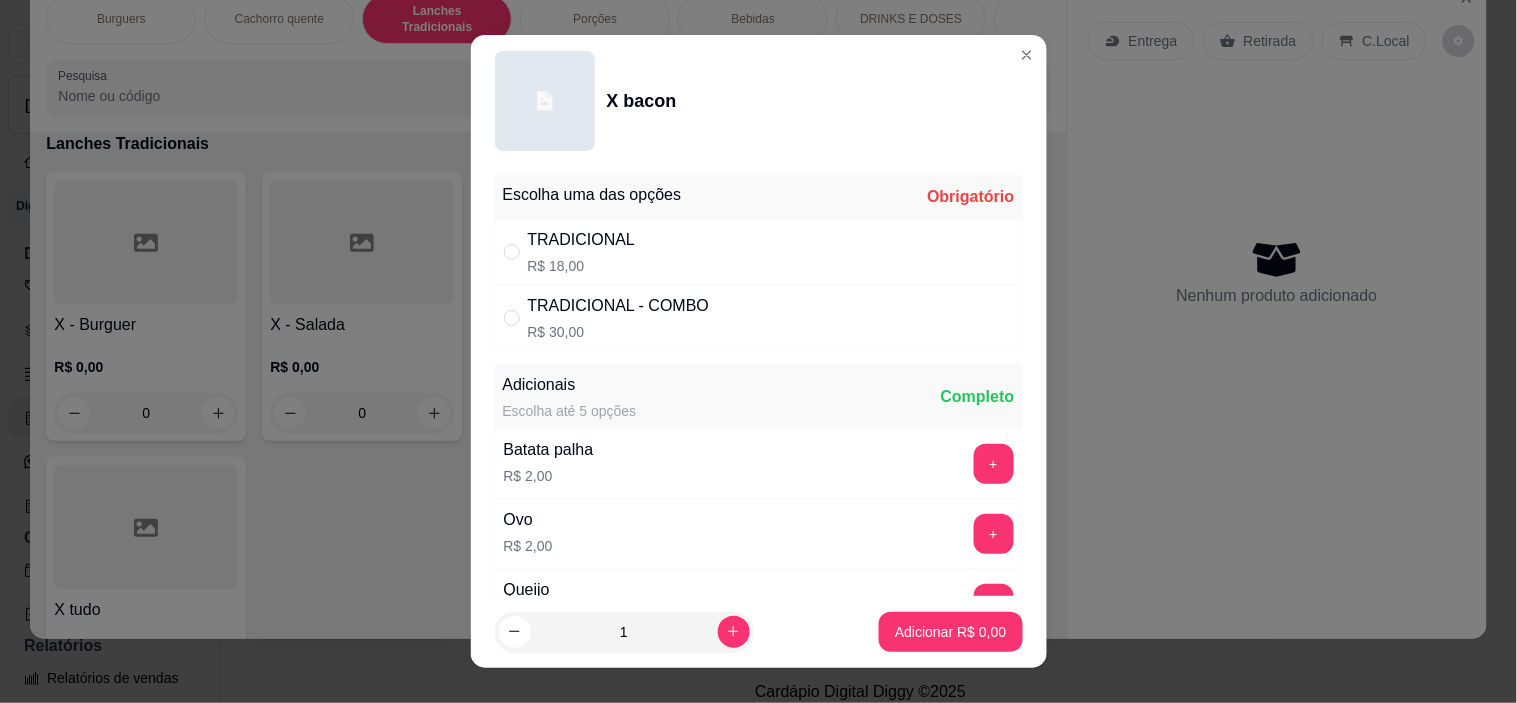 click on "R$ 18,00" at bounding box center [582, 266] 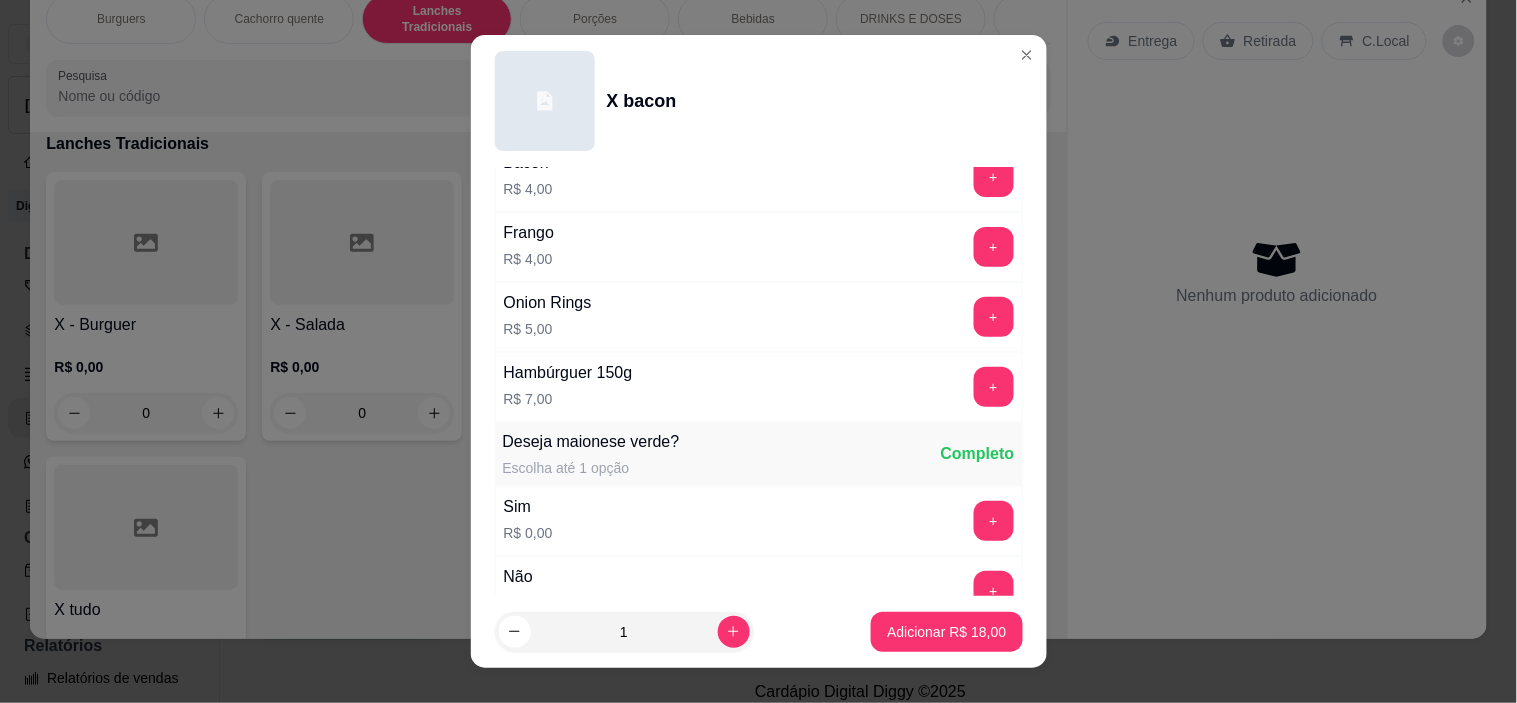 scroll, scrollTop: 888, scrollLeft: 0, axis: vertical 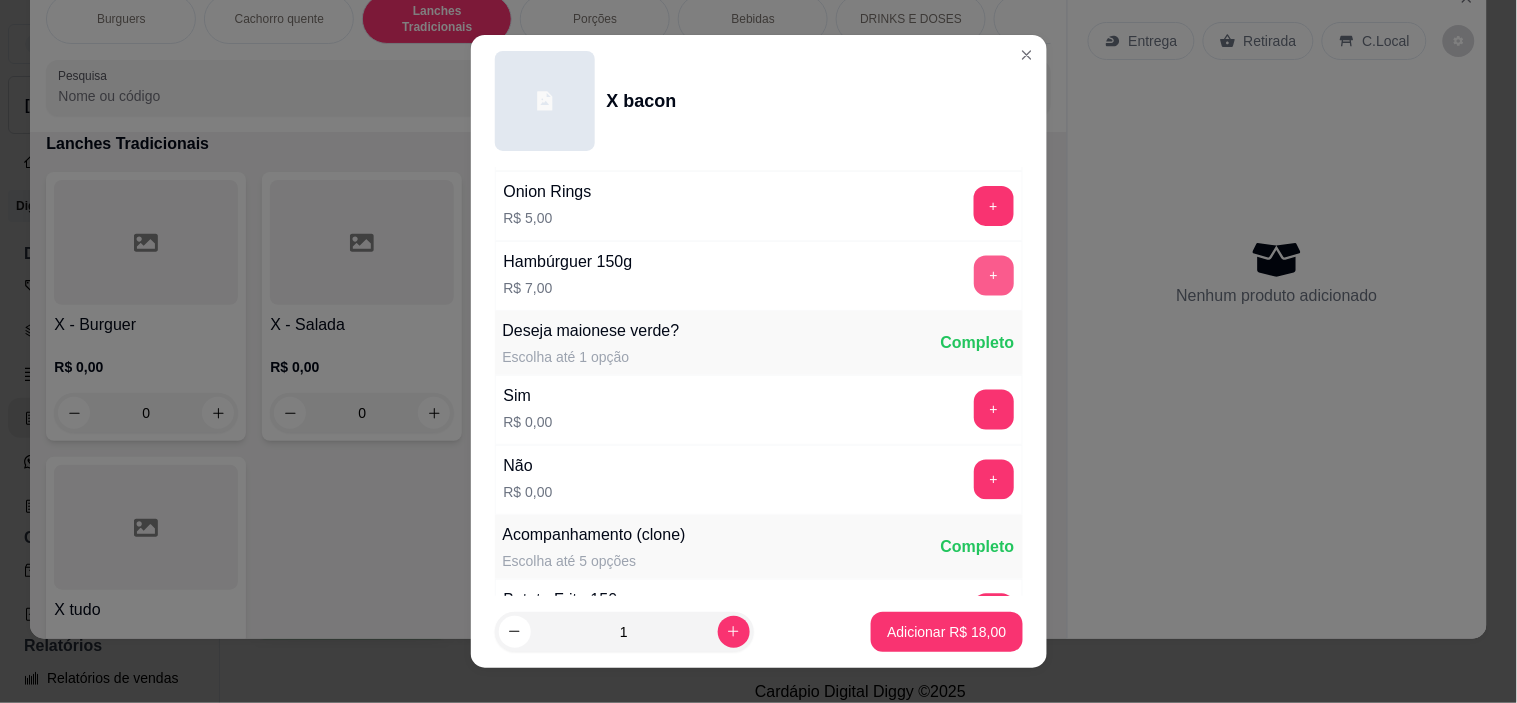 click on "+" at bounding box center [994, 276] 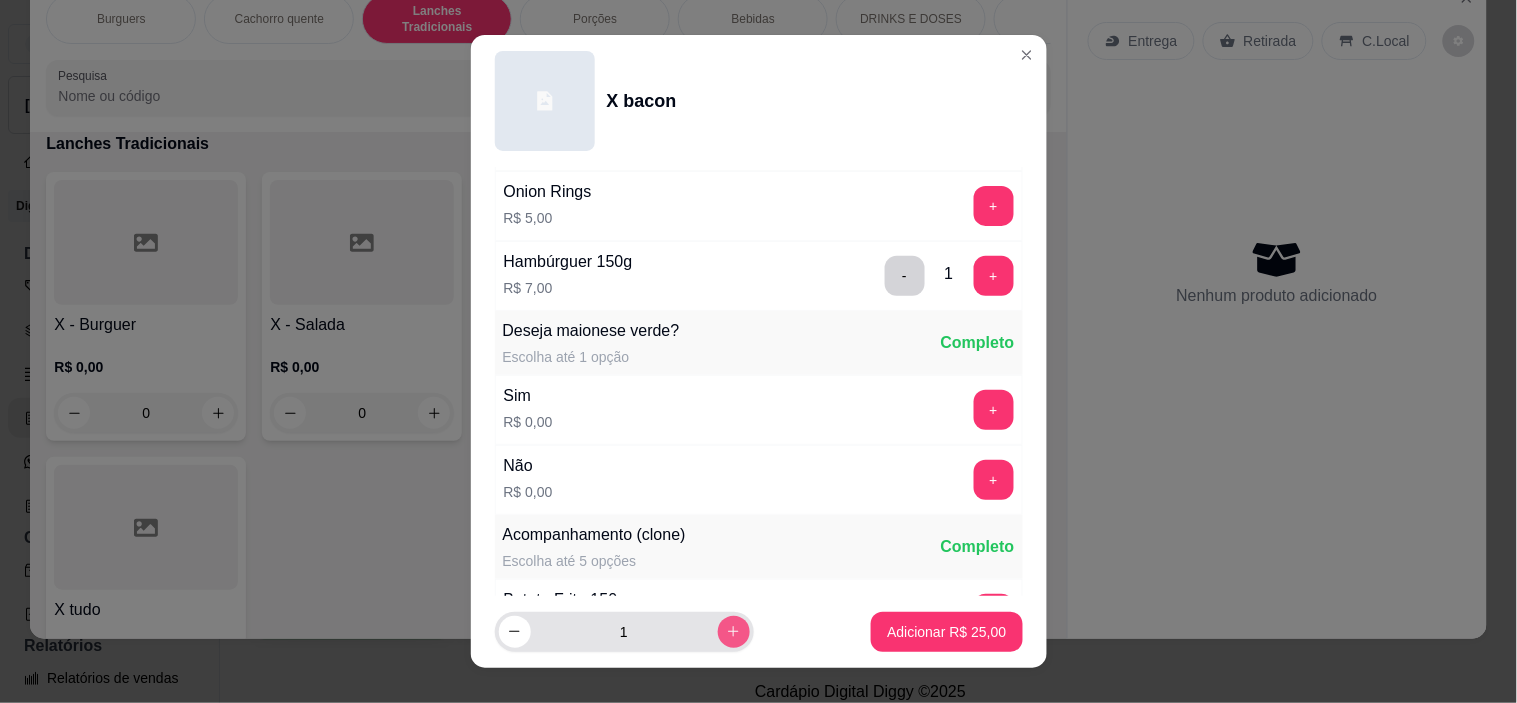 click 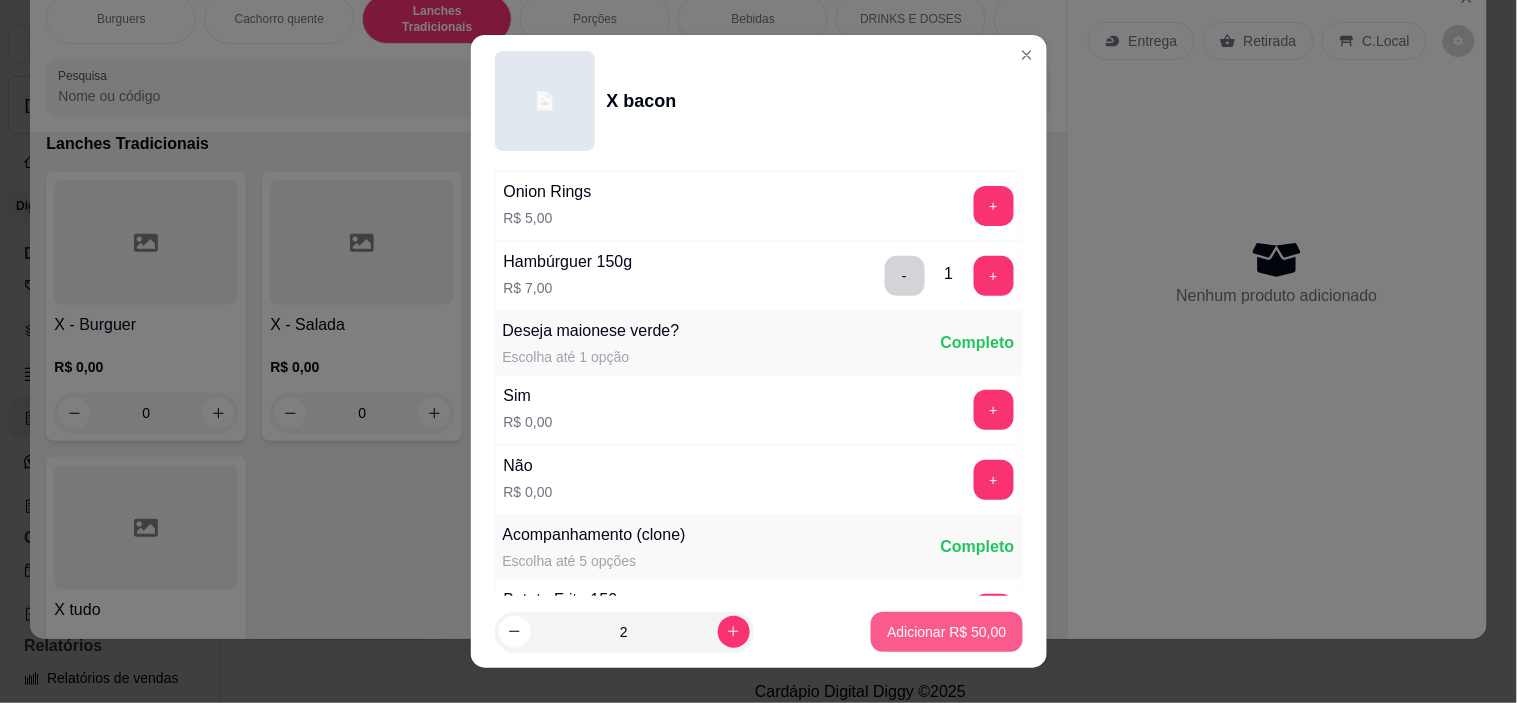 click on "Adicionar   R$ 50,00" at bounding box center (946, 632) 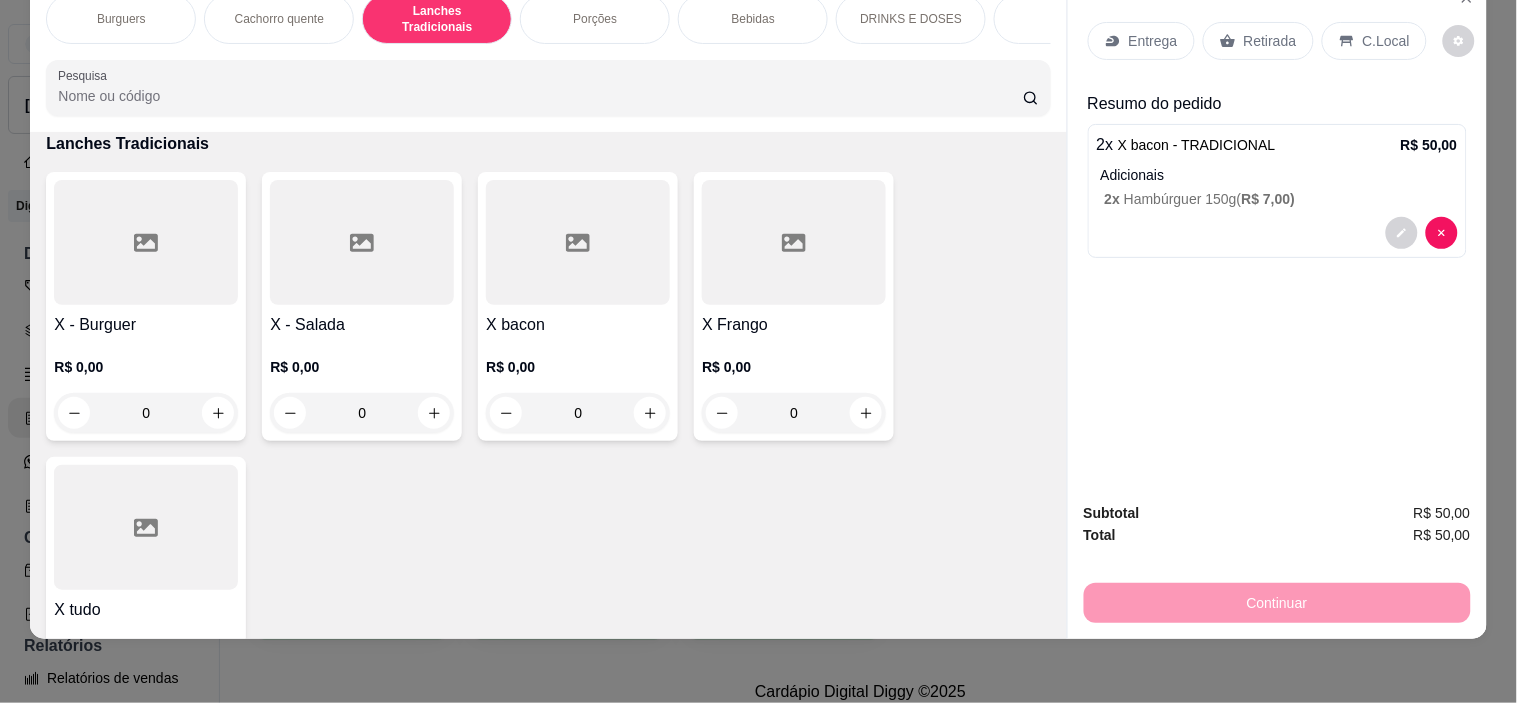 click at bounding box center [362, 242] 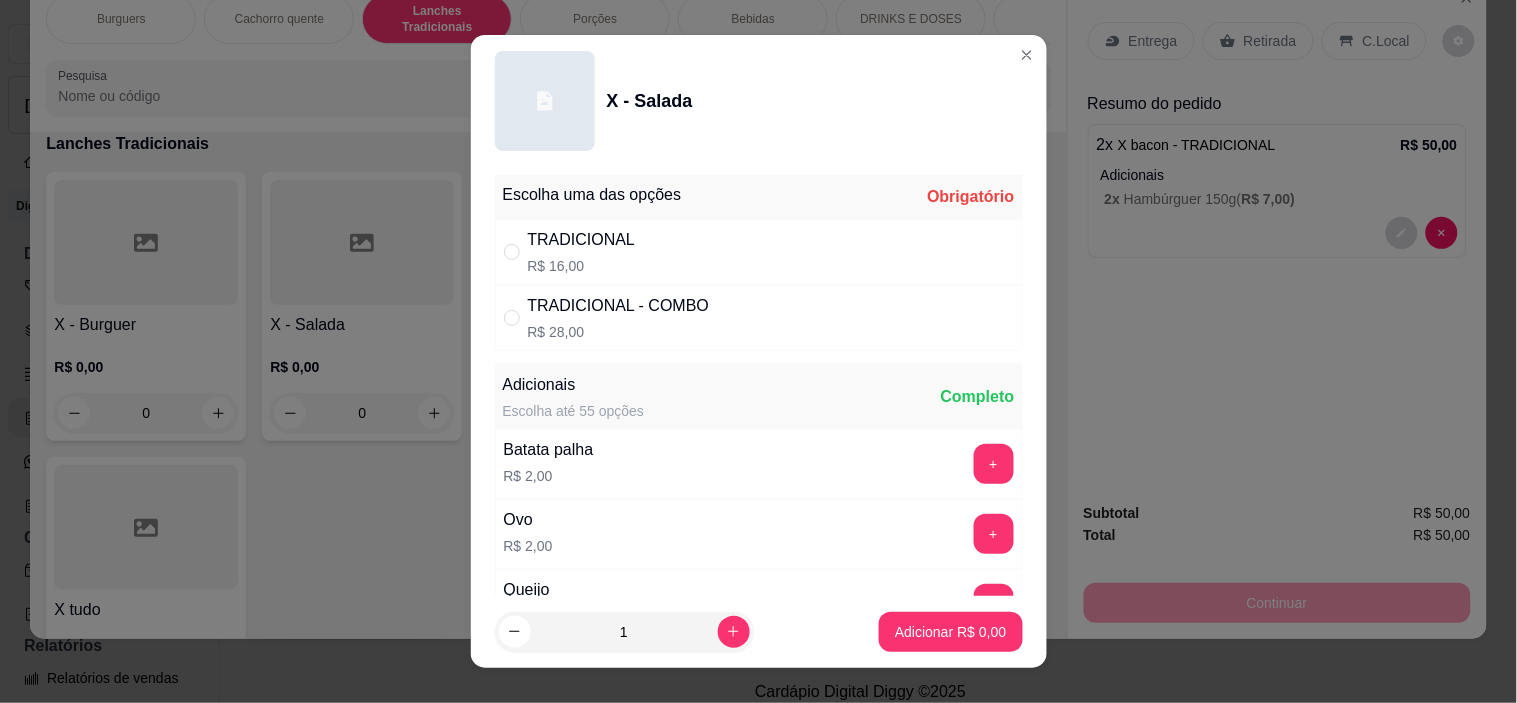 click on "R$ 16,00" at bounding box center [582, 266] 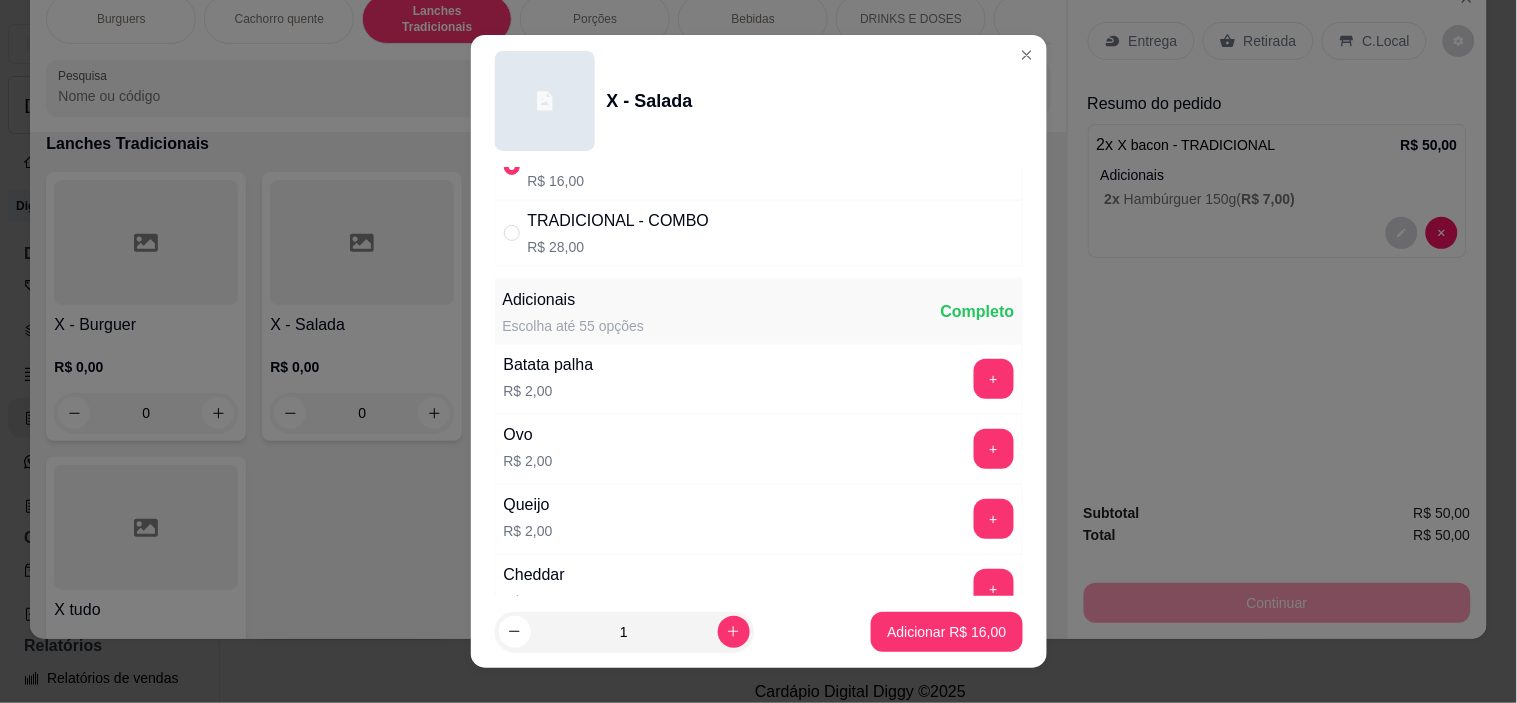 scroll, scrollTop: 222, scrollLeft: 0, axis: vertical 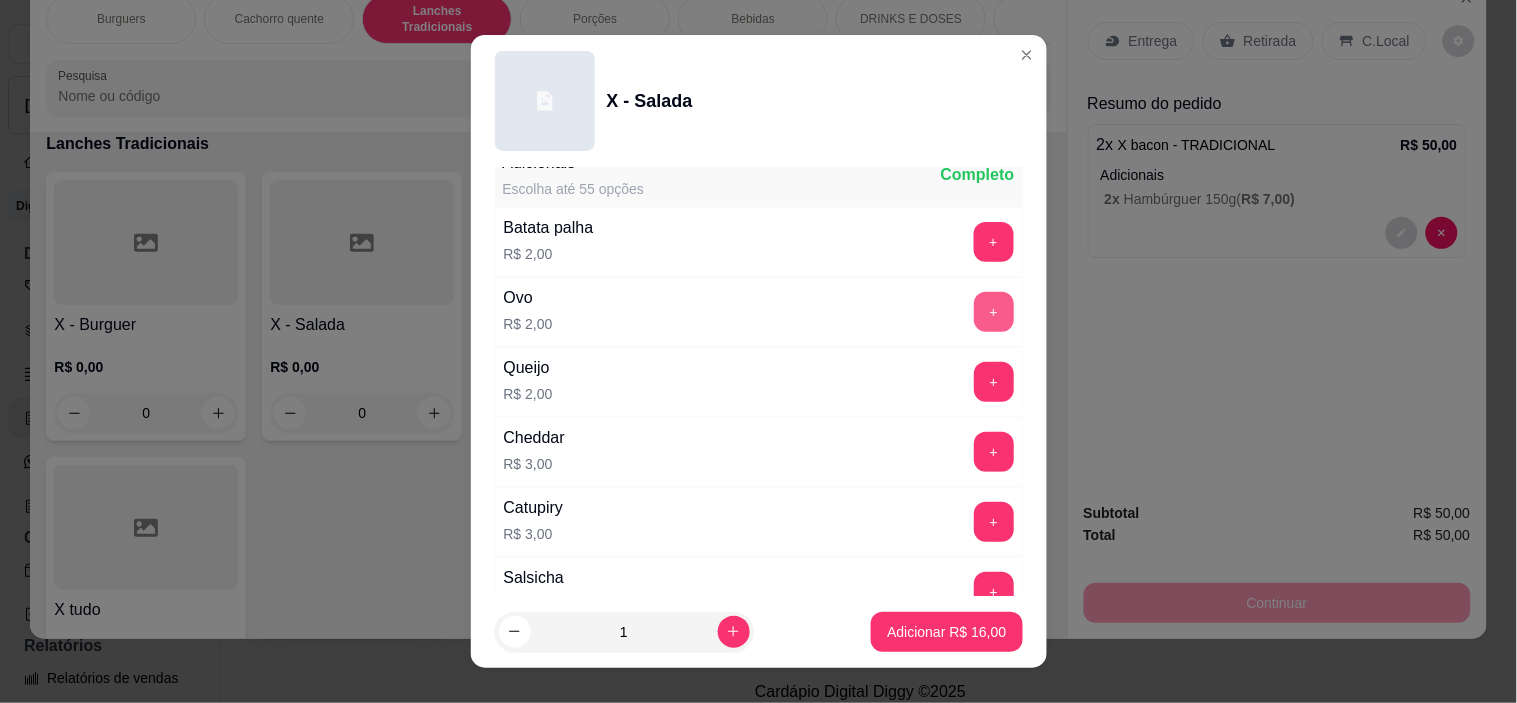 click on "+" at bounding box center [994, 312] 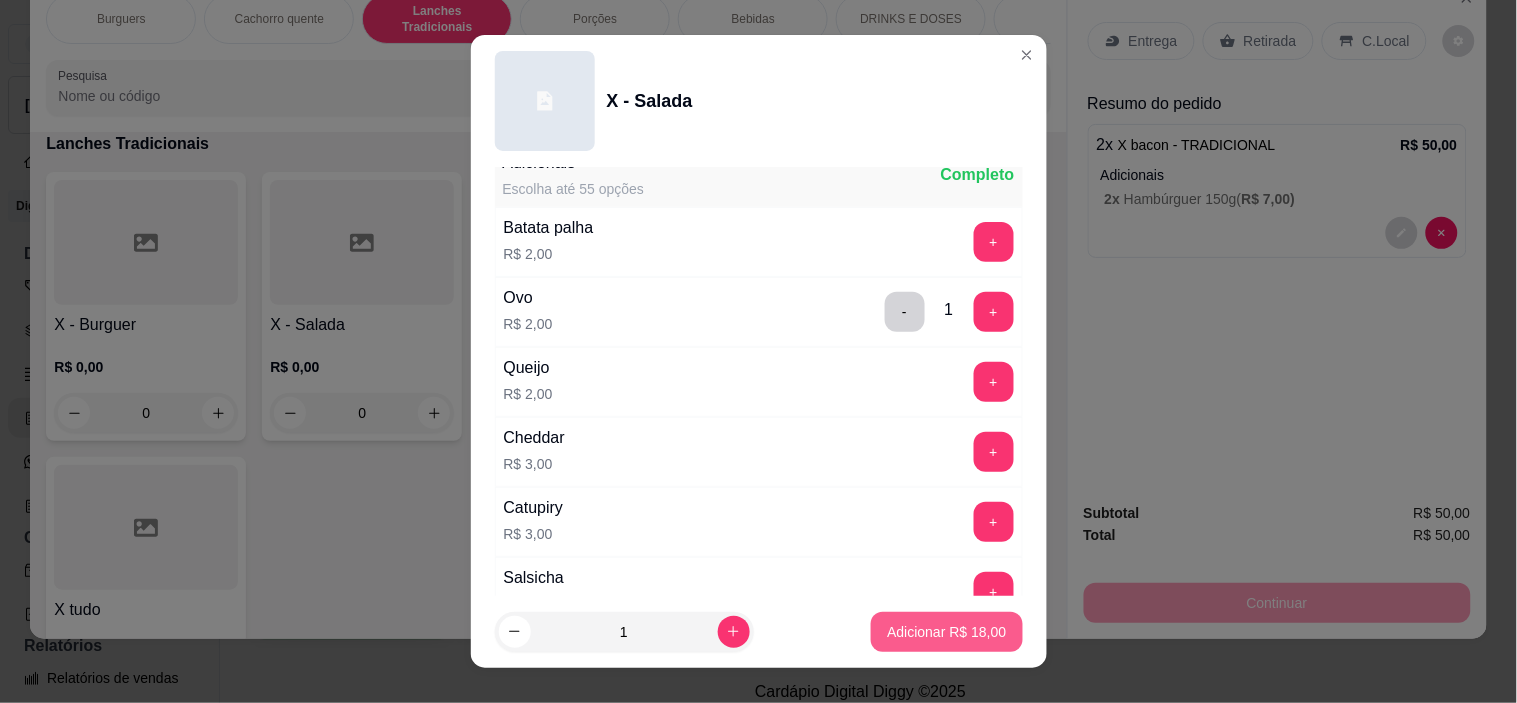 click on "Adicionar   R$ 18,00" at bounding box center [946, 632] 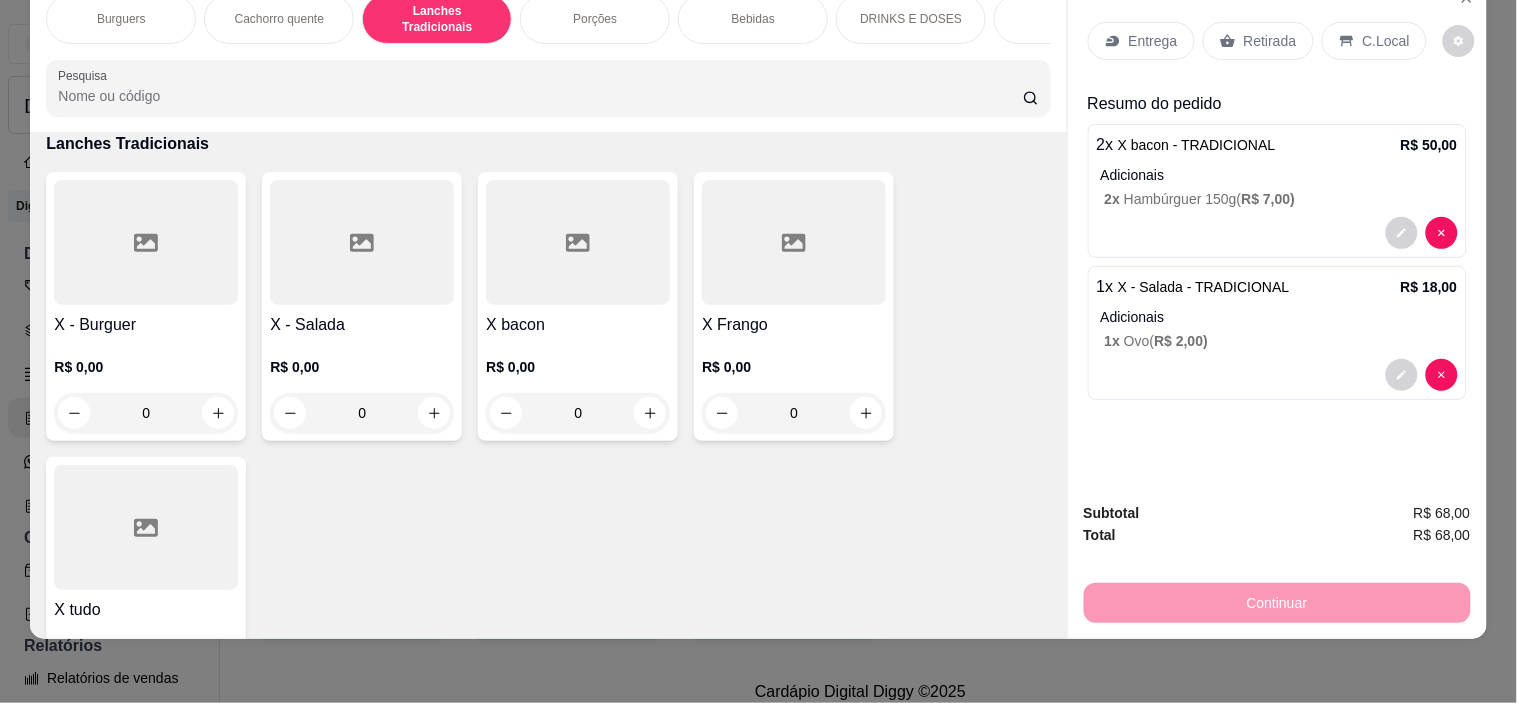click on "R$ 0,00" at bounding box center (146, 367) 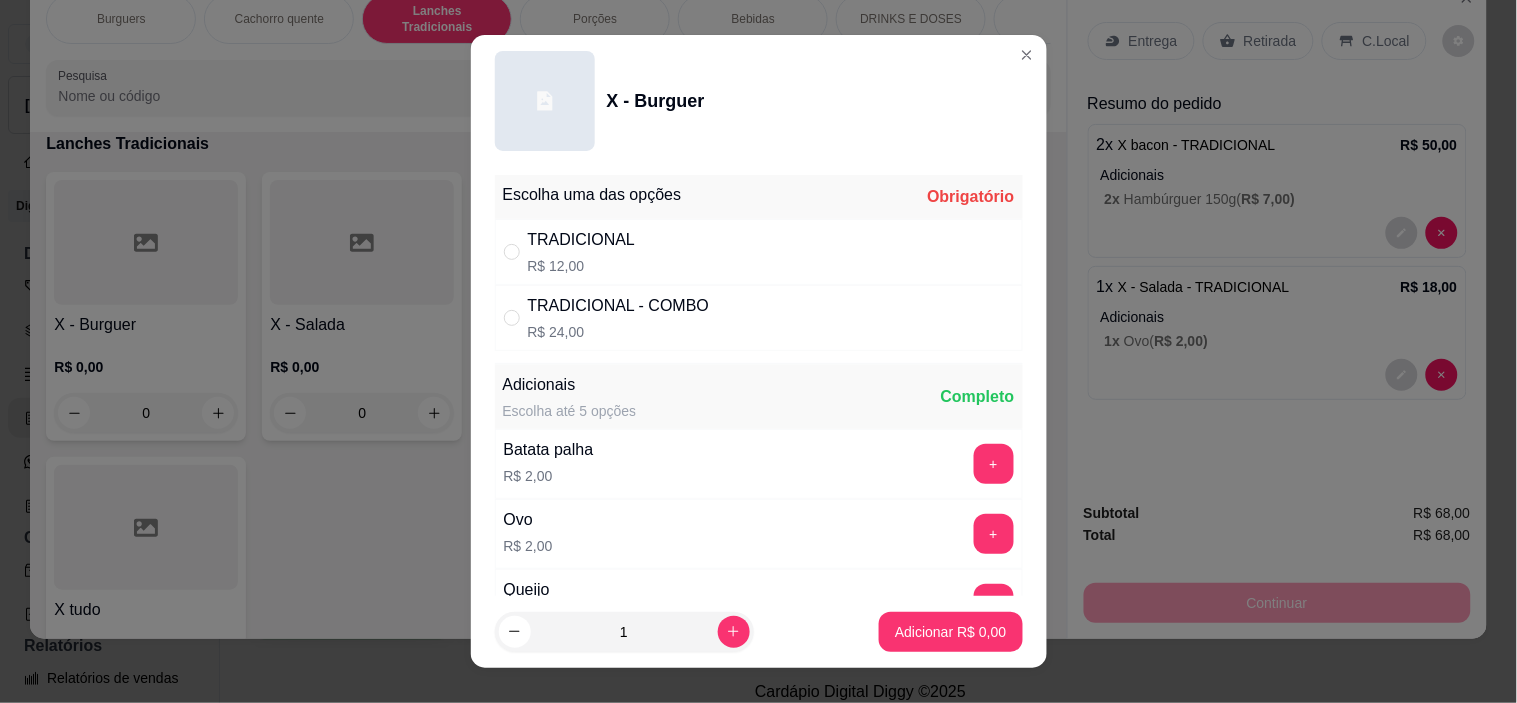 click on "TRADICIONAL R$ 12,00" at bounding box center (759, 252) 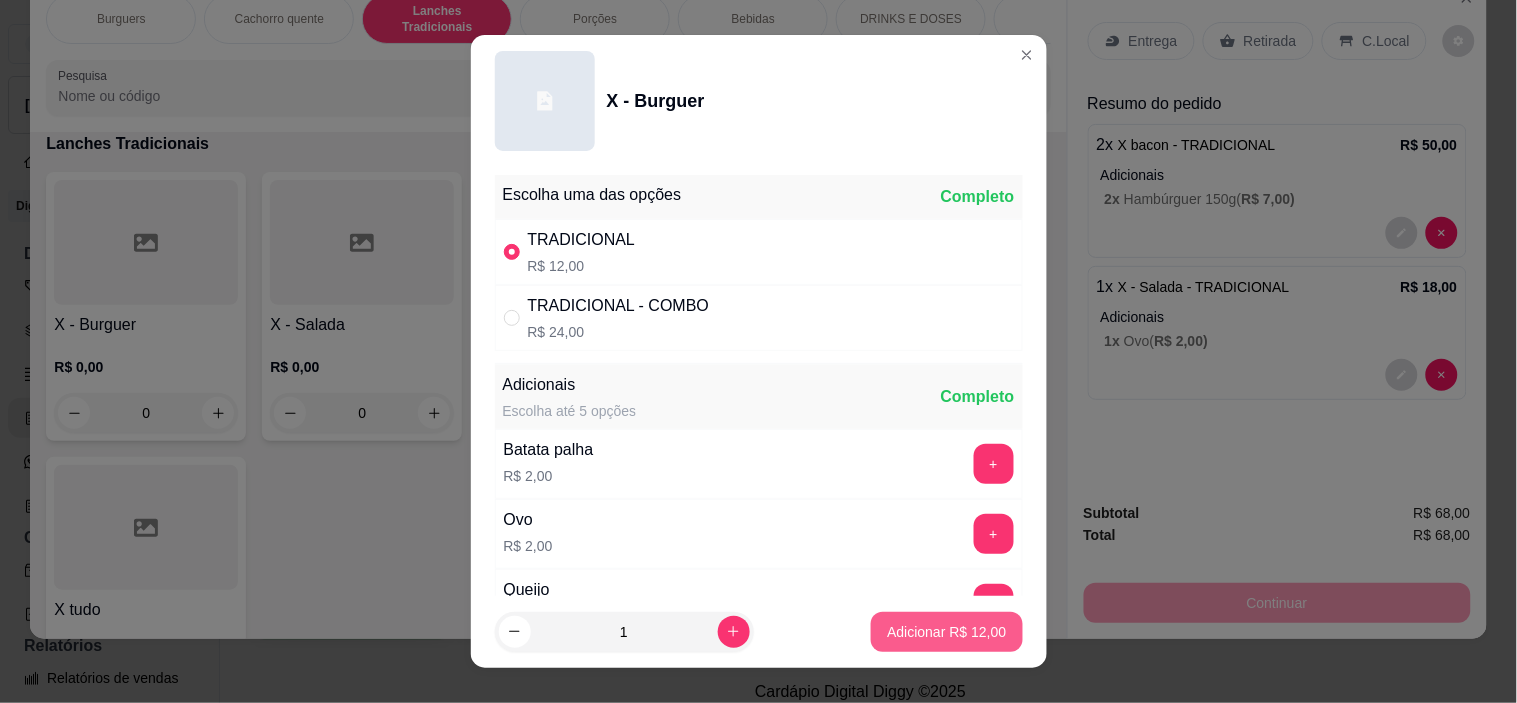 click on "Adicionar   R$ 12,00" at bounding box center (946, 632) 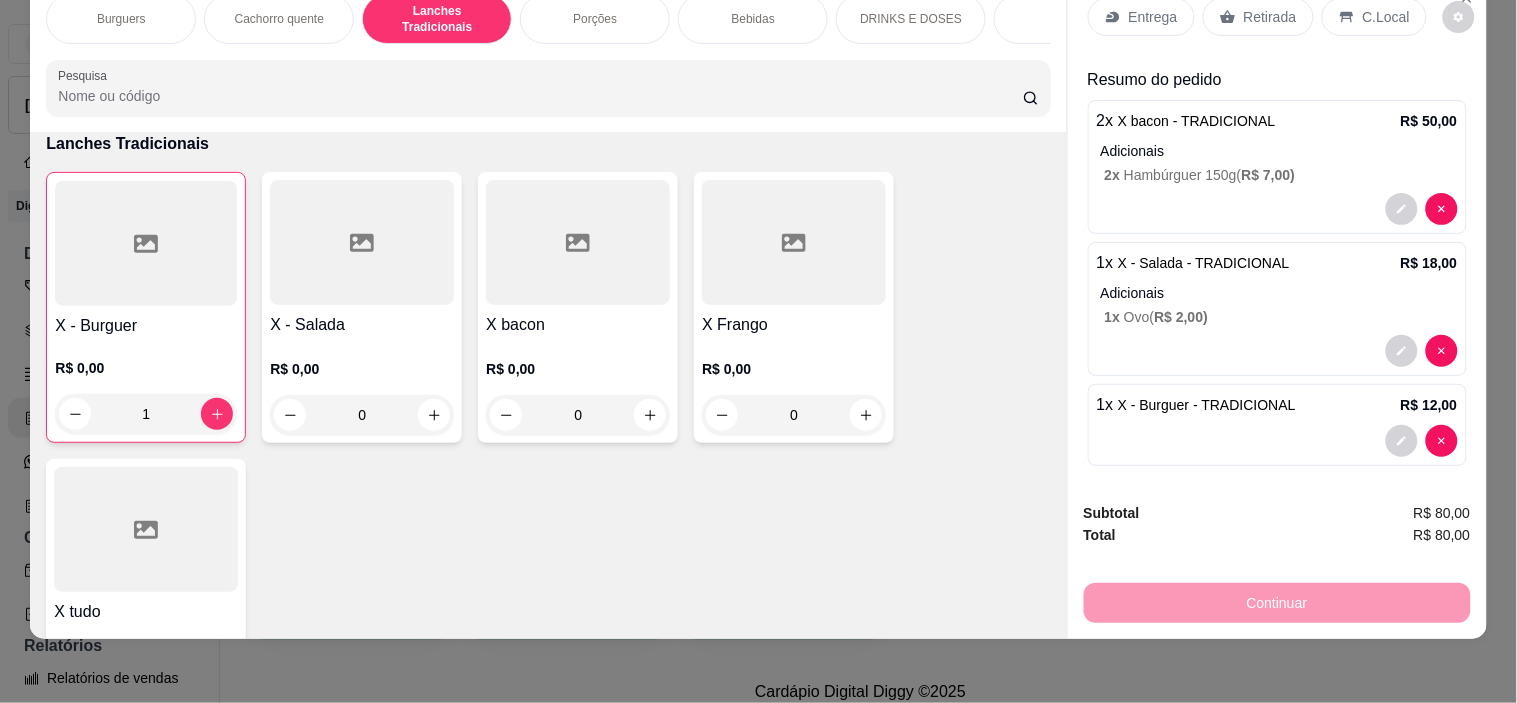 scroll, scrollTop: 32, scrollLeft: 0, axis: vertical 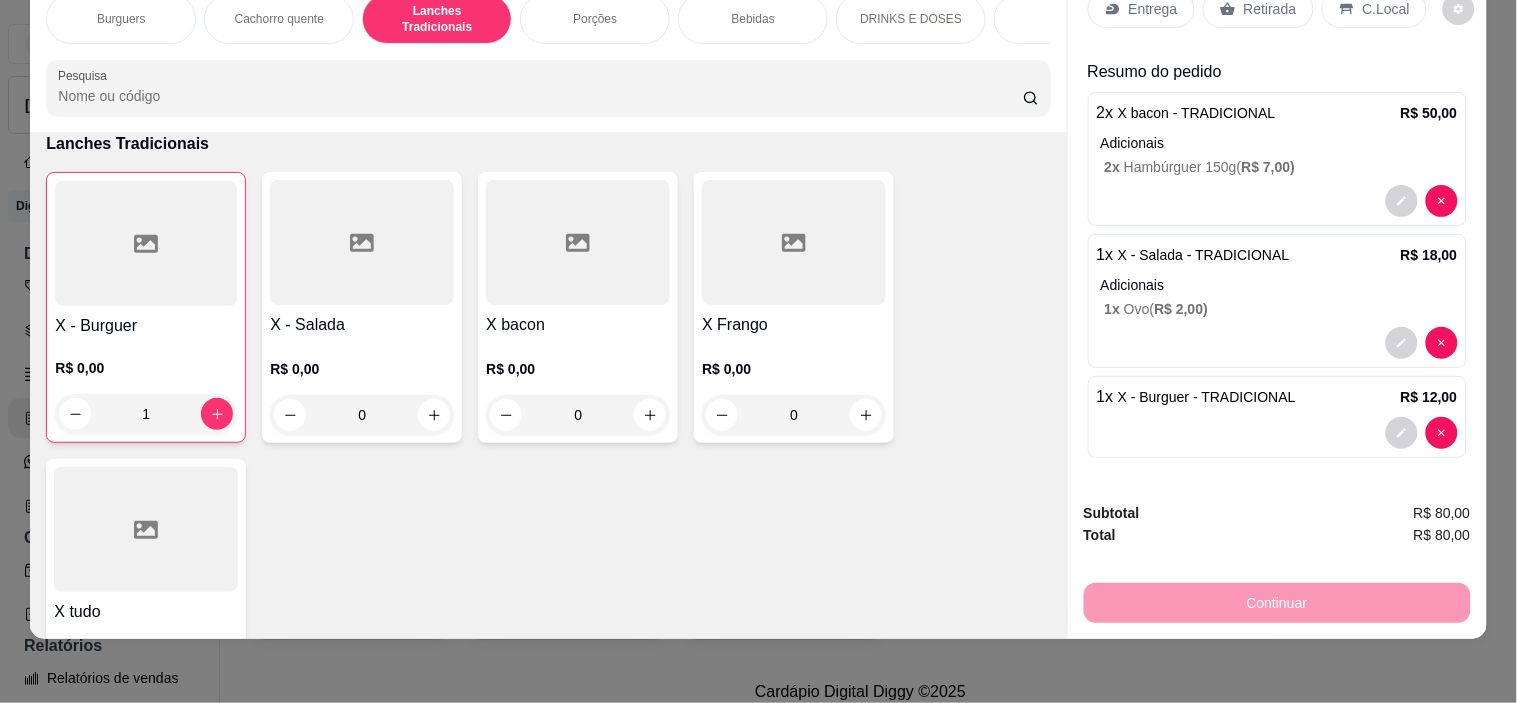 click on "X bacon" at bounding box center (578, 325) 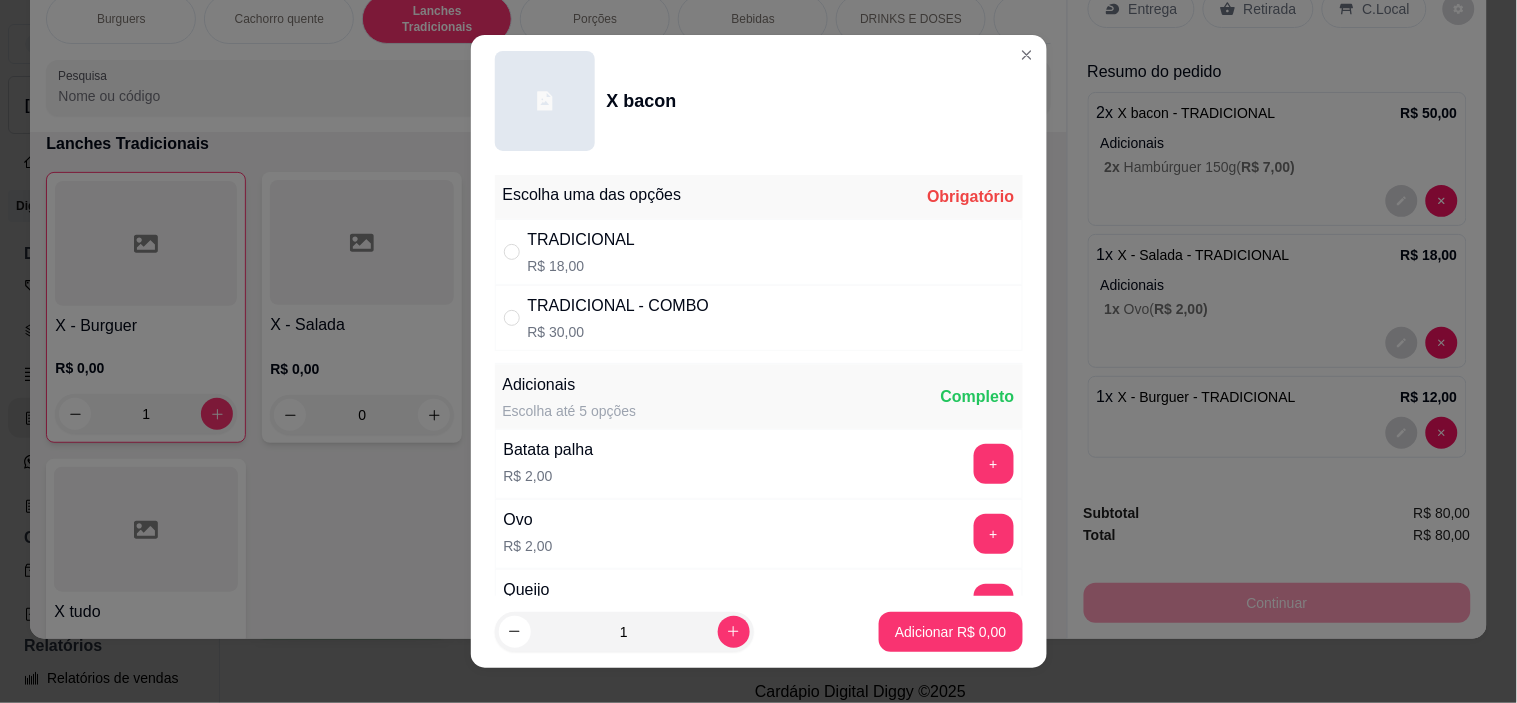 click on "TRADICIONAL R$ 18,00" at bounding box center (759, 252) 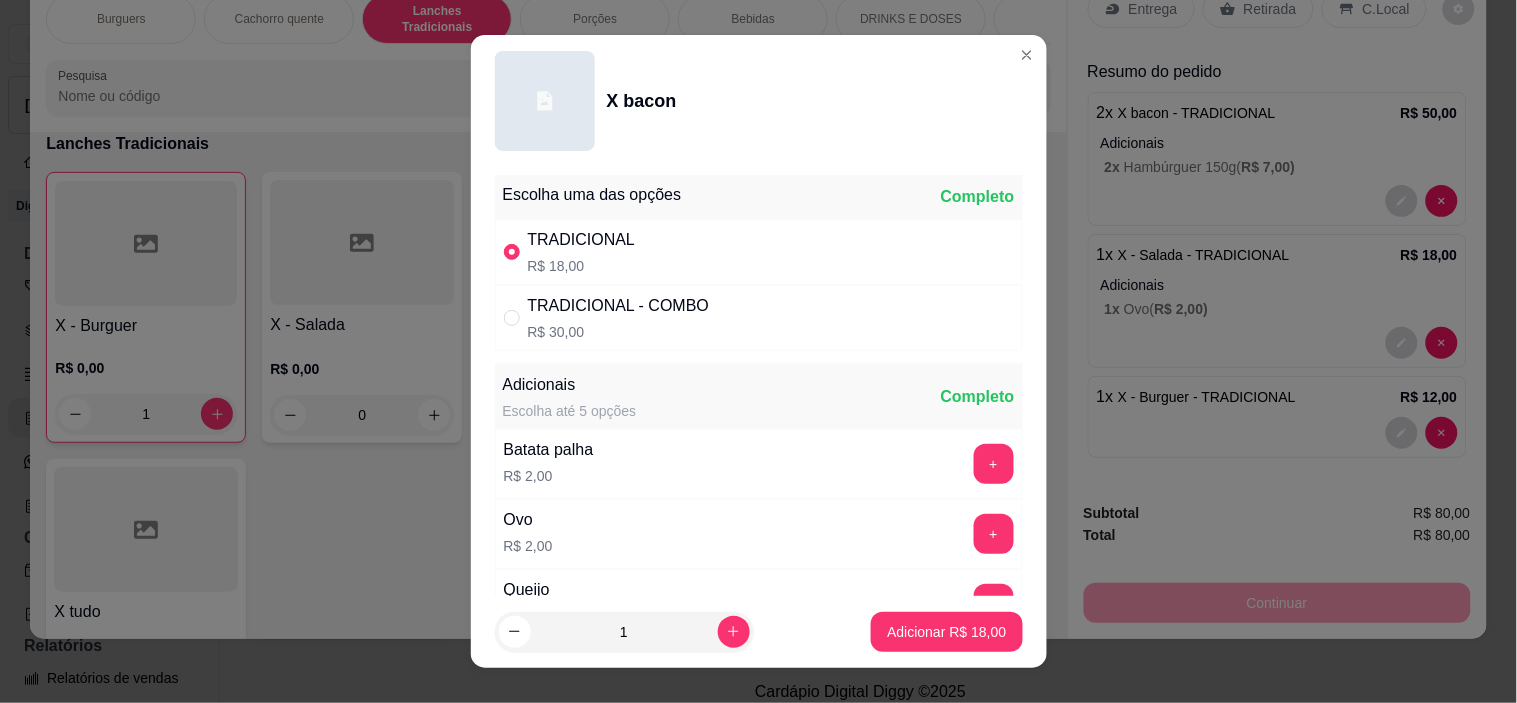 click on "Adicionar   R$ 18,00" at bounding box center [946, 632] 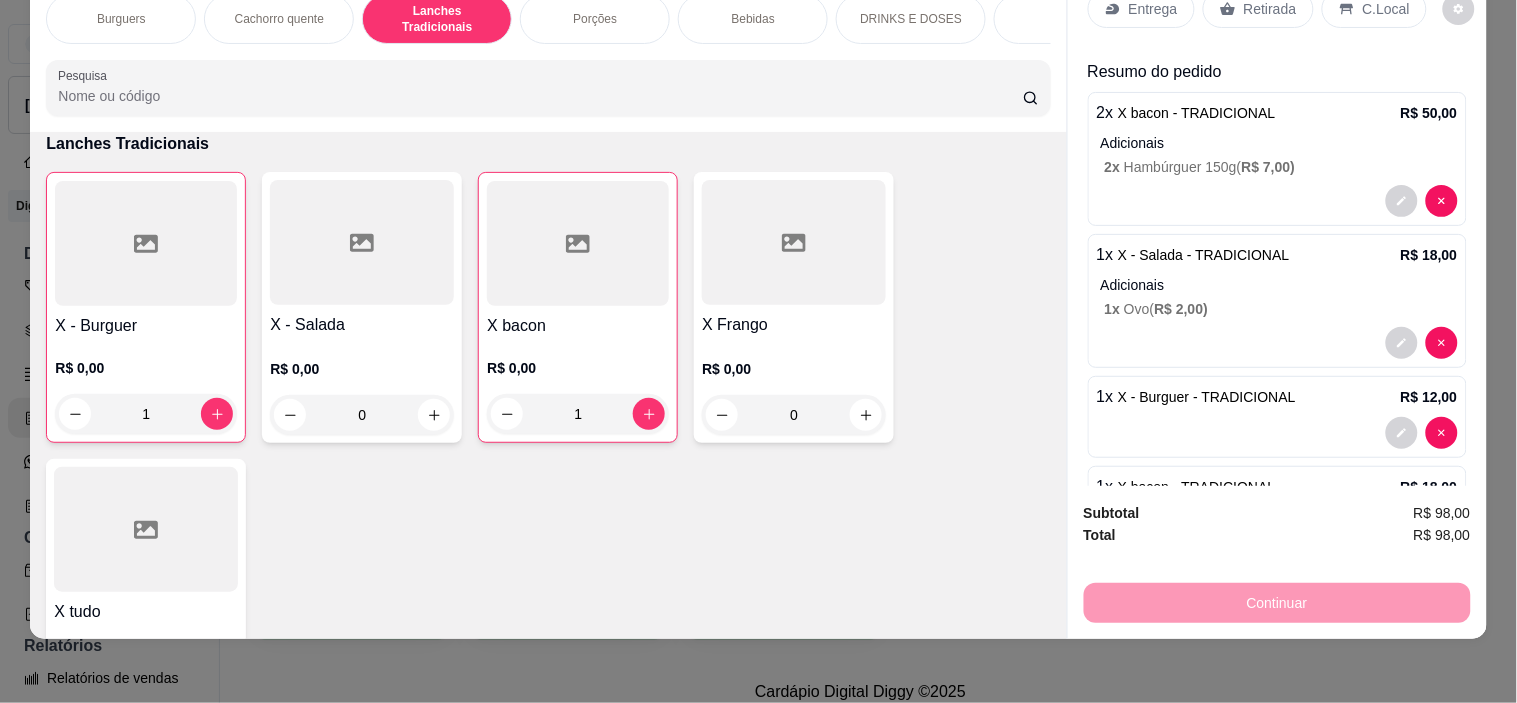 type on "1" 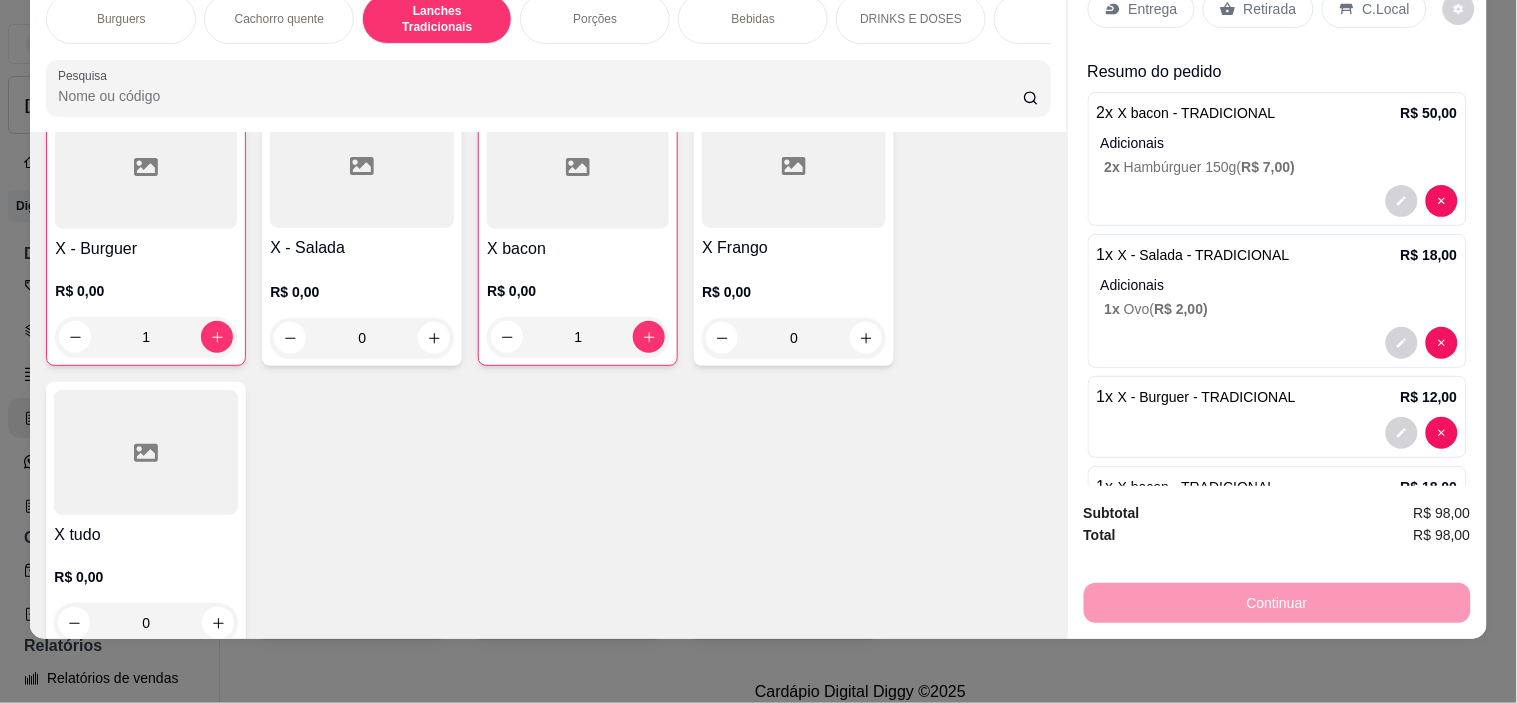 scroll, scrollTop: 1445, scrollLeft: 0, axis: vertical 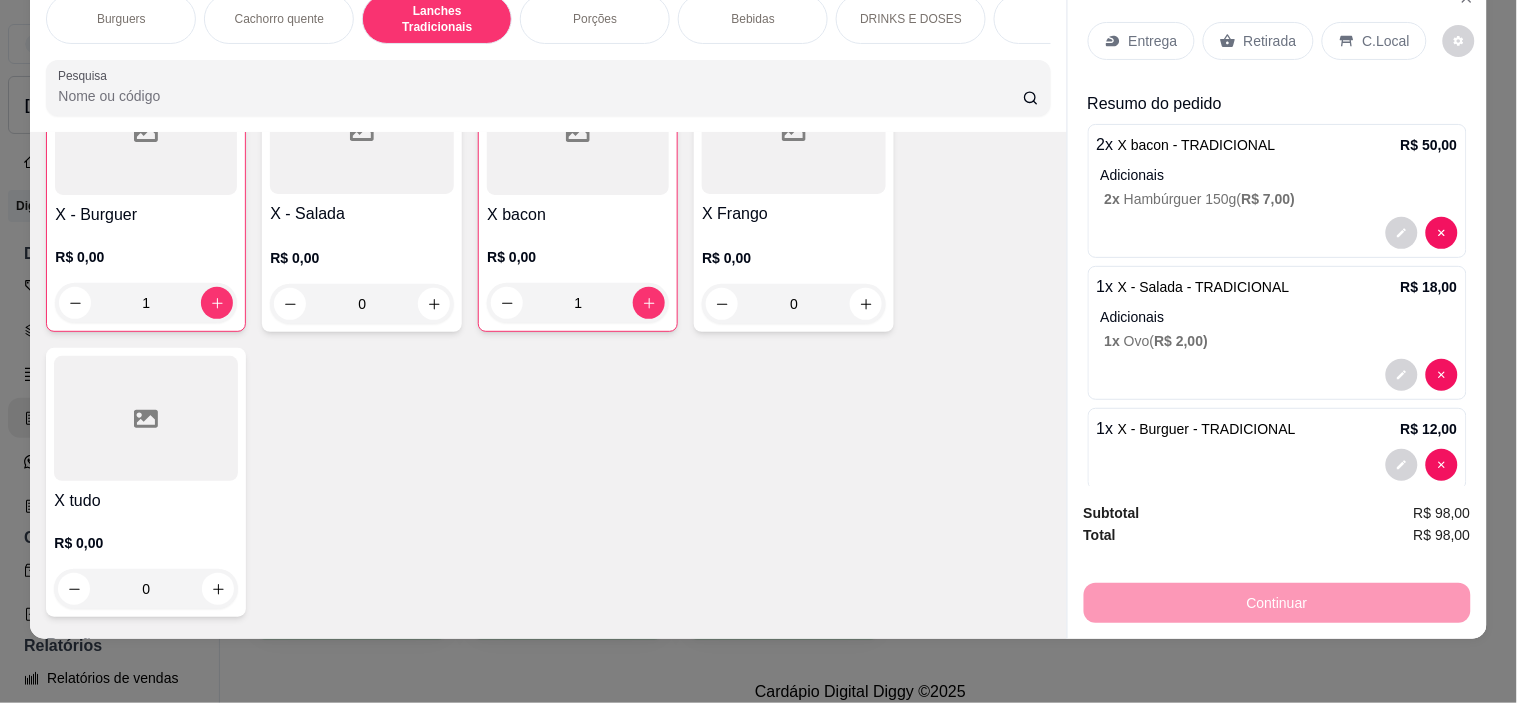 click on "Entrega" at bounding box center (1153, 41) 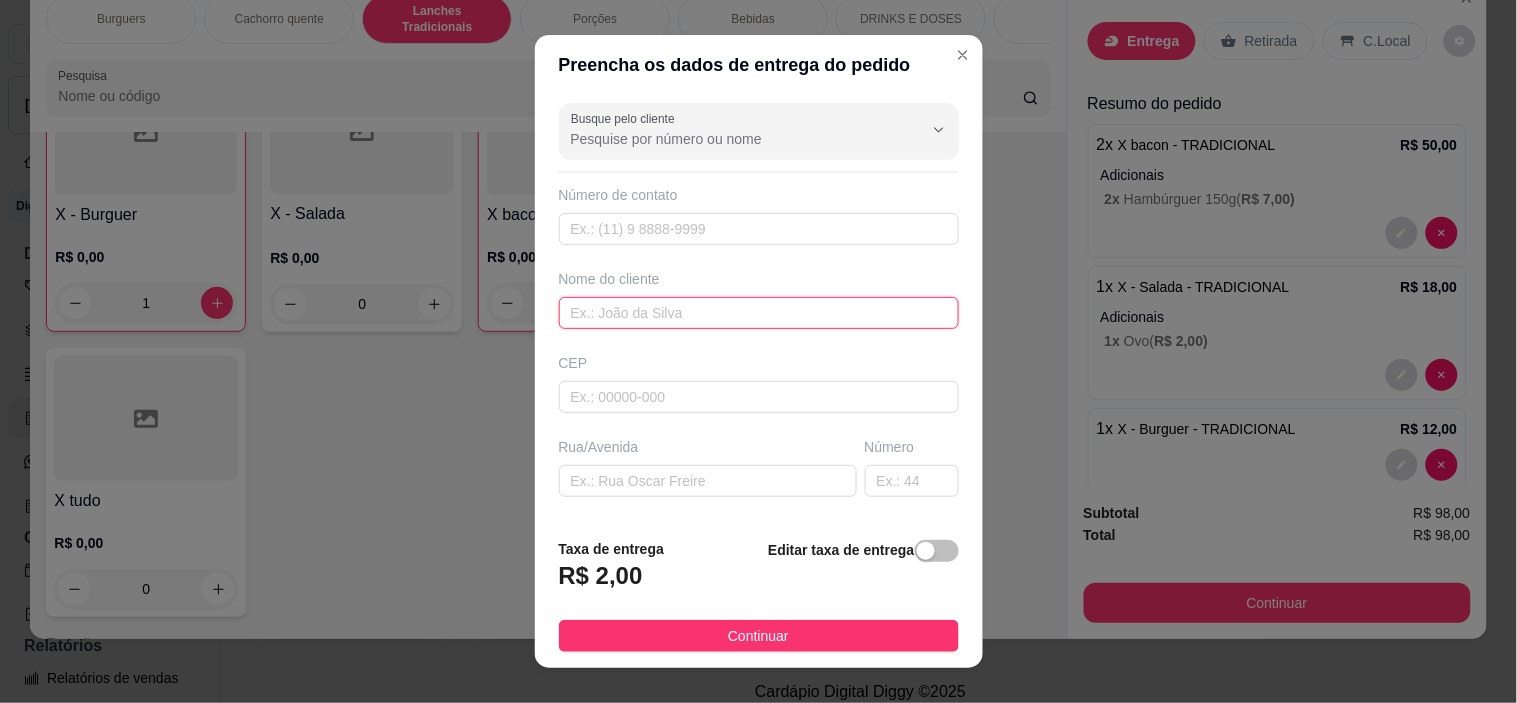 click at bounding box center (759, 313) 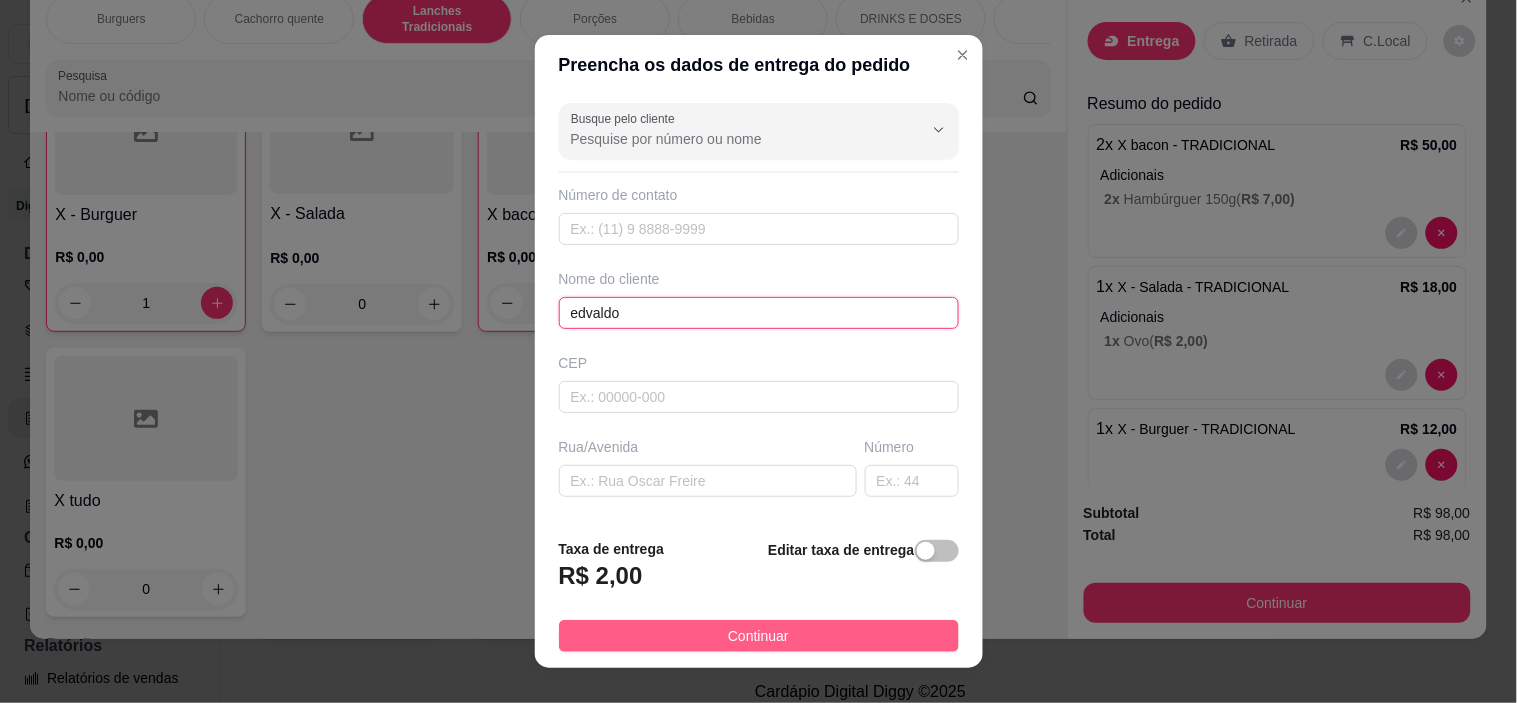 type on "edvaldo" 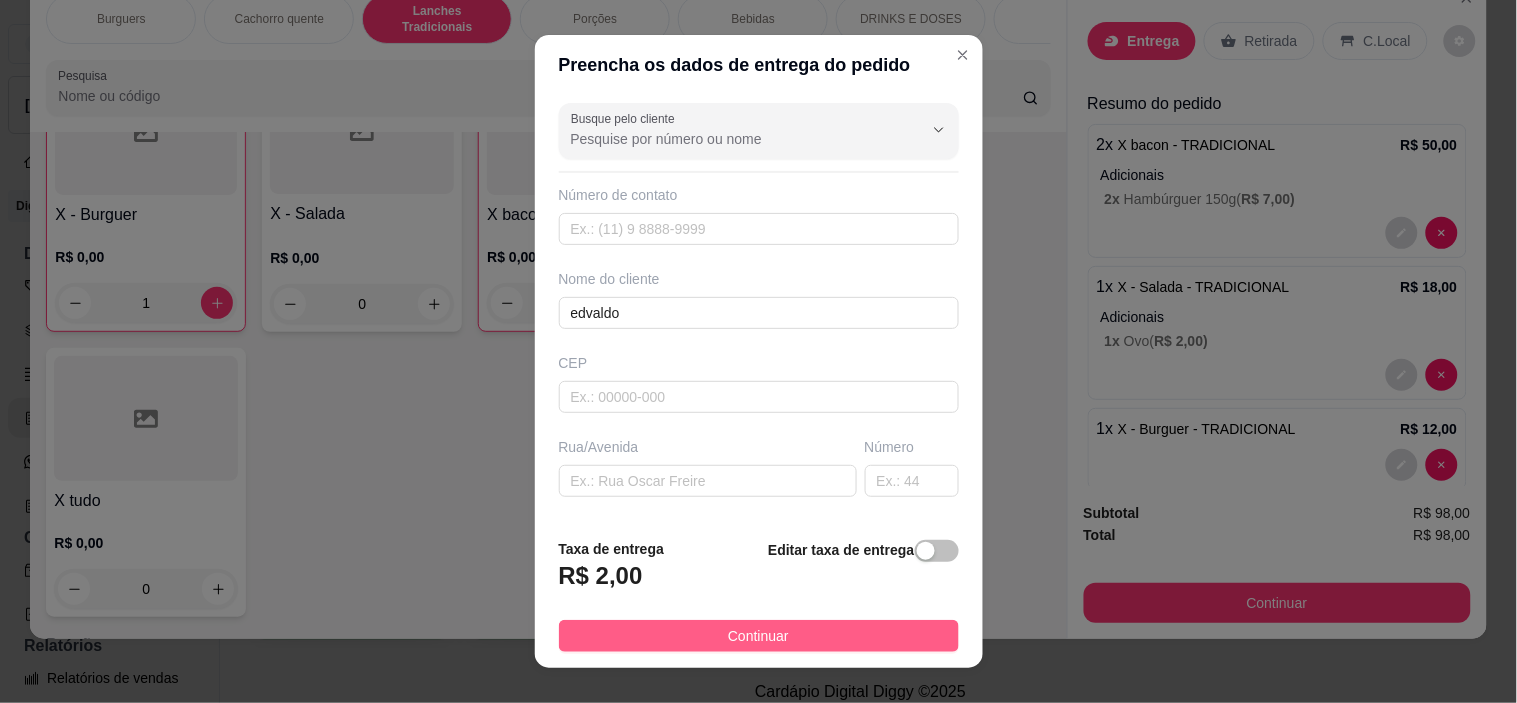 click on "Continuar" at bounding box center [759, 636] 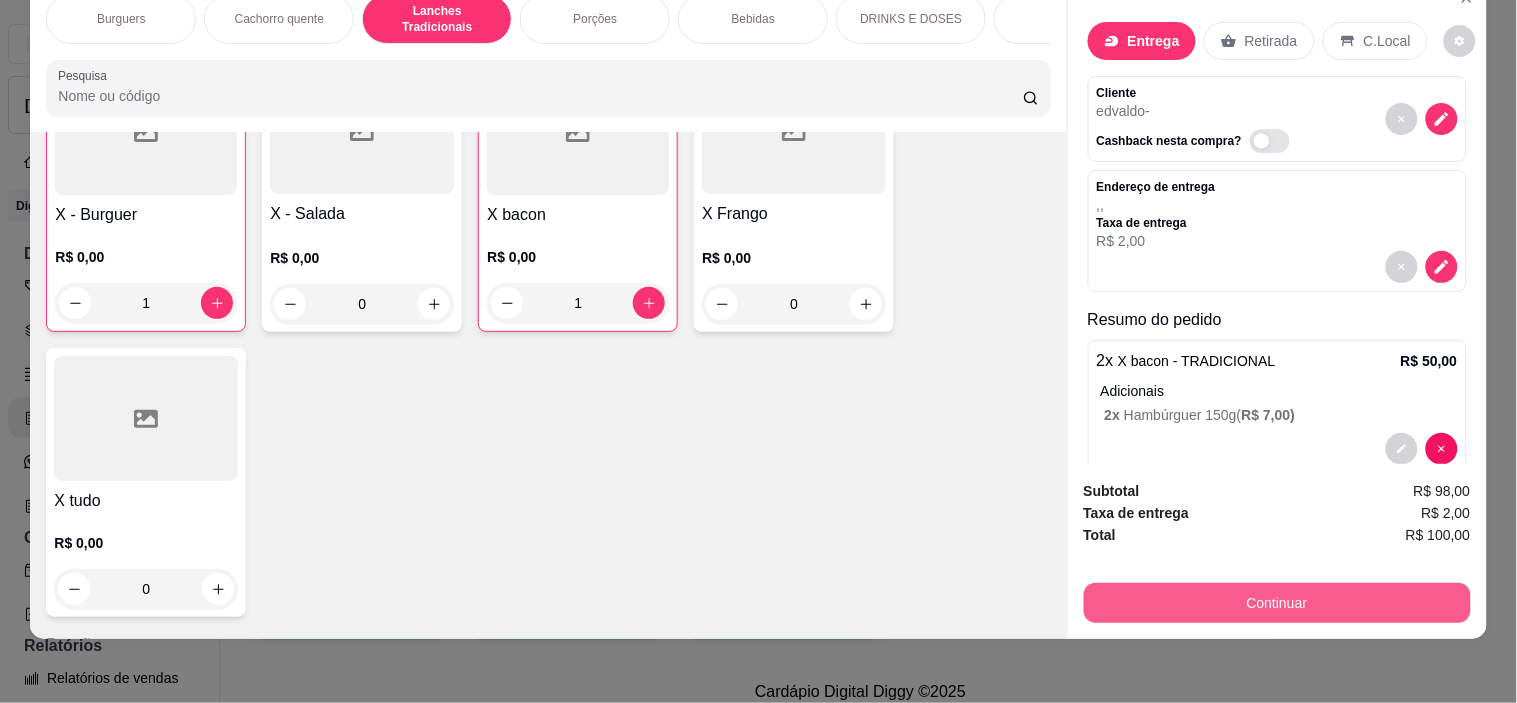 click on "Continuar" at bounding box center (1277, 603) 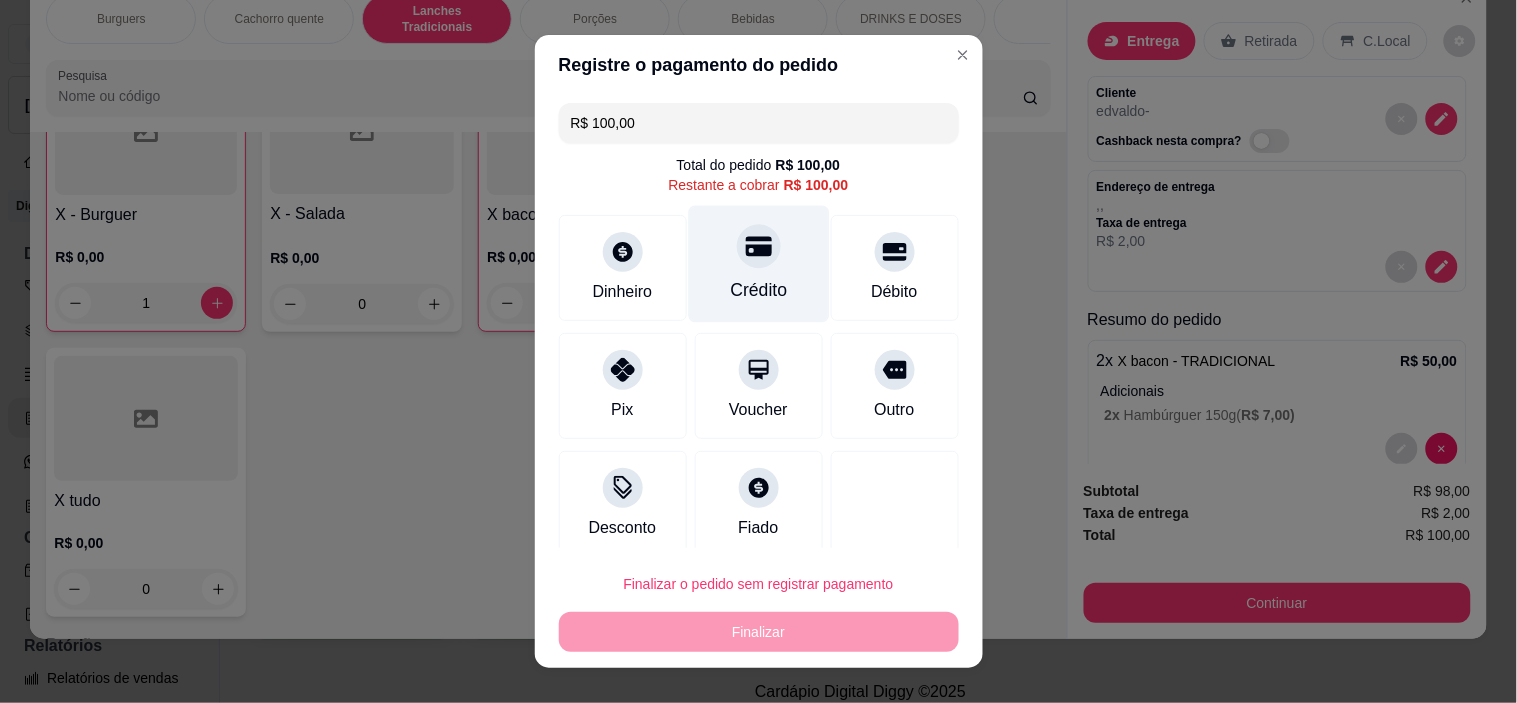 click on "Crédito" at bounding box center (758, 264) 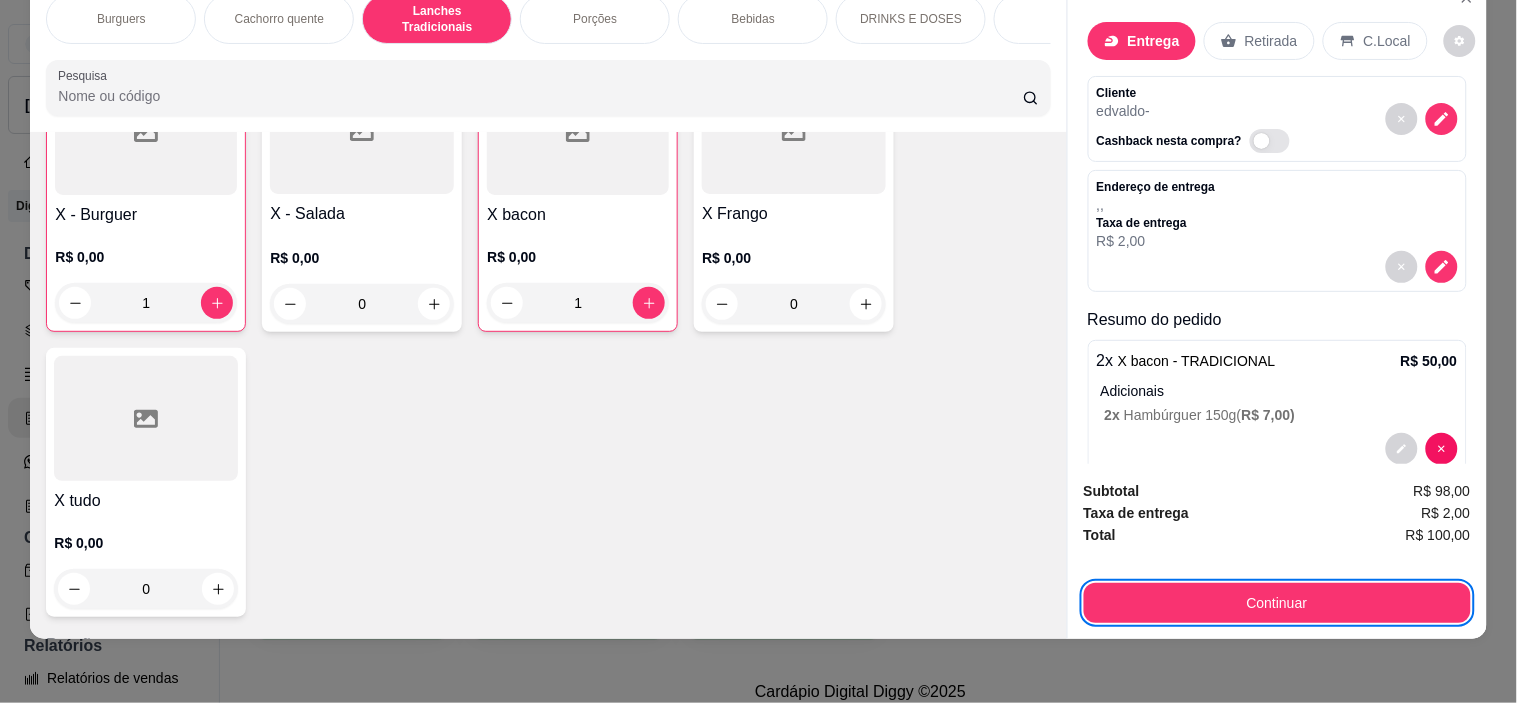 type 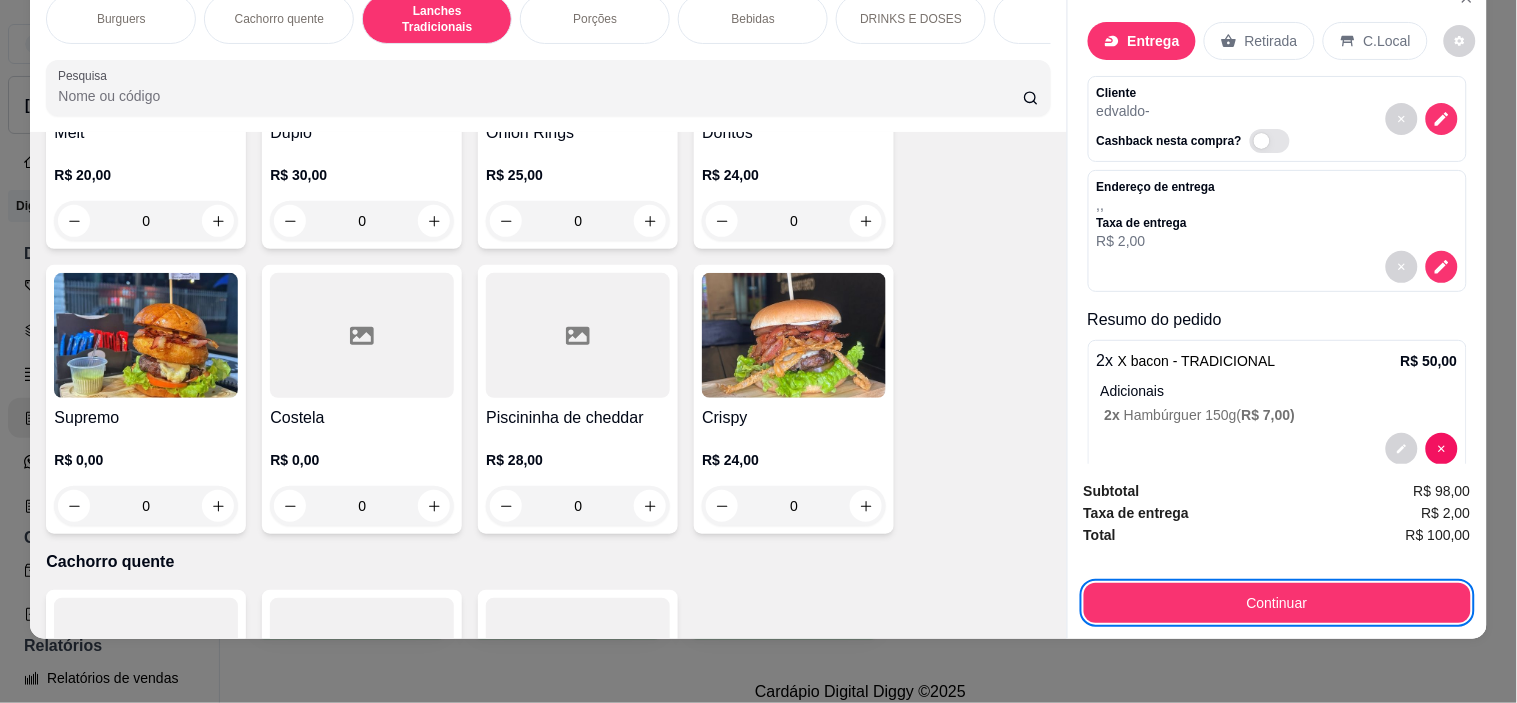 scroll, scrollTop: 334, scrollLeft: 0, axis: vertical 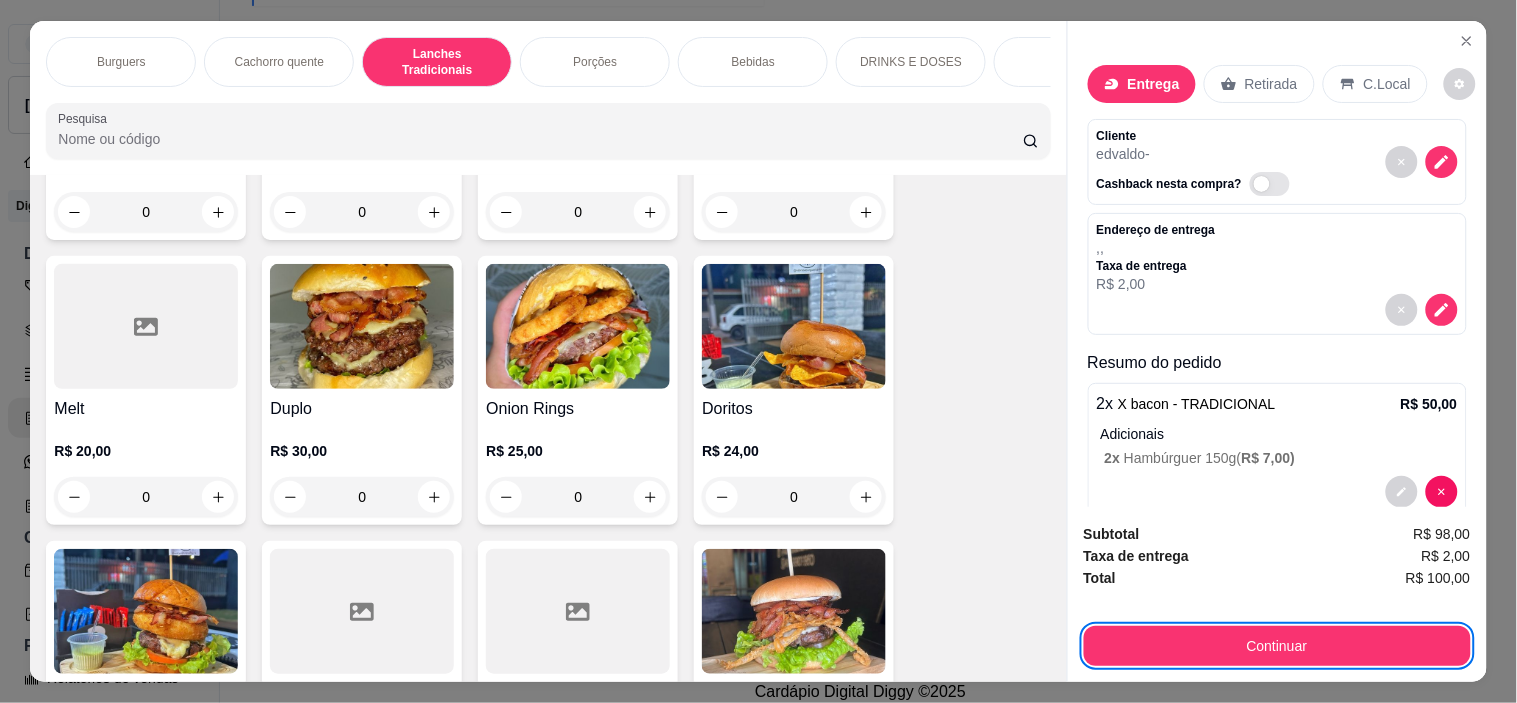 click on "Bebidas" at bounding box center [753, 62] 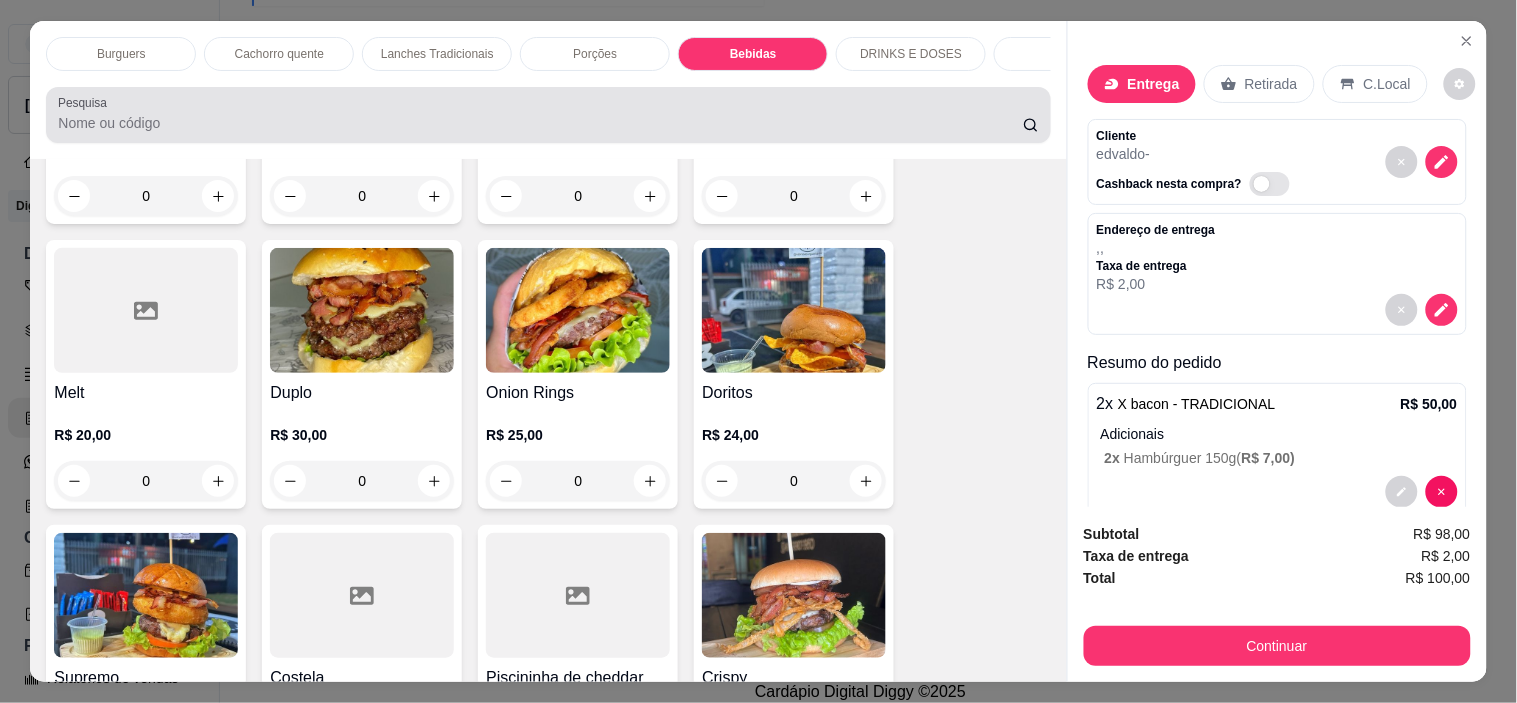 scroll, scrollTop: 2888, scrollLeft: 0, axis: vertical 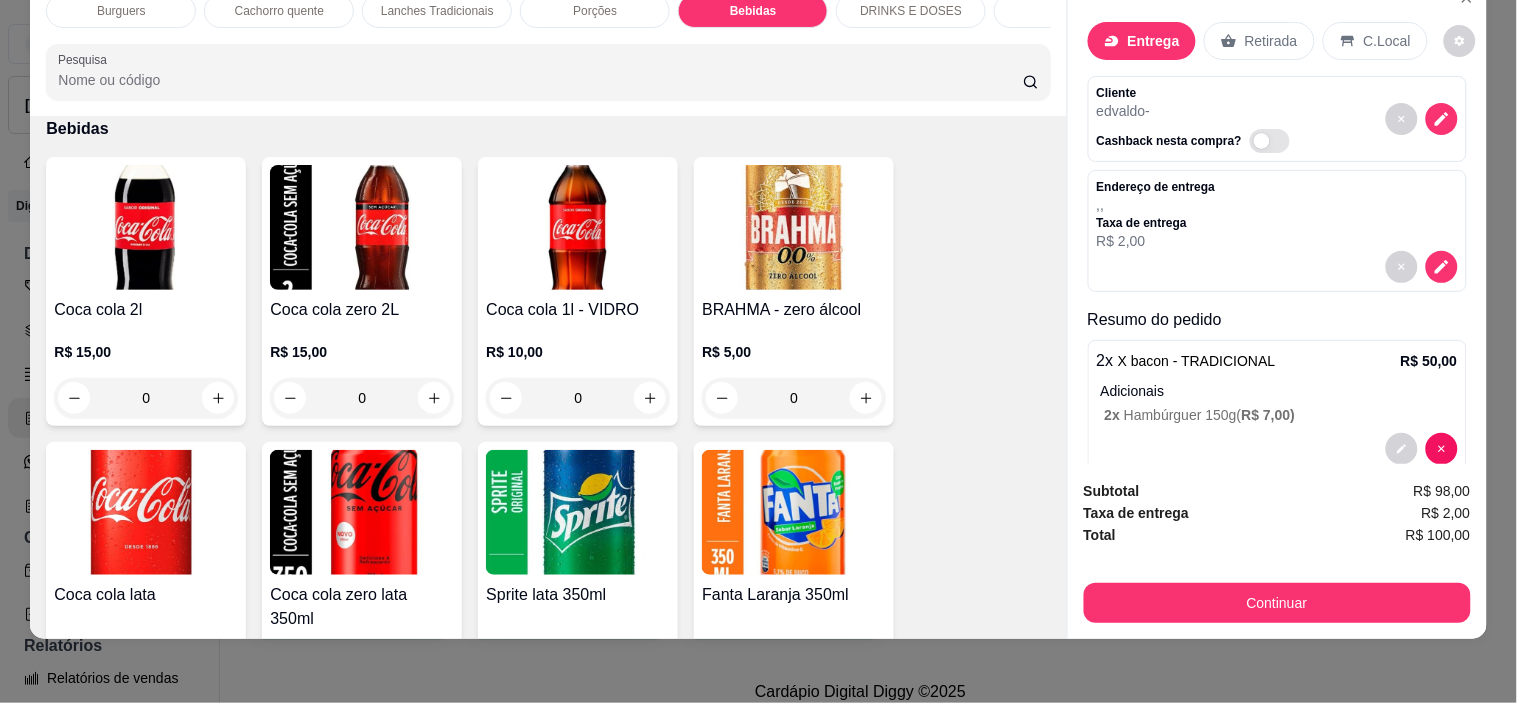click at bounding box center (146, 227) 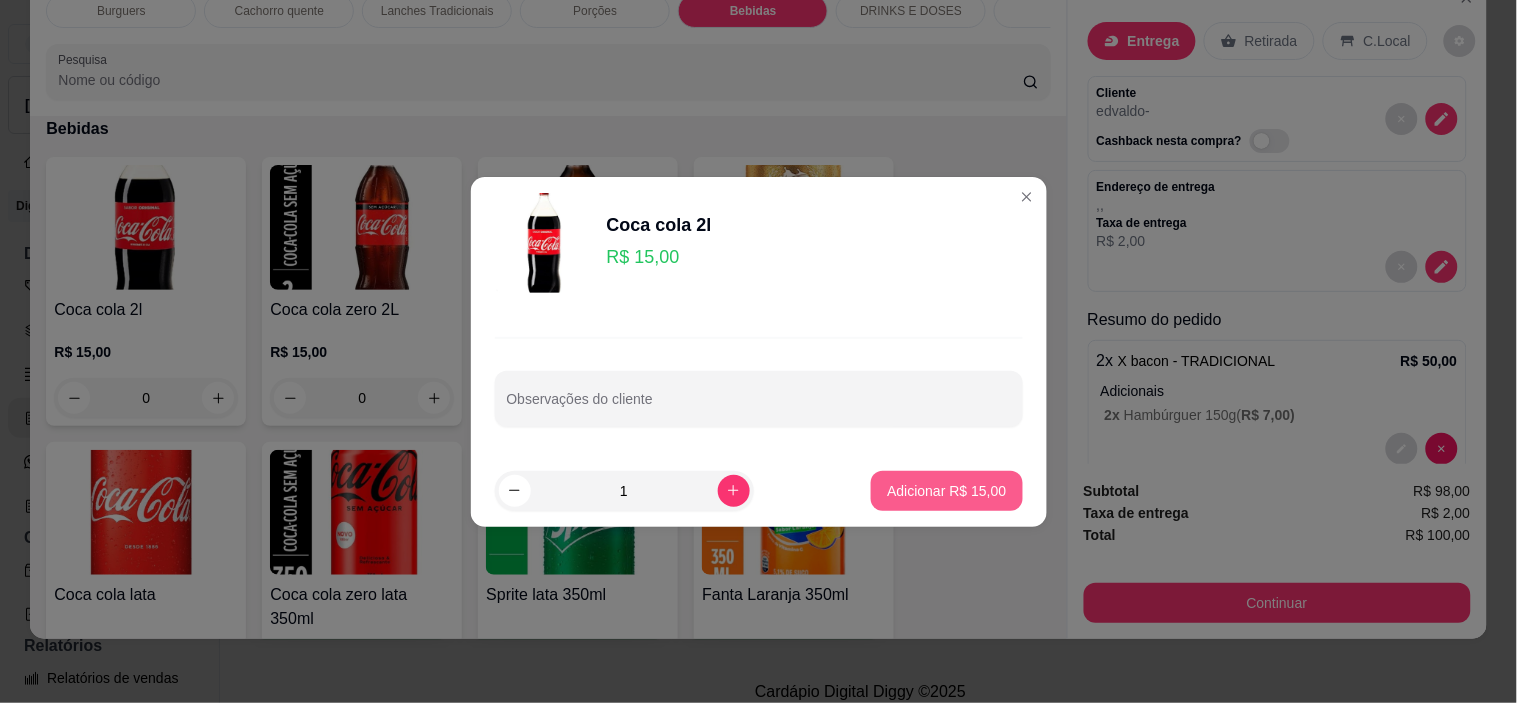 click on "Adicionar   R$ 15,00" at bounding box center (946, 491) 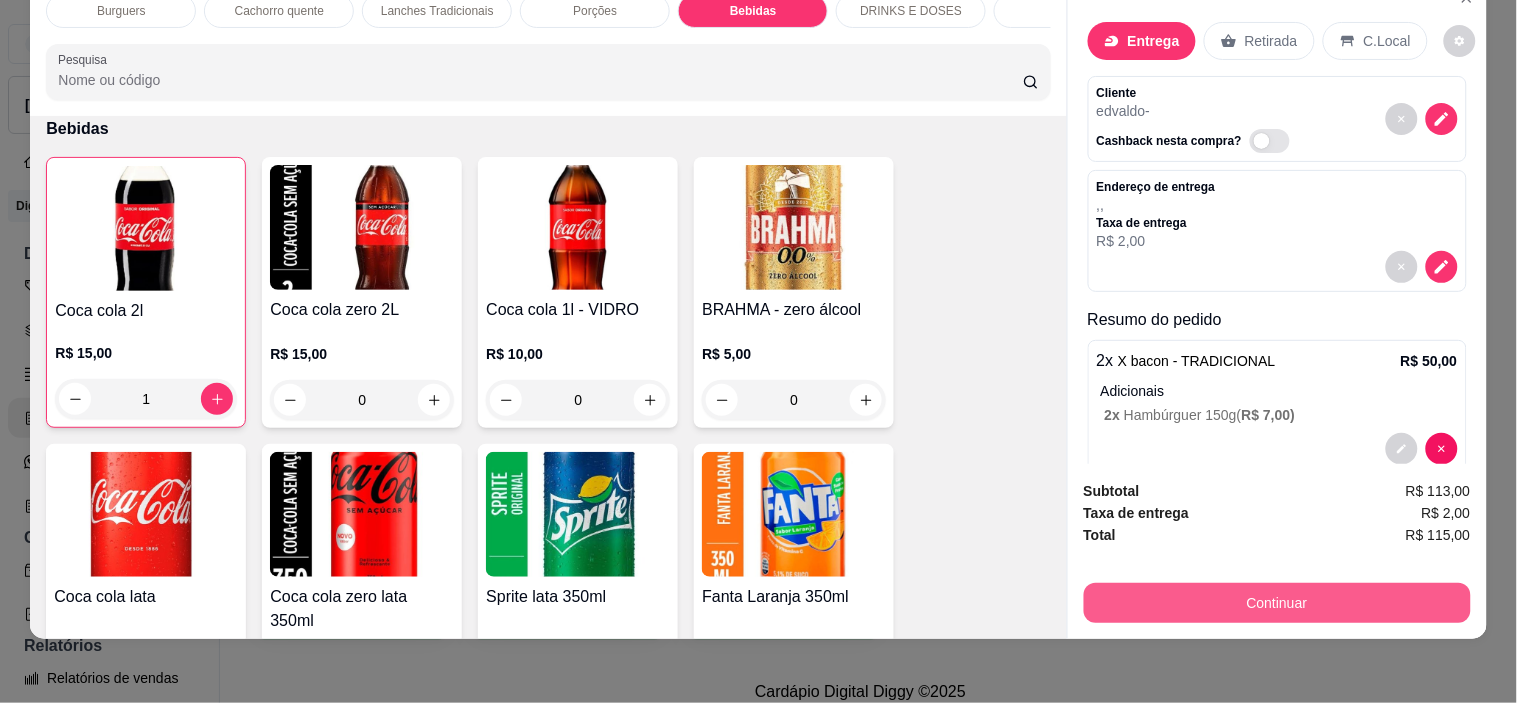 click on "Continuar" at bounding box center [1277, 603] 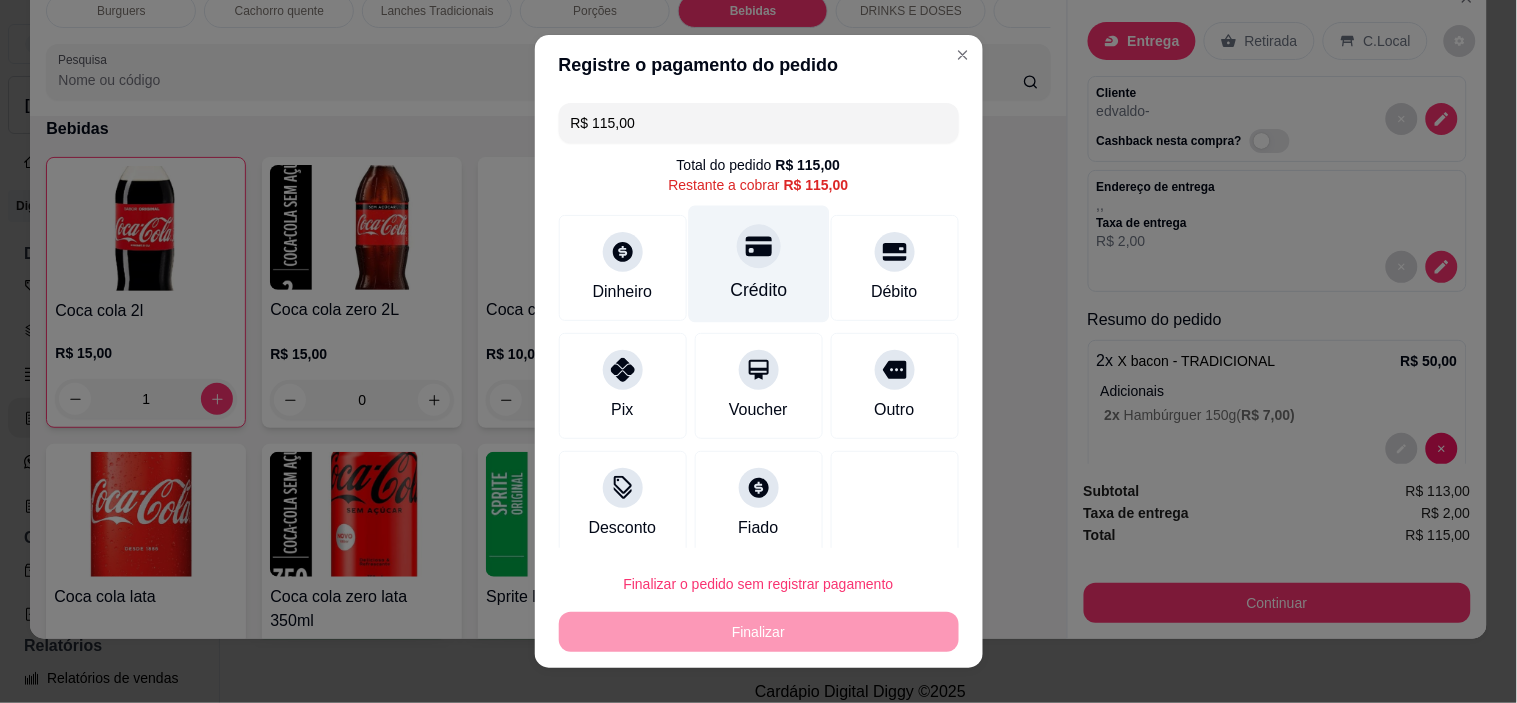 click at bounding box center (759, 247) 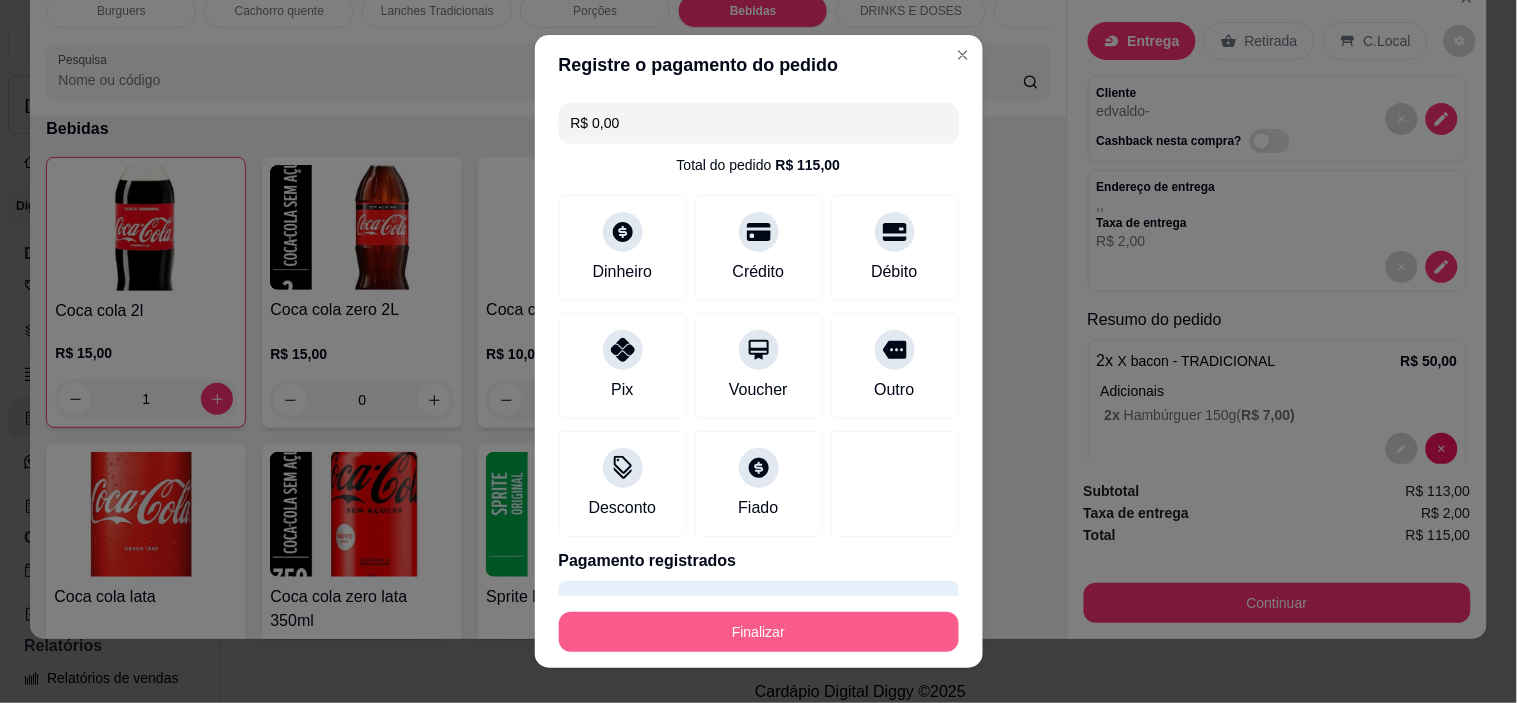 click on "Finalizar" at bounding box center (759, 632) 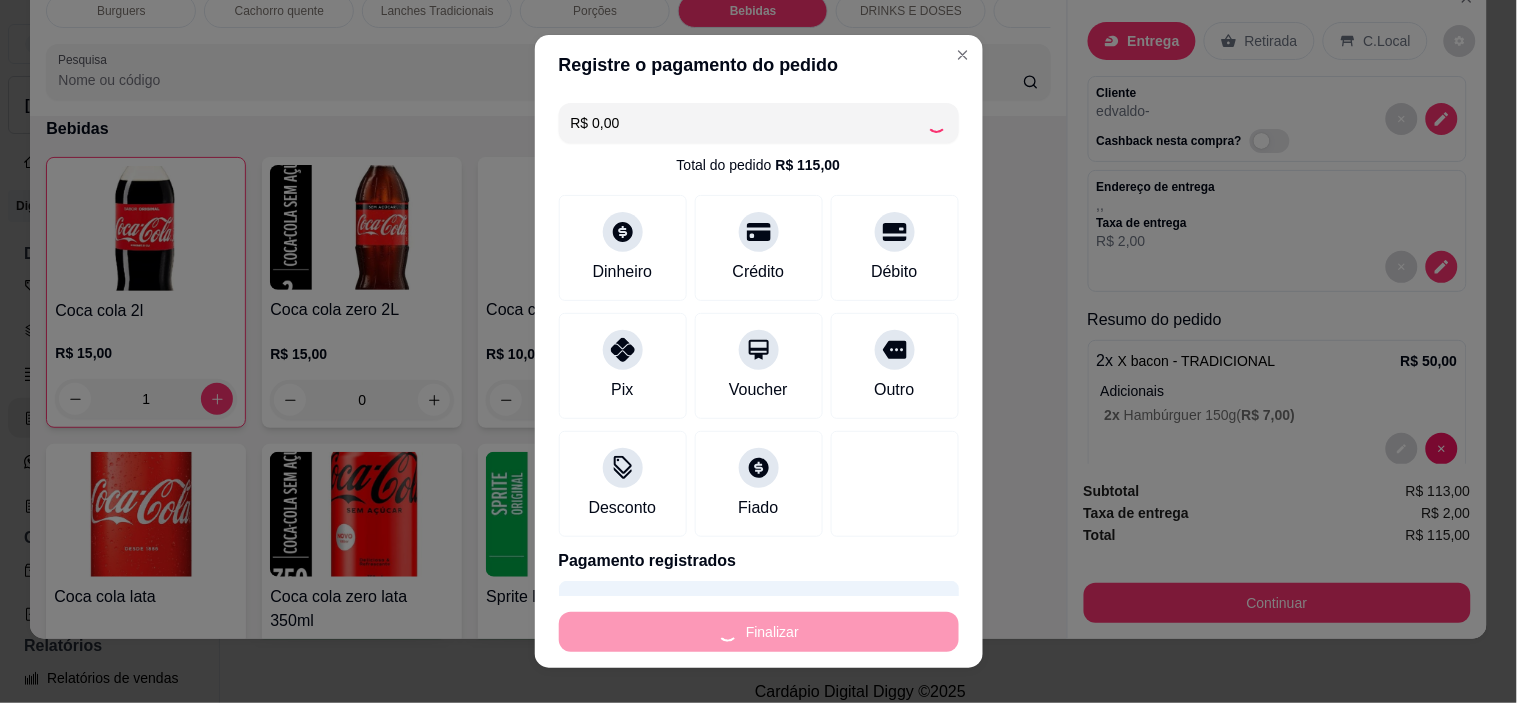 type on "0" 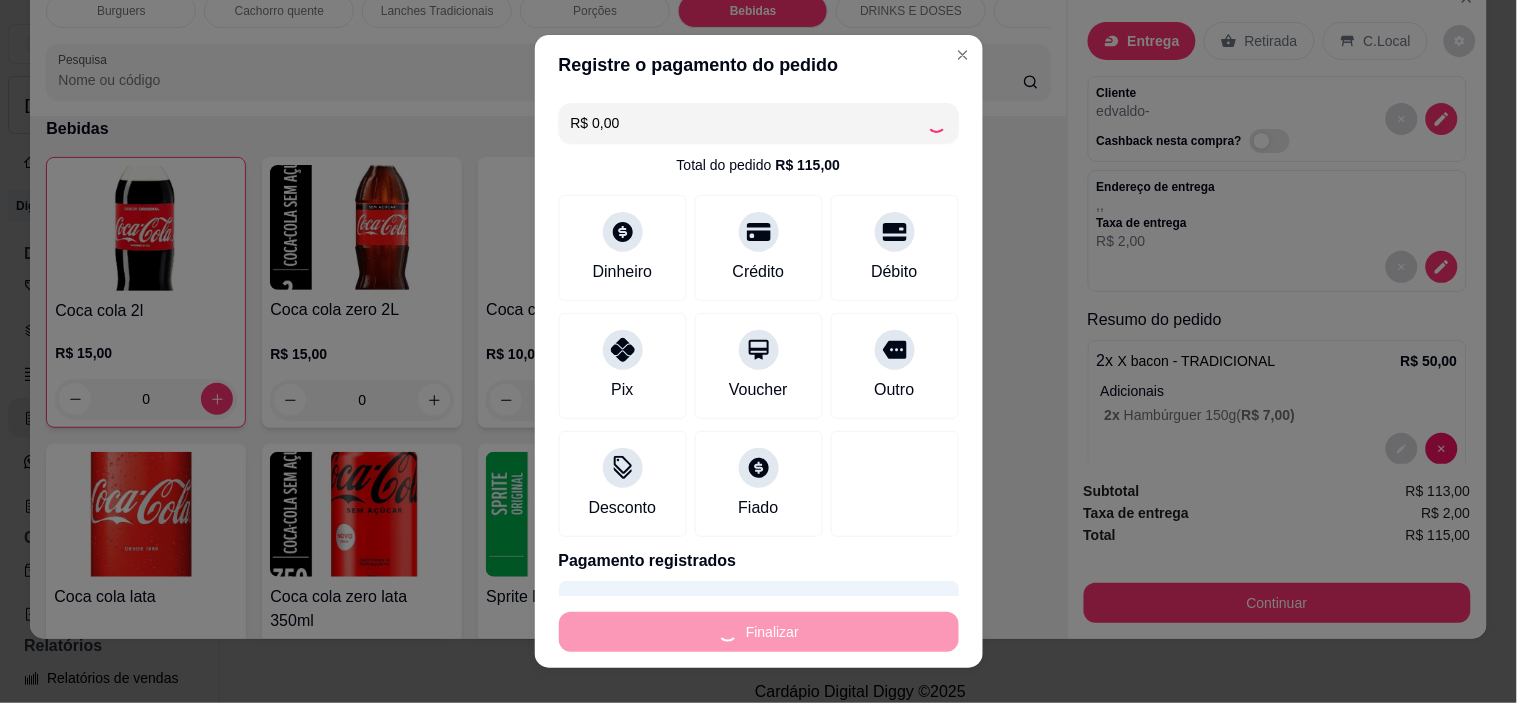 type on "-R$ 115,00" 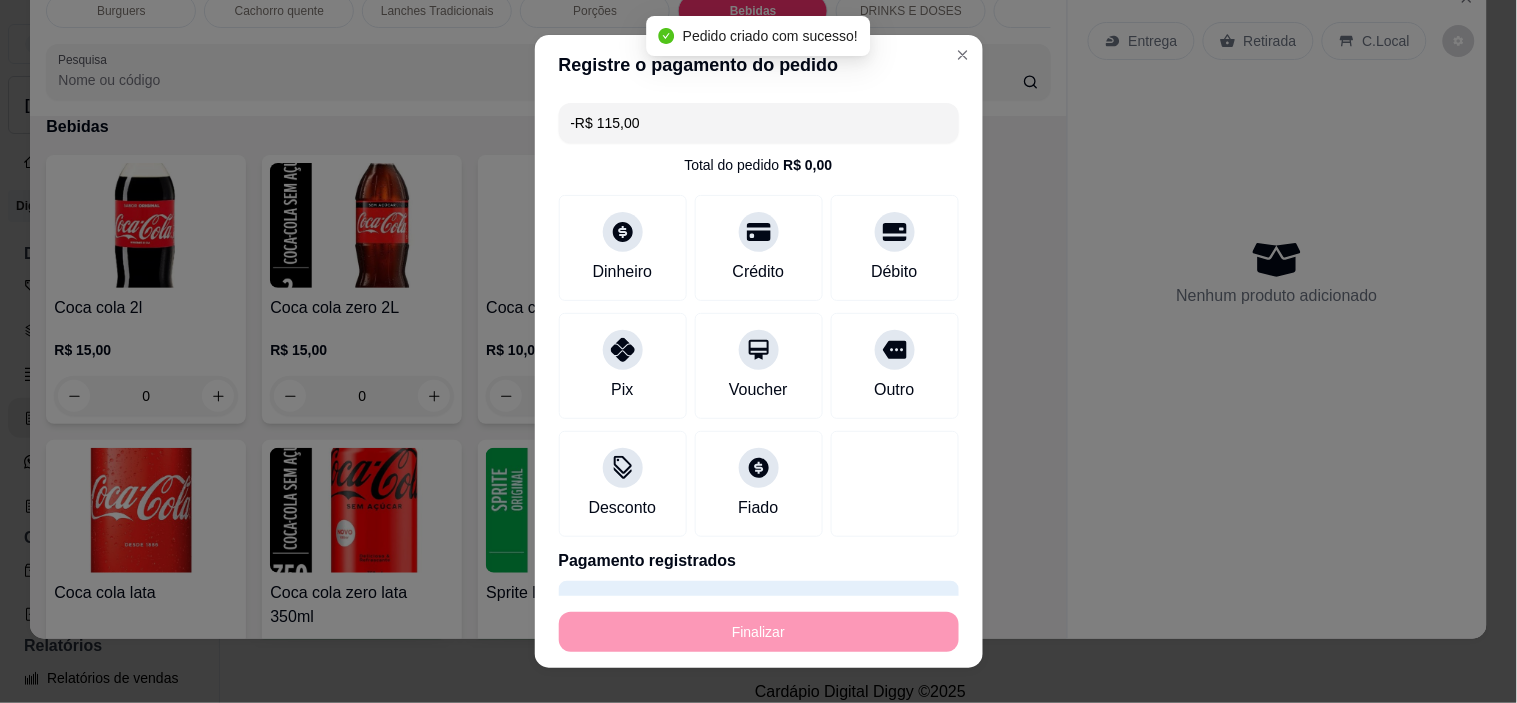 scroll, scrollTop: 2886, scrollLeft: 0, axis: vertical 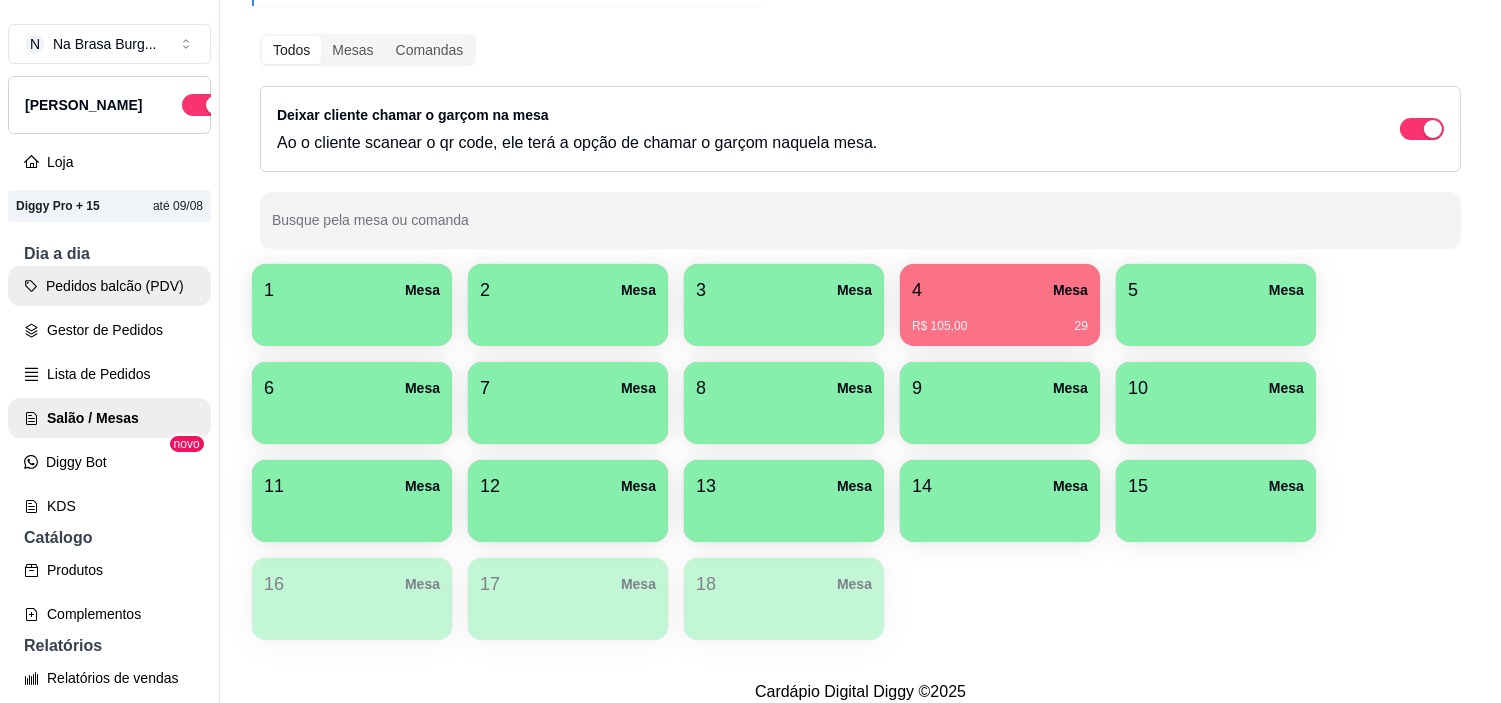click on "Pedidos balcão (PDV)" at bounding box center [109, 286] 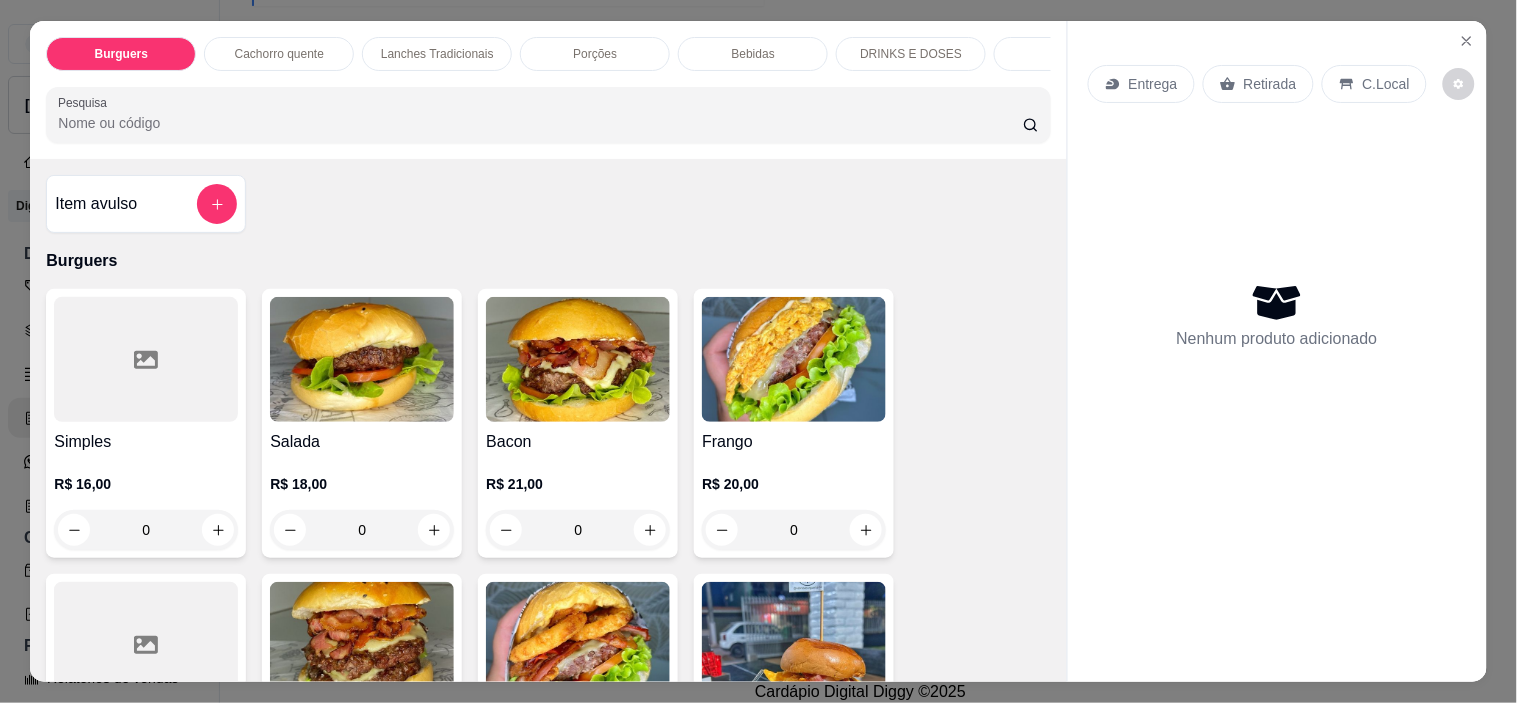 click at bounding box center [362, 359] 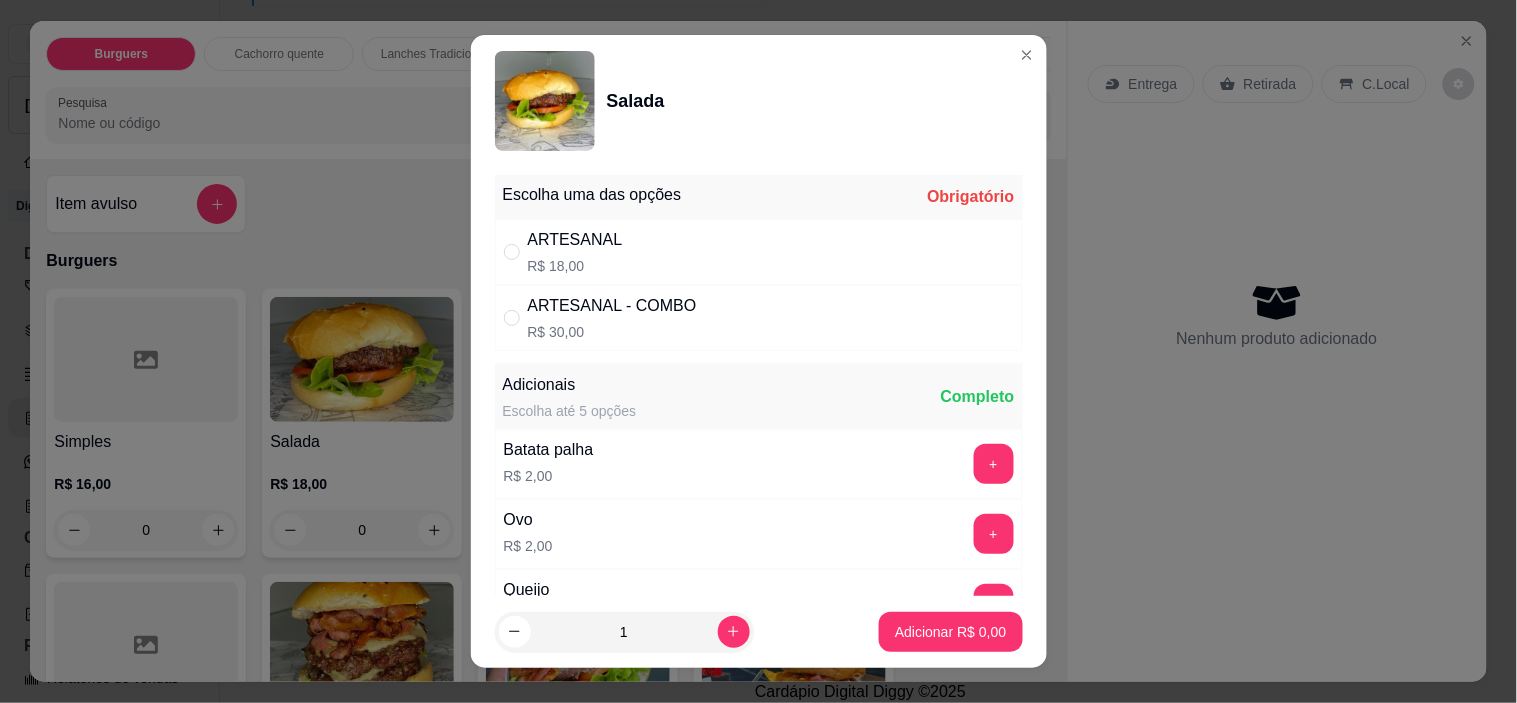 click on "ARTESANAL R$ 18,00" at bounding box center (759, 252) 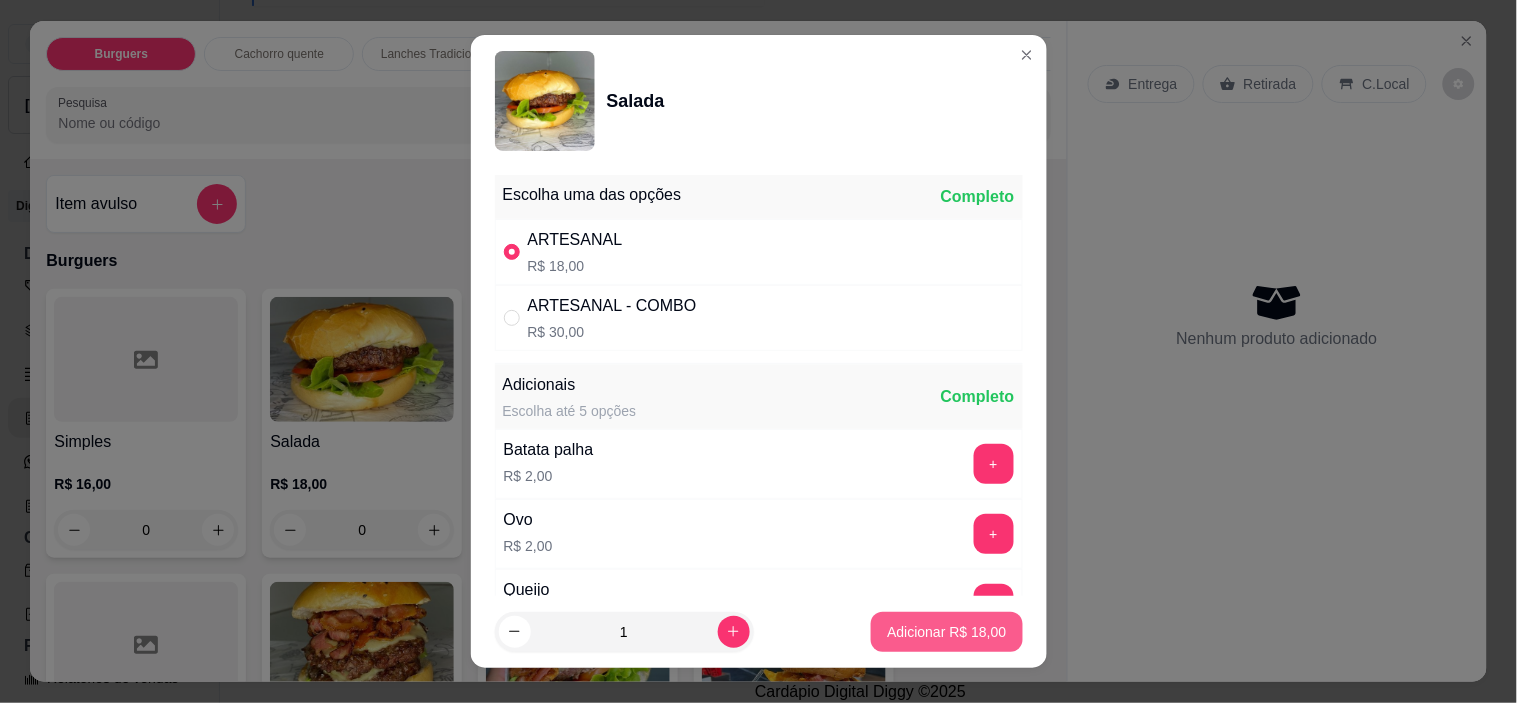 click on "Adicionar   R$ 18,00" at bounding box center [946, 632] 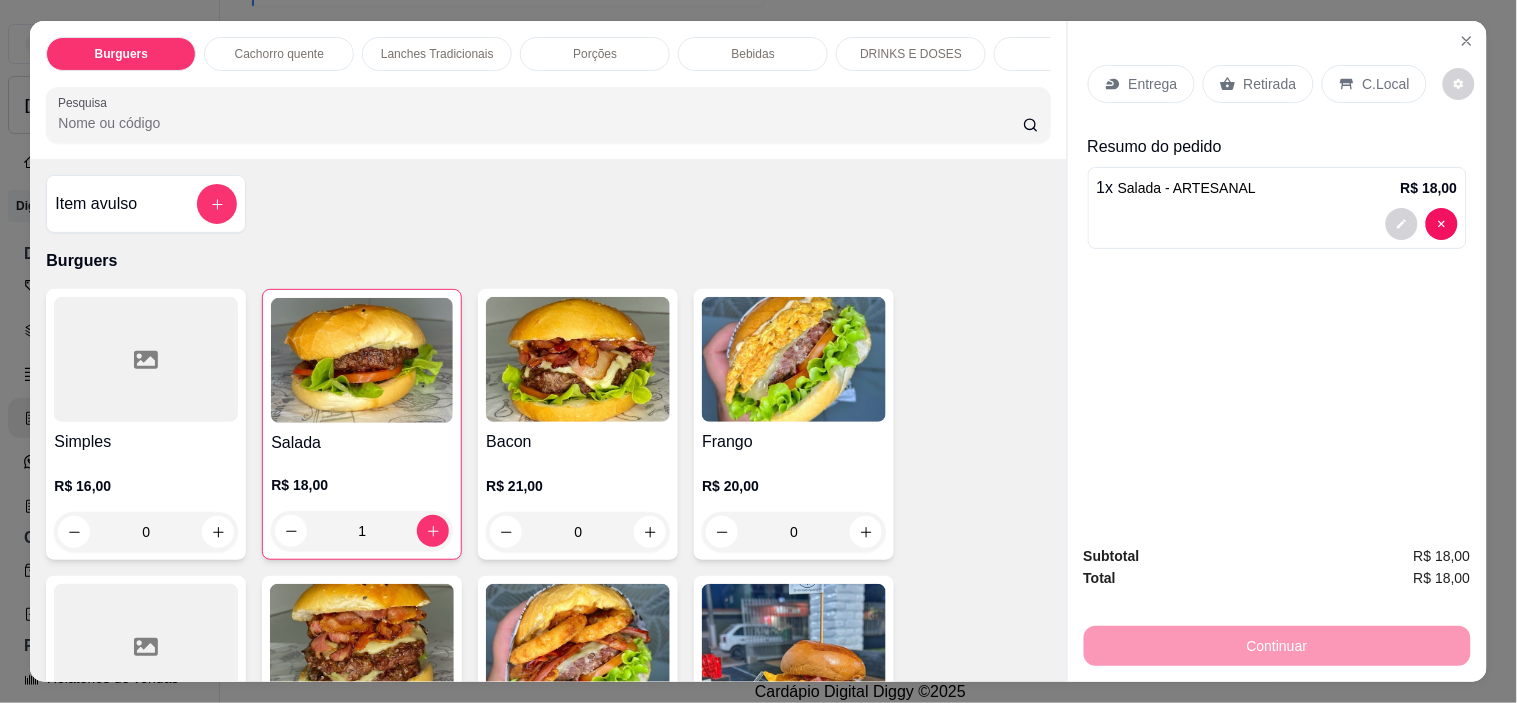 click on "Entrega" at bounding box center [1141, 84] 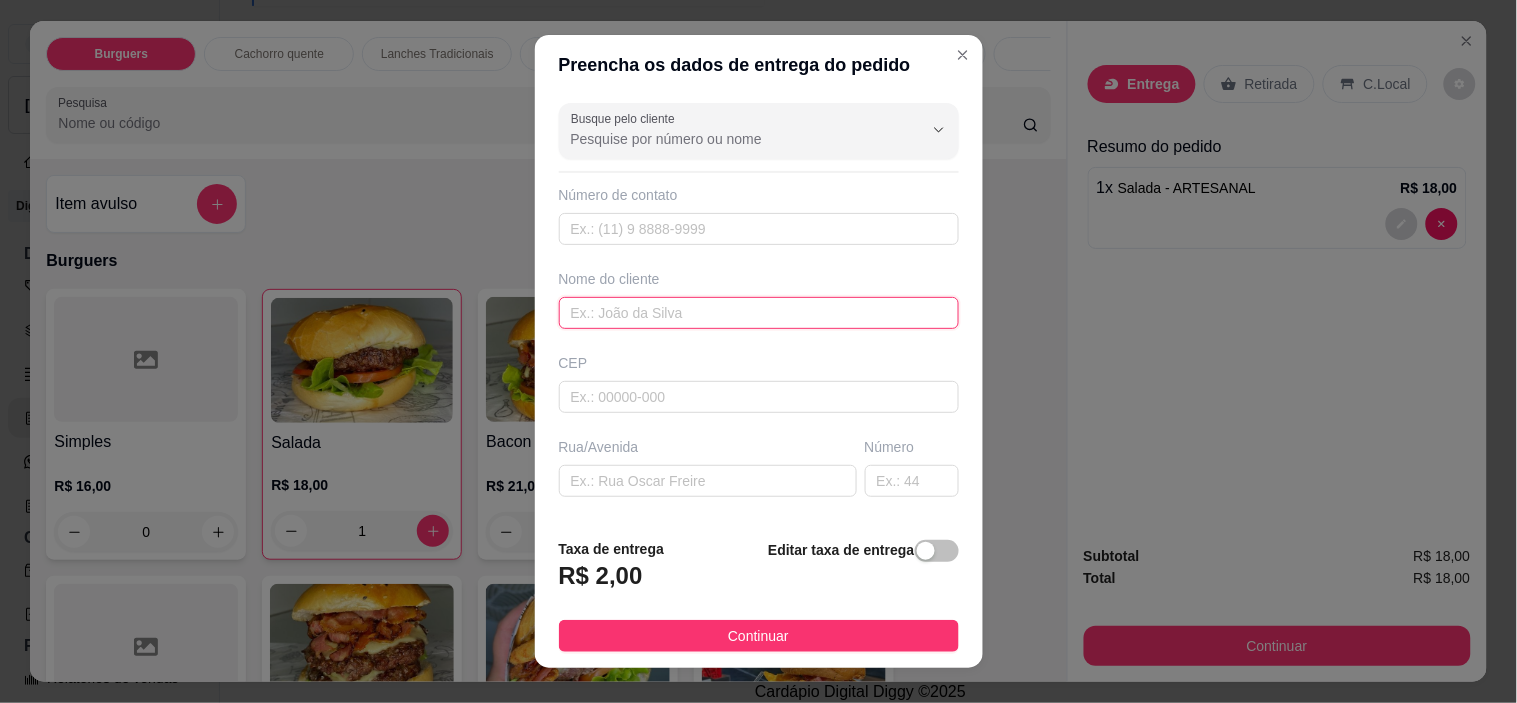 click at bounding box center [759, 313] 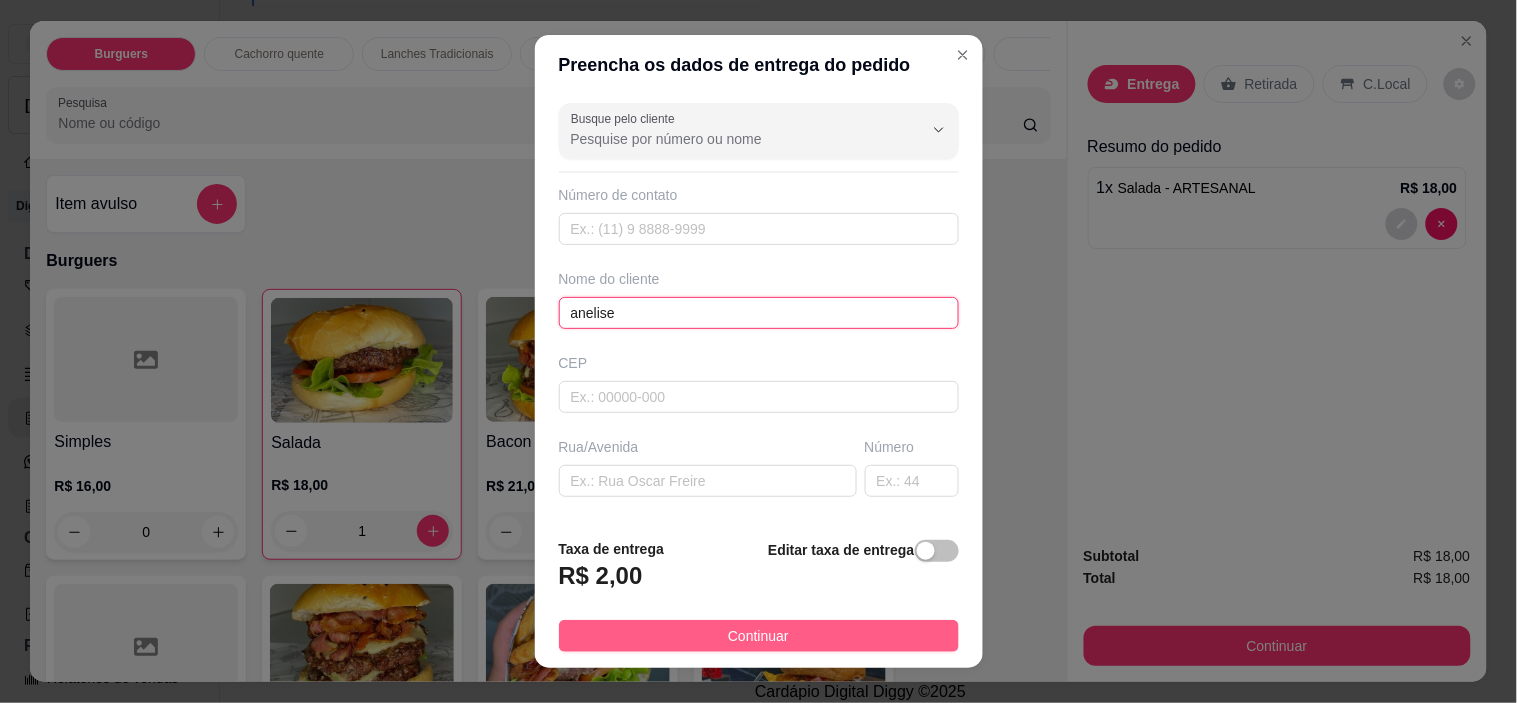 type on "anelise" 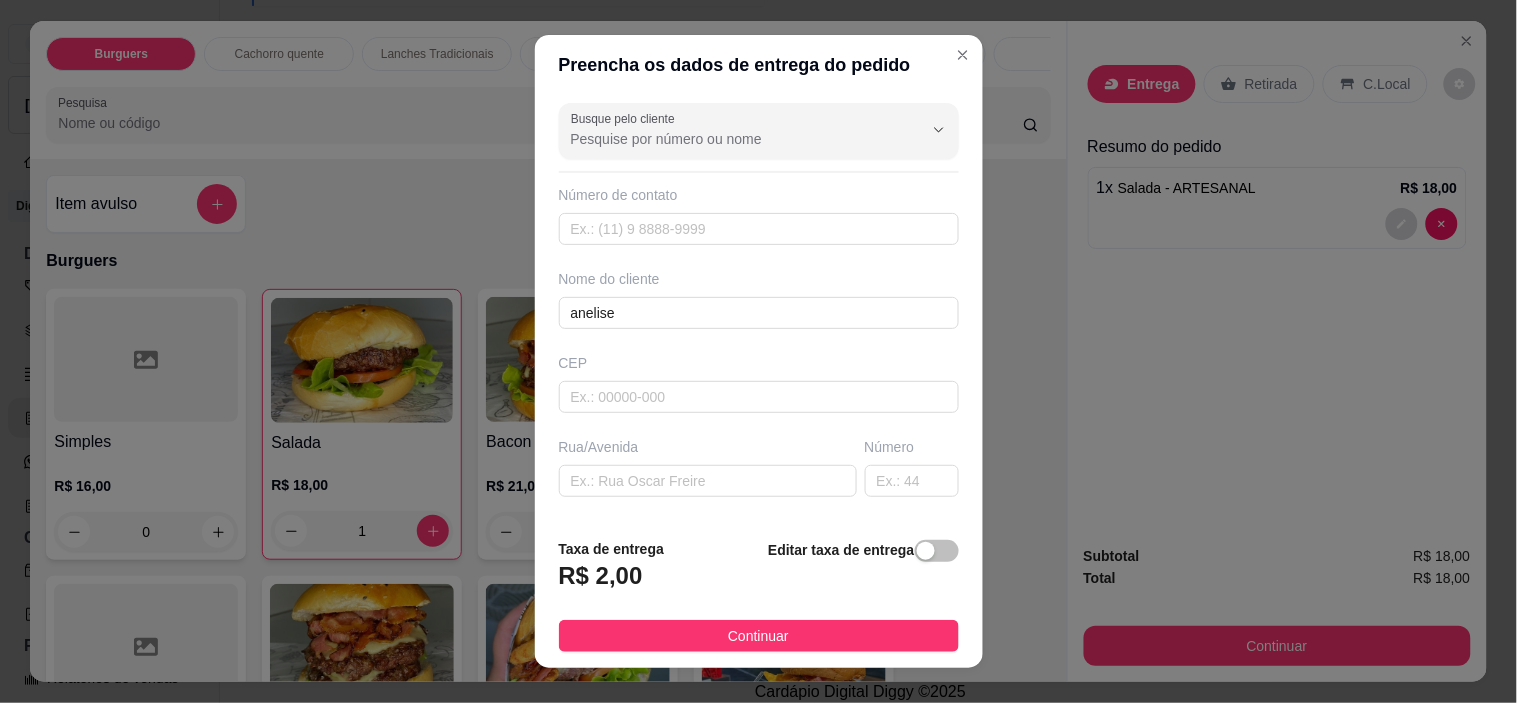click on "Continuar" at bounding box center (759, 636) 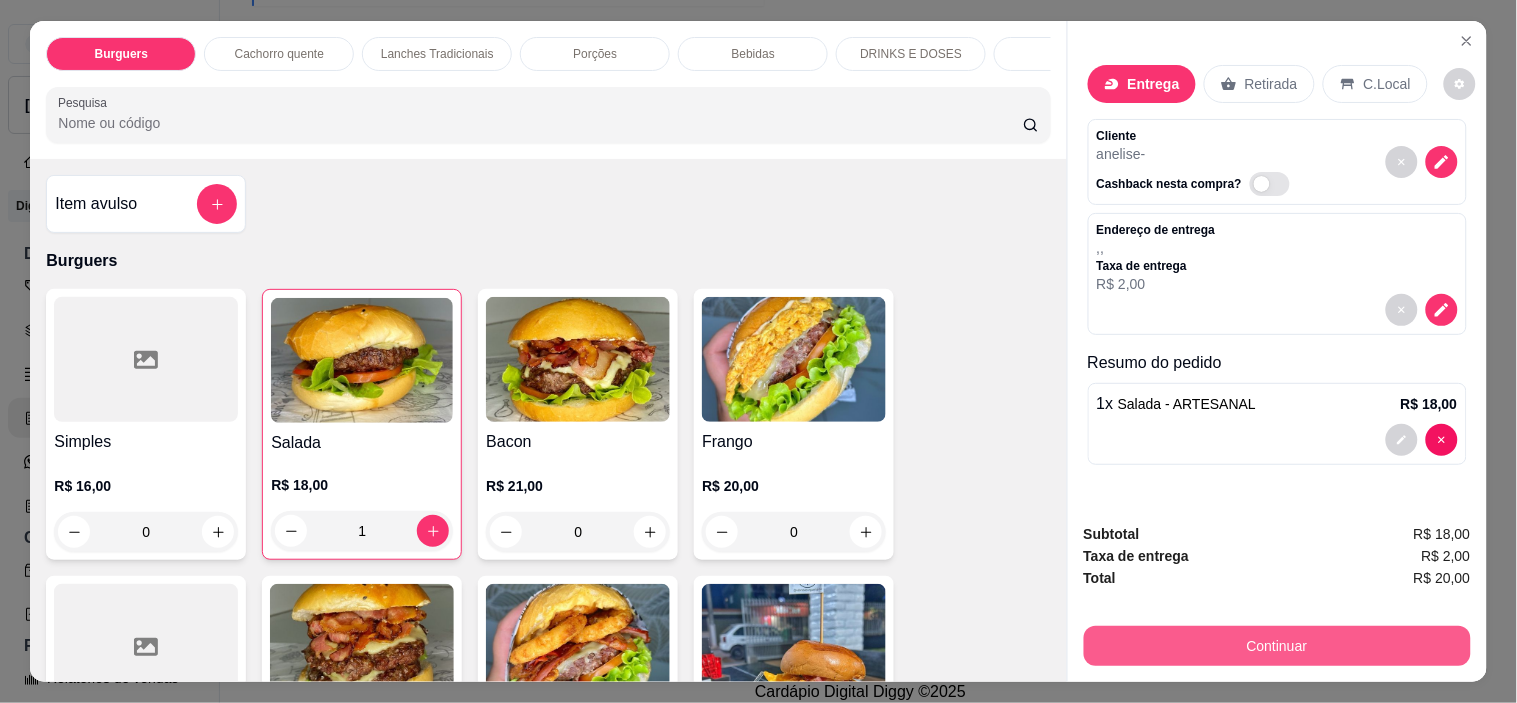 click on "Continuar" at bounding box center (1277, 643) 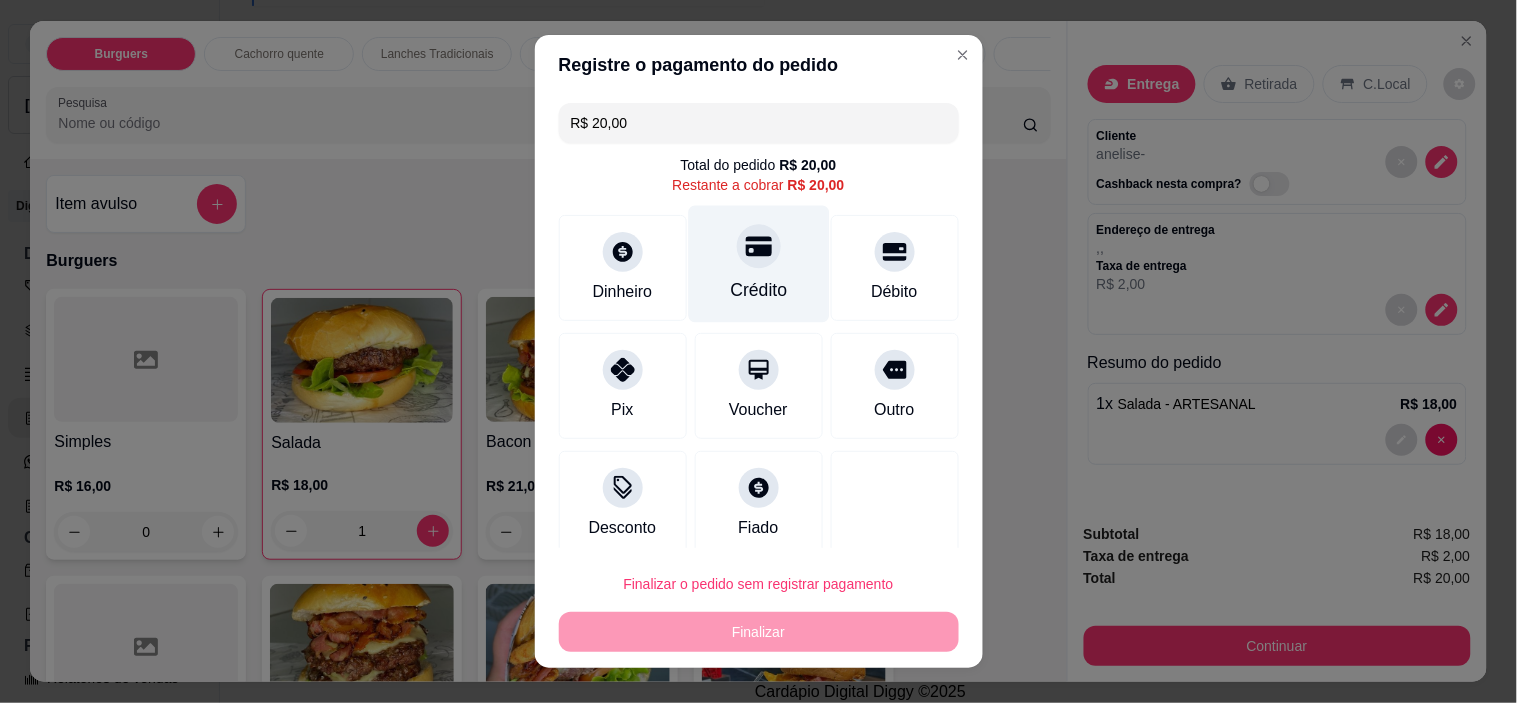 click on "Crédito" at bounding box center (758, 264) 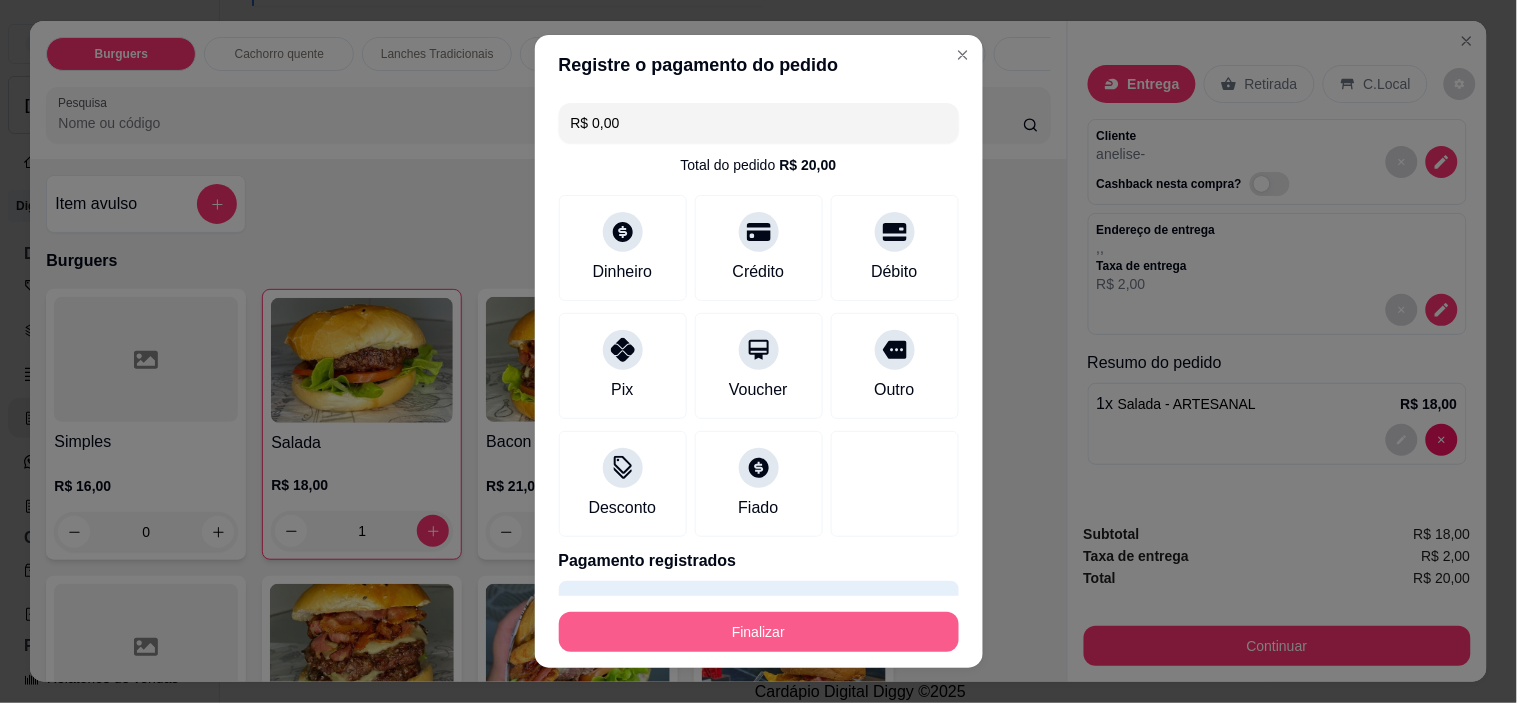 click on "Finalizar" at bounding box center (759, 632) 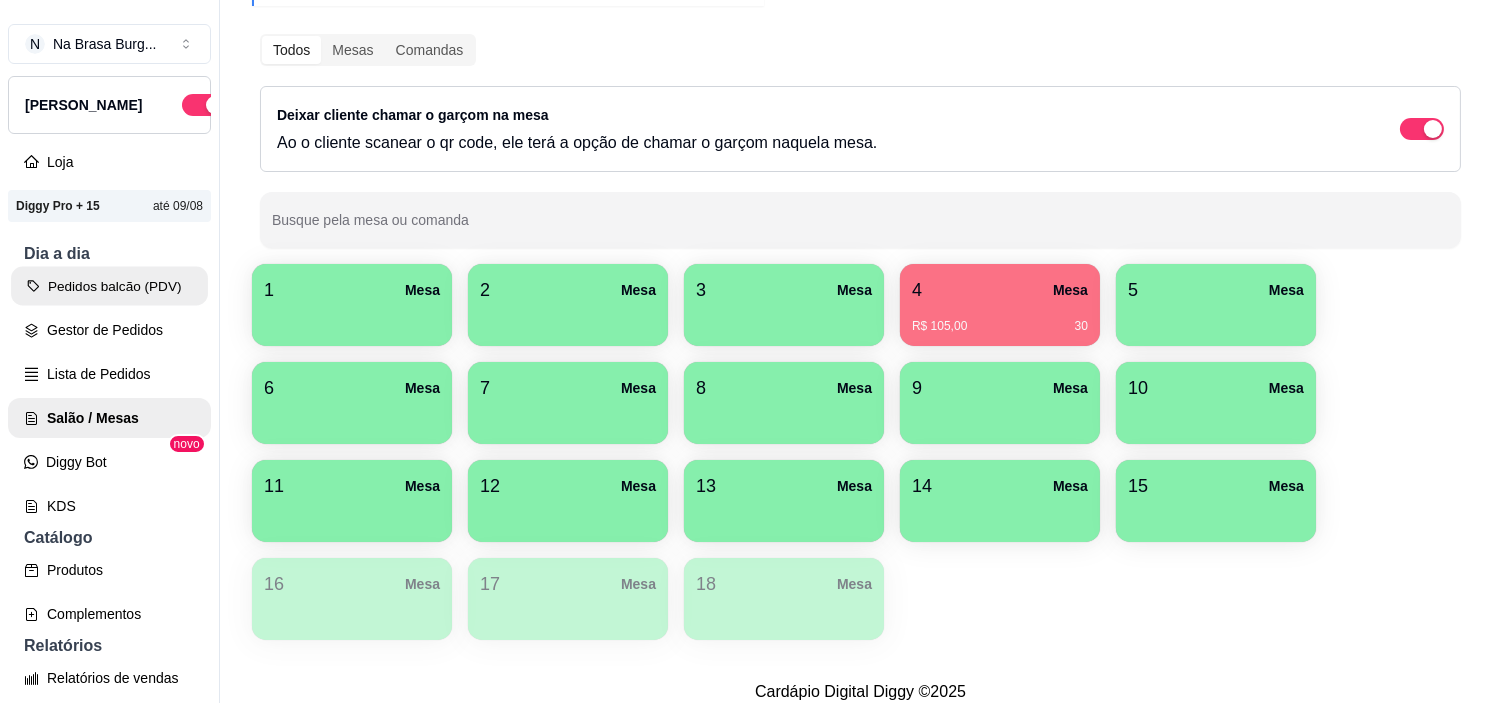 click on "Pedidos balcão (PDV)" at bounding box center (109, 286) 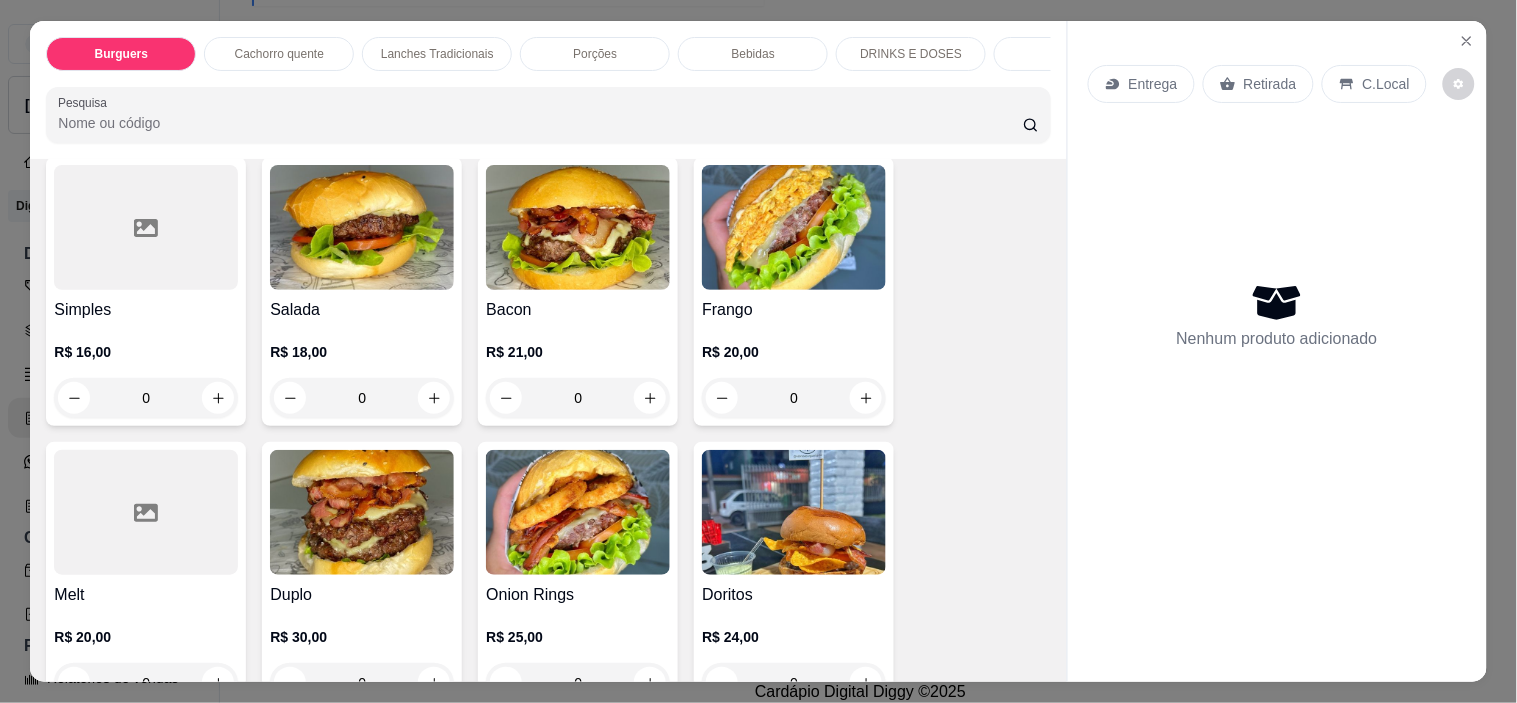 scroll, scrollTop: 222, scrollLeft: 0, axis: vertical 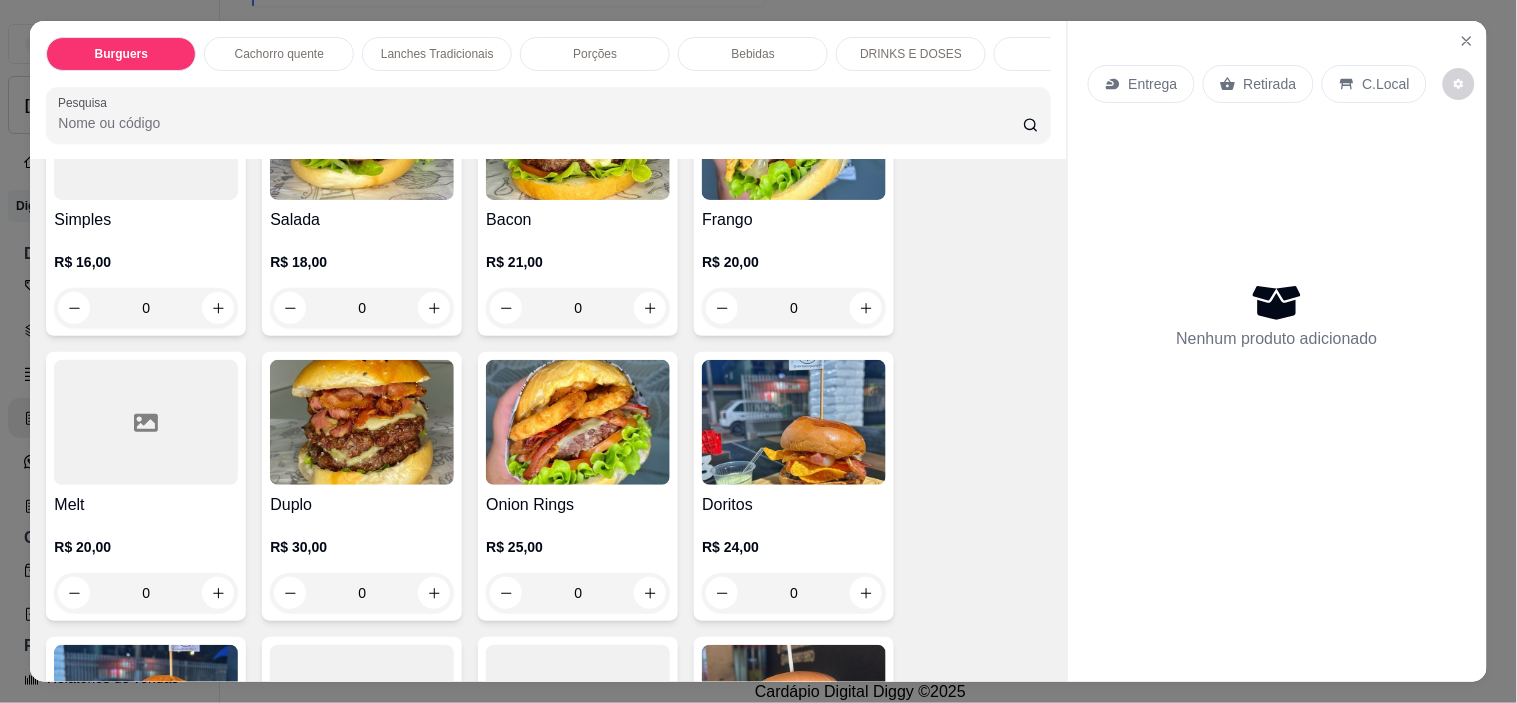 click at bounding box center [146, 422] 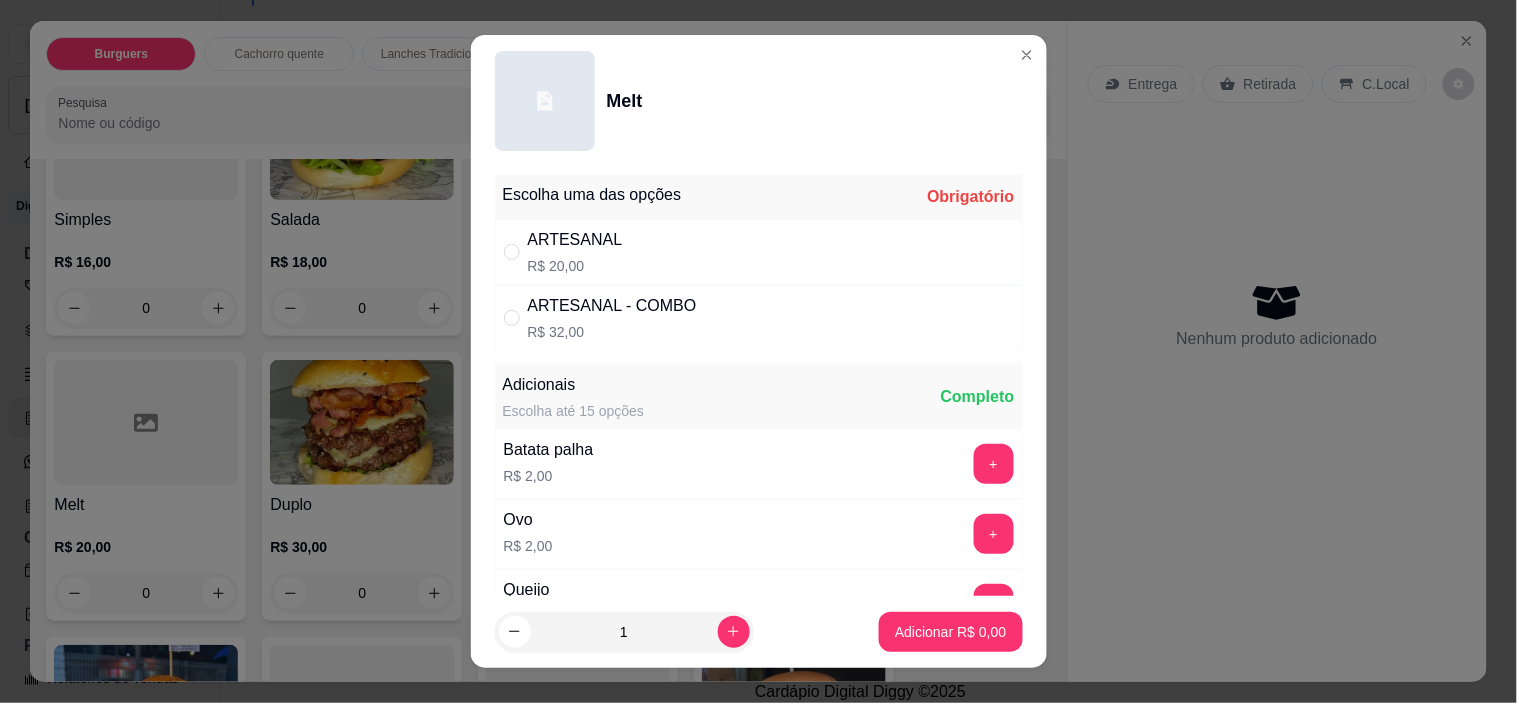 click on "ARTESANAL" at bounding box center [575, 240] 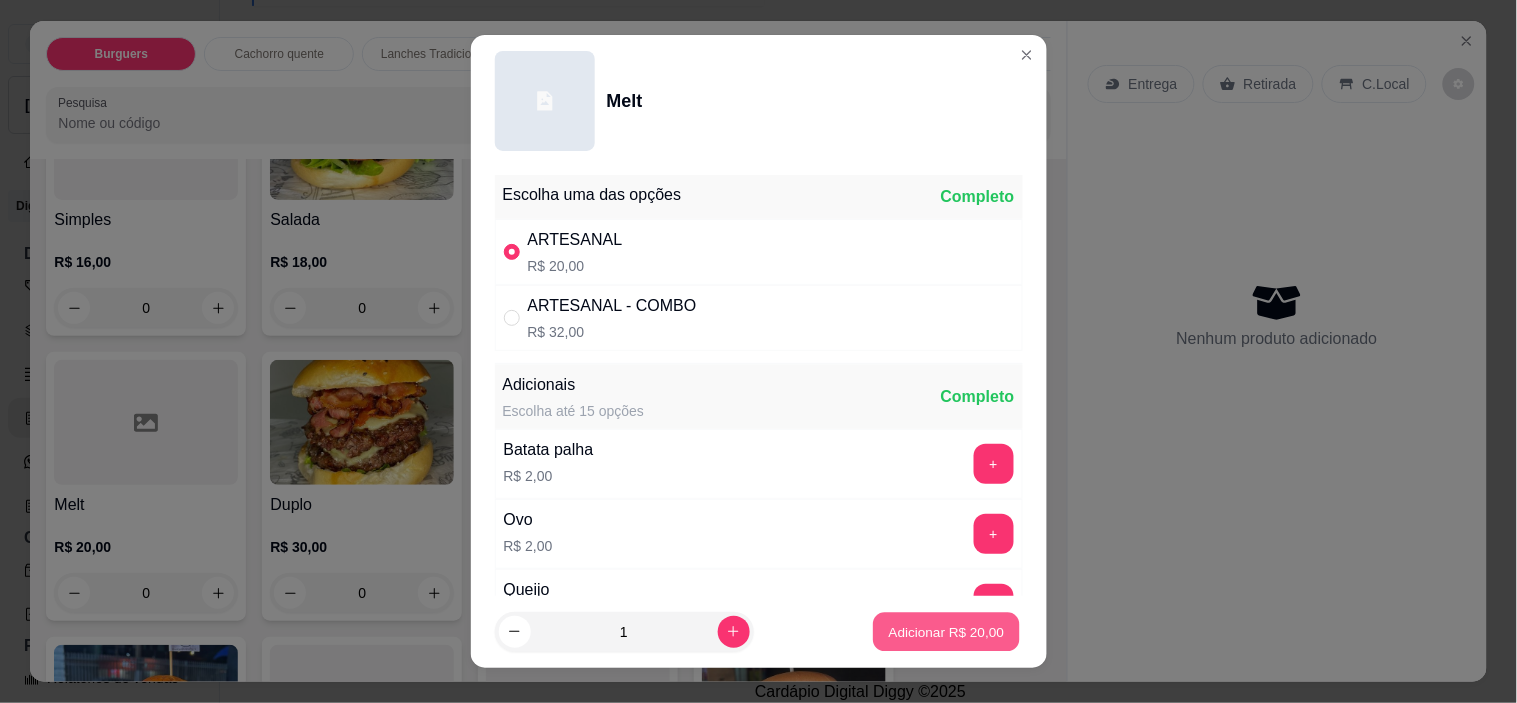 click on "Adicionar   R$ 20,00" at bounding box center (947, 631) 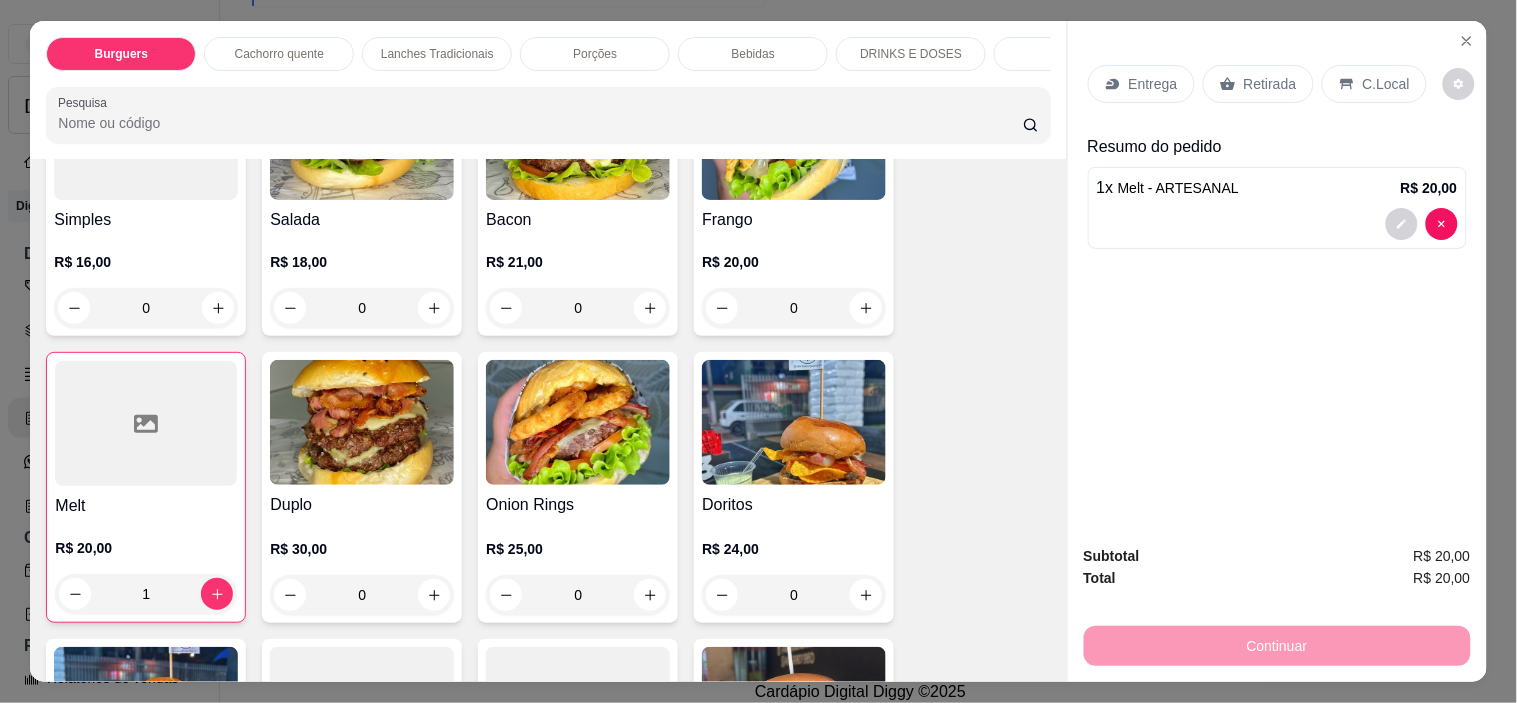 click on "Lanches Tradicionais" at bounding box center (437, 54) 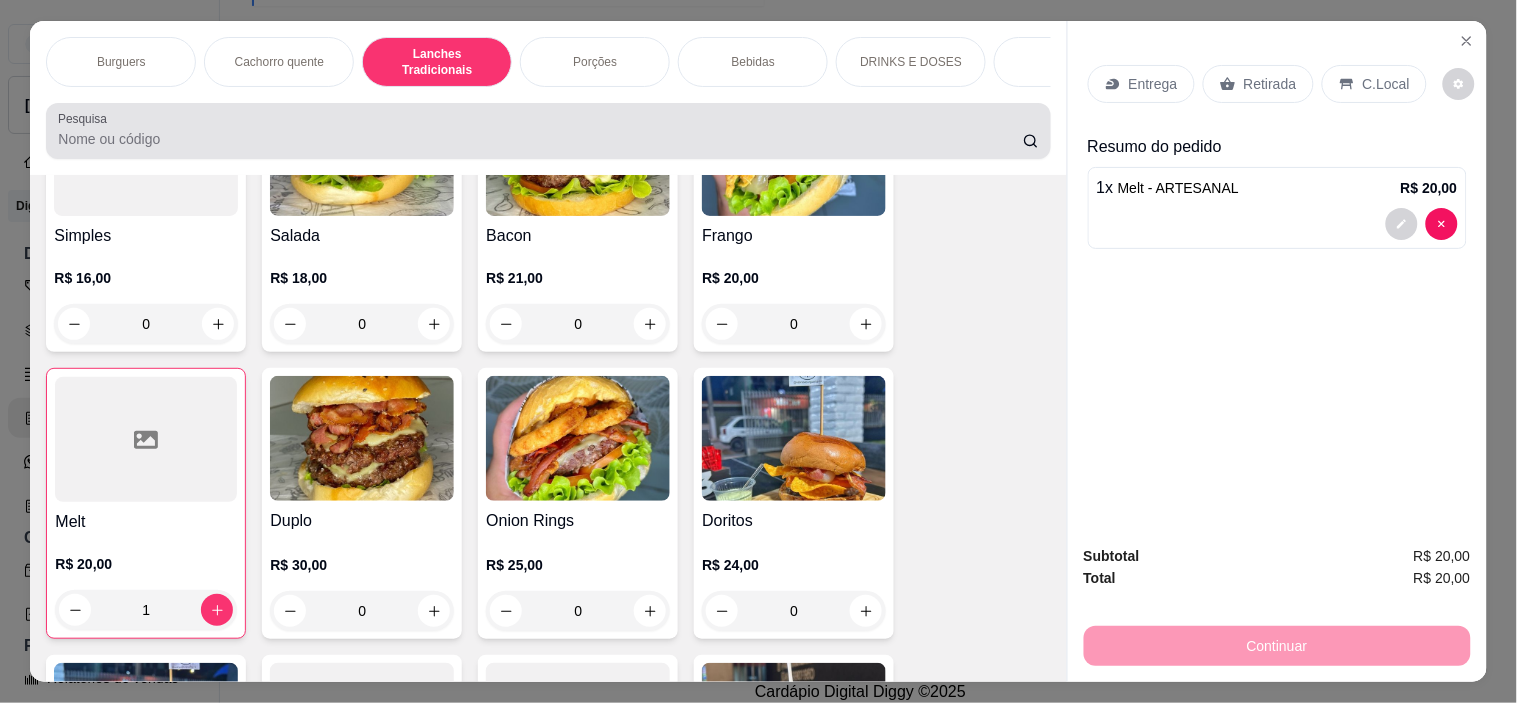 scroll, scrollTop: 1336, scrollLeft: 0, axis: vertical 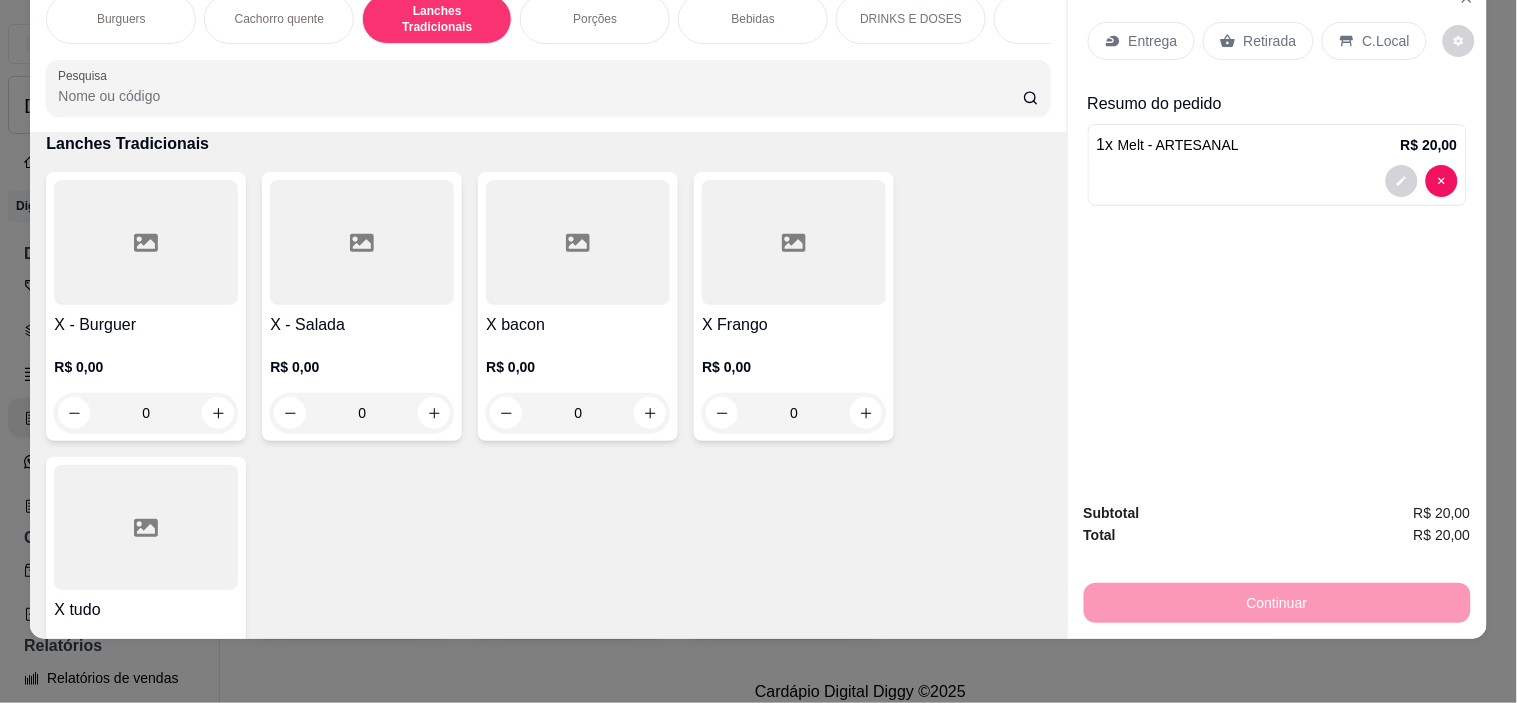 click at bounding box center (146, 527) 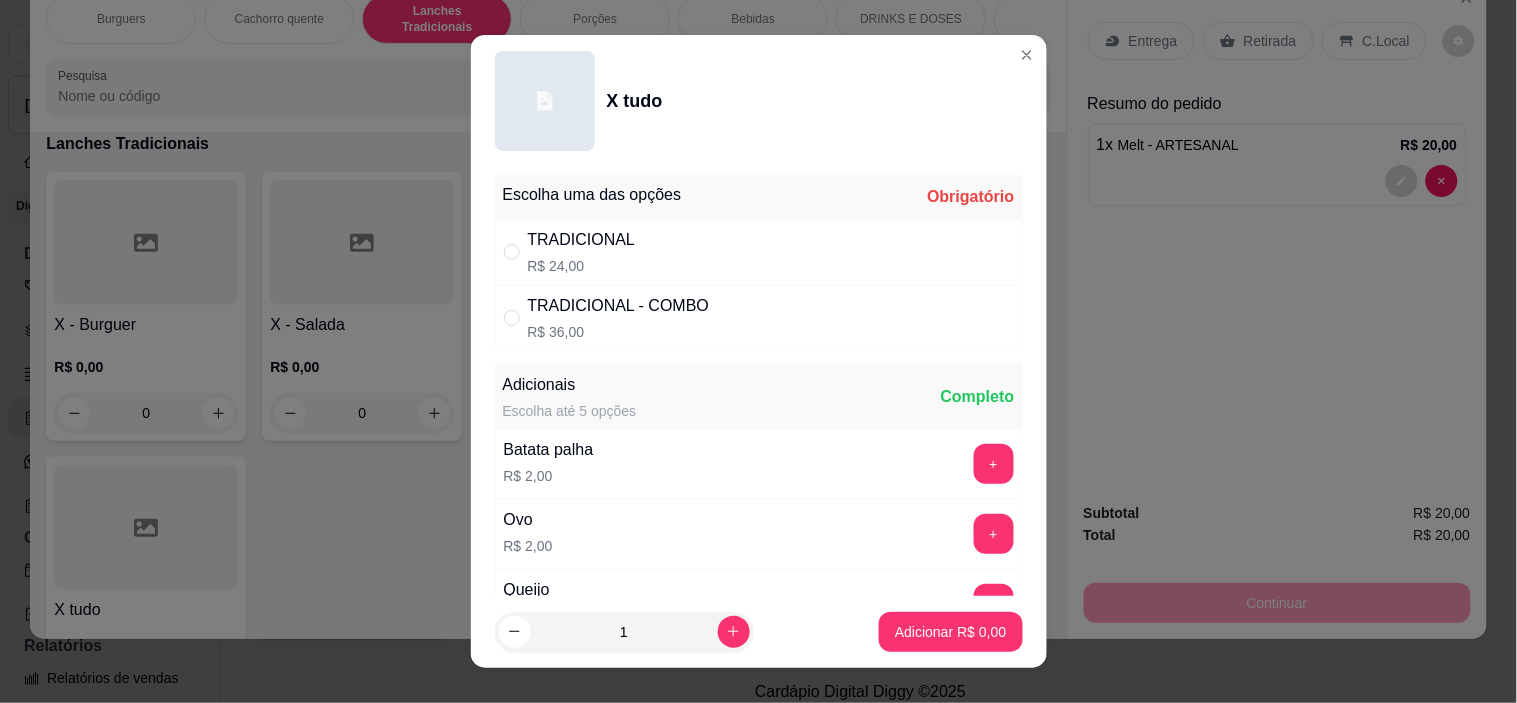 click on "TRADICIONAL" at bounding box center [582, 240] 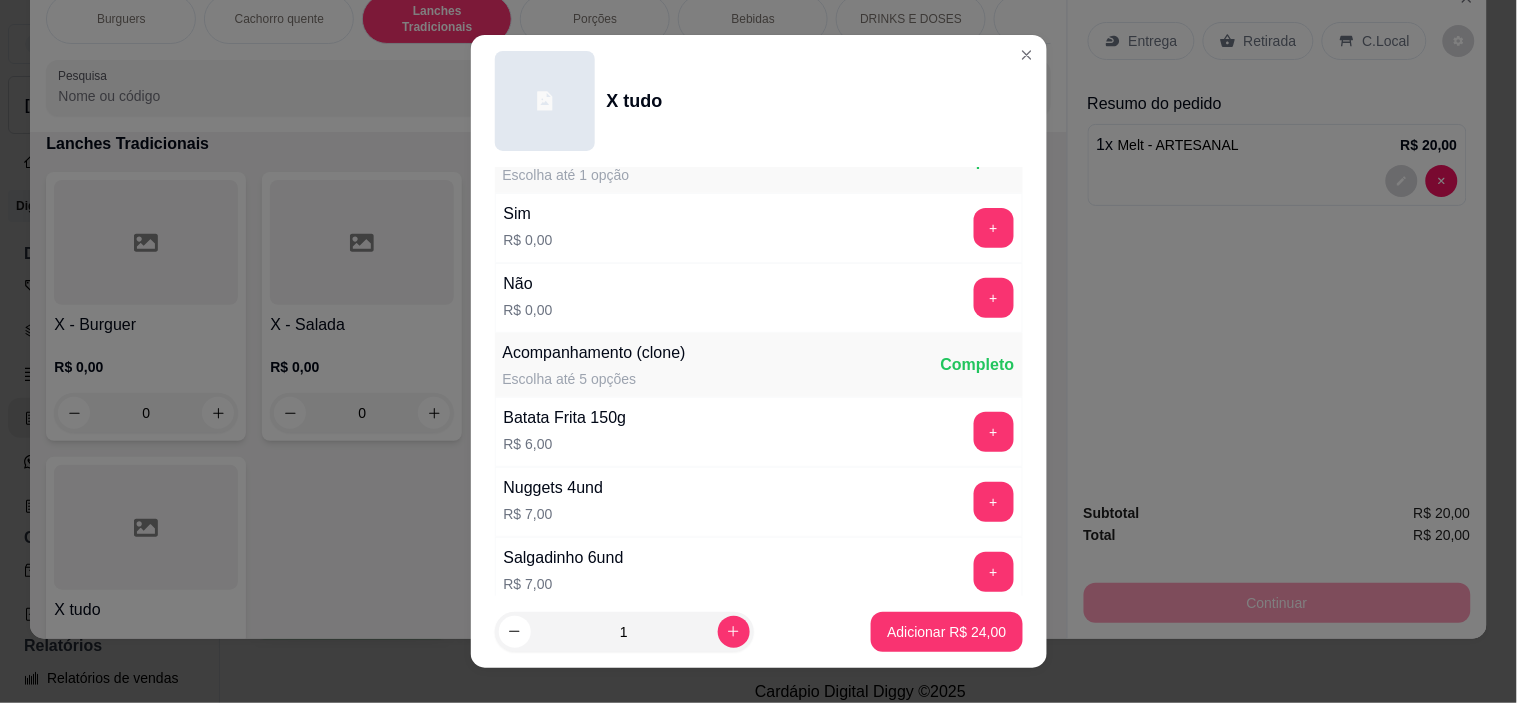 scroll, scrollTop: 1234, scrollLeft: 0, axis: vertical 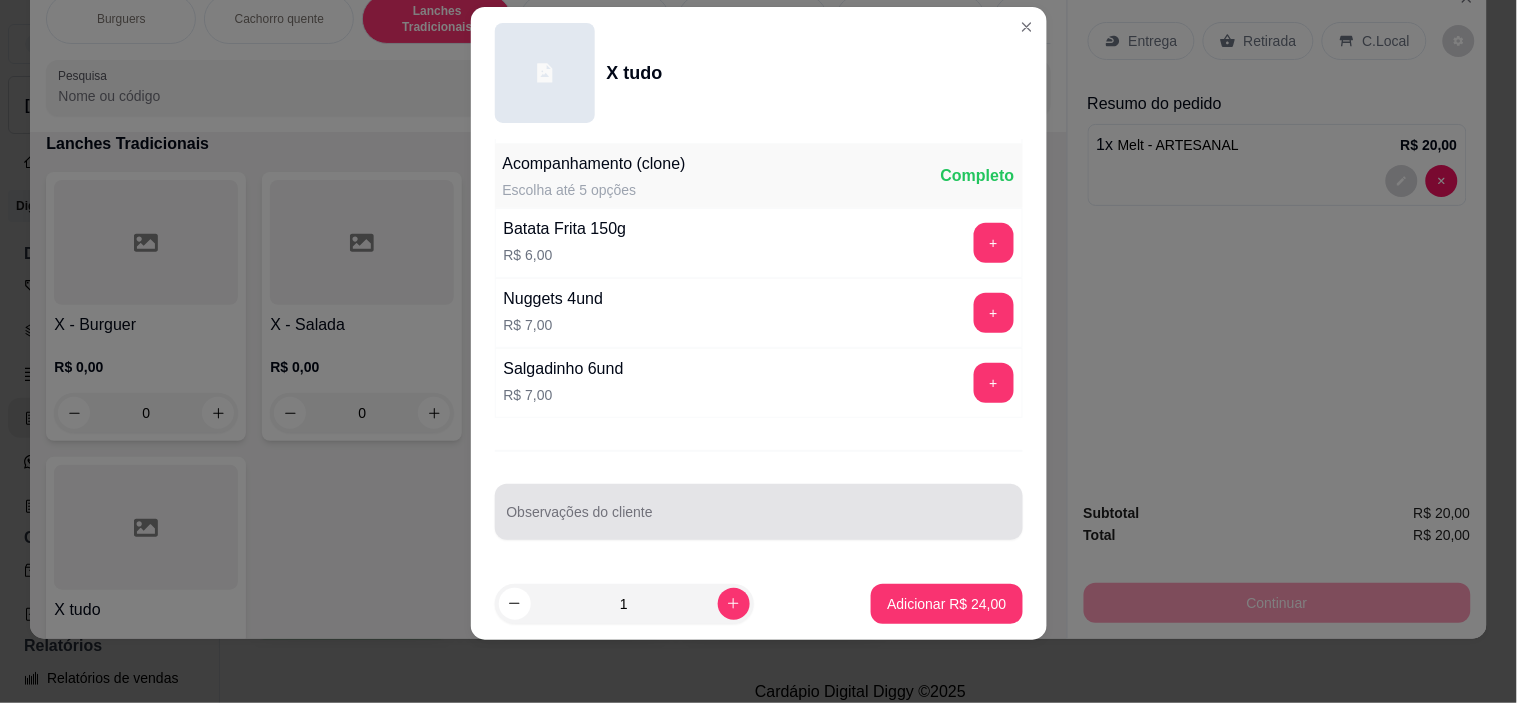 click on "Observações do cliente" at bounding box center [759, 520] 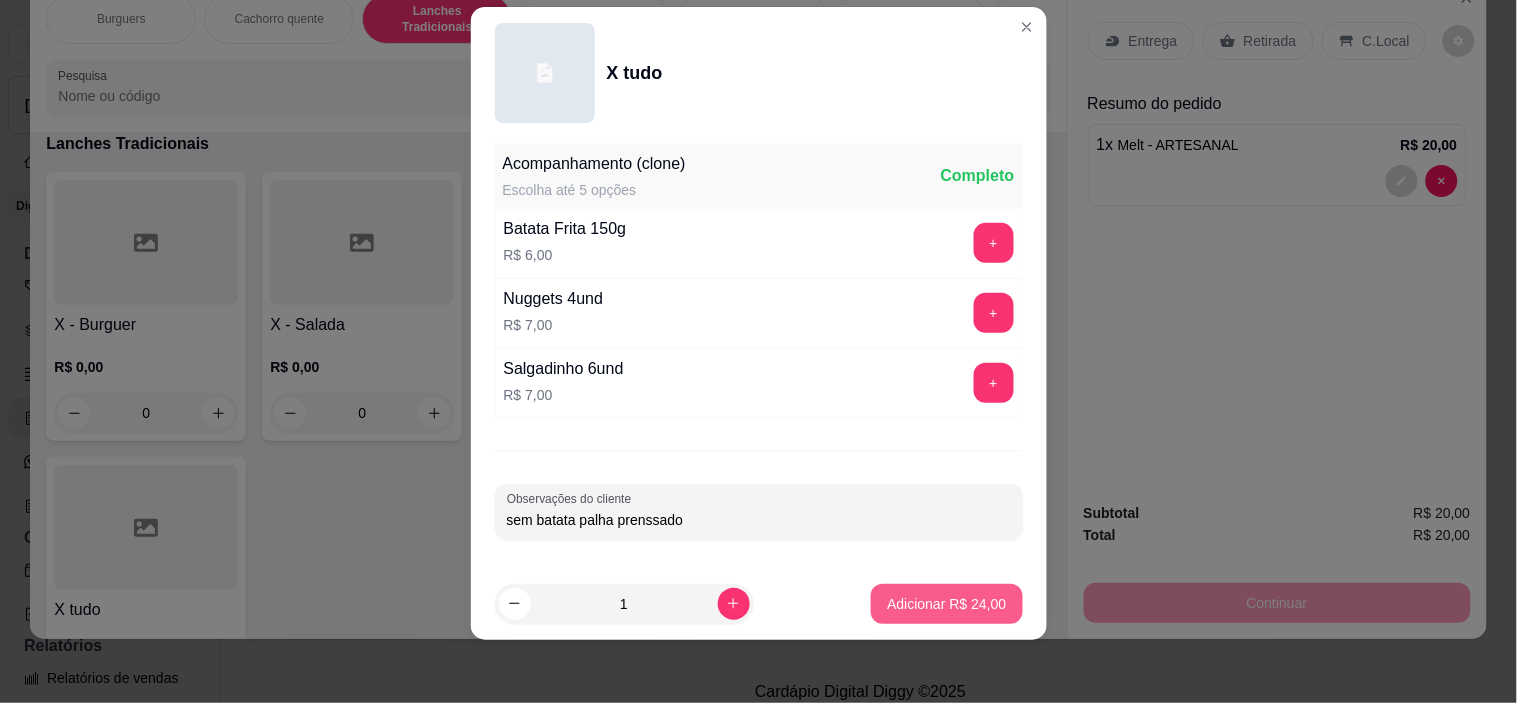 type on "sem batata palha prenssado" 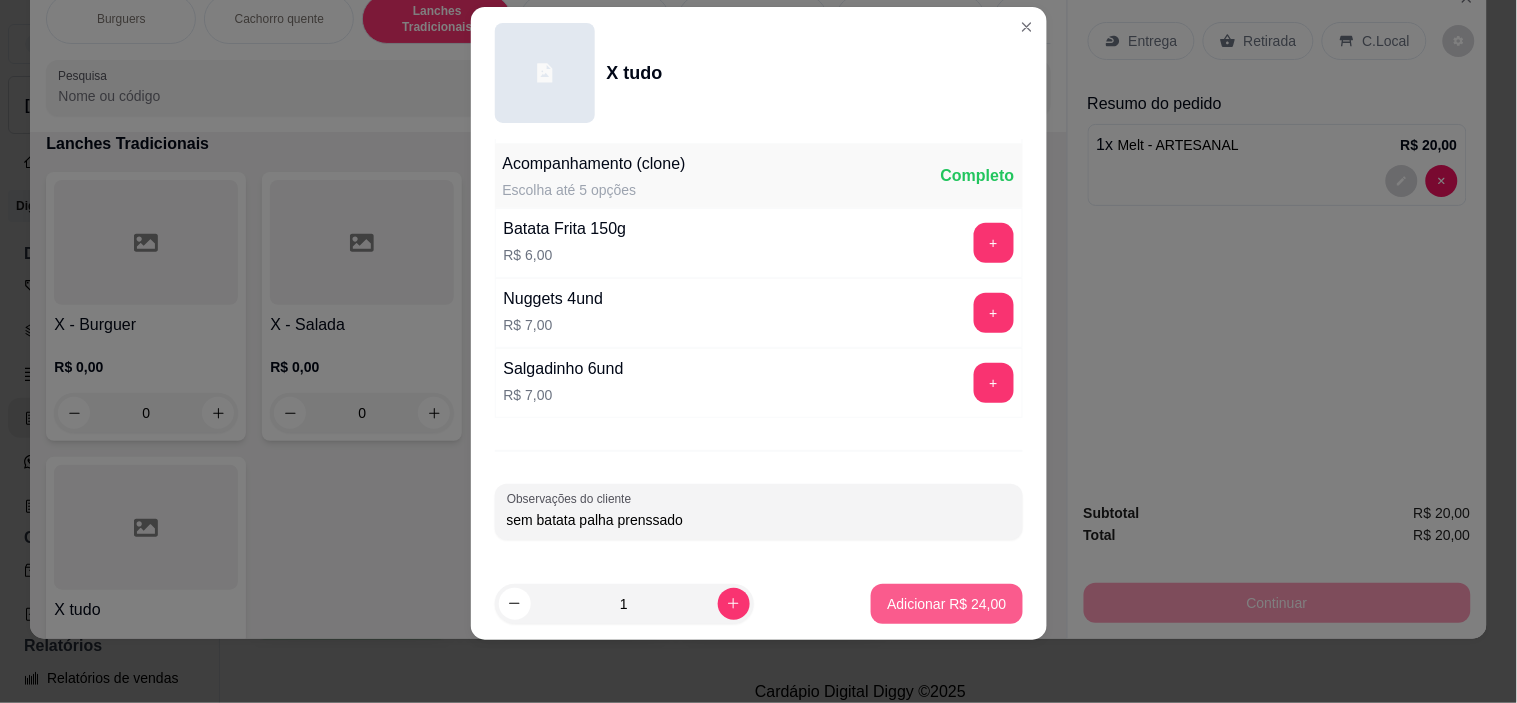click on "Adicionar   R$ 24,00" at bounding box center (946, 604) 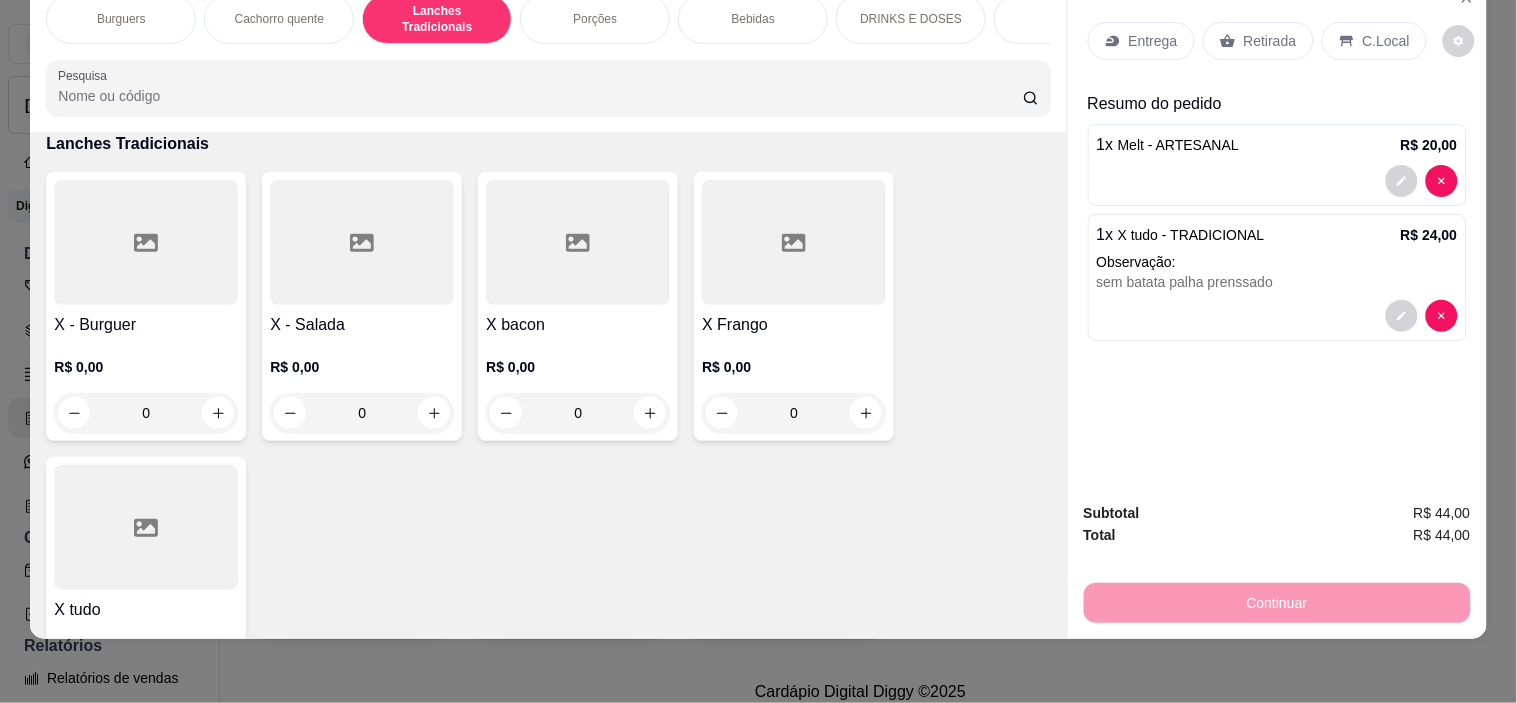 click on "Entrega" at bounding box center [1153, 41] 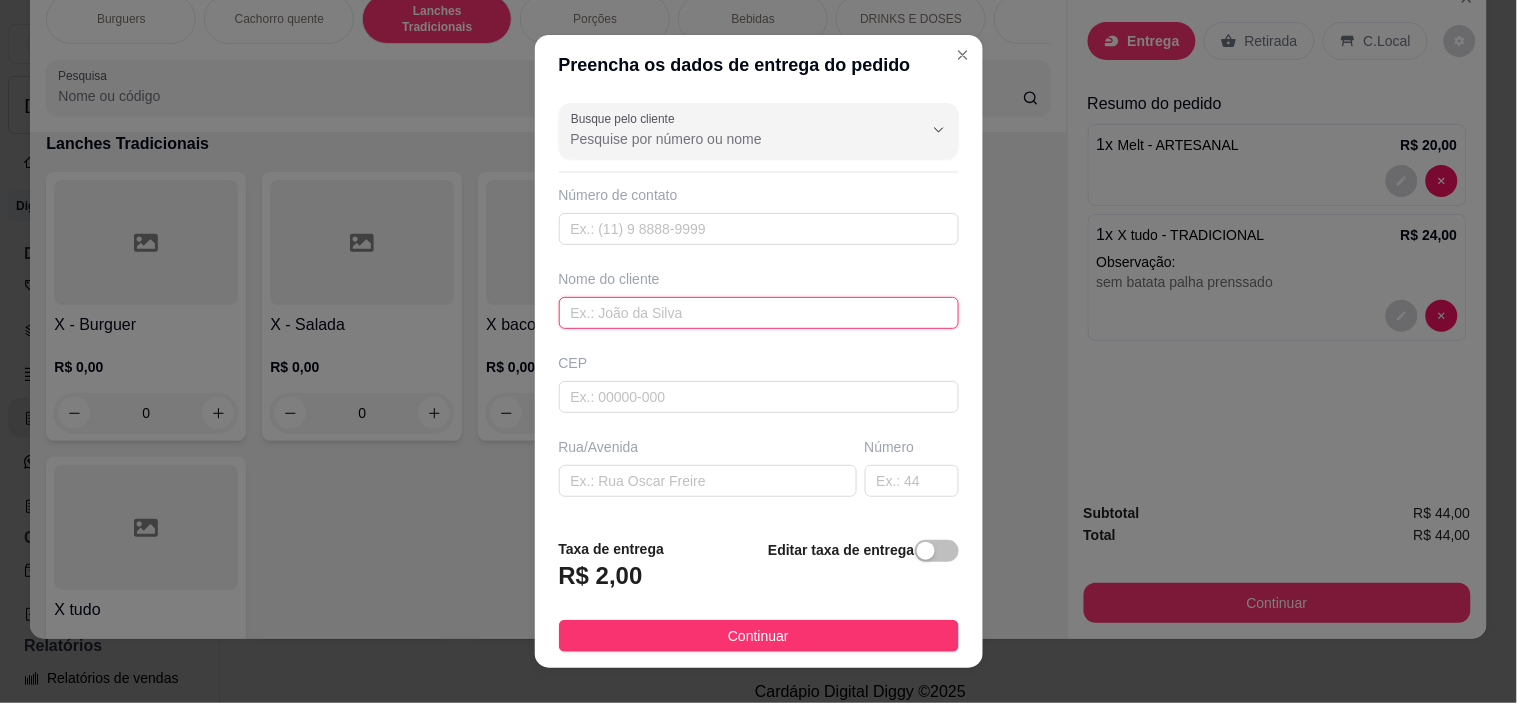 click at bounding box center (759, 313) 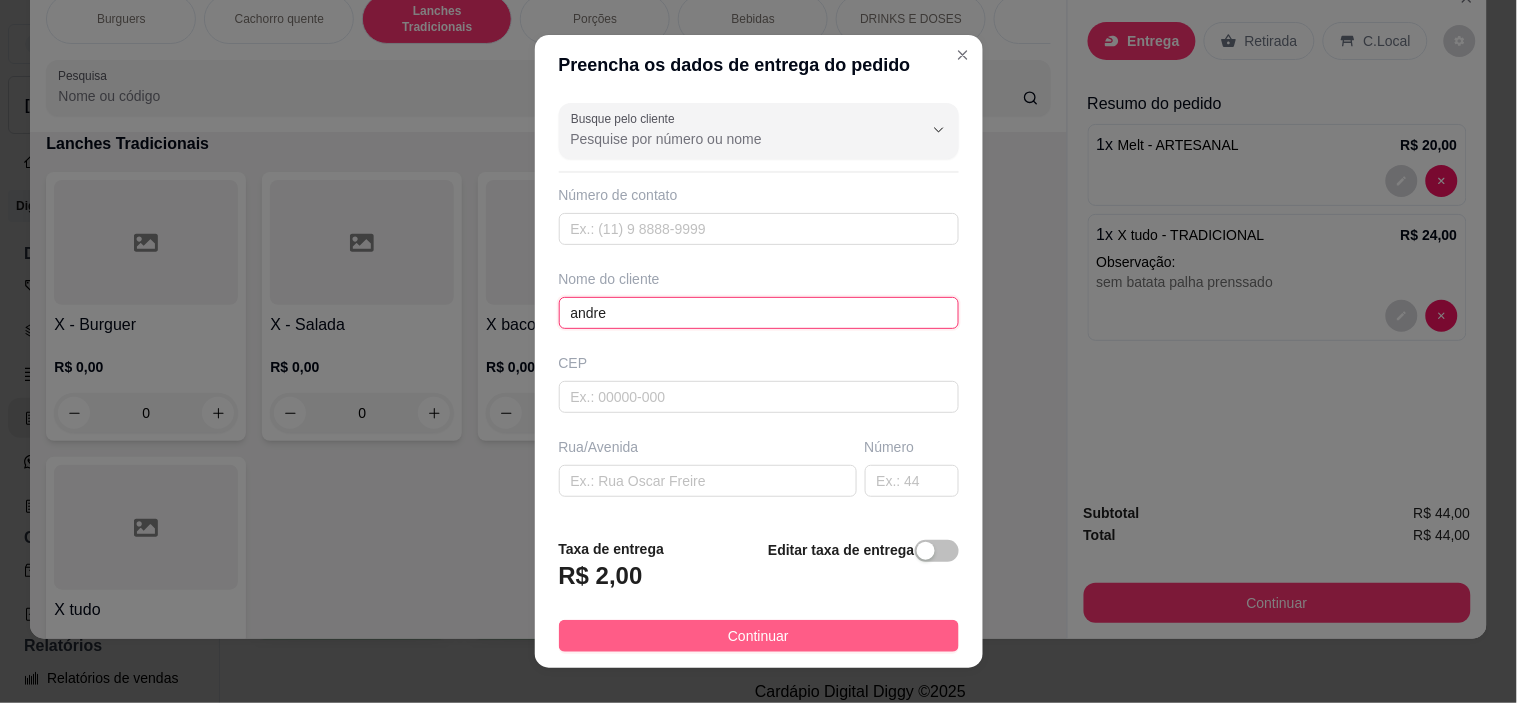type on "andre" 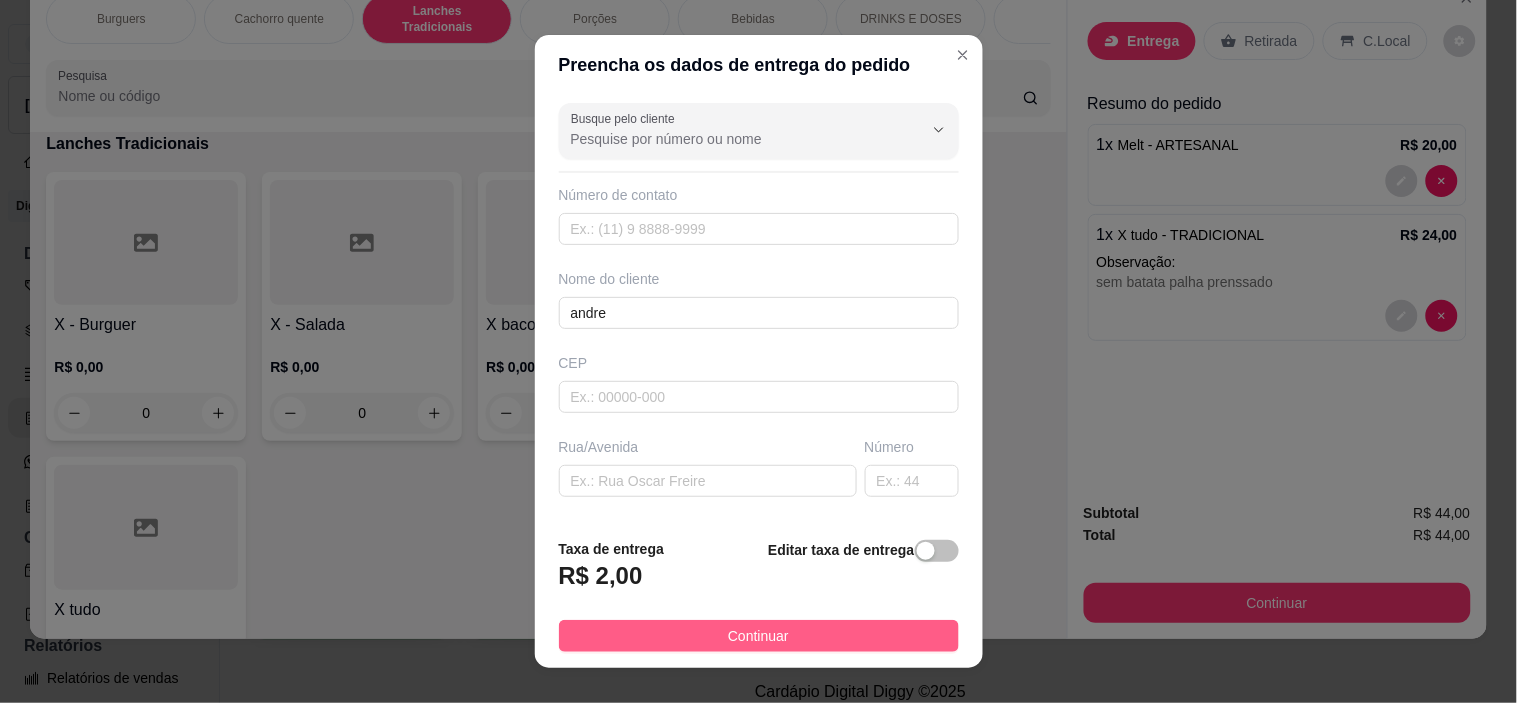 click on "Continuar" at bounding box center [759, 636] 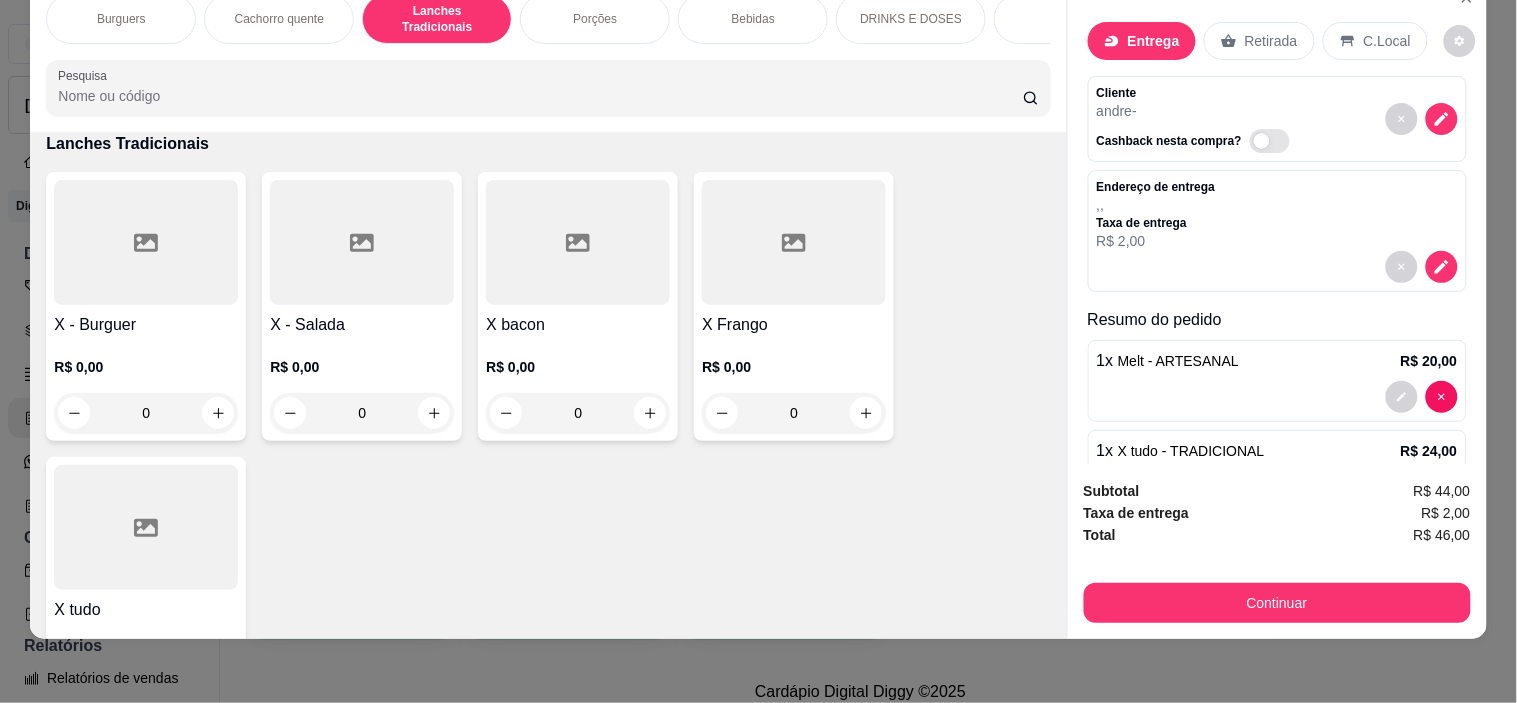 click on "Continuar" at bounding box center [1277, 600] 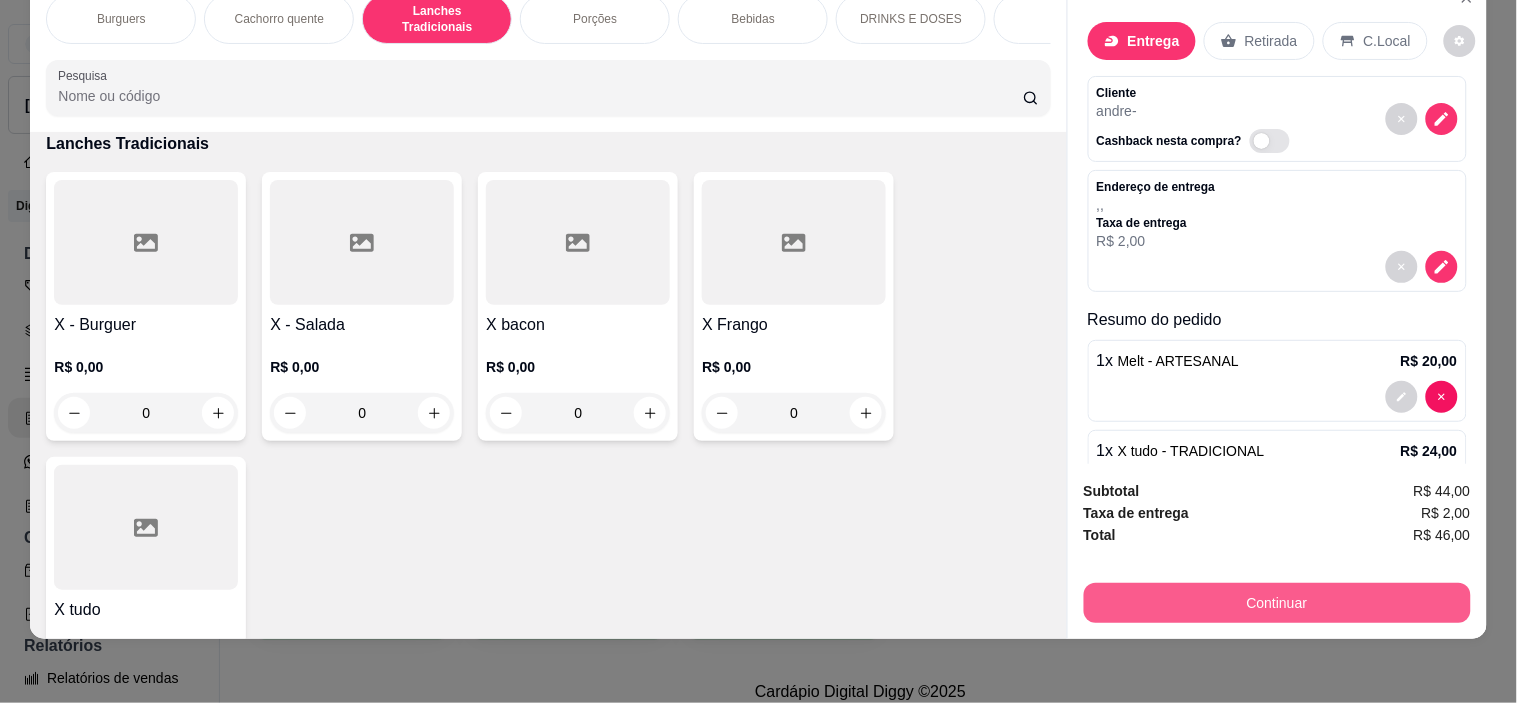 click on "Continuar" at bounding box center (1277, 603) 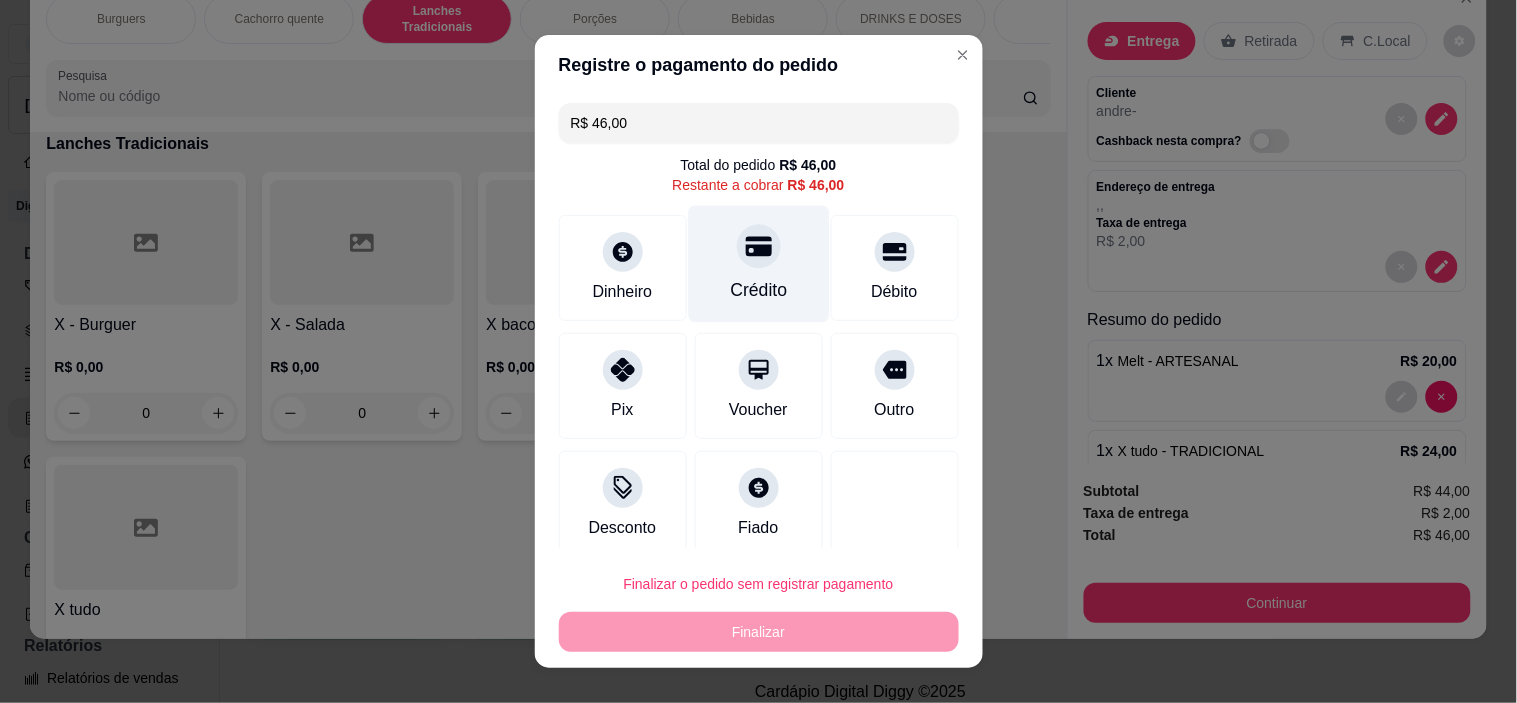 click at bounding box center (759, 247) 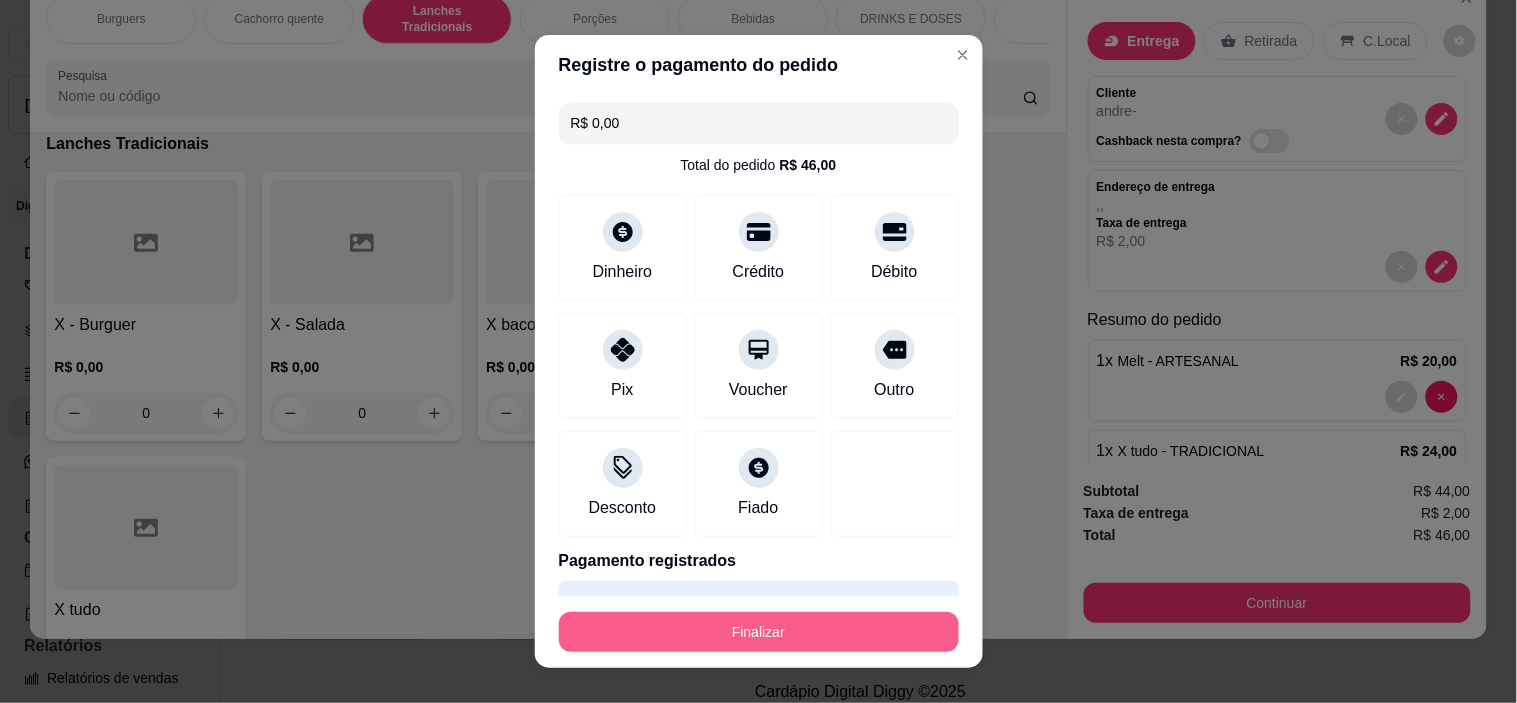 click on "Finalizar" at bounding box center (759, 632) 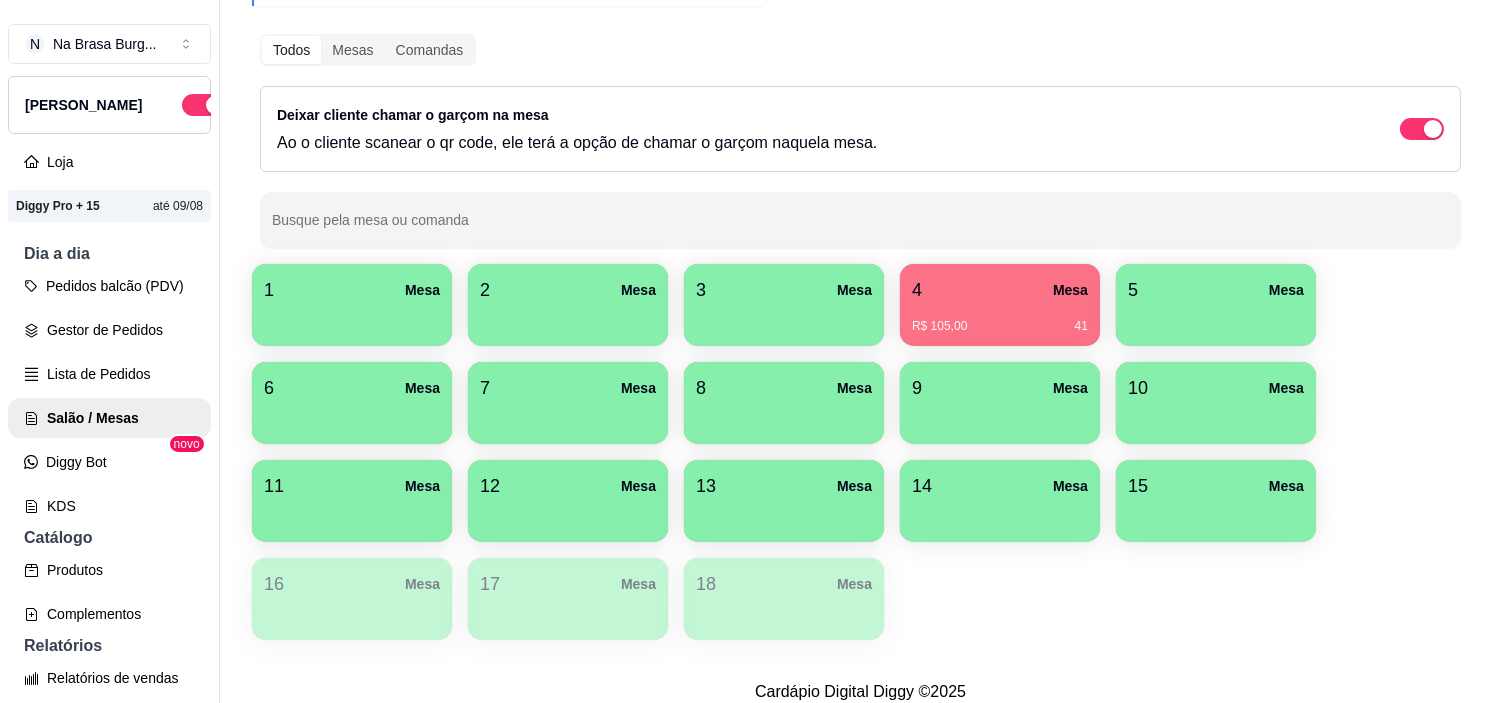 click on "4 Mesa" at bounding box center (1000, 290) 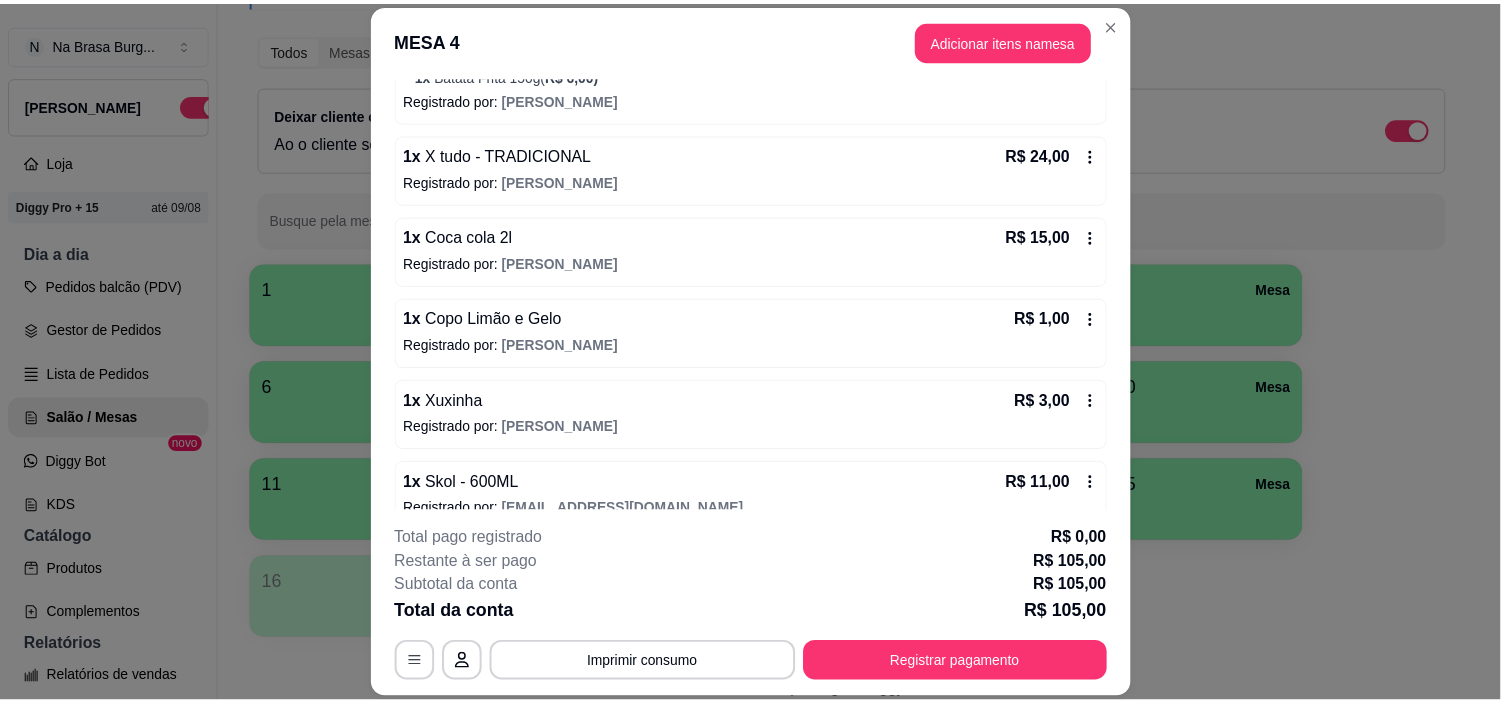 scroll, scrollTop: 564, scrollLeft: 0, axis: vertical 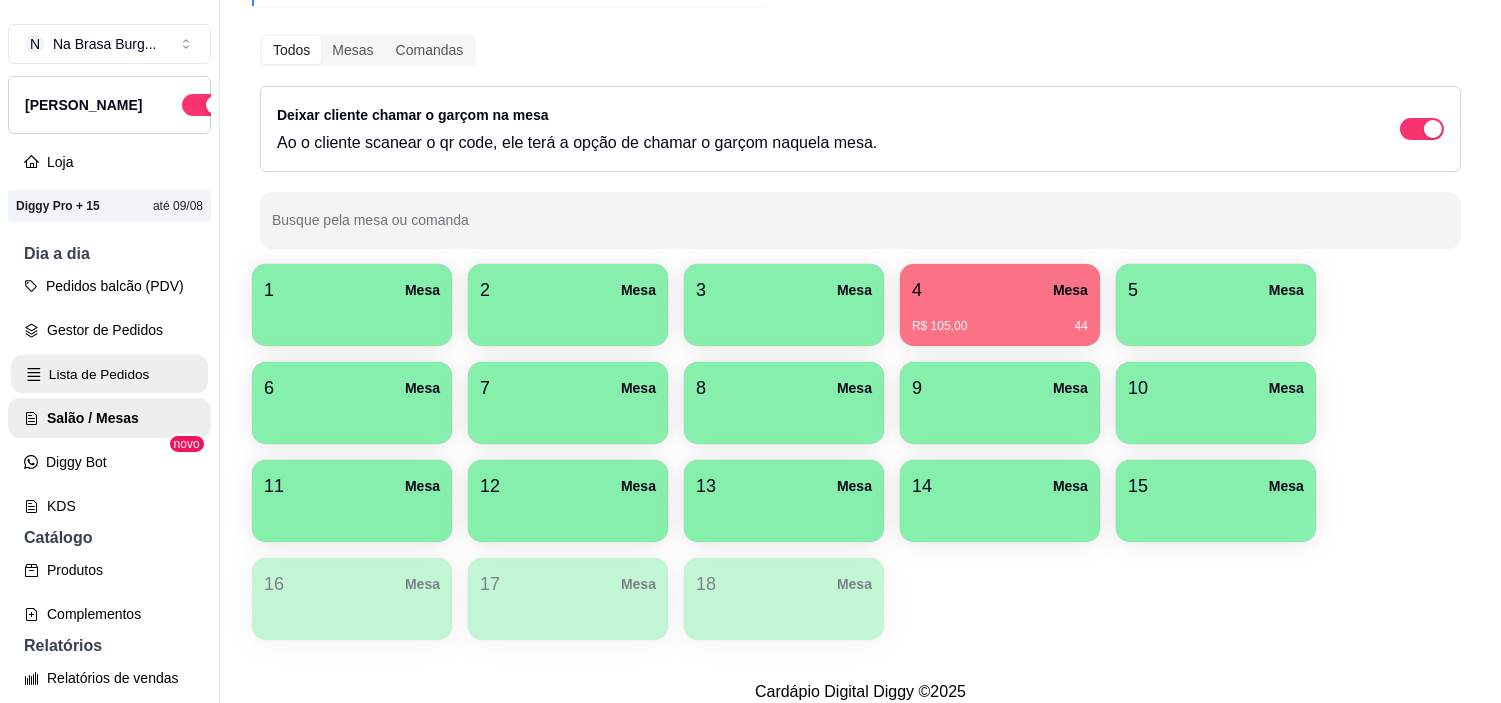 click on "Lista de Pedidos" at bounding box center [109, 374] 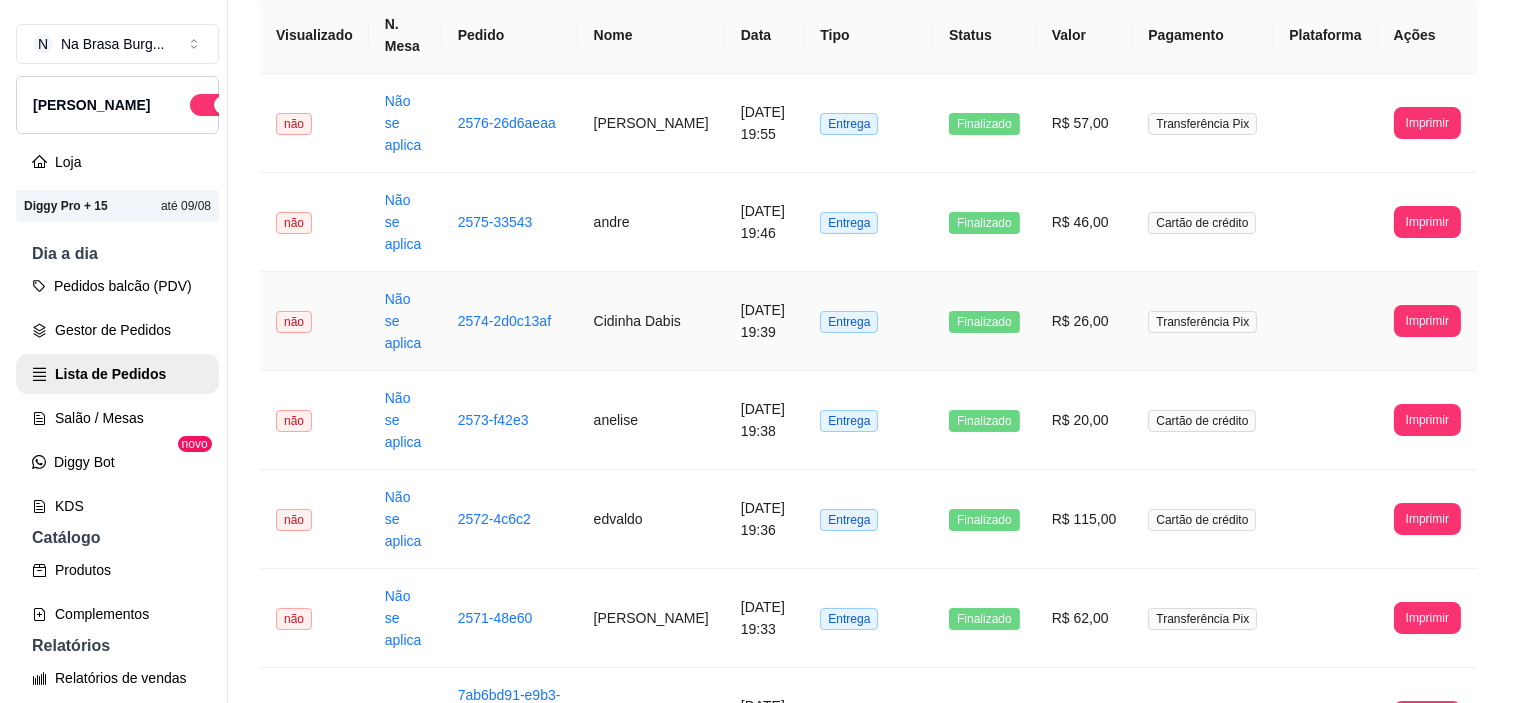 scroll, scrollTop: 222, scrollLeft: 0, axis: vertical 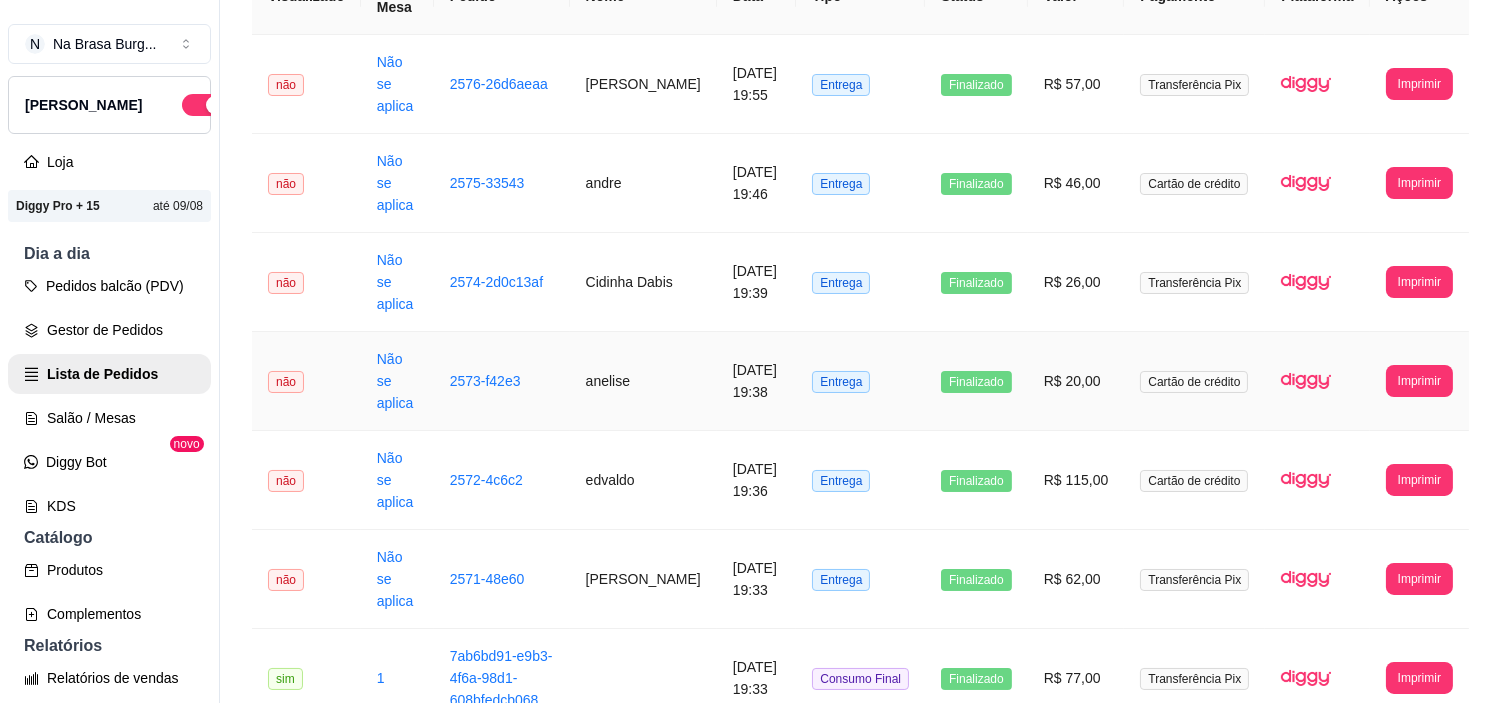 click on "[DATE] 19:38" at bounding box center [757, 381] 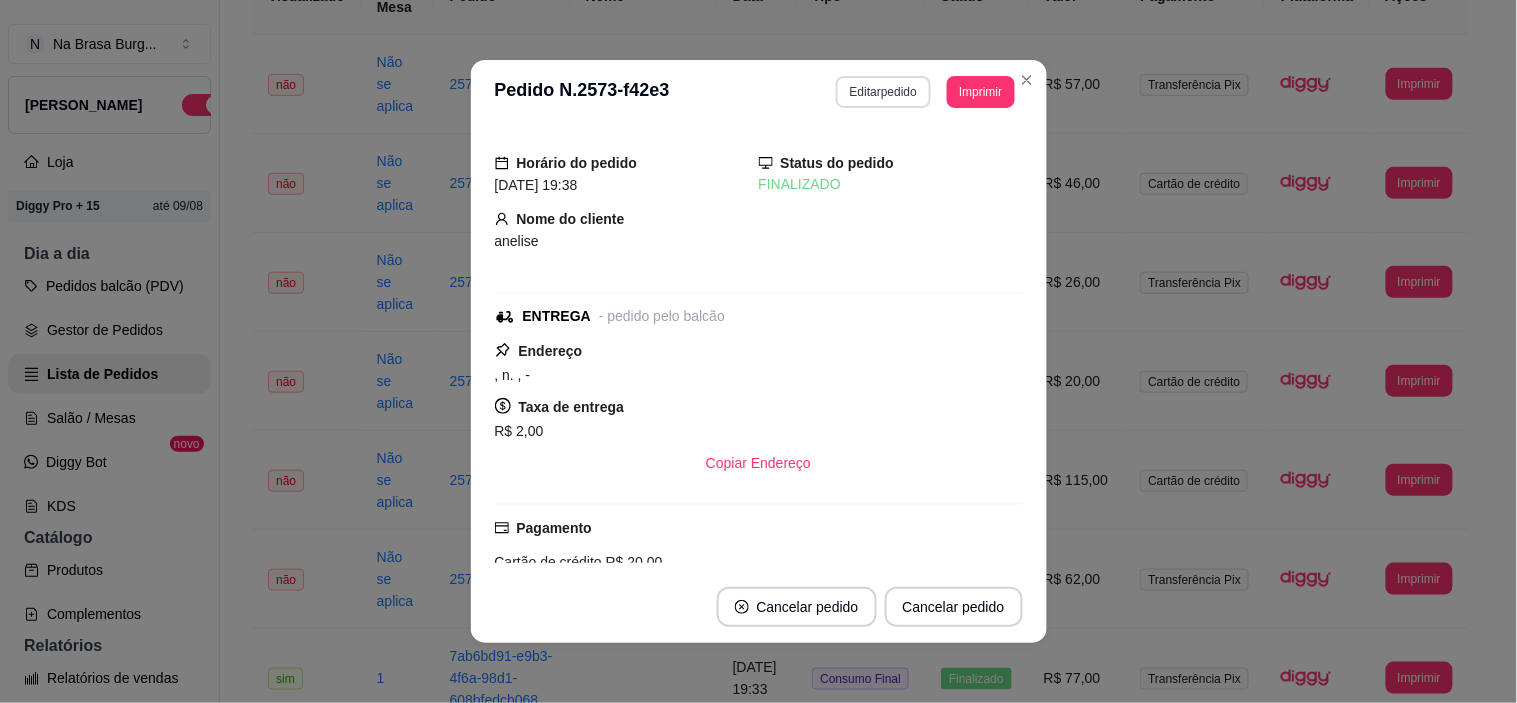 click on "Editar  pedido" at bounding box center (883, 92) 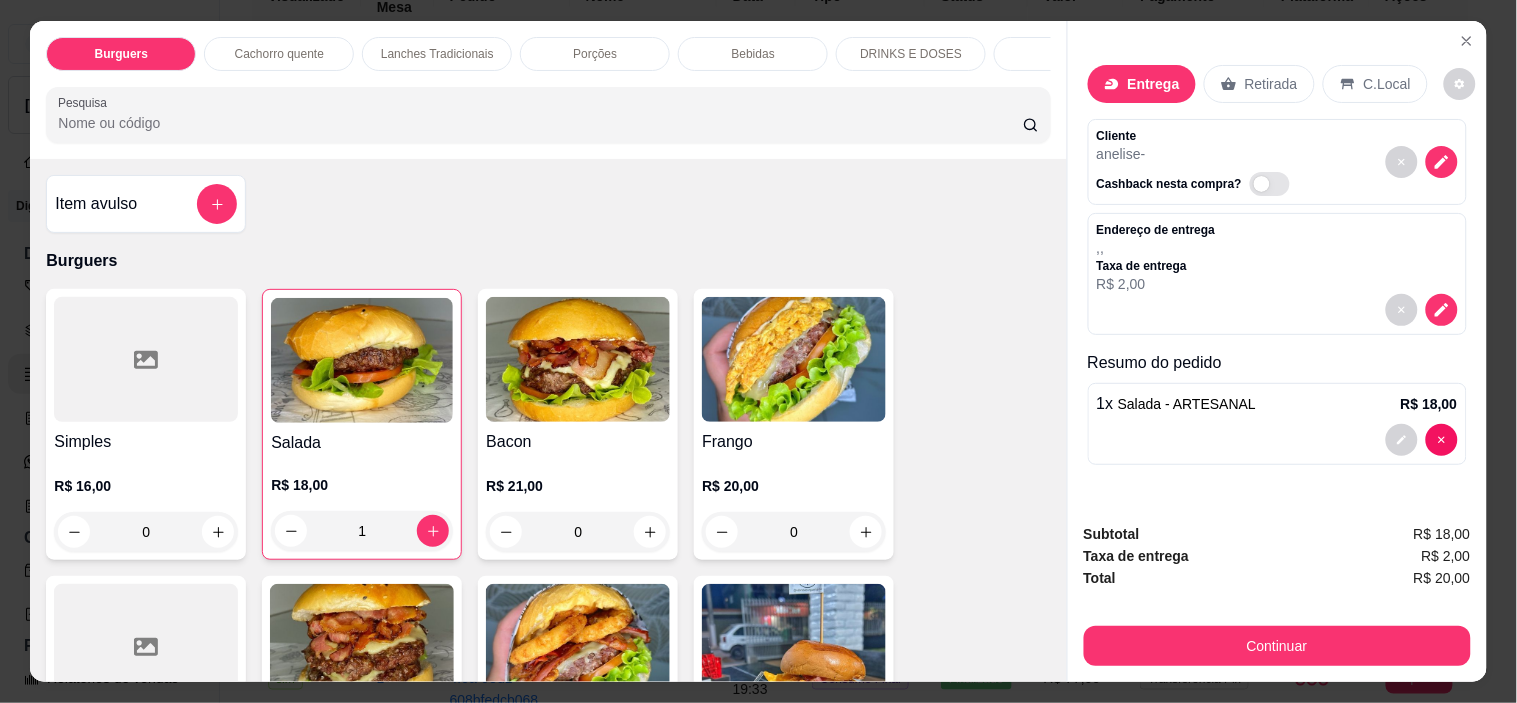 click on "Lanches Tradicionais" at bounding box center [437, 54] 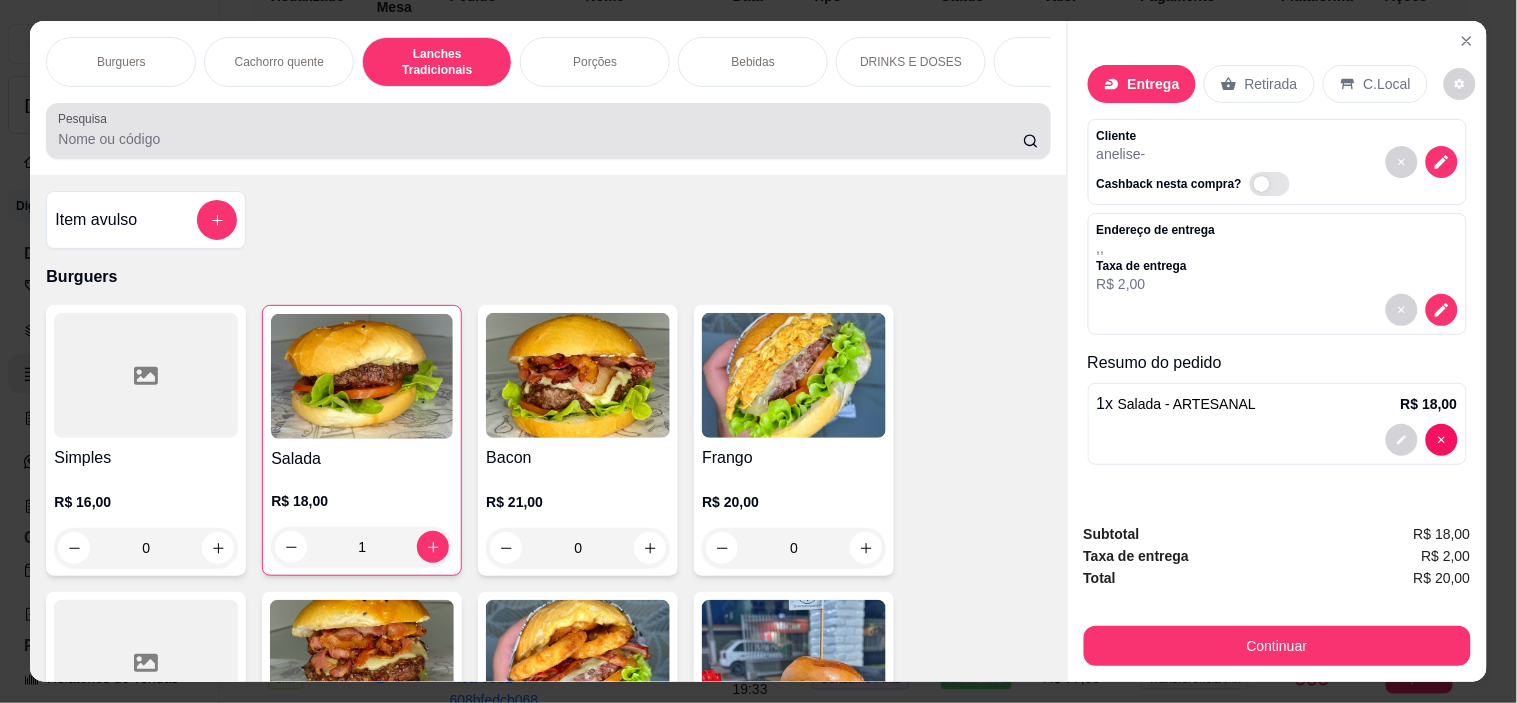 scroll, scrollTop: 1336, scrollLeft: 0, axis: vertical 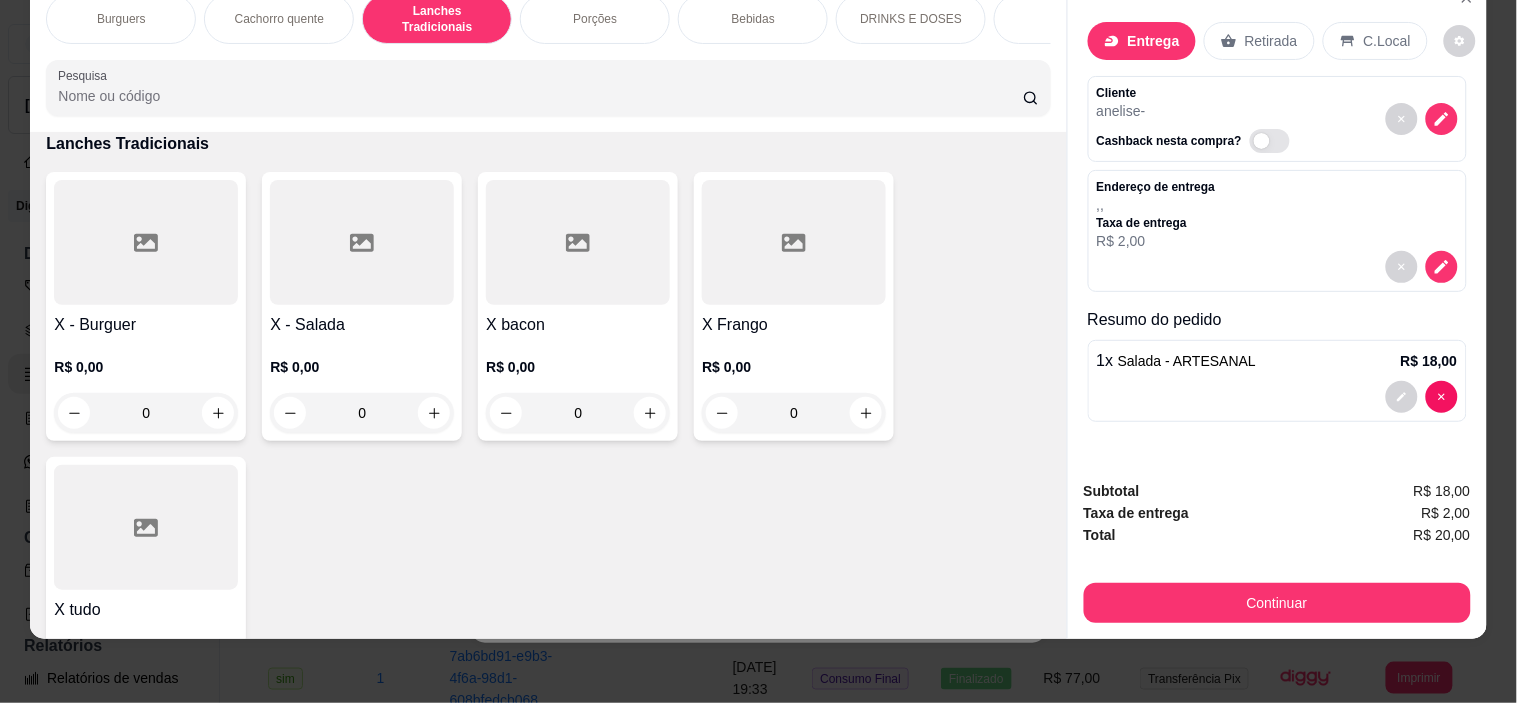 click at bounding box center [362, 242] 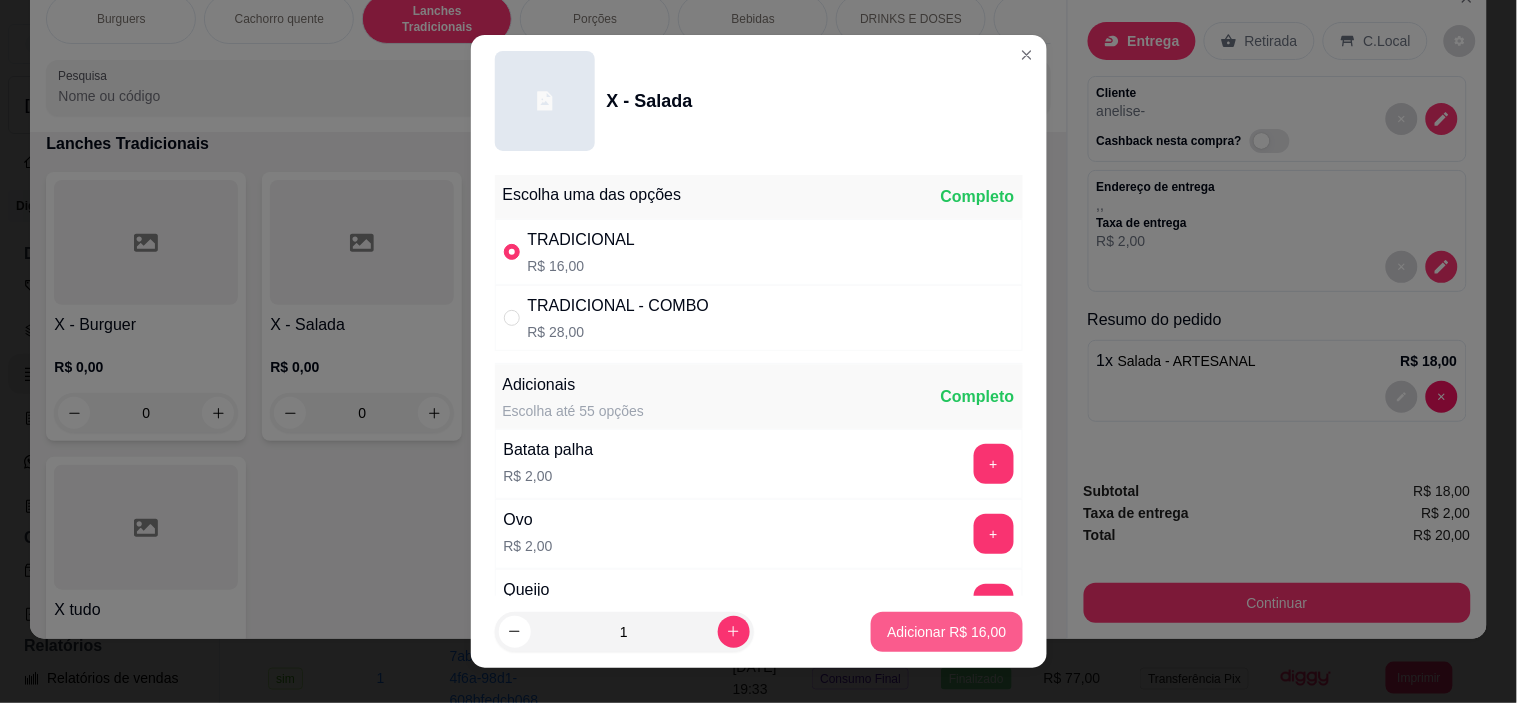 click on "Adicionar   R$ 16,00" at bounding box center [946, 632] 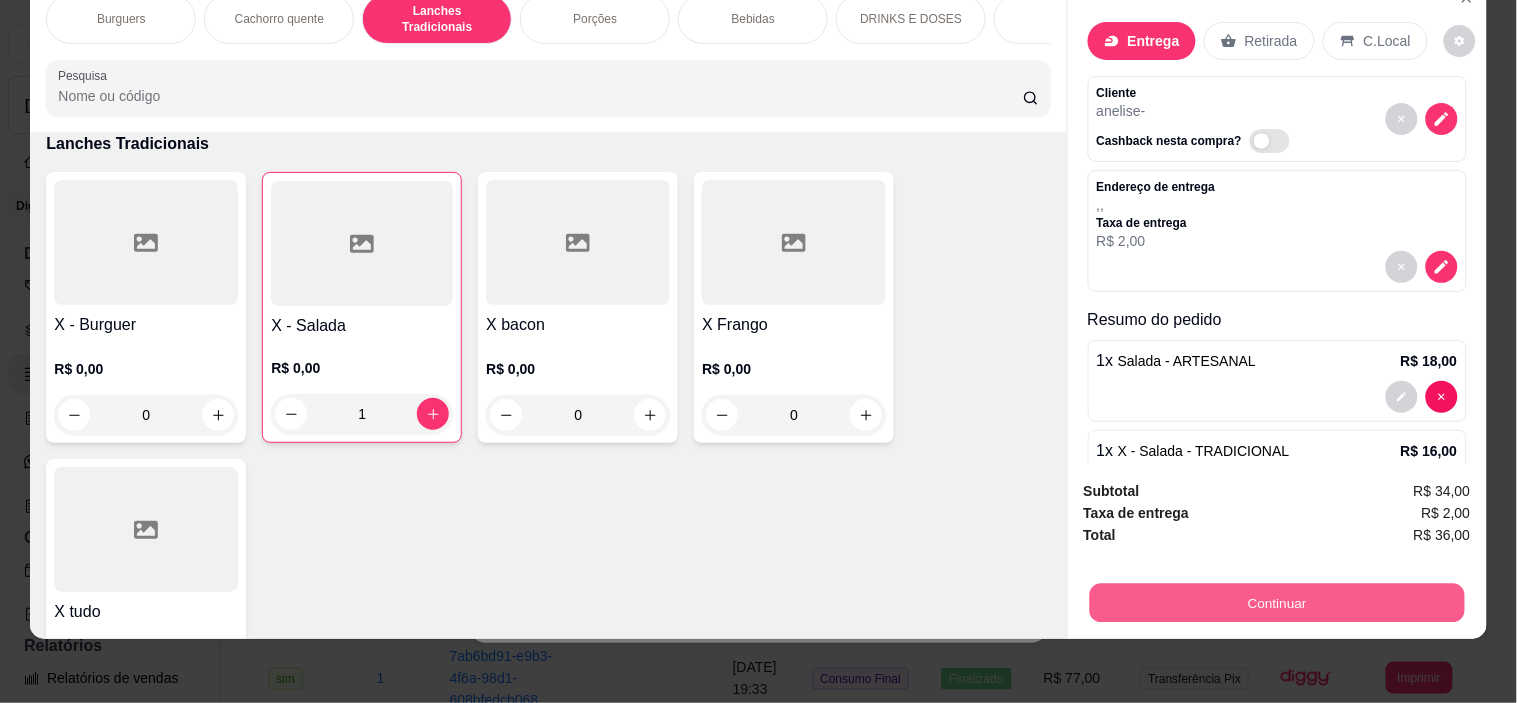 click on "Continuar" at bounding box center (1276, 603) 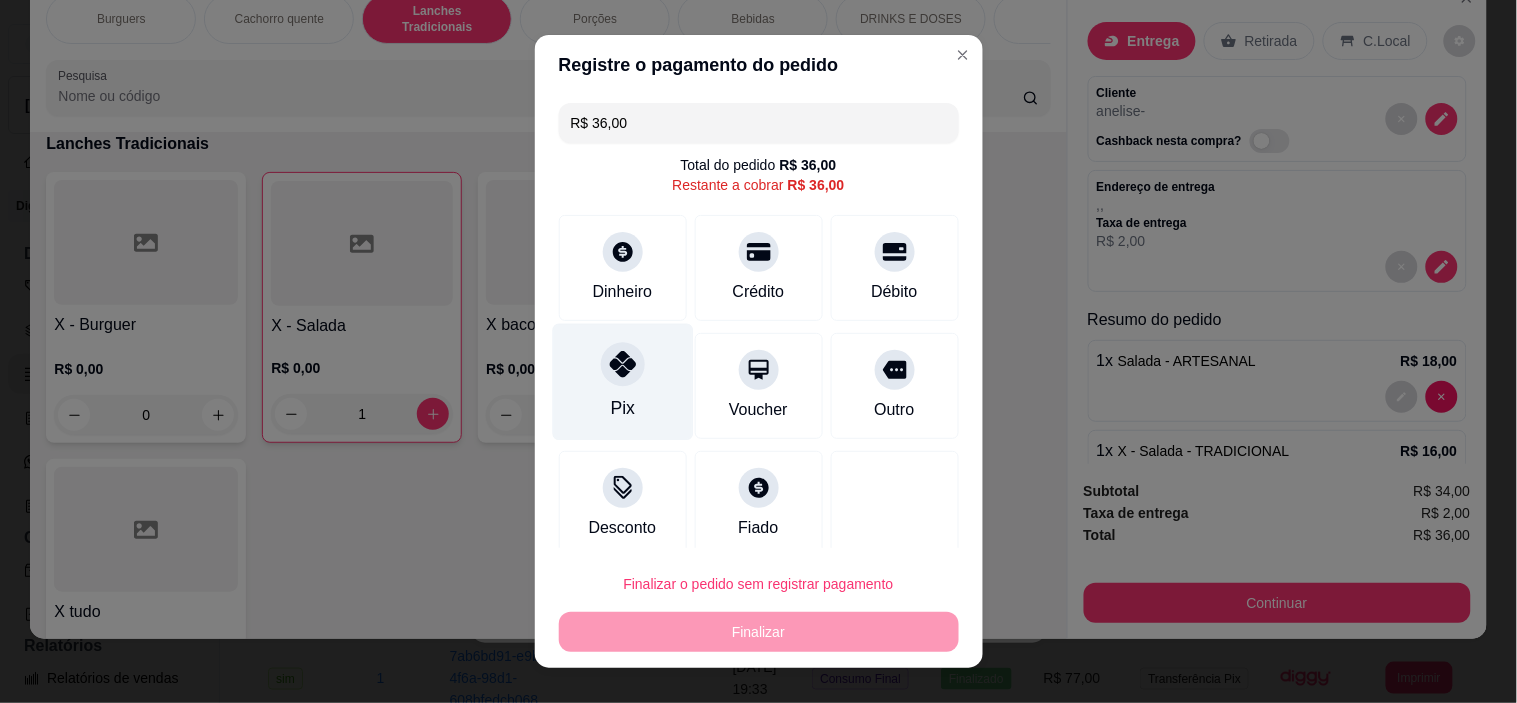 click on "Pix" at bounding box center (622, 382) 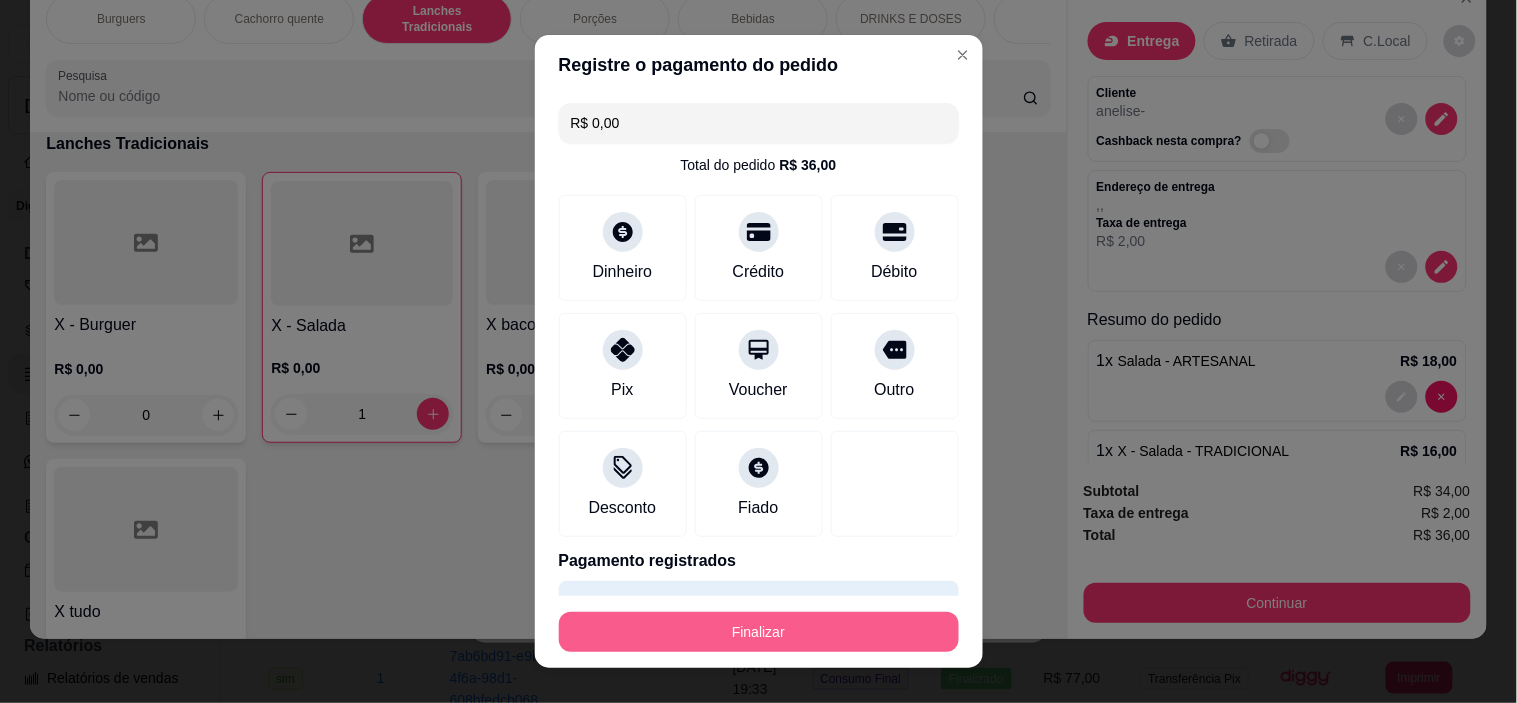 click on "Finalizar" at bounding box center [759, 632] 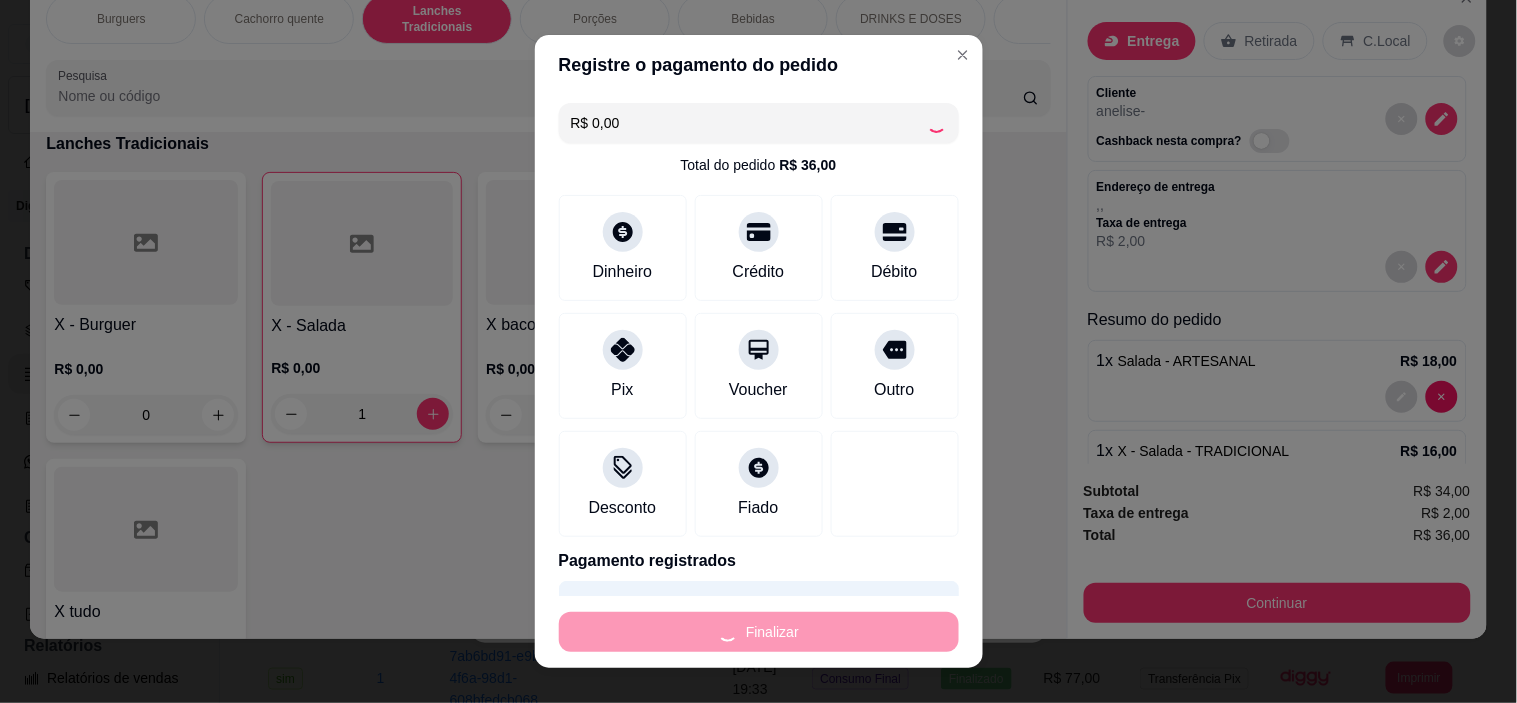 type on "0" 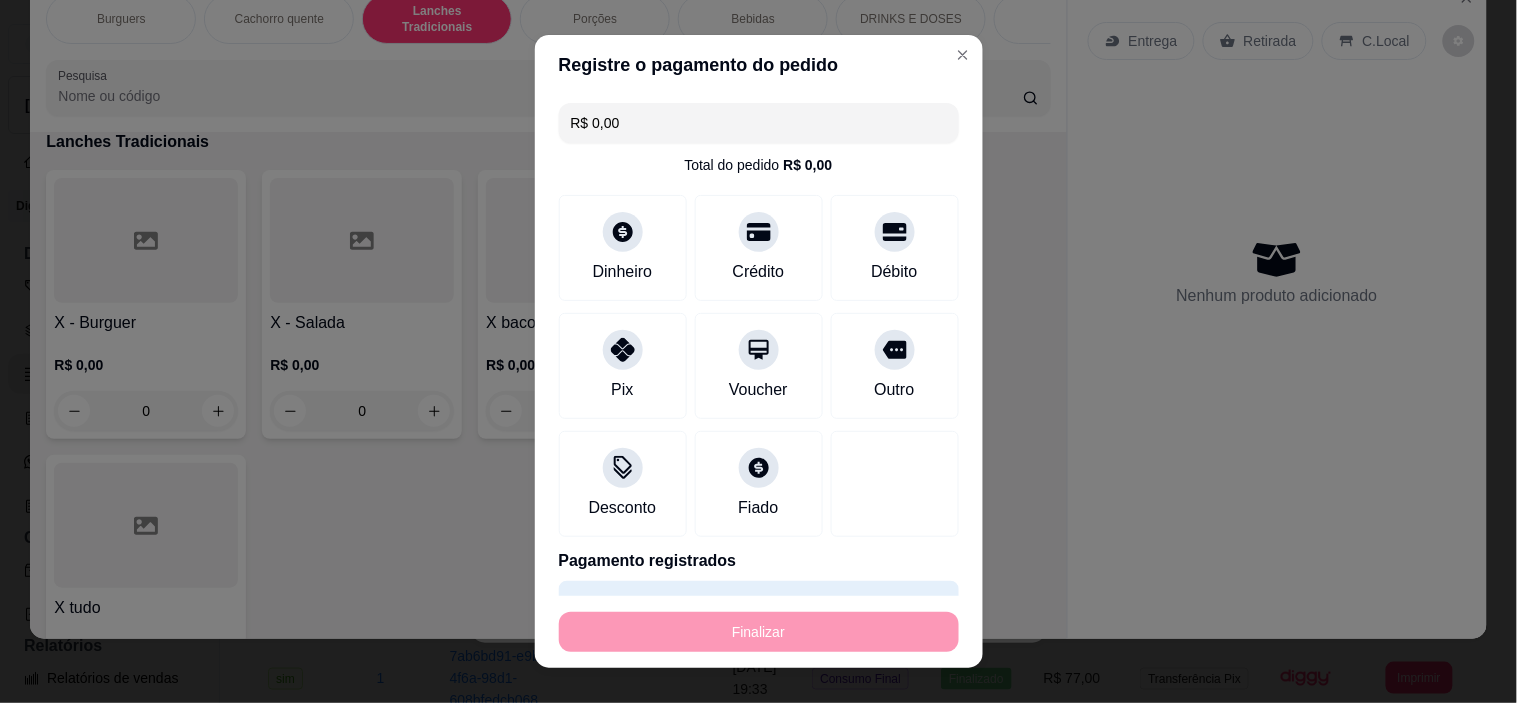 type on "-R$ 36,00" 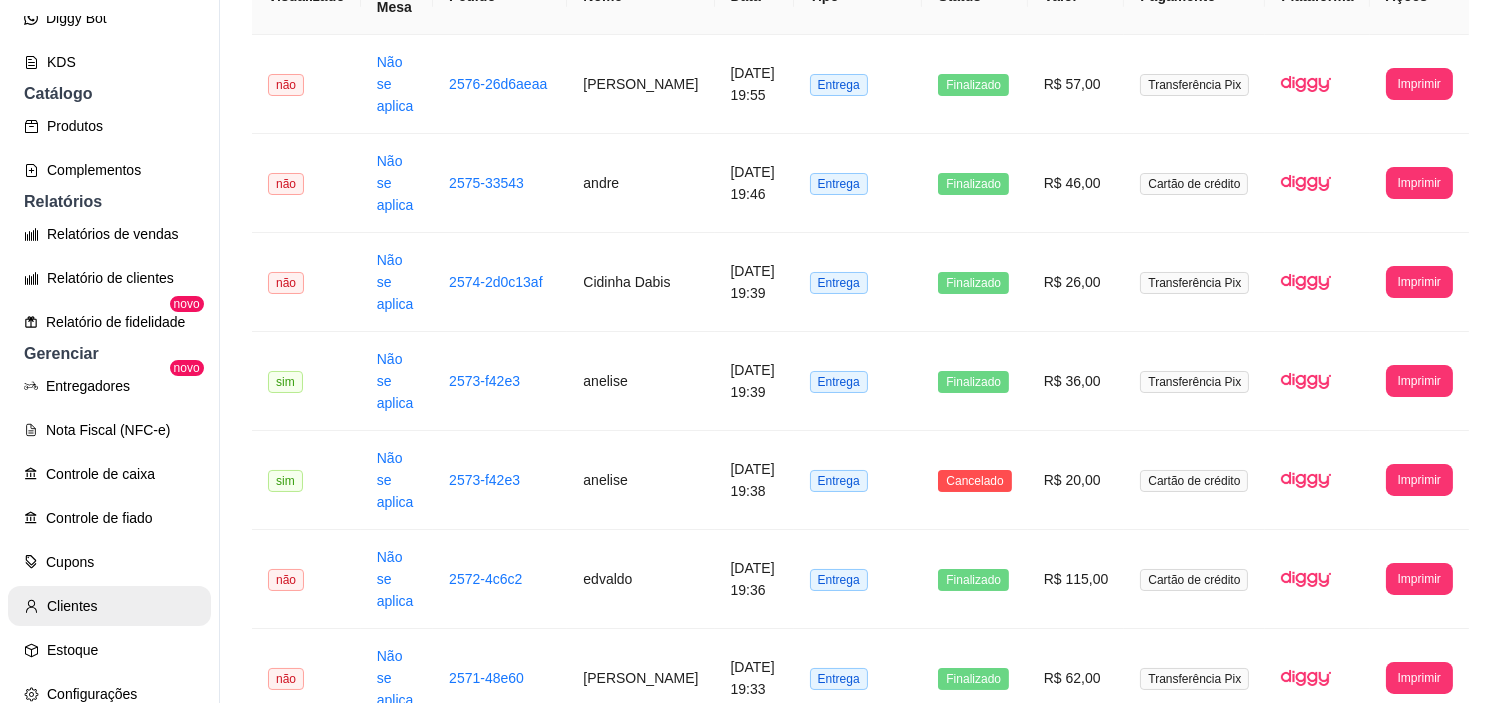 scroll, scrollTop: 555, scrollLeft: 0, axis: vertical 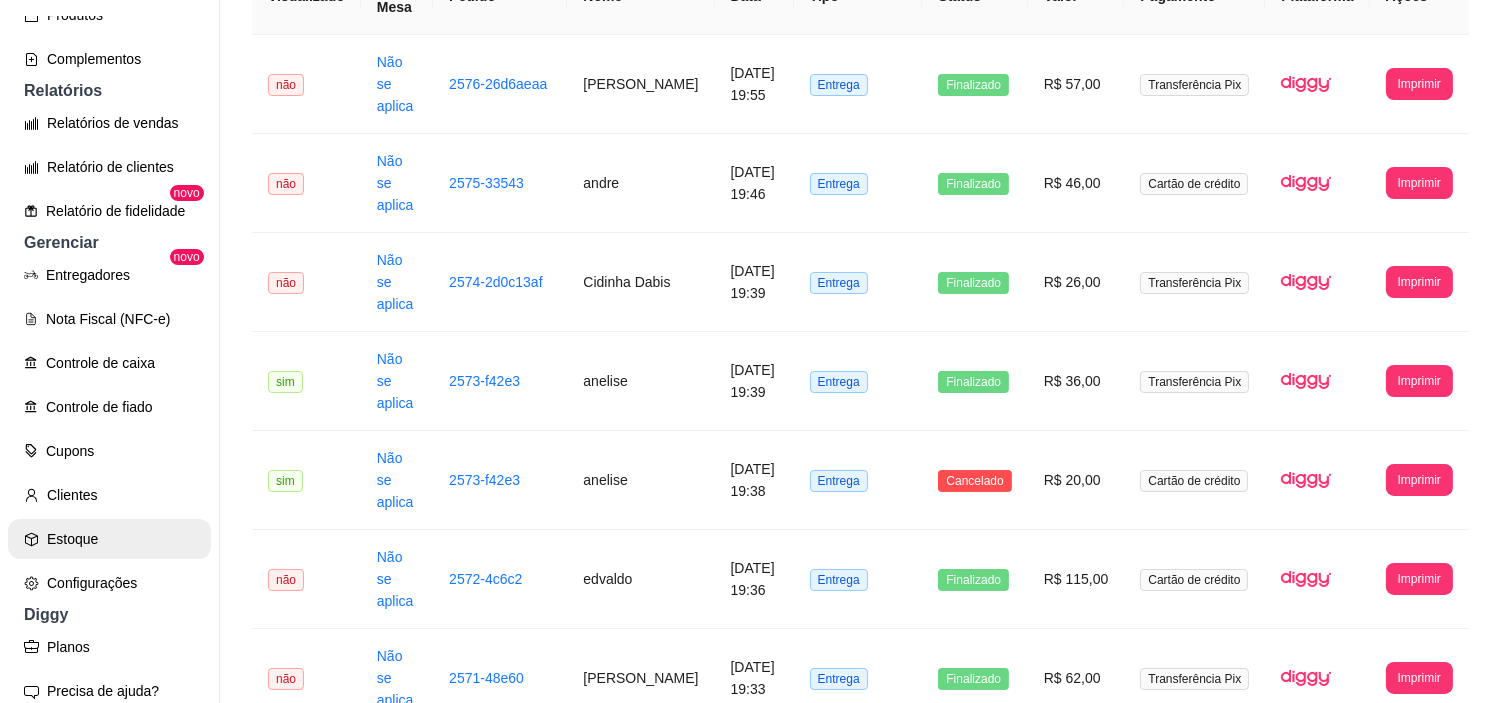 click on "Estoque" at bounding box center (109, 539) 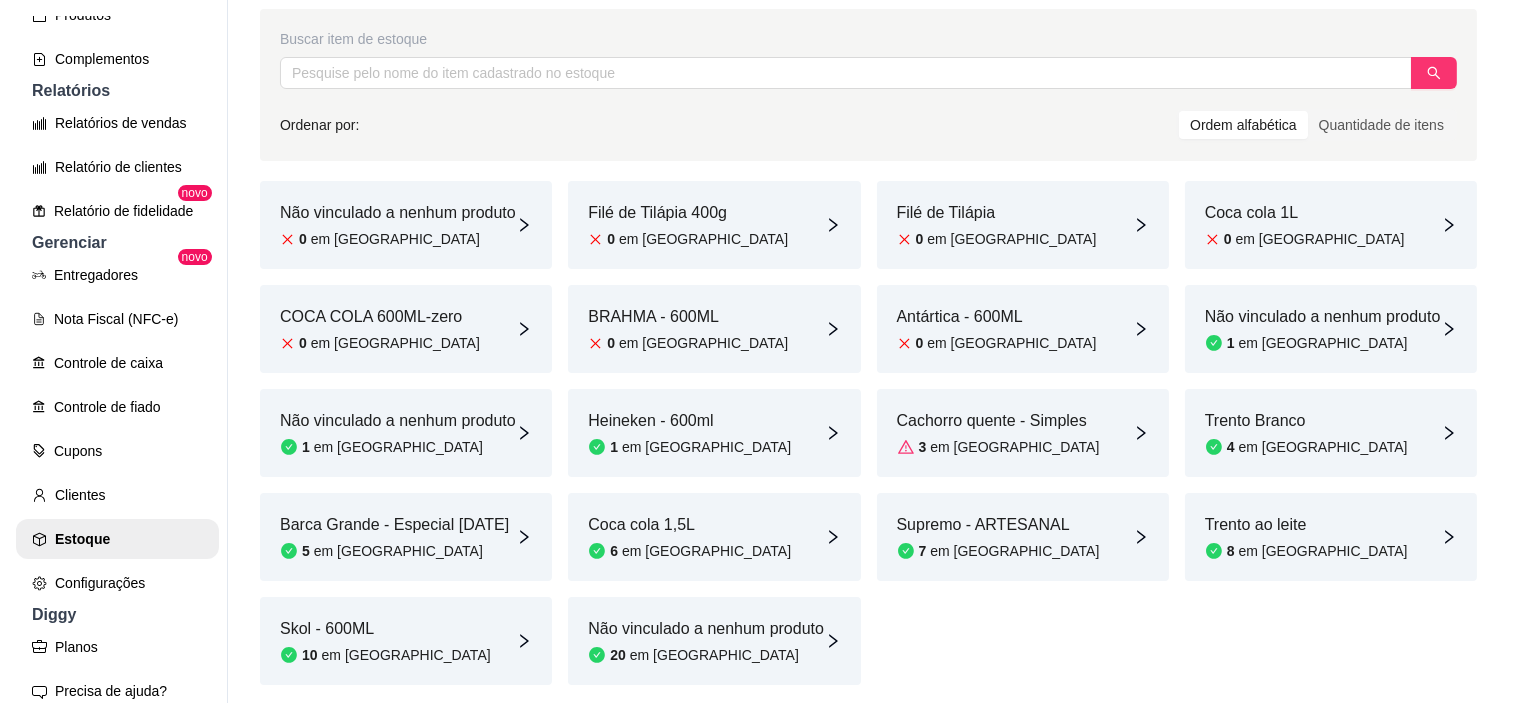scroll, scrollTop: 222, scrollLeft: 0, axis: vertical 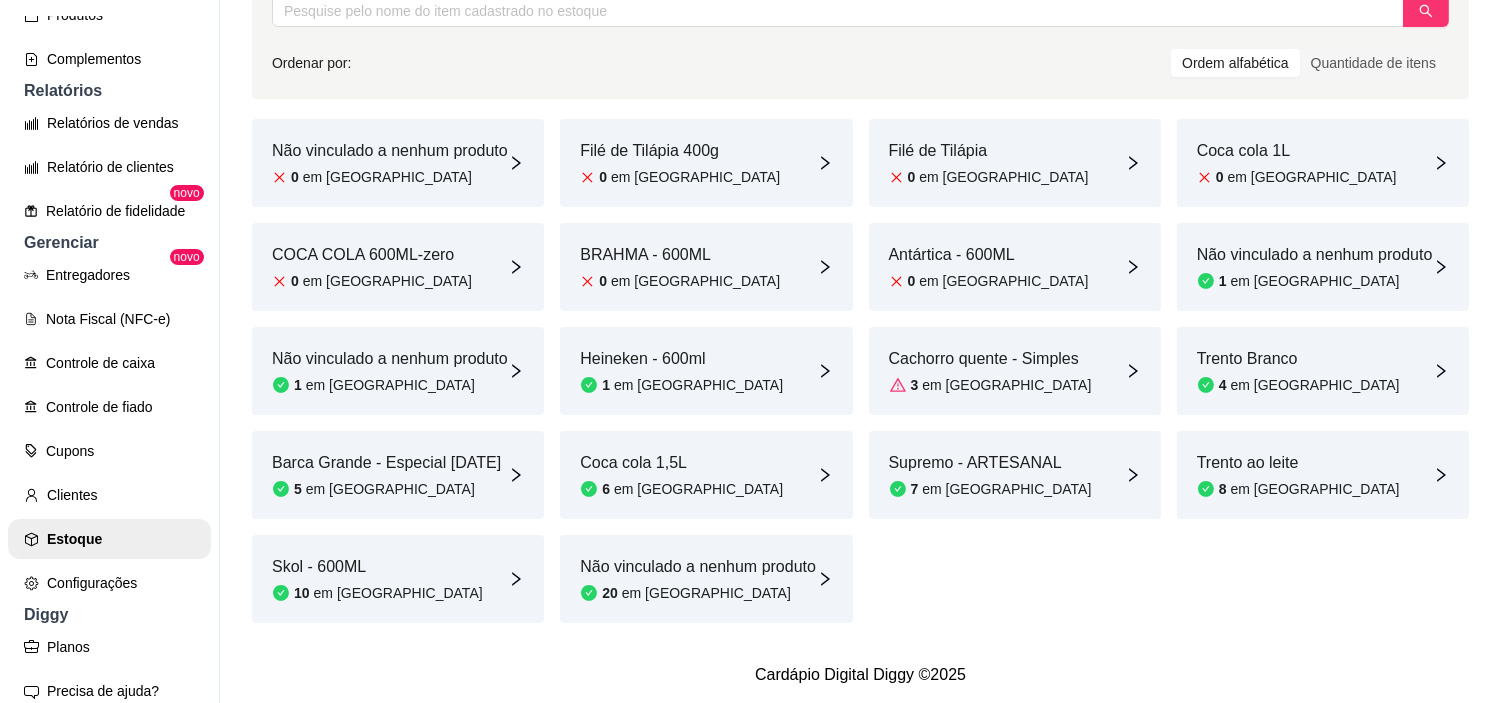 click on "em [GEOGRAPHIC_DATA]" at bounding box center [1006, 385] 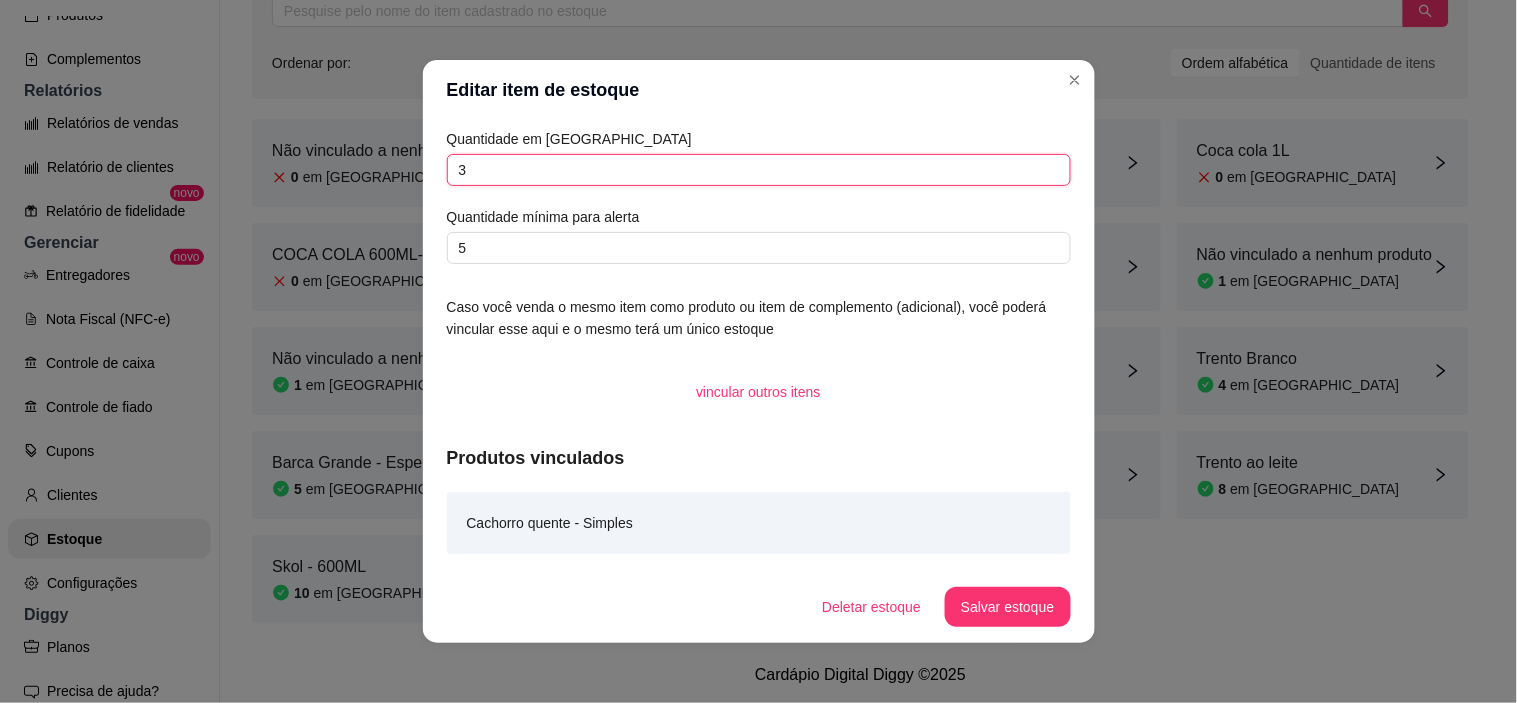 click on "3" at bounding box center (759, 170) 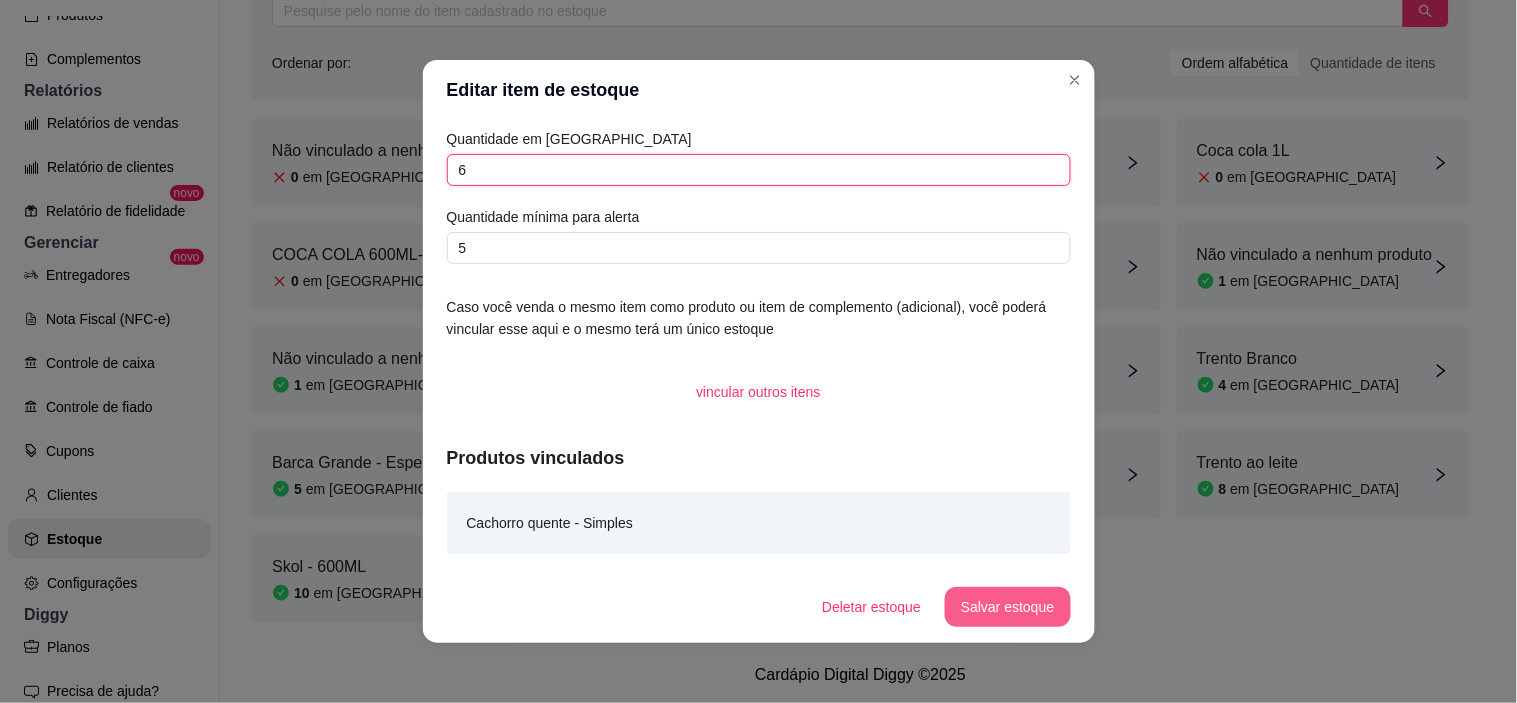 type on "6" 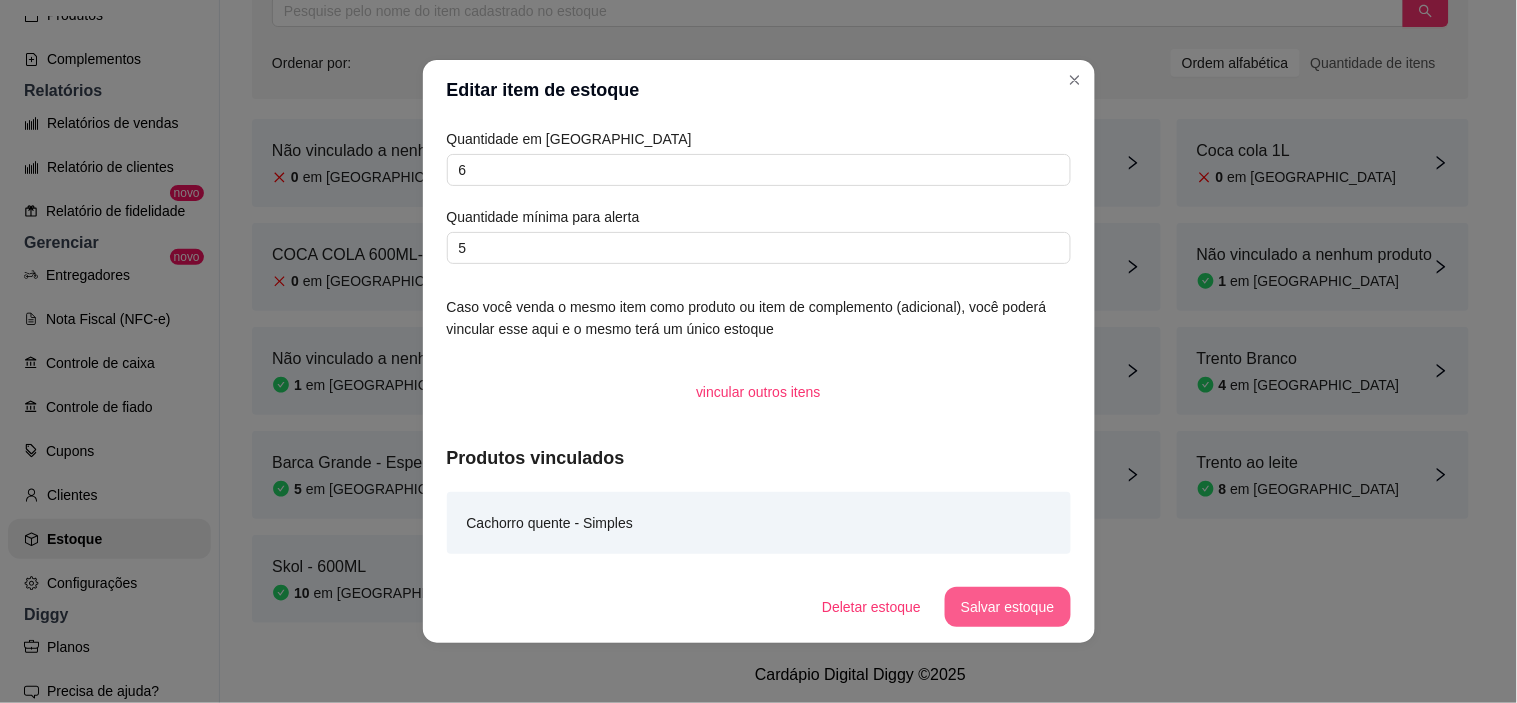 click on "Salvar estoque" at bounding box center [1007, 607] 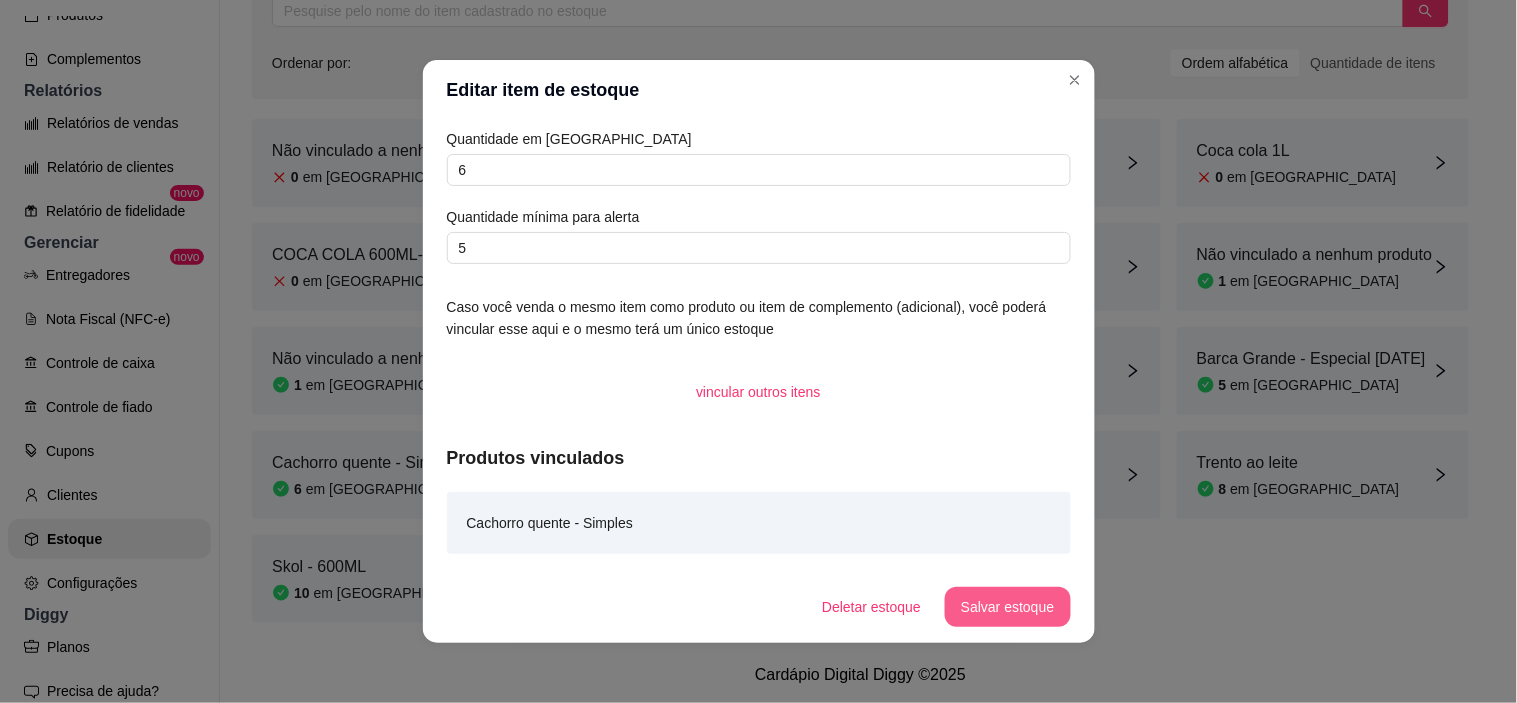 click on "Salvar estoque" at bounding box center [1007, 607] 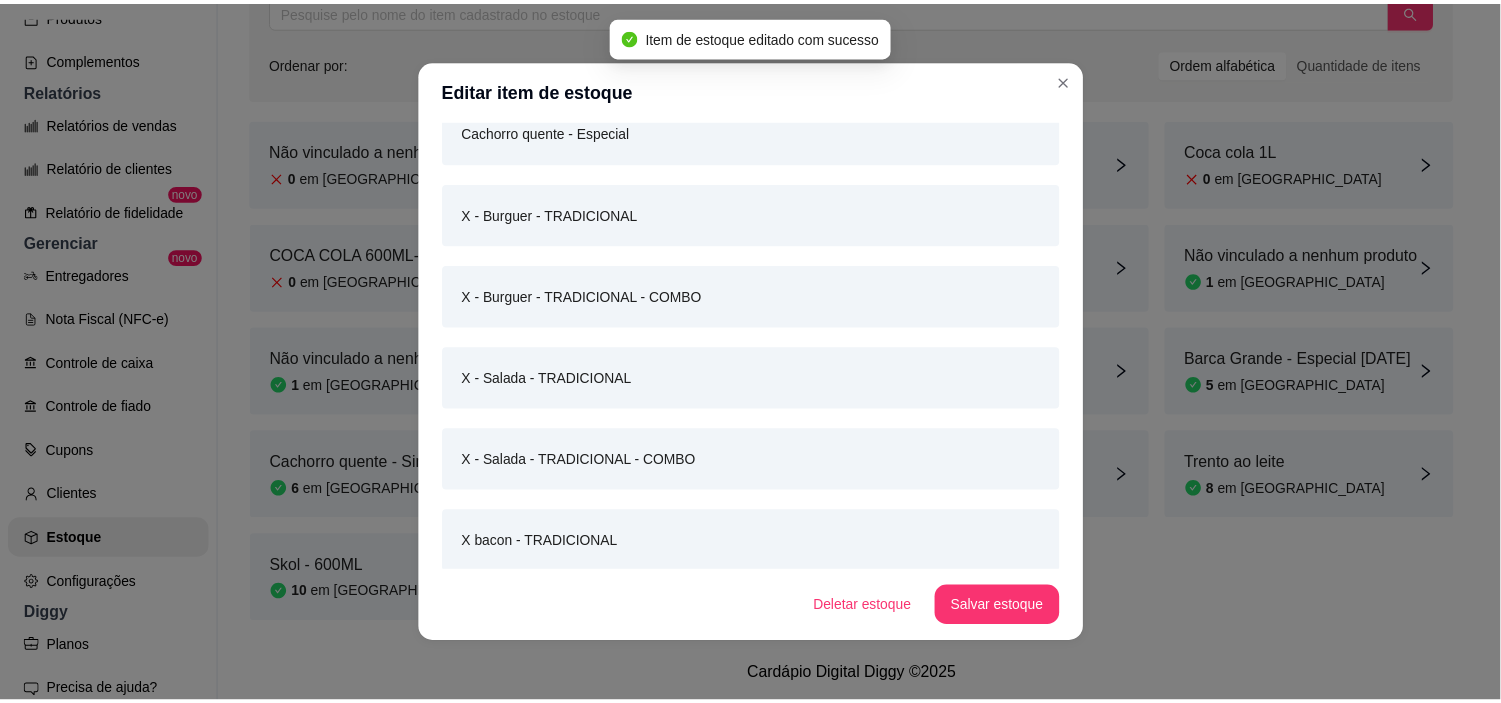 scroll, scrollTop: 974, scrollLeft: 0, axis: vertical 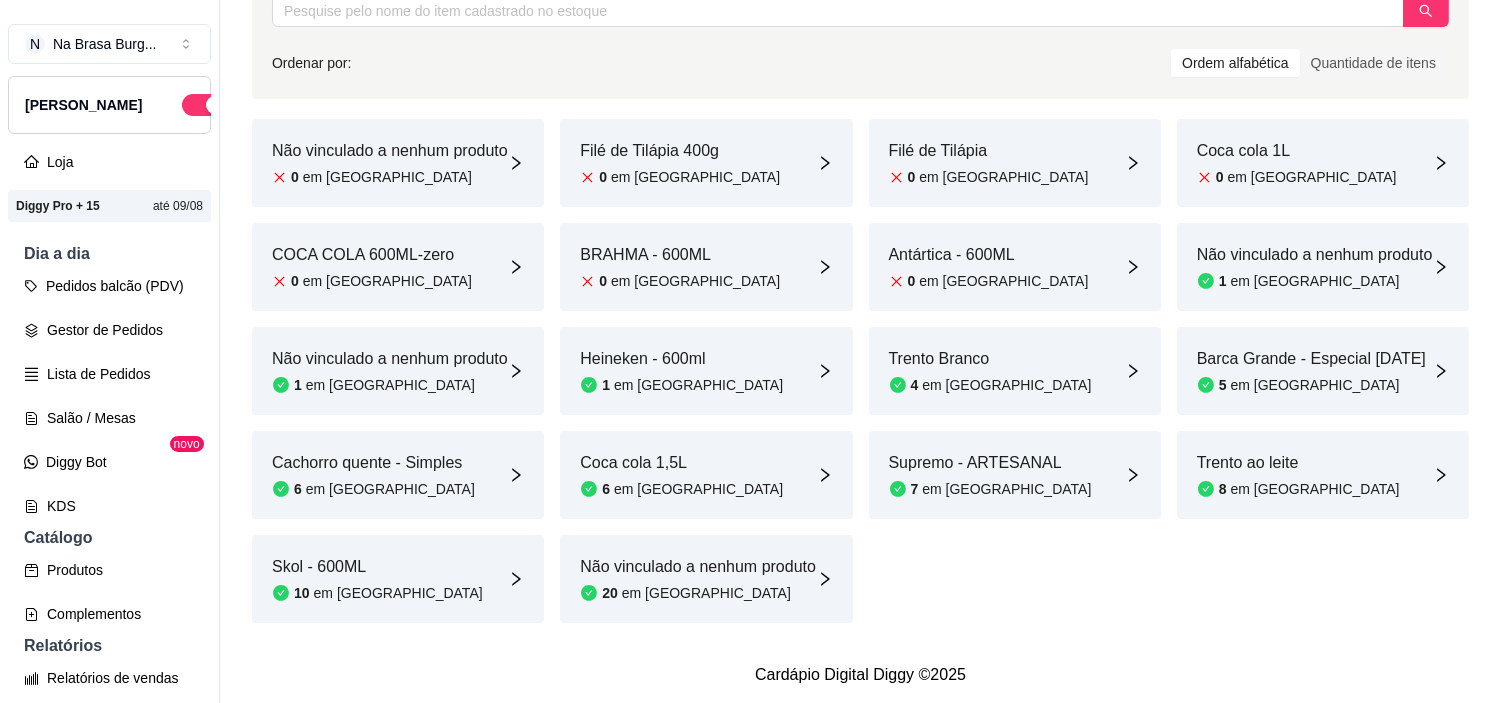 click on "Heineken - 600ml 1 em [GEOGRAPHIC_DATA]" at bounding box center [706, 371] 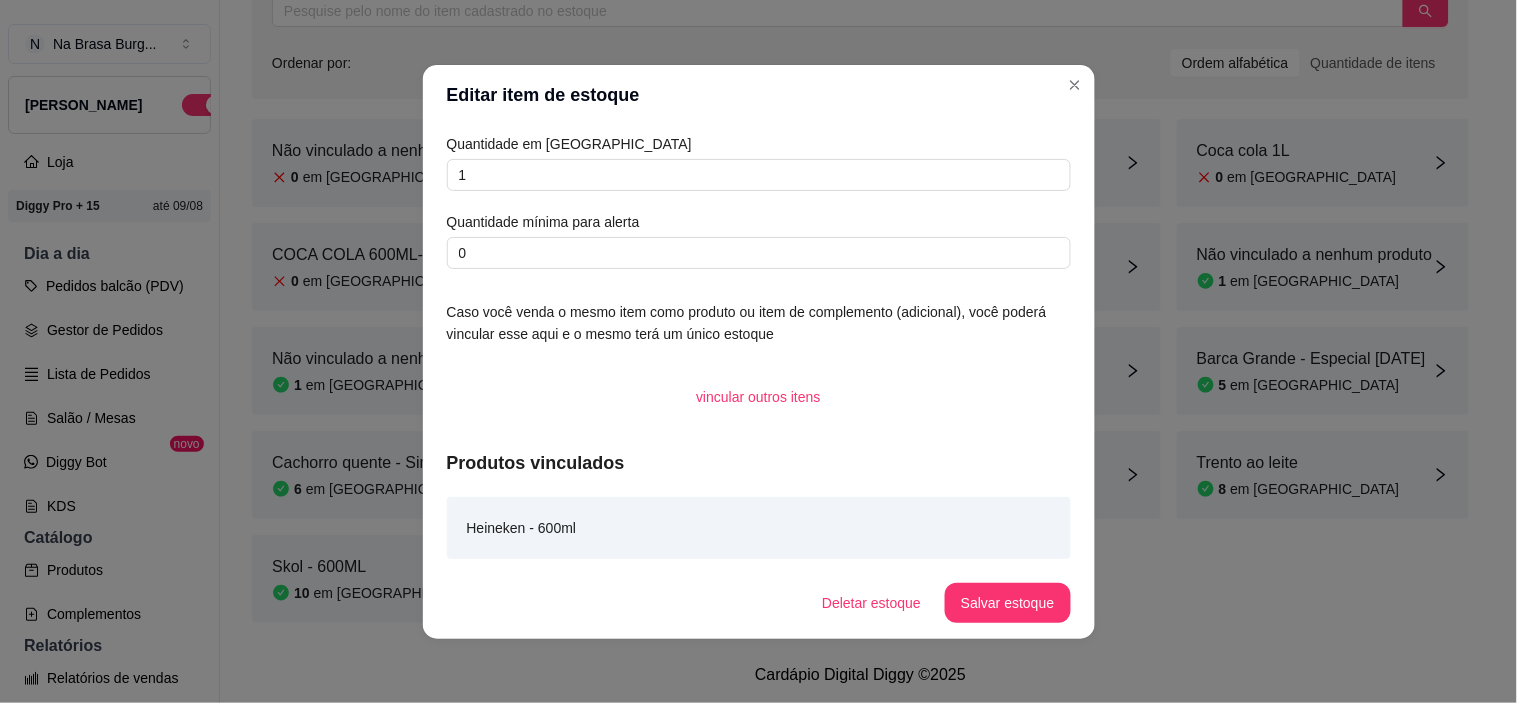 click on "Quantidade   em estoque 1 Quantidade   mínima para alerta 0" at bounding box center (759, 201) 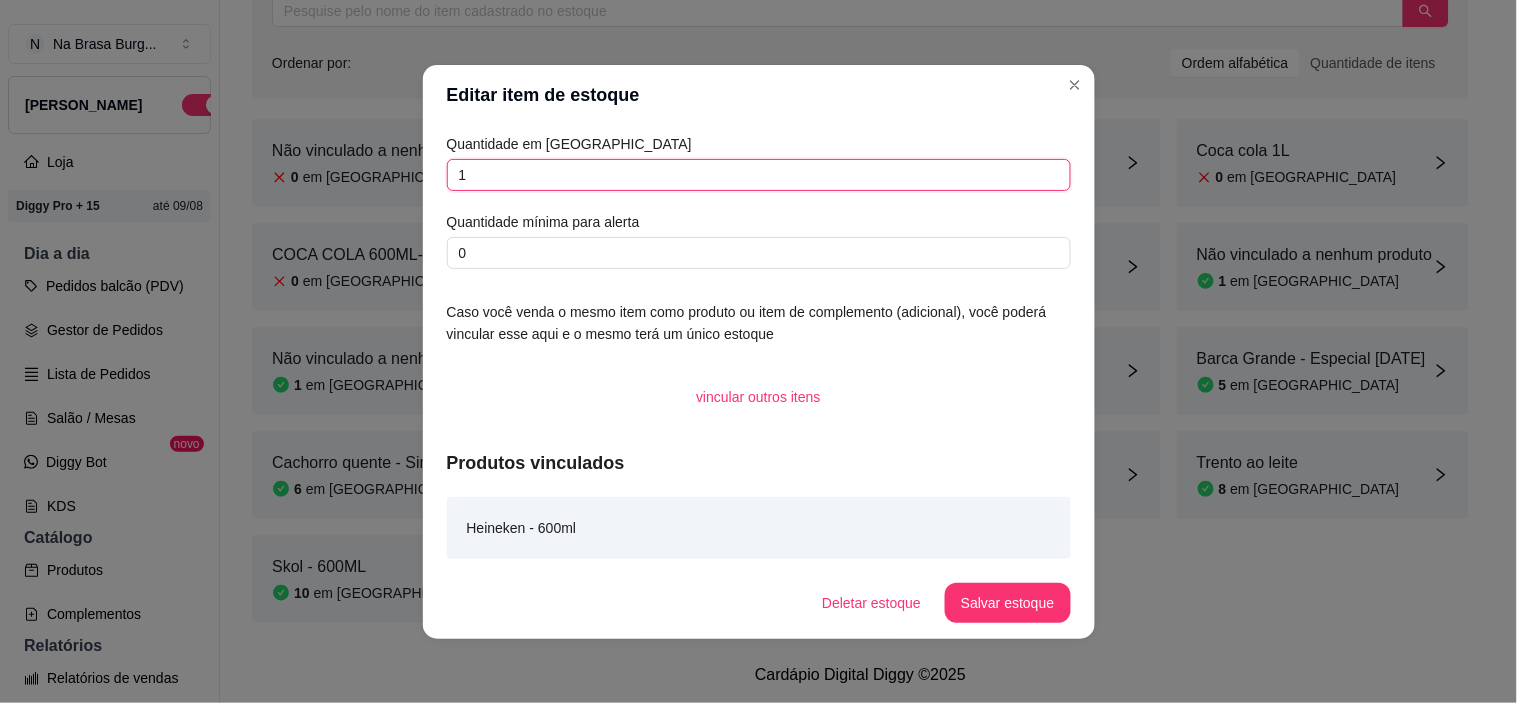 click on "1" at bounding box center (759, 175) 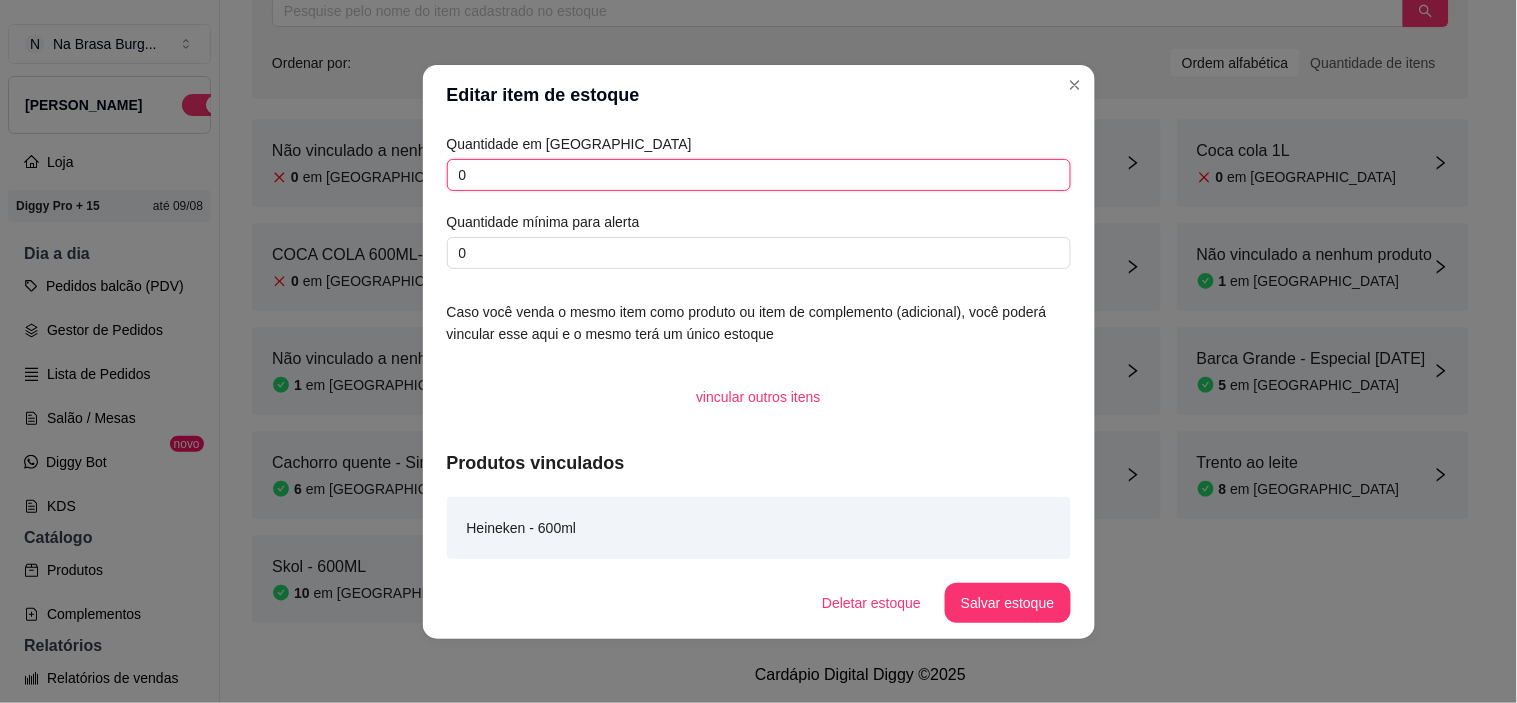 type on "0" 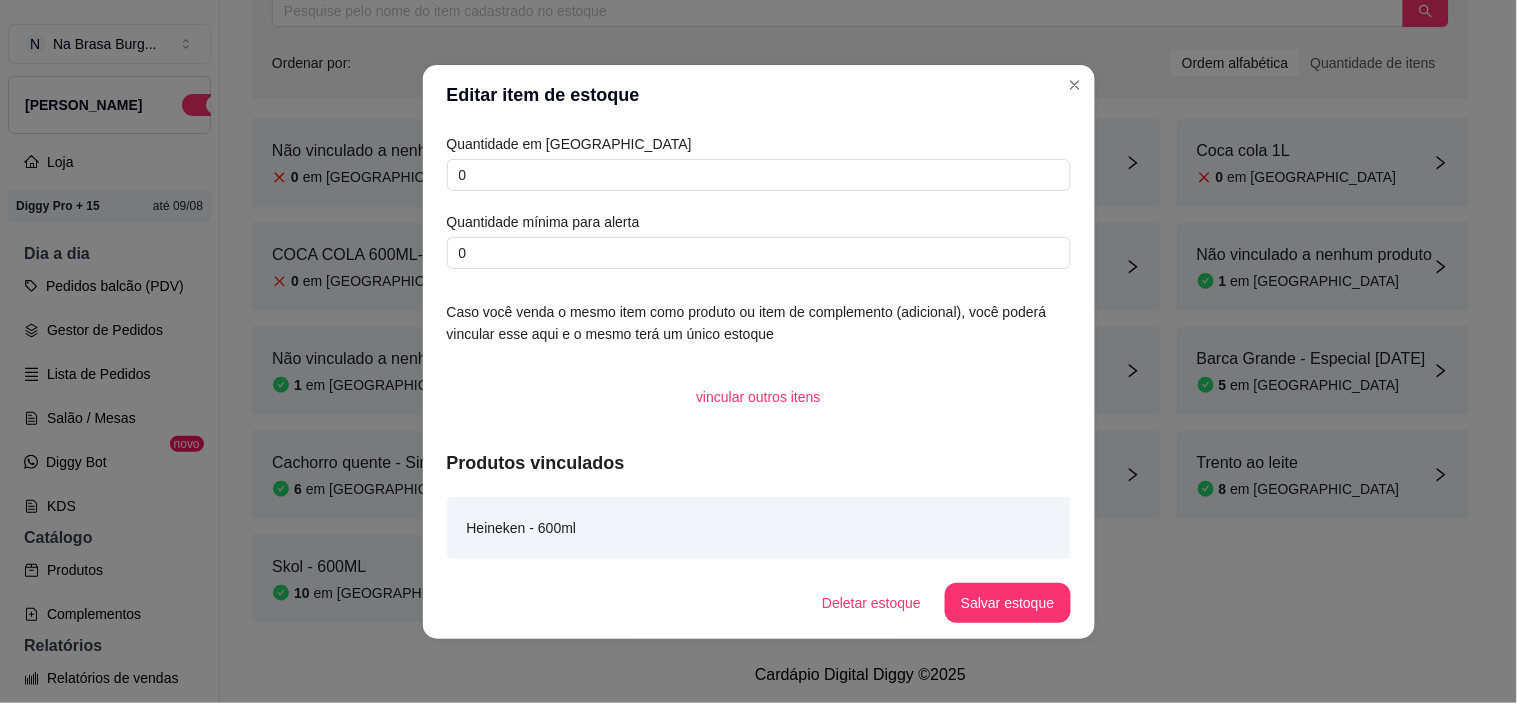 click on "Deletar estoque Salvar estoque" at bounding box center (759, 603) 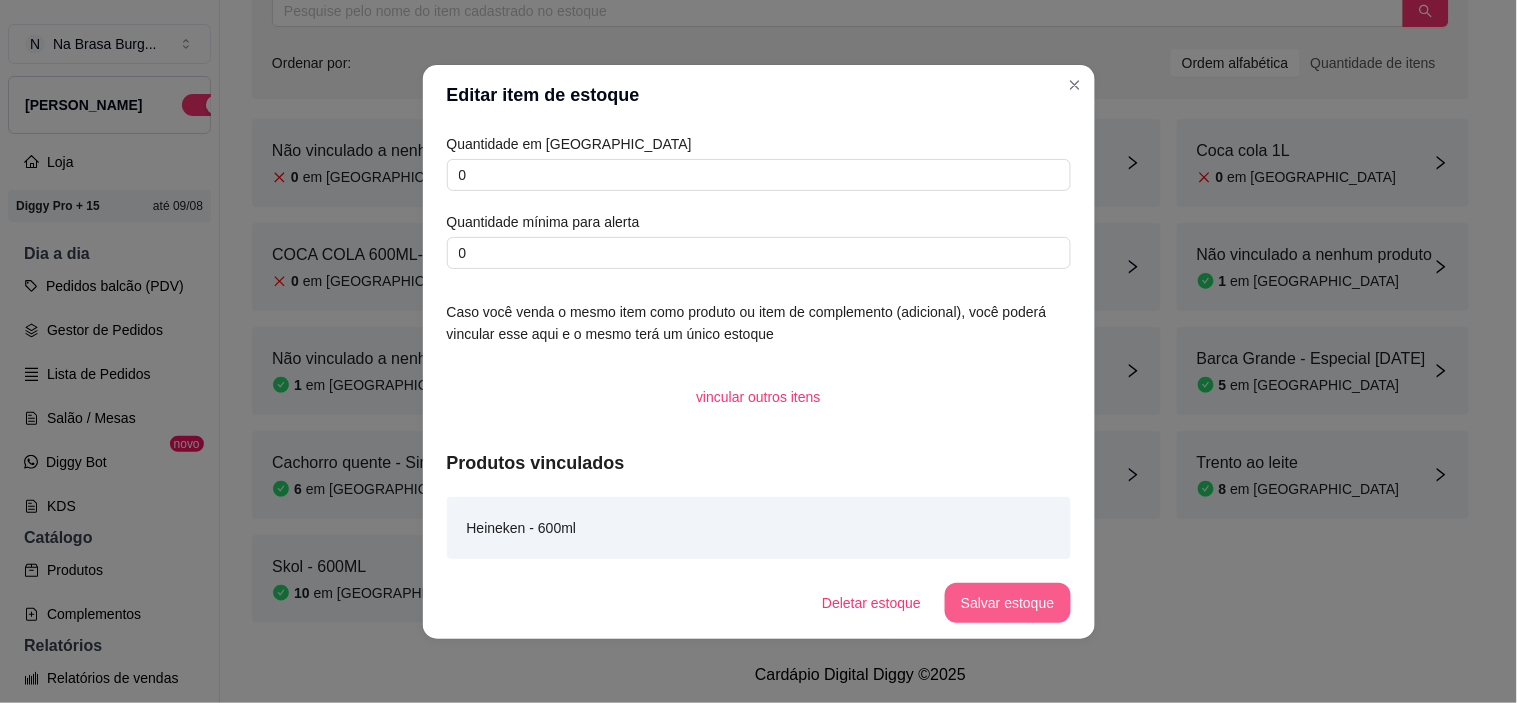 click on "Salvar estoque" at bounding box center [1007, 603] 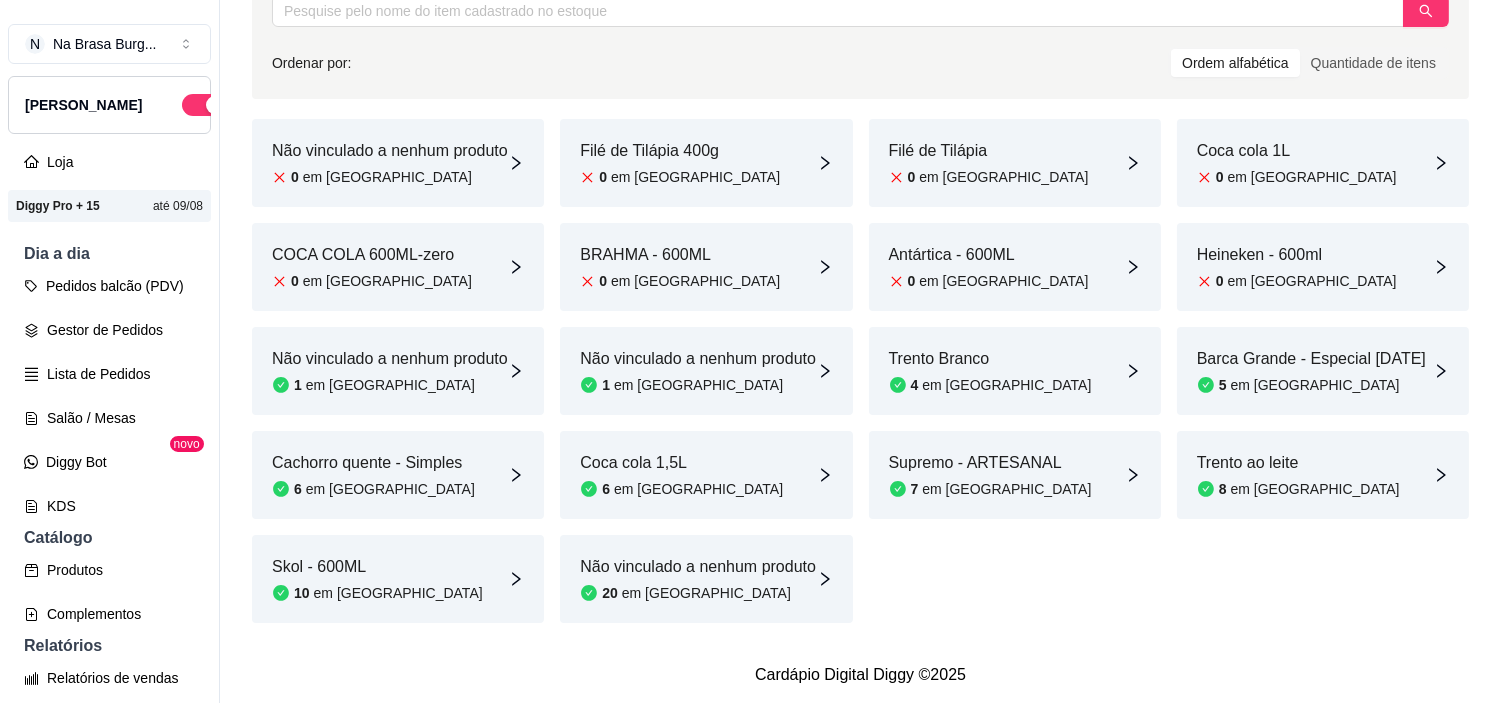 click on "Skol - 600ML 10 em [GEOGRAPHIC_DATA]" at bounding box center [398, 579] 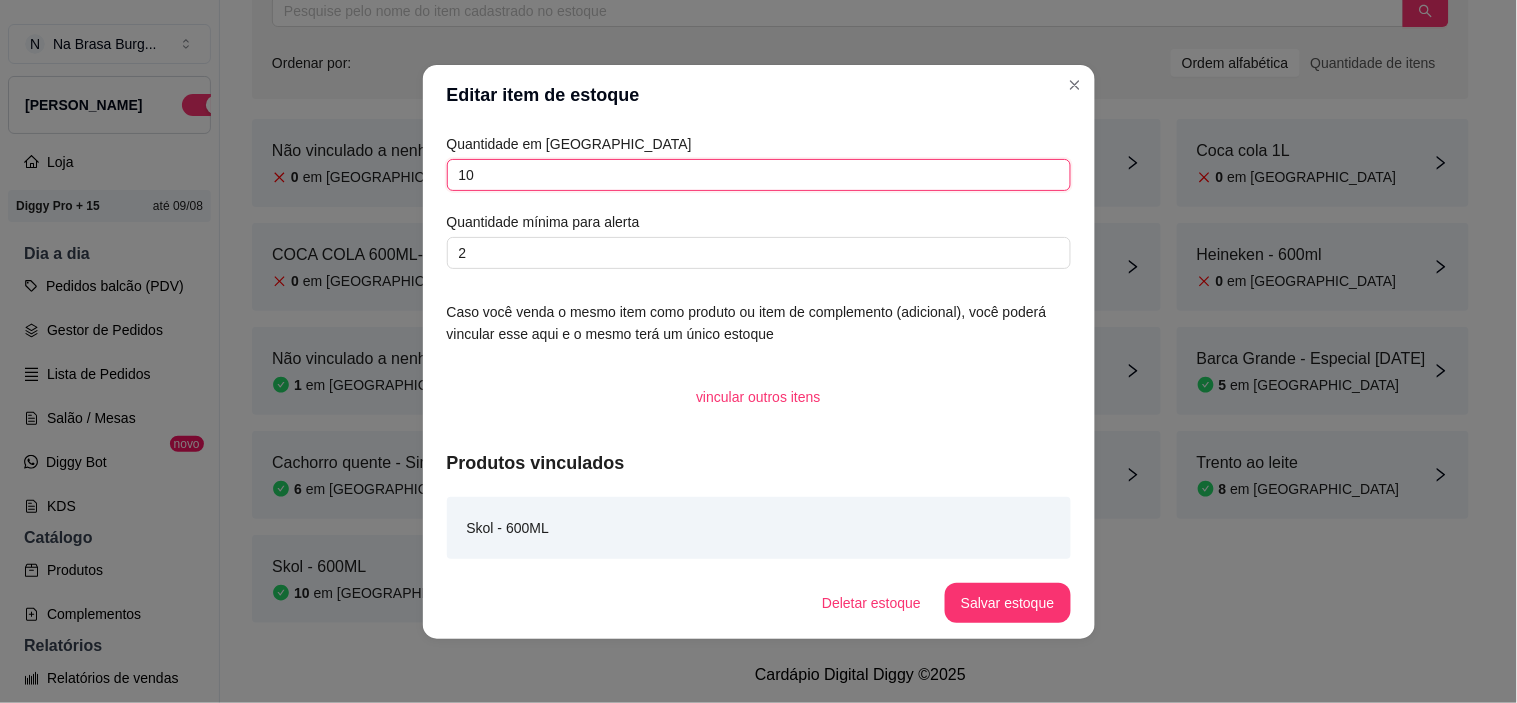 drag, startPoint x: 554, startPoint y: 161, endPoint x: 47, endPoint y: 337, distance: 536.6796 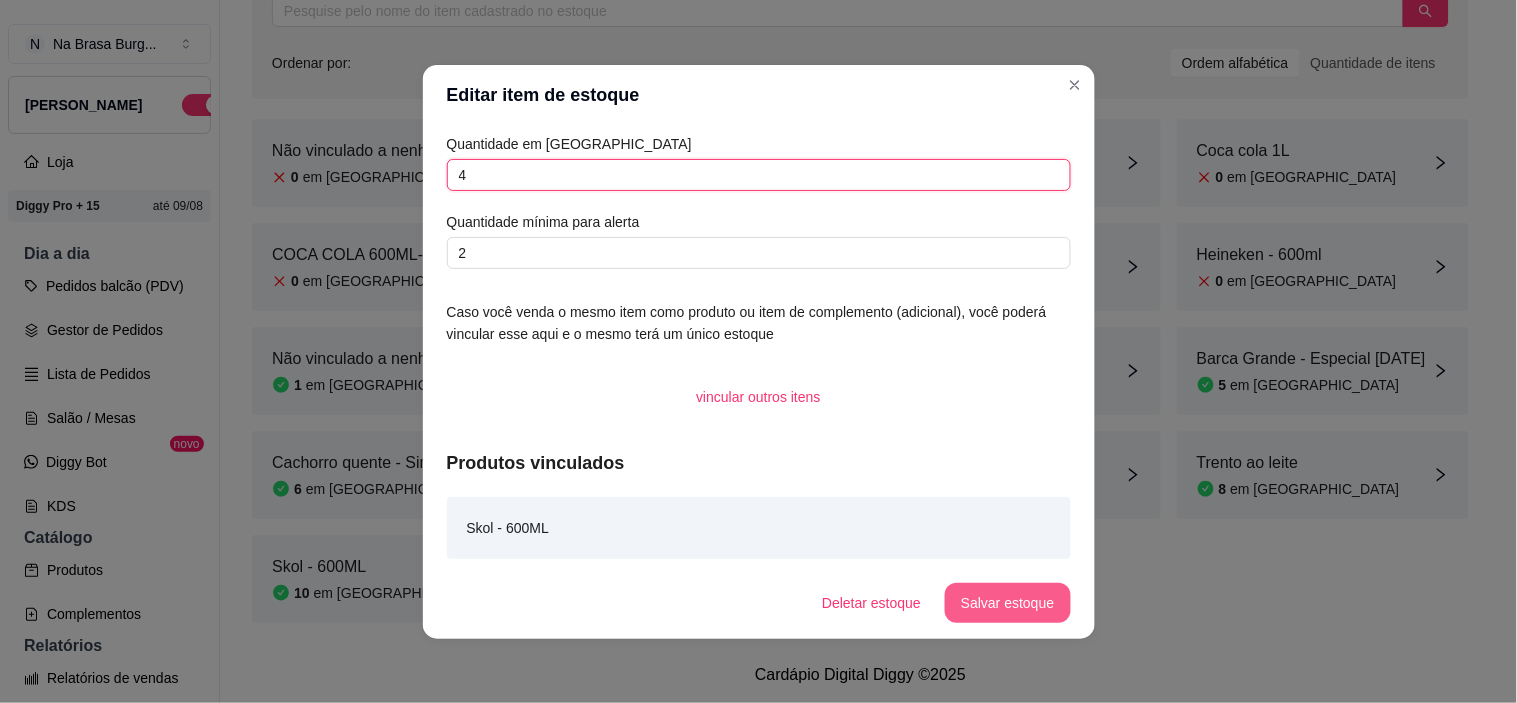 type on "4" 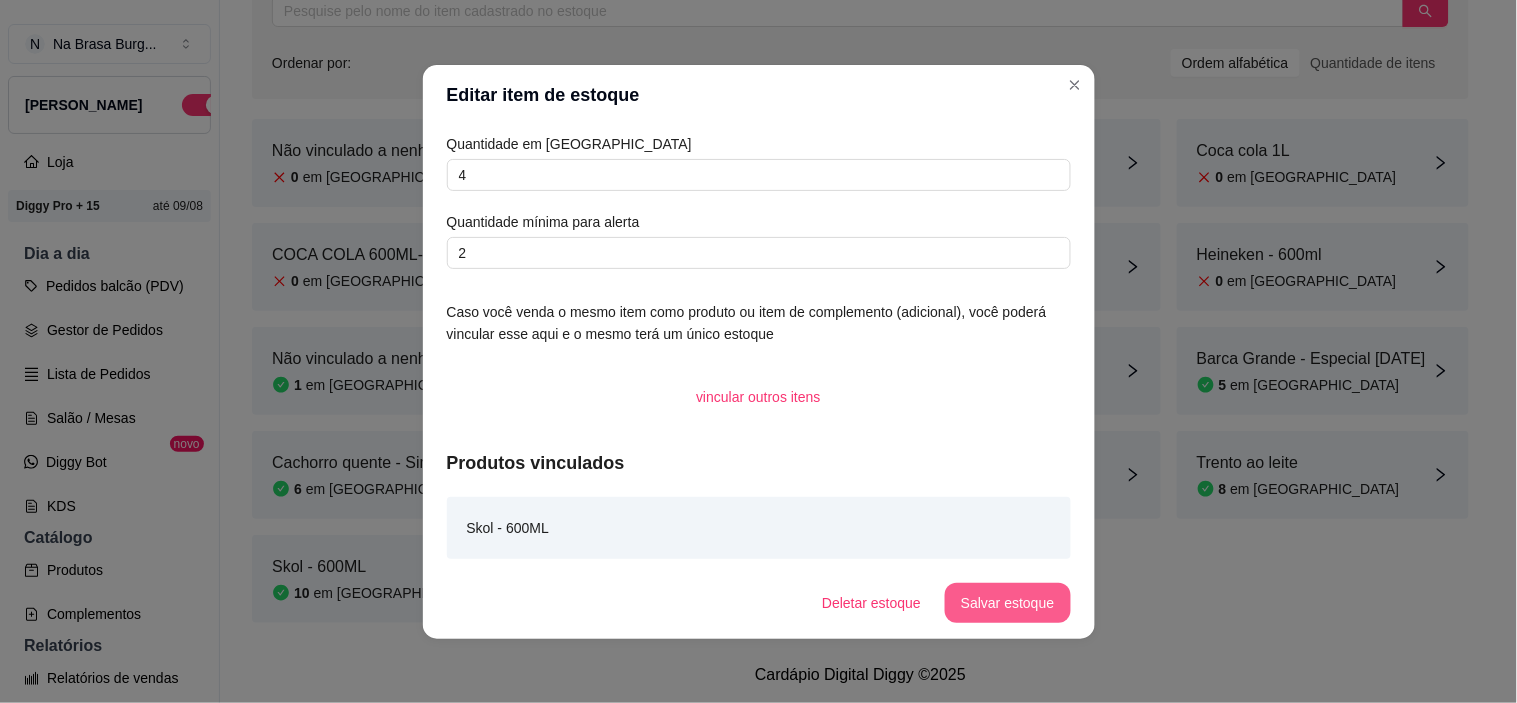 click on "Salvar estoque" at bounding box center [1007, 603] 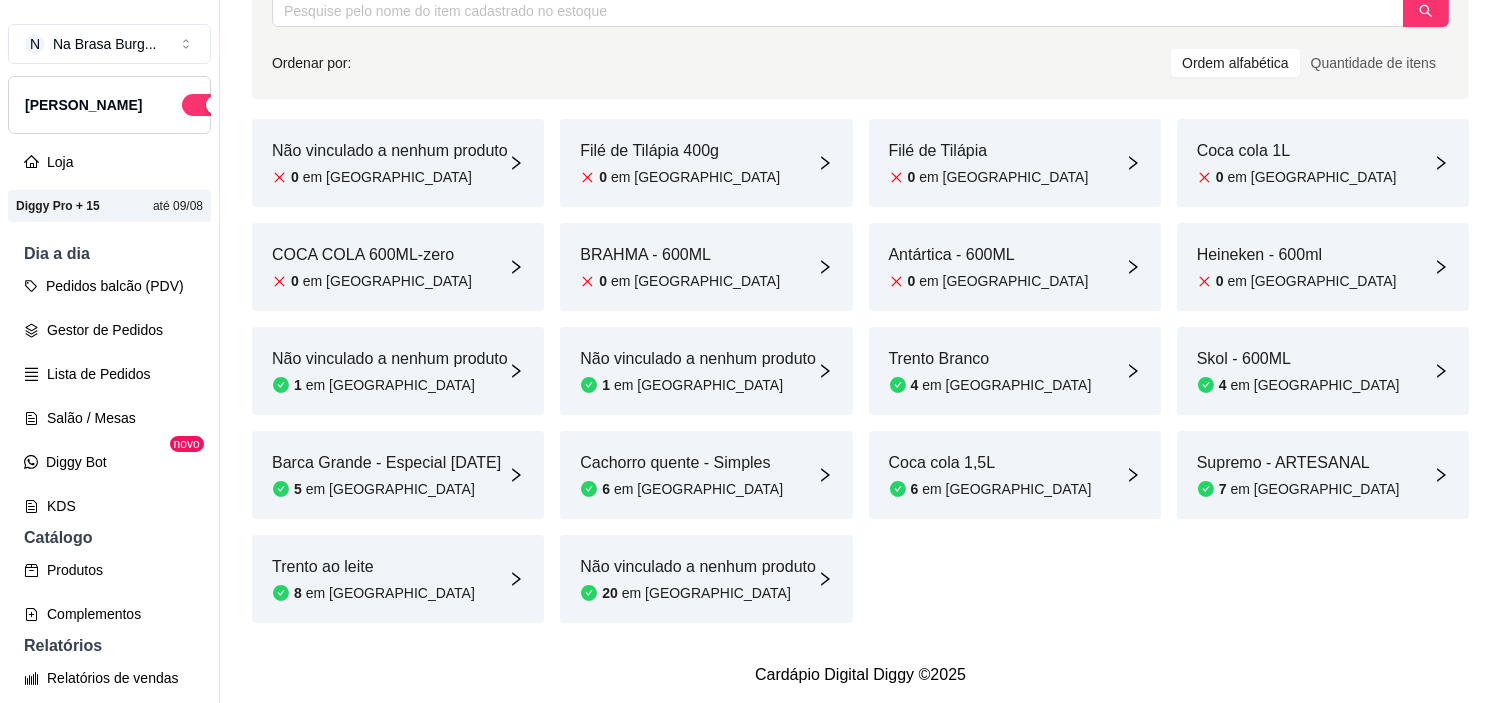 click on "Pedidos balcão (PDV)" at bounding box center [109, 286] 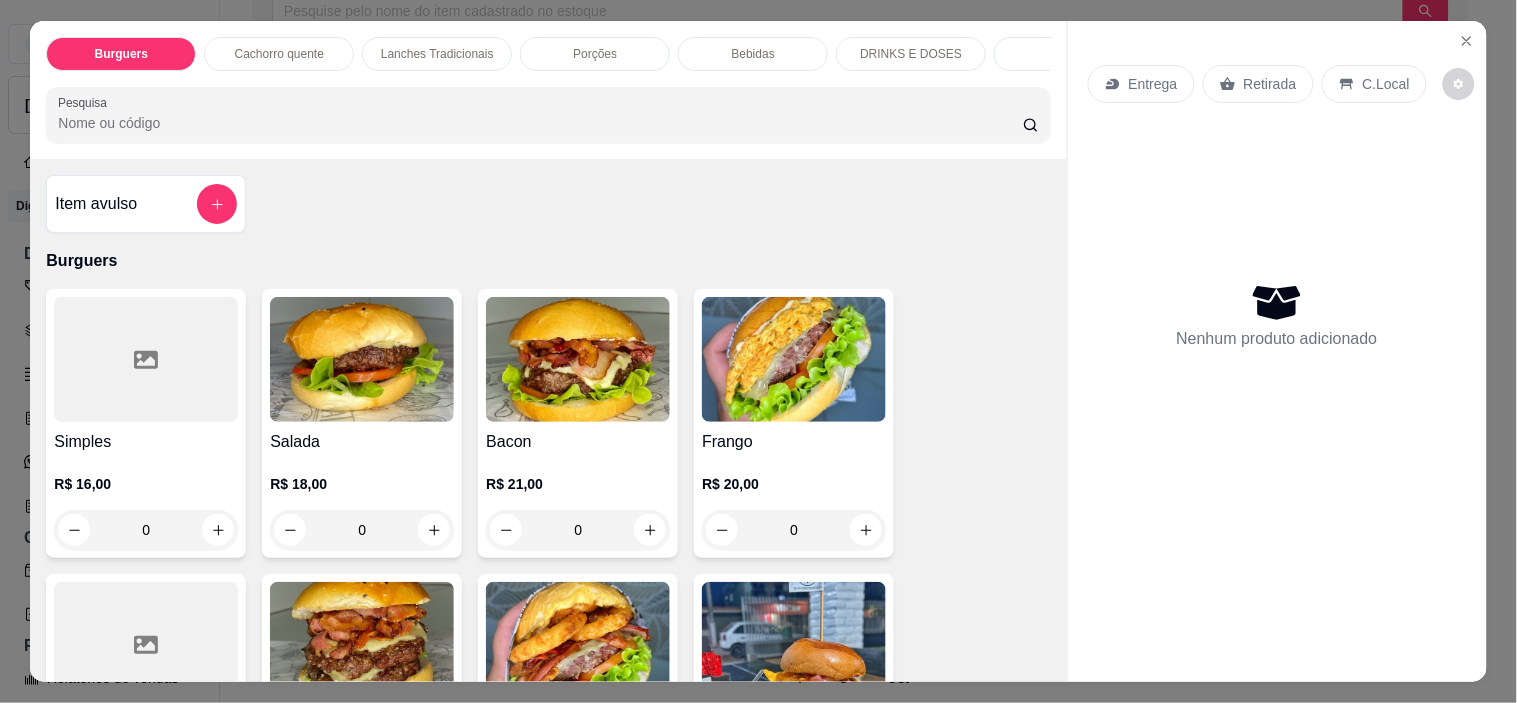 click on "Burguers Cachorro quente  Lanches Tradicionais  Porções  Bebidas DRINKS E DOSES Copão Pesquisa Item avulso Burguers Simples   R$ 16,00 0 Salada   R$ 18,00 0 Bacon   R$ 21,00 0 Frango   R$ 20,00 0 Melt   R$ 20,00 0 Duplo   R$ 30,00 0 Onion Rings    R$ 25,00 0 Doritos    R$ 24,00 0 Supremo   R$ 0,00 0 Costela   R$ 0,00 0 Piscininha de cheddar   R$ 28,00 0 Crispy    R$ 24,00 0 Cachorro quente  Cachorro quente - Simples    R$ 15,00 0 Cachorro quente - Especial   R$ 18,00 0 Cachorro quente - completo   R$ 20,00 0 Lanches Tradicionais  X - Burguer   R$ 0,00 0 X - Salada   R$ 0,00 0 X bacon   R$ 0,00 0 X Frango   R$ 0,00 0 X tudo   R$ 0,00 0 Porções  Batata Frita Simples   R$ 22,00 0 Batata Frita com Cheddar   R$ 25,00 0 Batata frita com Queijo   R$ 25,00 0 BATATA FRITA COM QUEIJO E BACON   R$ 30,00 0 Batata Frita com cheddar e bacon   R$ 30,00 0 Nuggets    R$ 25,00 0 Batata 150g   R$ 6,00 0 Porção de Polenta Frita    R$ 25,00 0 Calabresa acebolada    R$ 35,00 0 Bebidas   0   0" at bounding box center (758, 351) 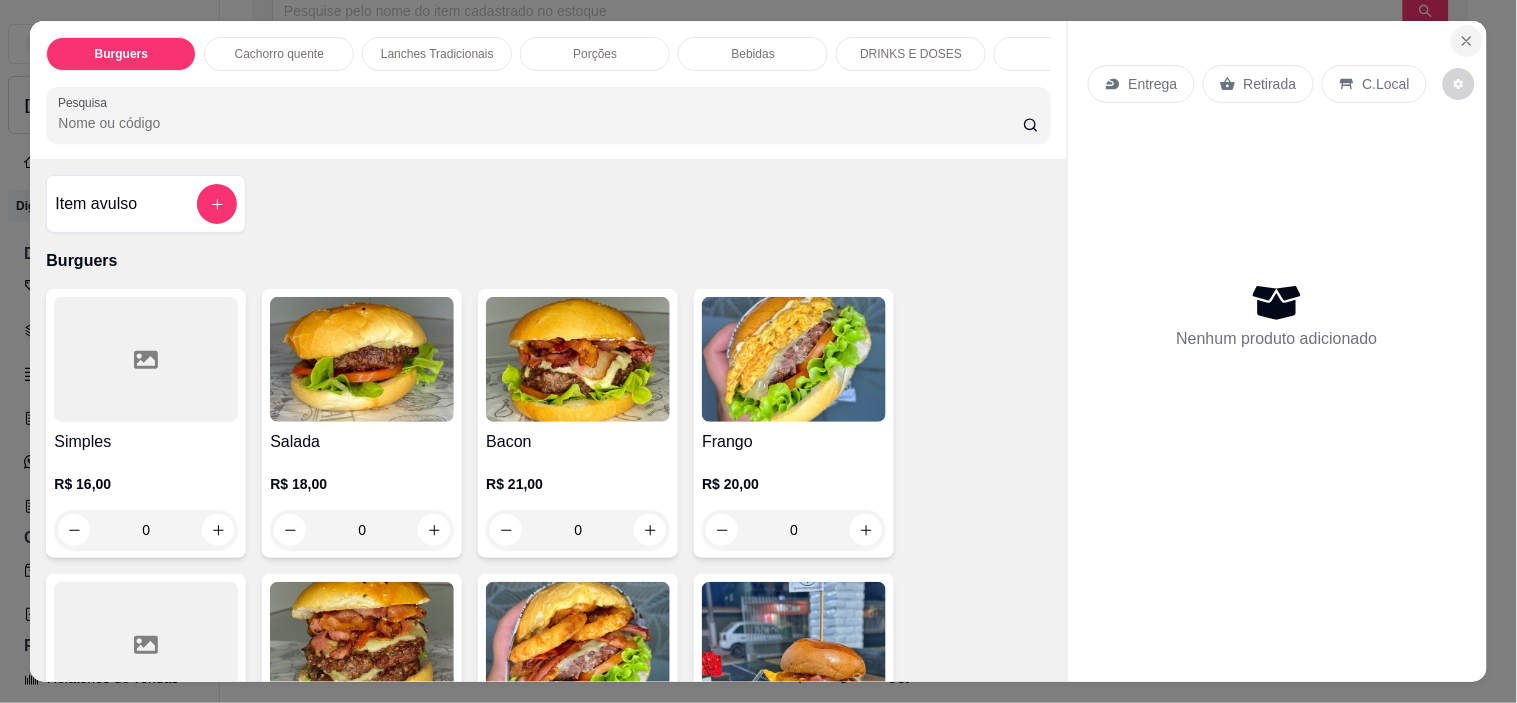 click 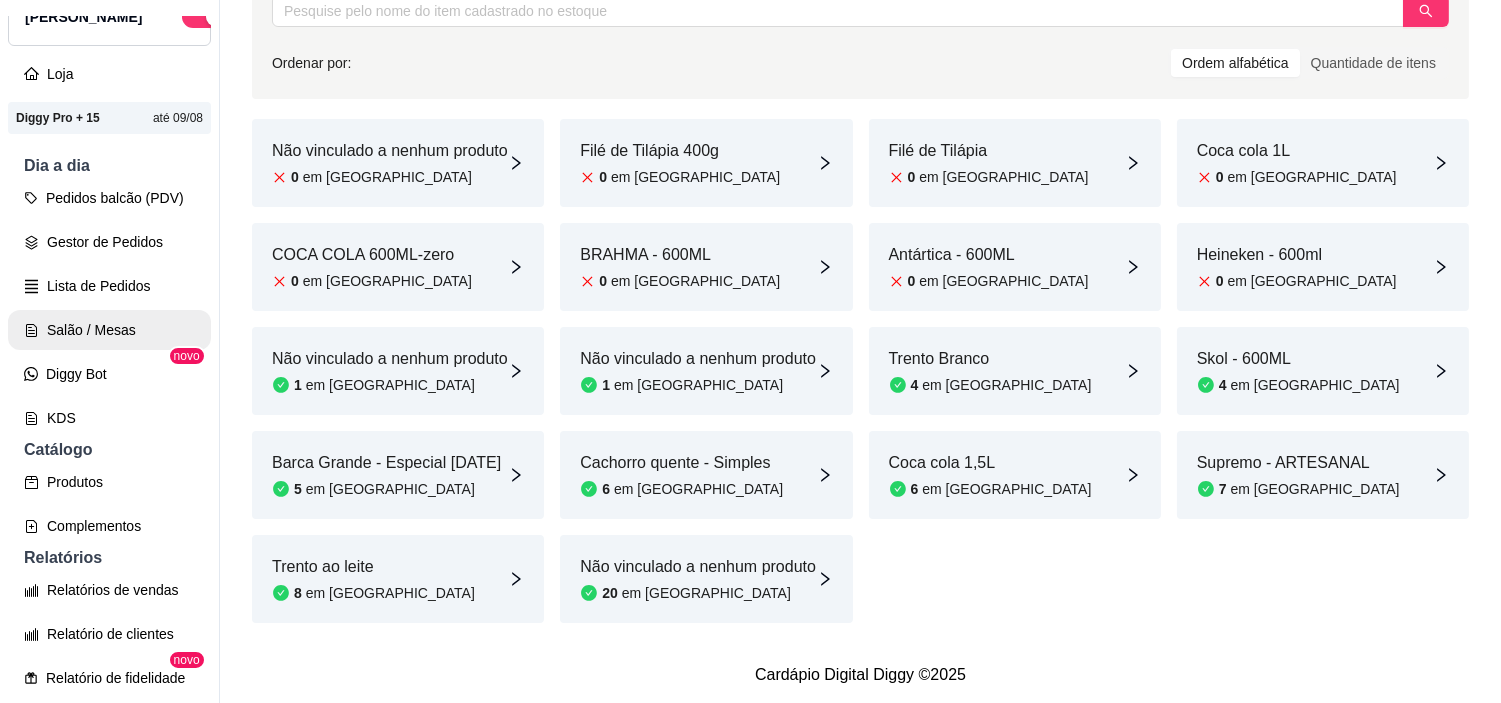 scroll, scrollTop: 222, scrollLeft: 0, axis: vertical 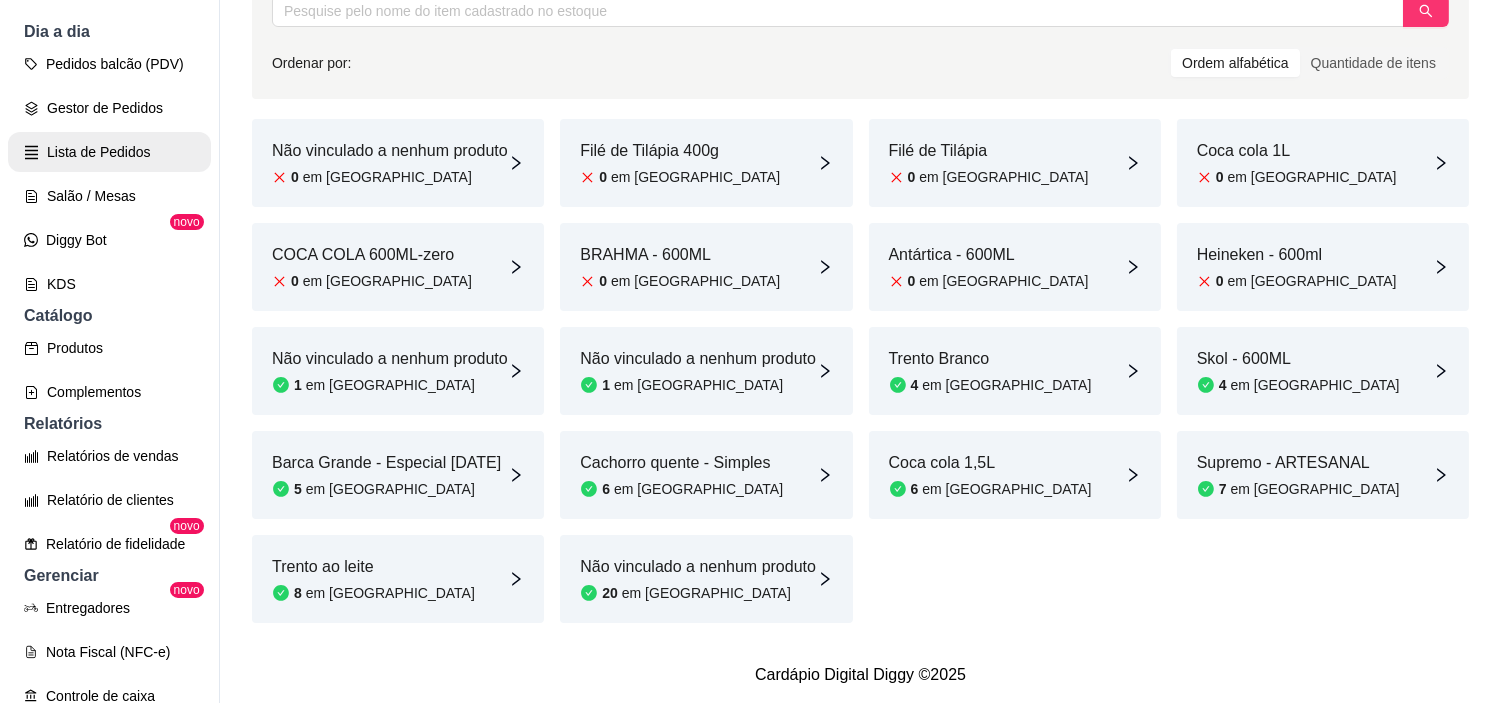 click on "Lista de Pedidos" at bounding box center [109, 152] 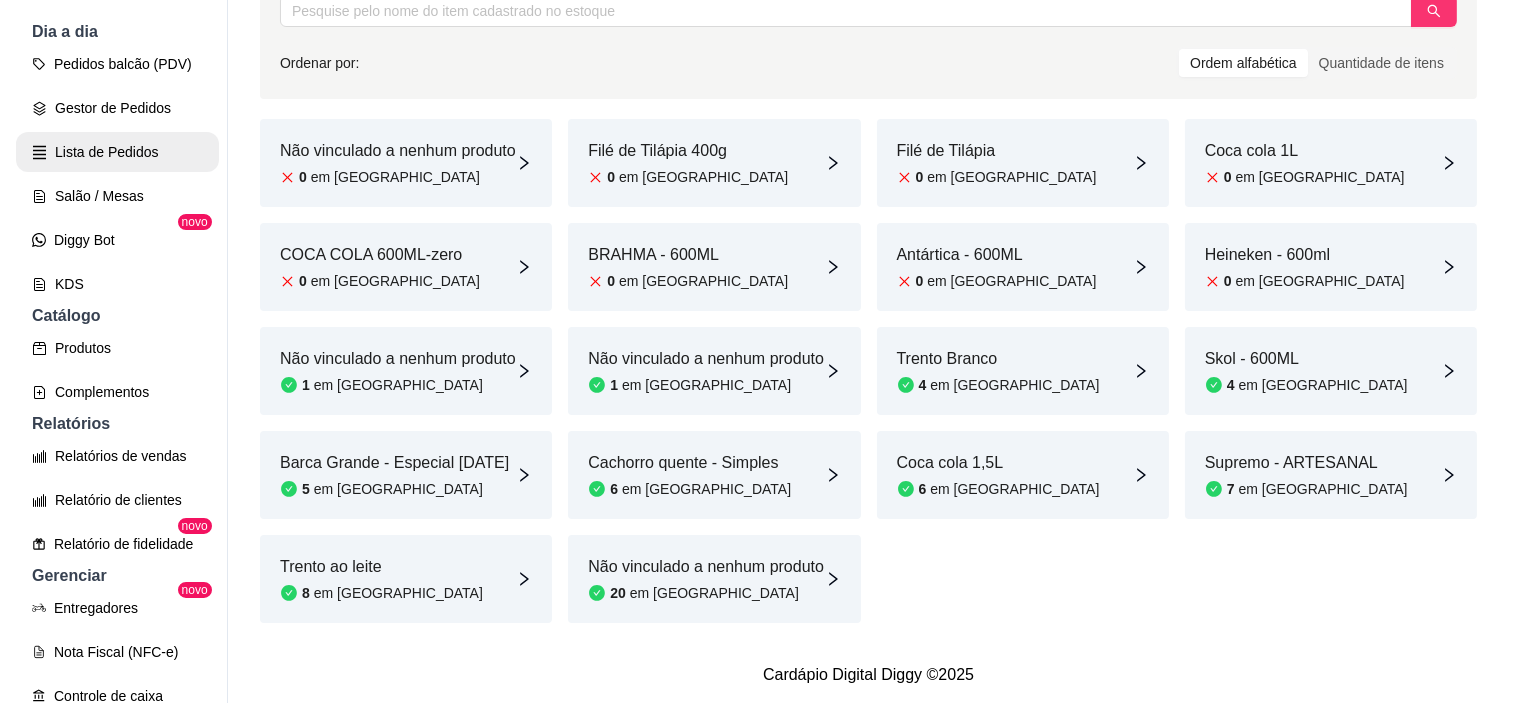 scroll, scrollTop: 0, scrollLeft: 0, axis: both 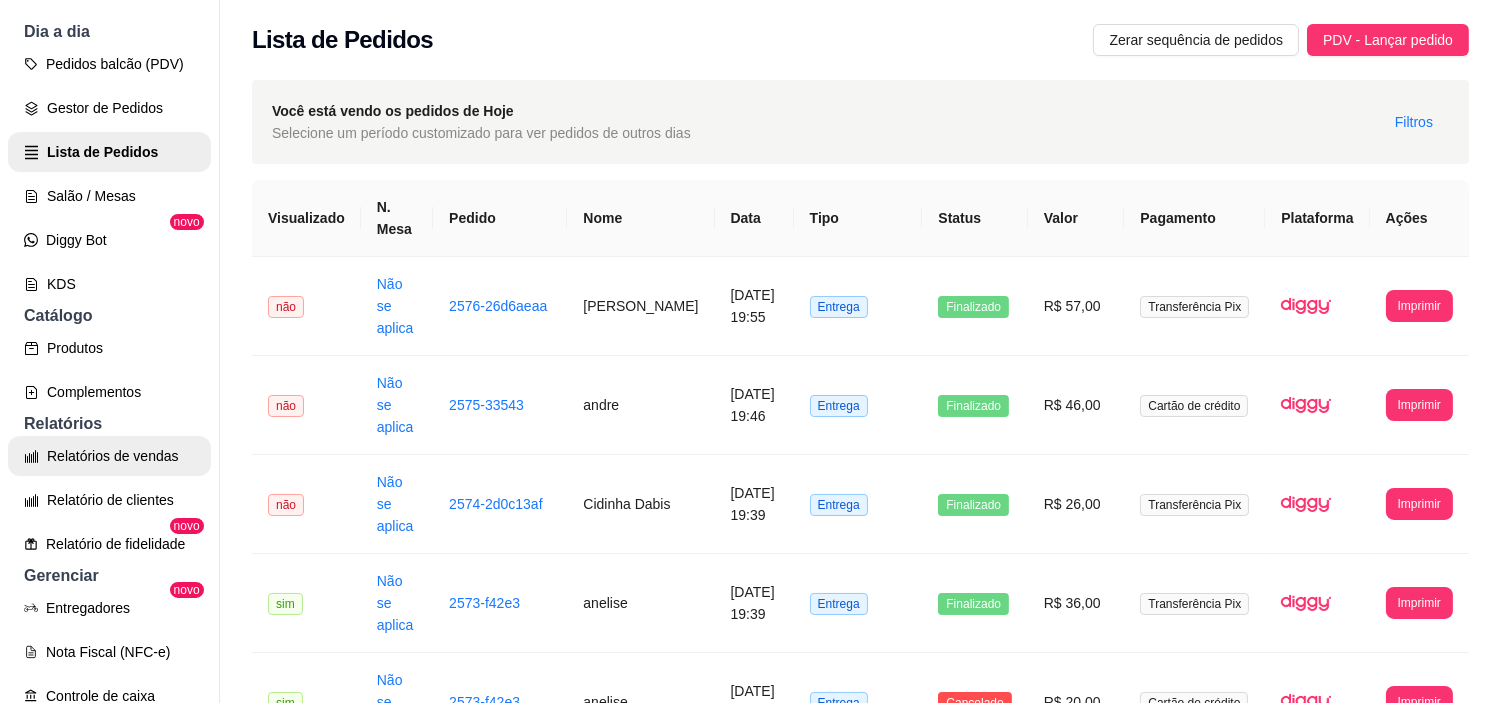 click on "Relatórios de vendas" at bounding box center (109, 456) 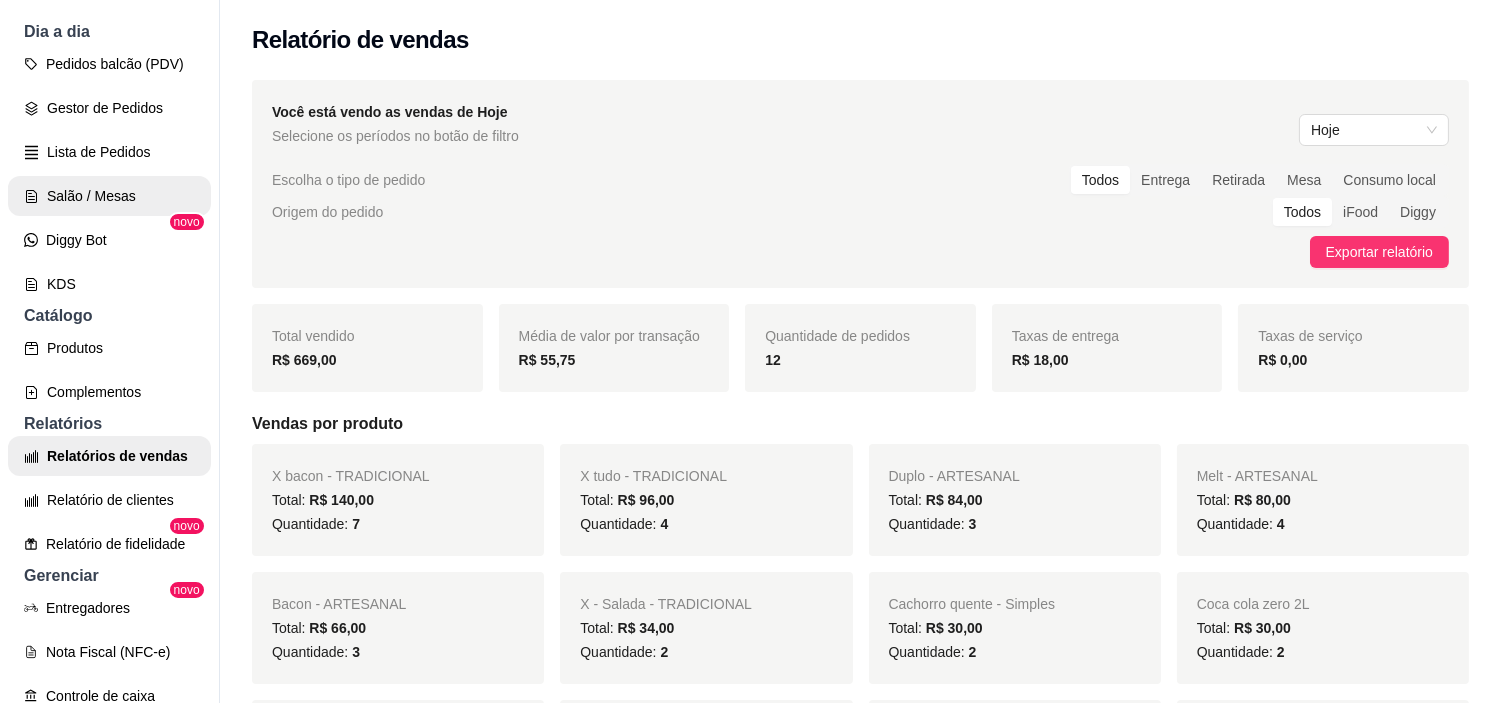 click on "Salão / Mesas" at bounding box center [109, 196] 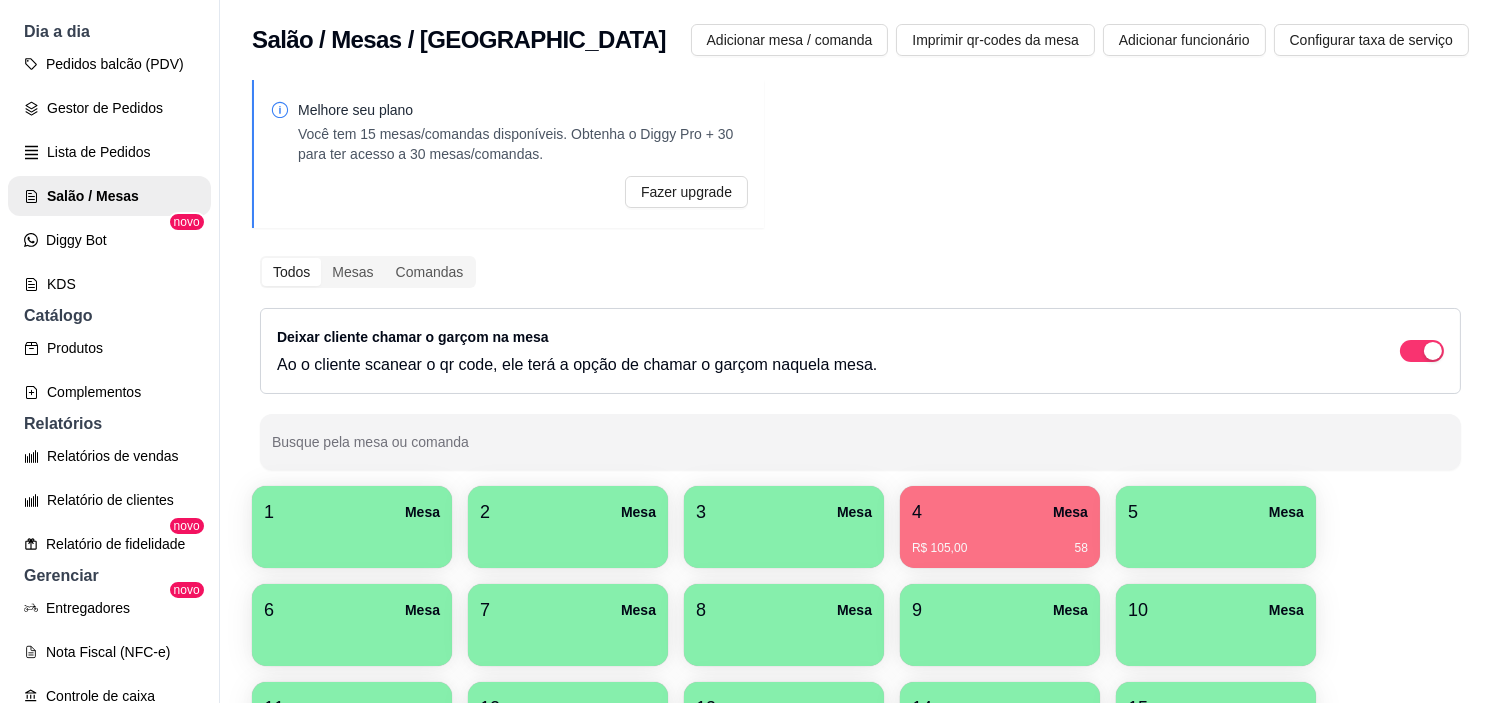 click on "4 Mesa" at bounding box center [1000, 512] 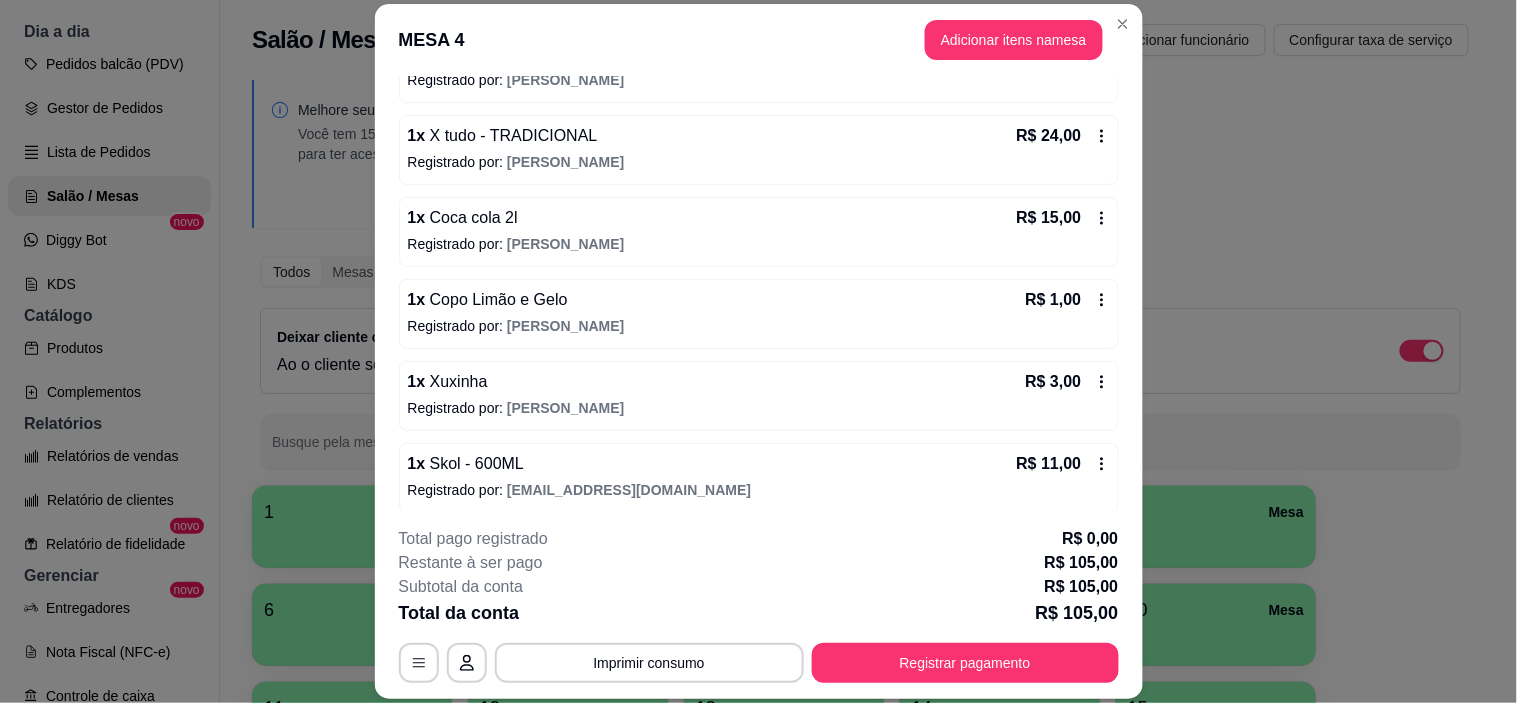 scroll, scrollTop: 564, scrollLeft: 0, axis: vertical 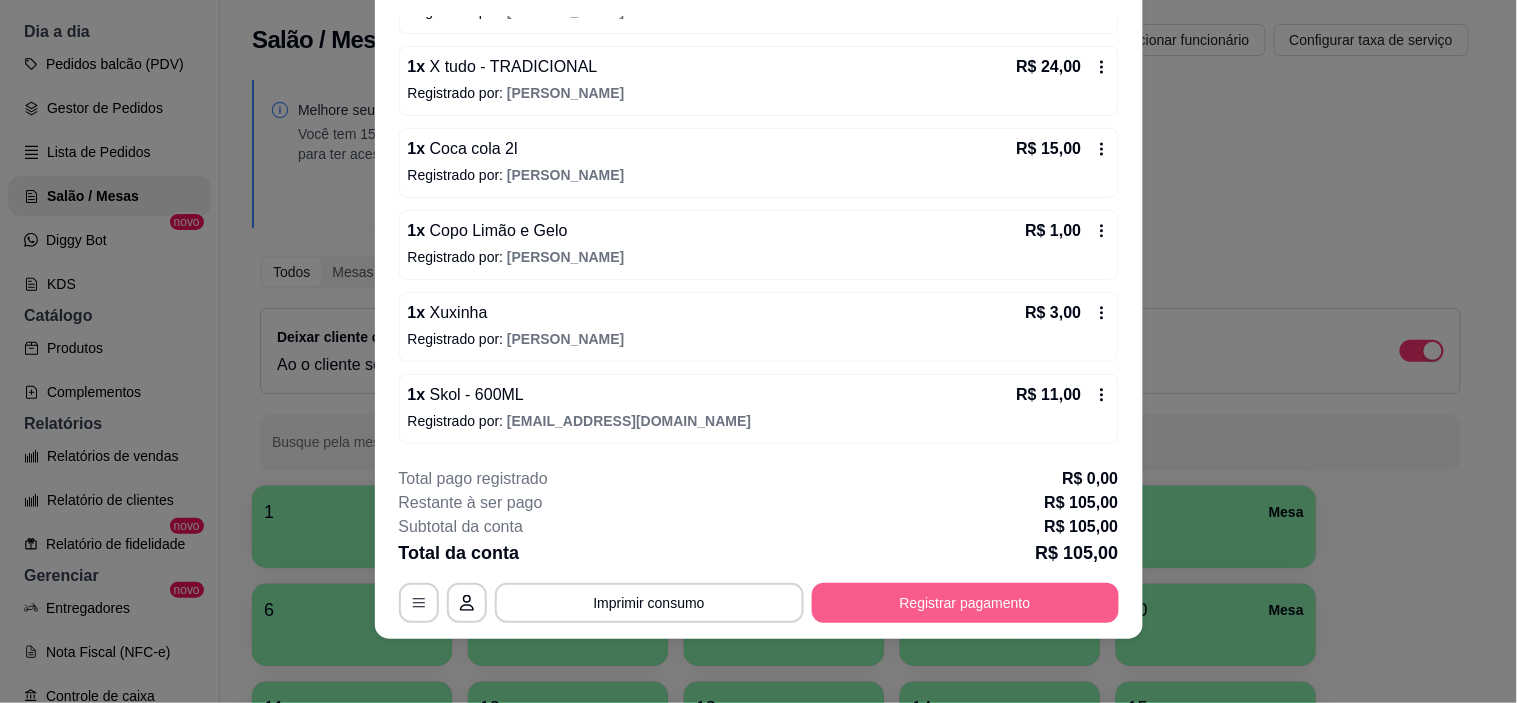 click on "Registrar pagamento" at bounding box center (965, 603) 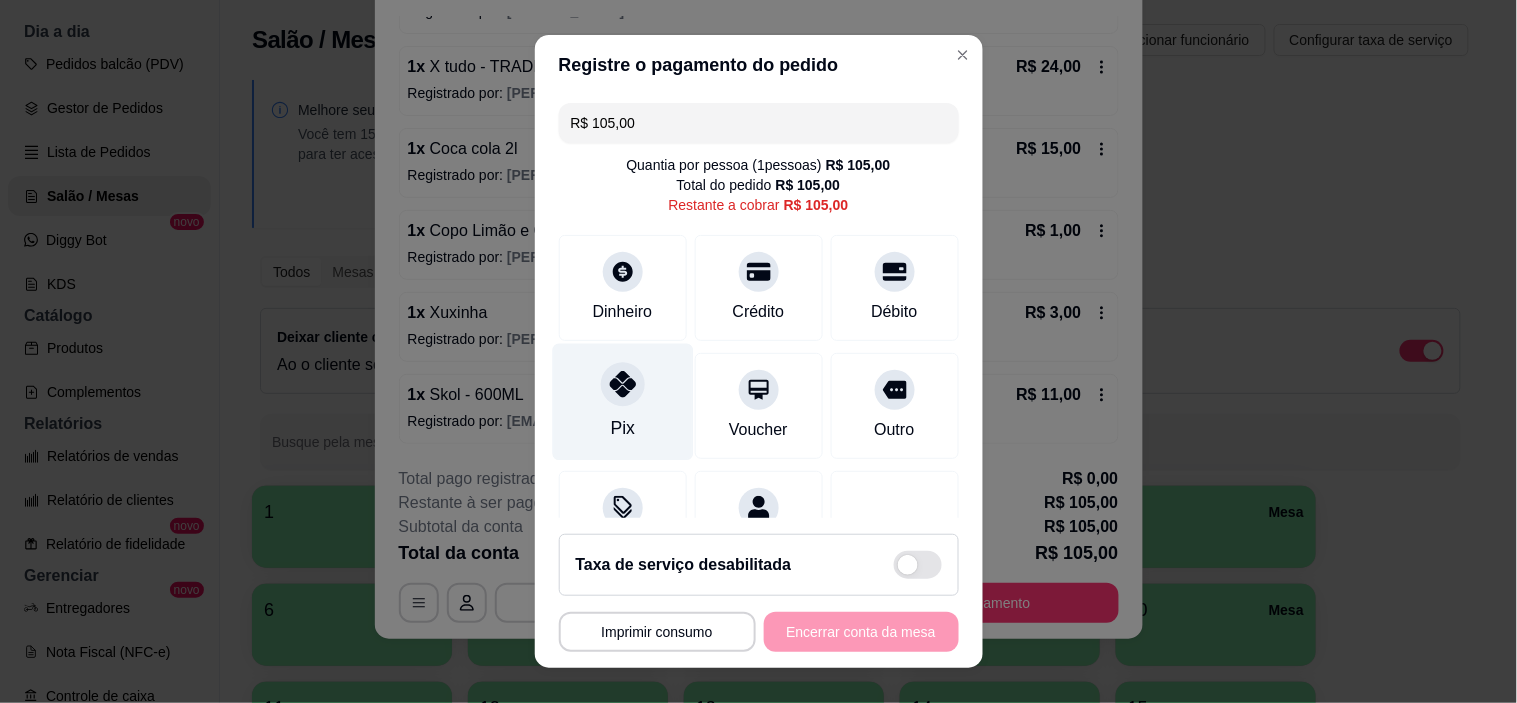 click on "Pix" at bounding box center [622, 402] 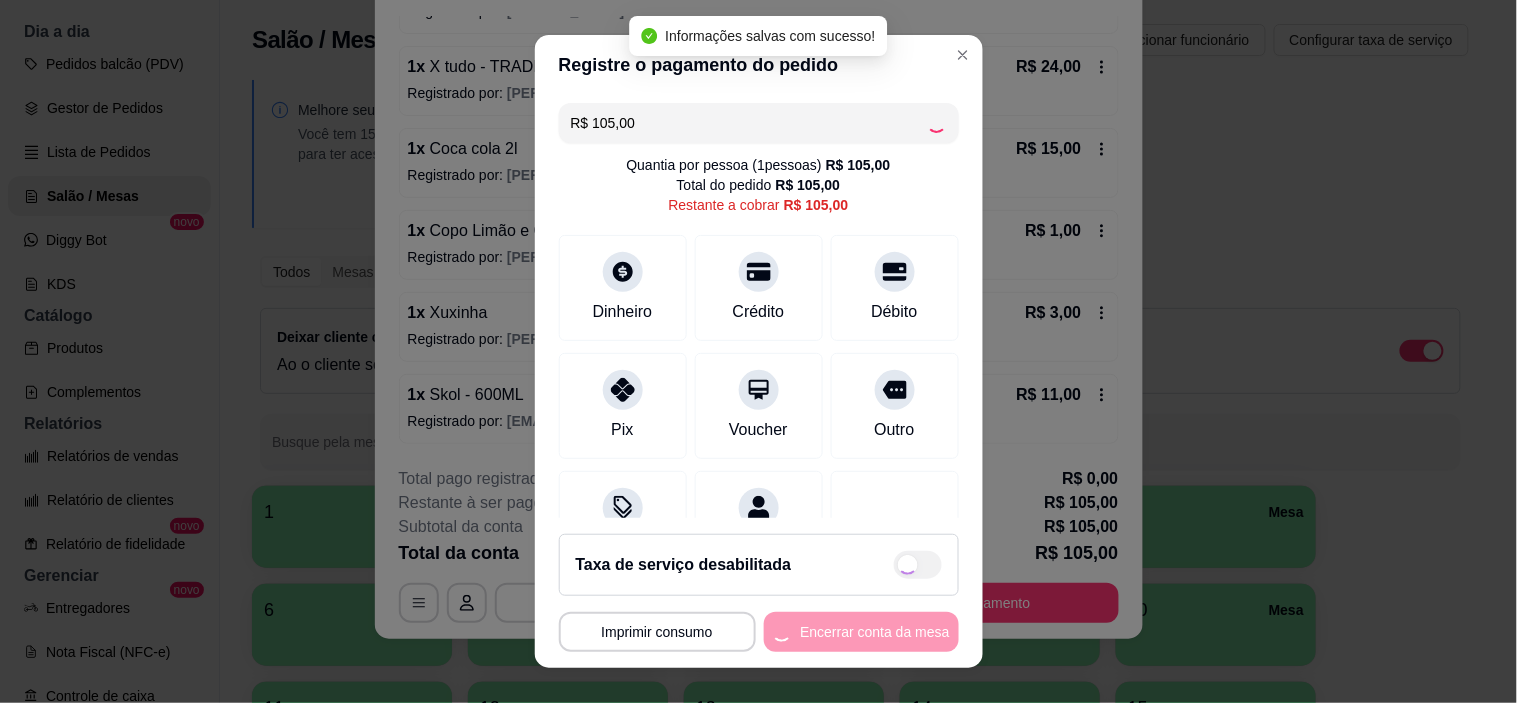 type on "R$ 0,00" 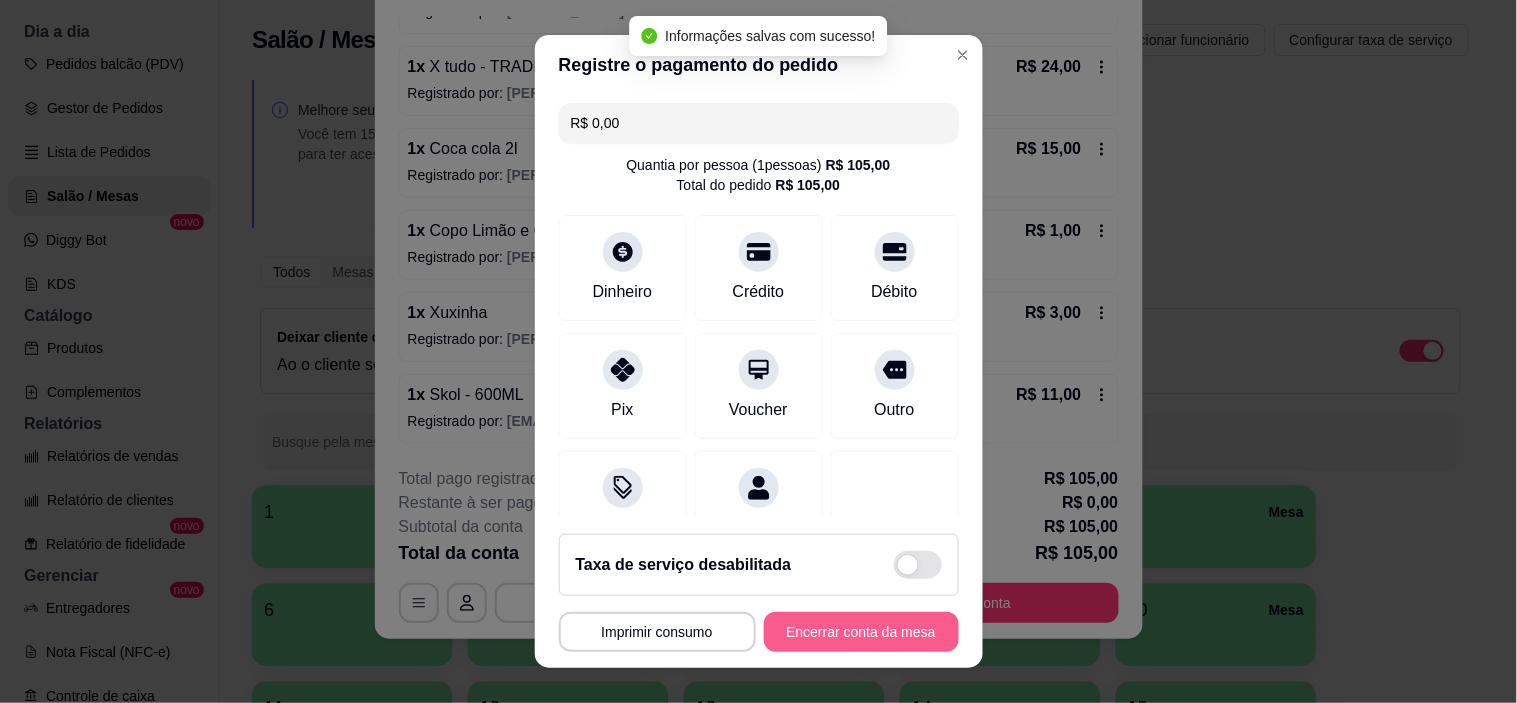 click on "Encerrar conta da mesa" at bounding box center [861, 632] 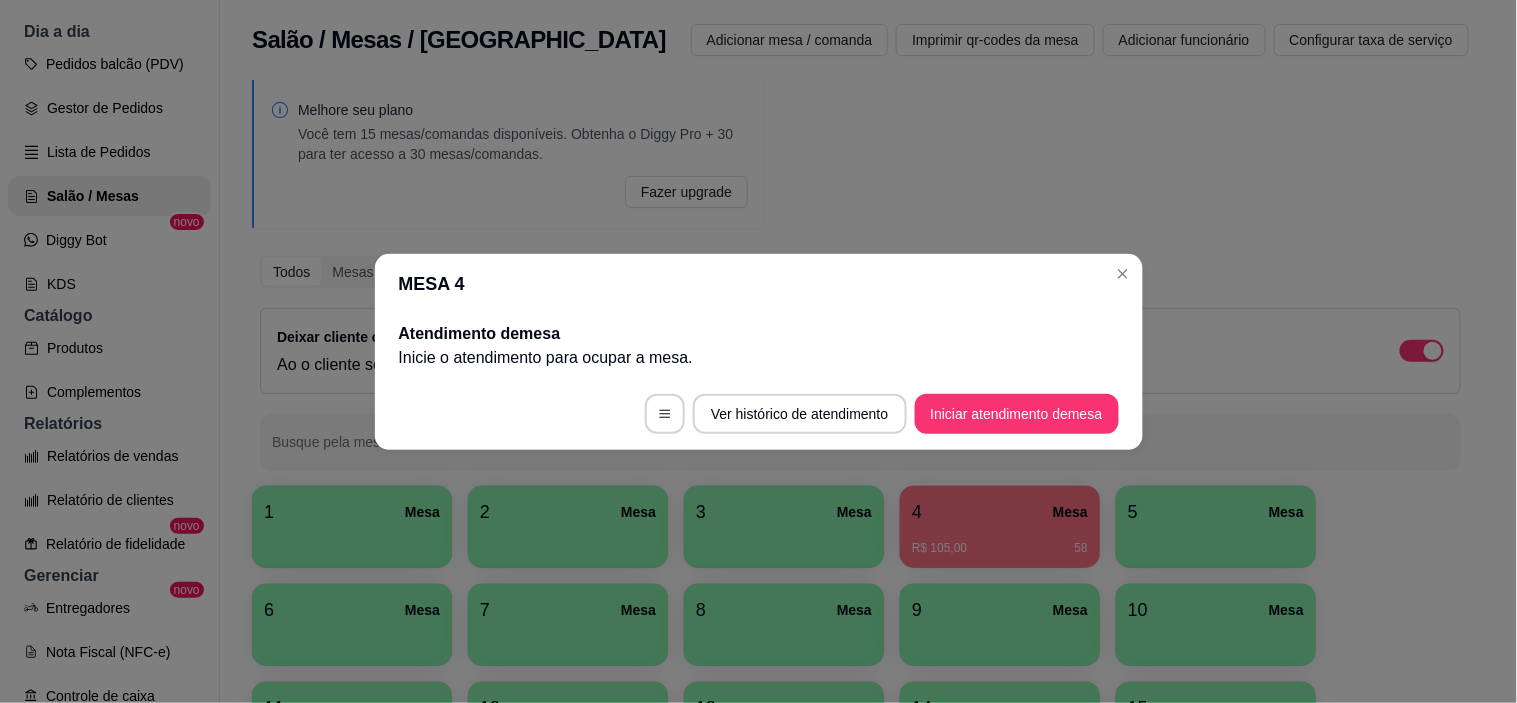 scroll, scrollTop: 0, scrollLeft: 0, axis: both 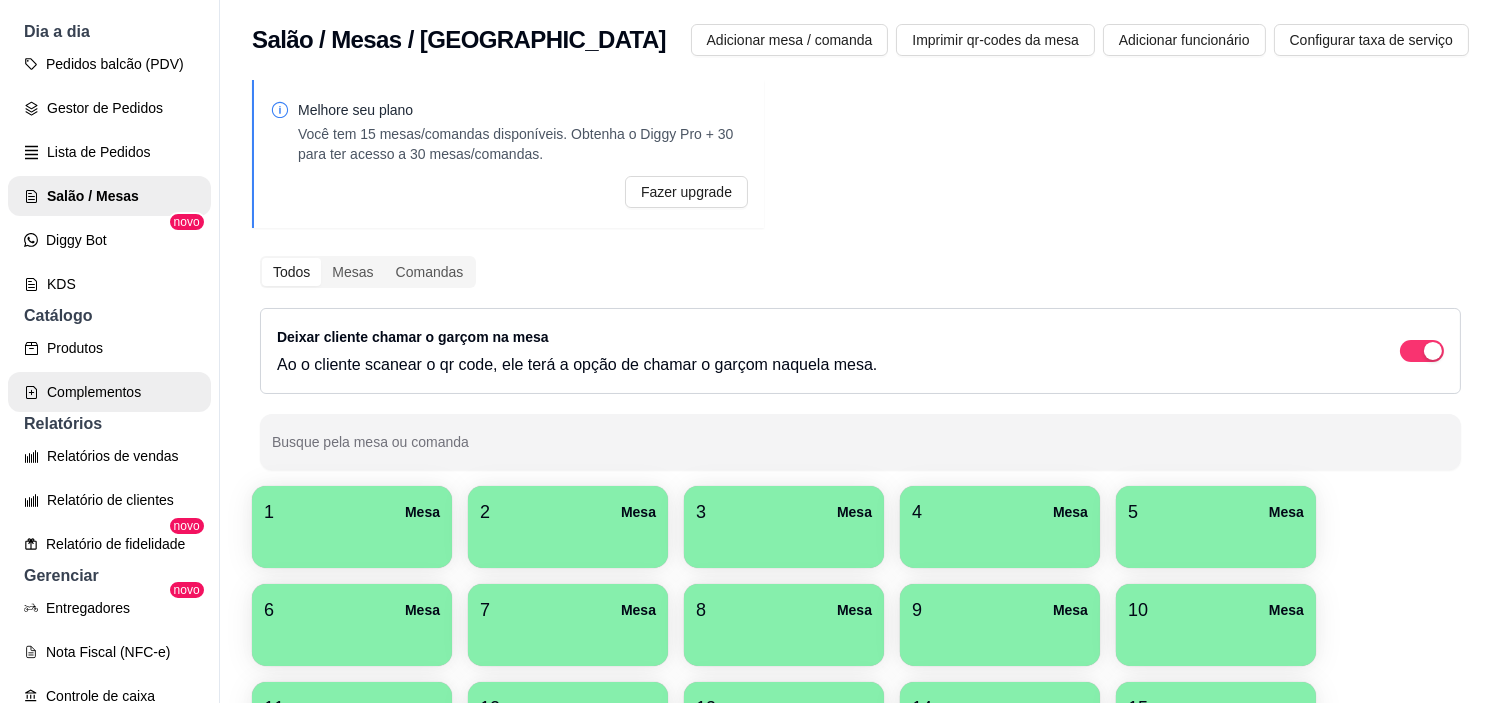 click on "Complementos" at bounding box center (109, 392) 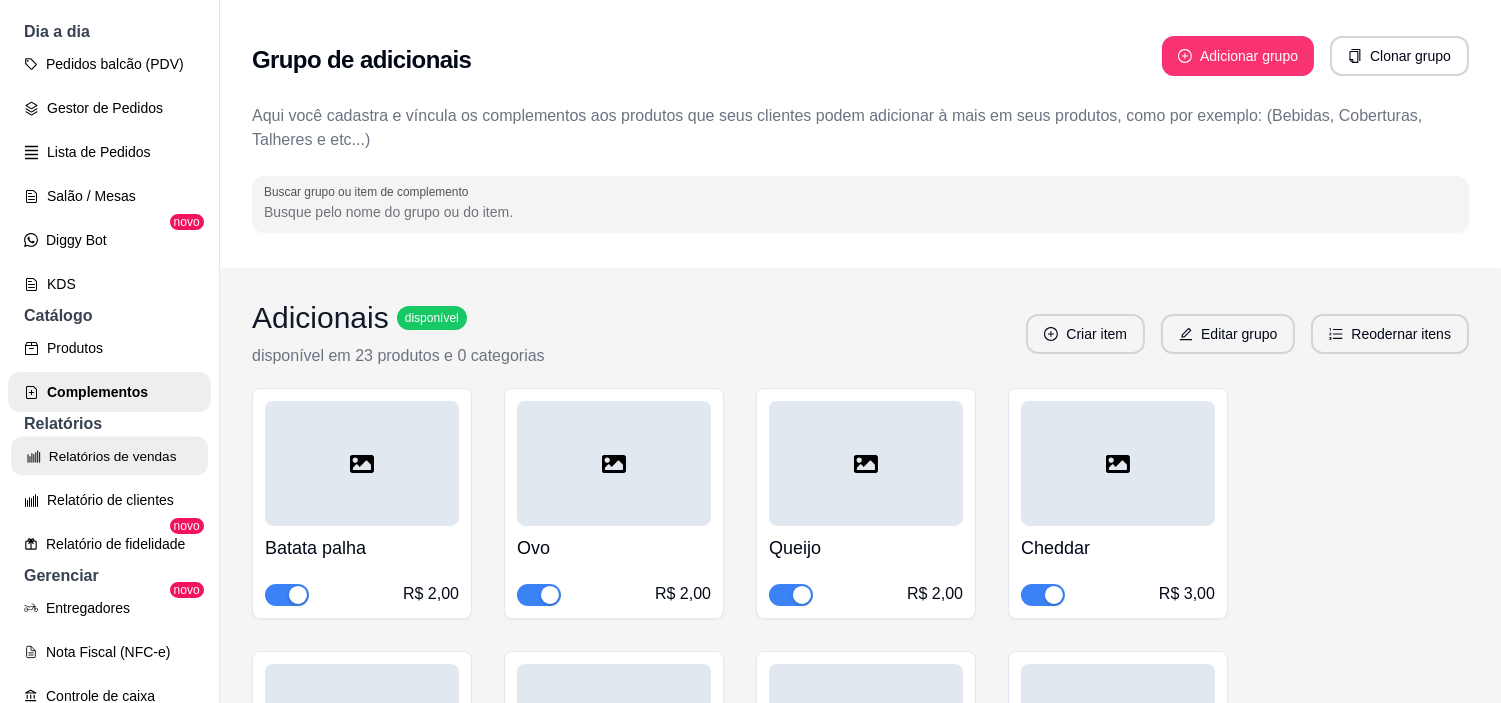 click on "Relatórios de vendas" at bounding box center (109, 456) 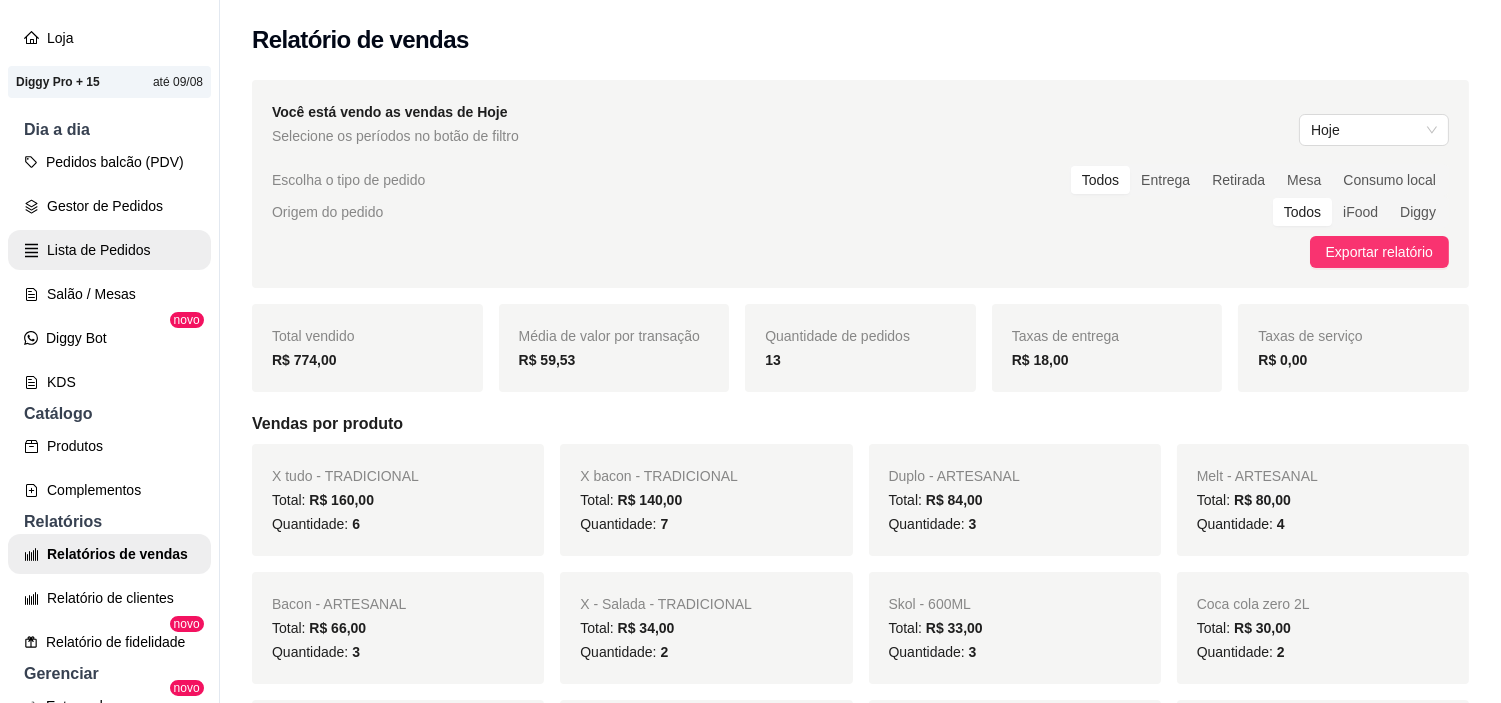 scroll, scrollTop: 0, scrollLeft: 0, axis: both 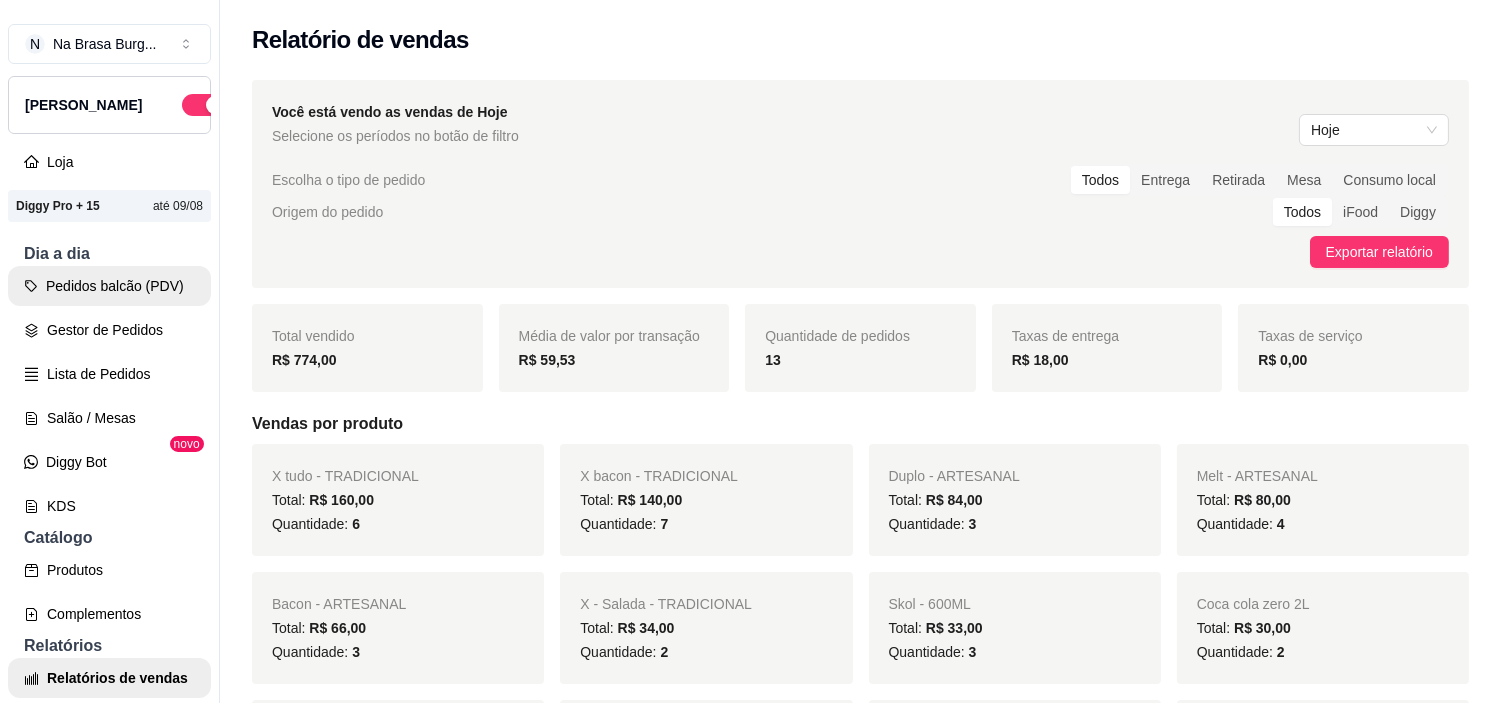 click on "Pedidos balcão (PDV)" at bounding box center [109, 286] 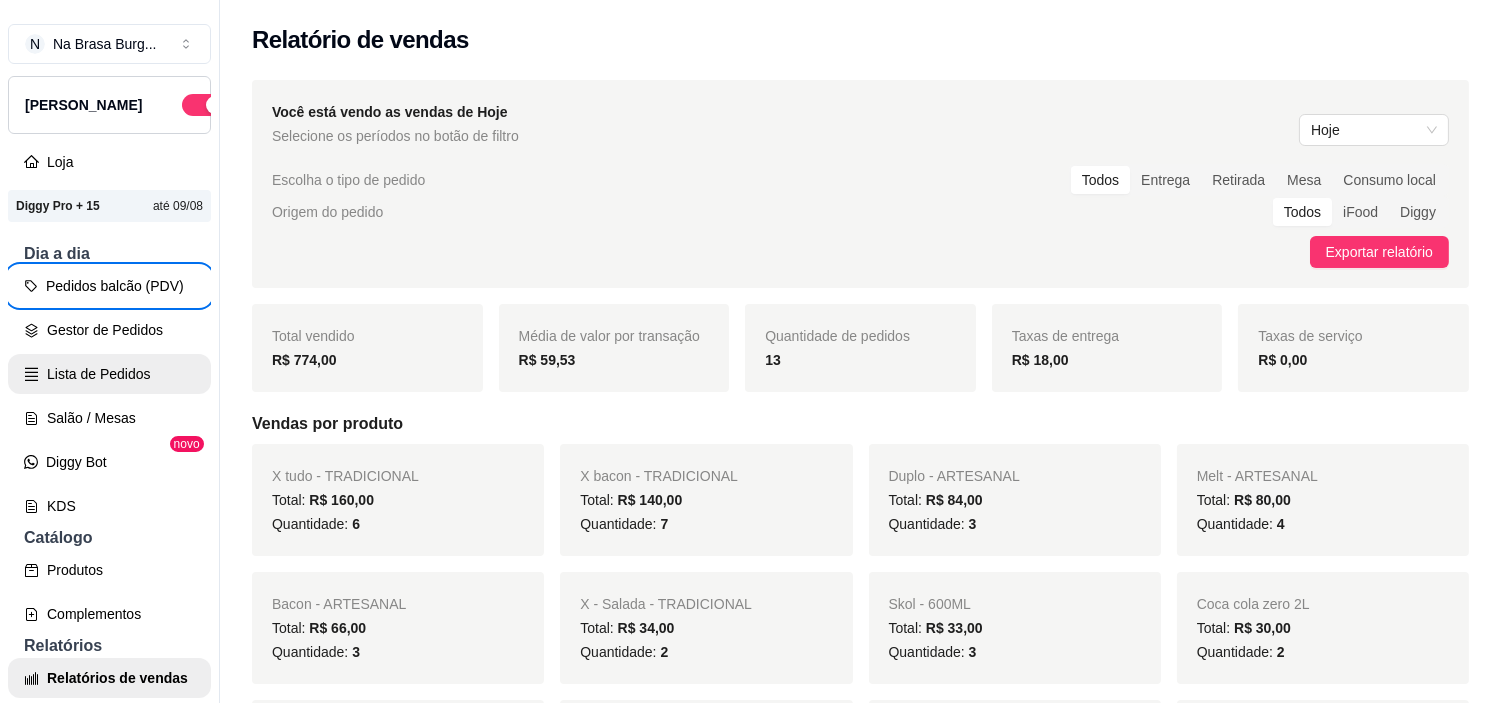 click on "Lista de Pedidos" at bounding box center (109, 374) 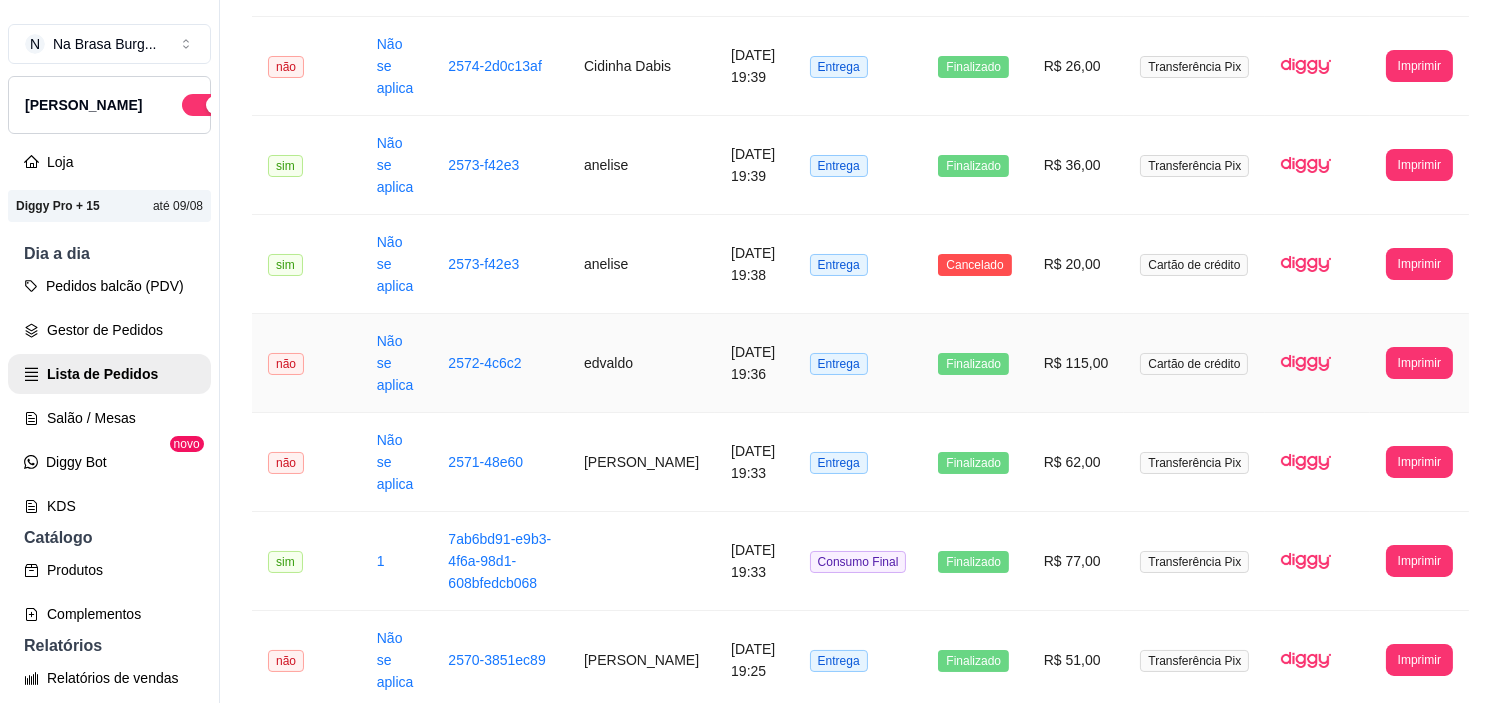 scroll, scrollTop: 666, scrollLeft: 0, axis: vertical 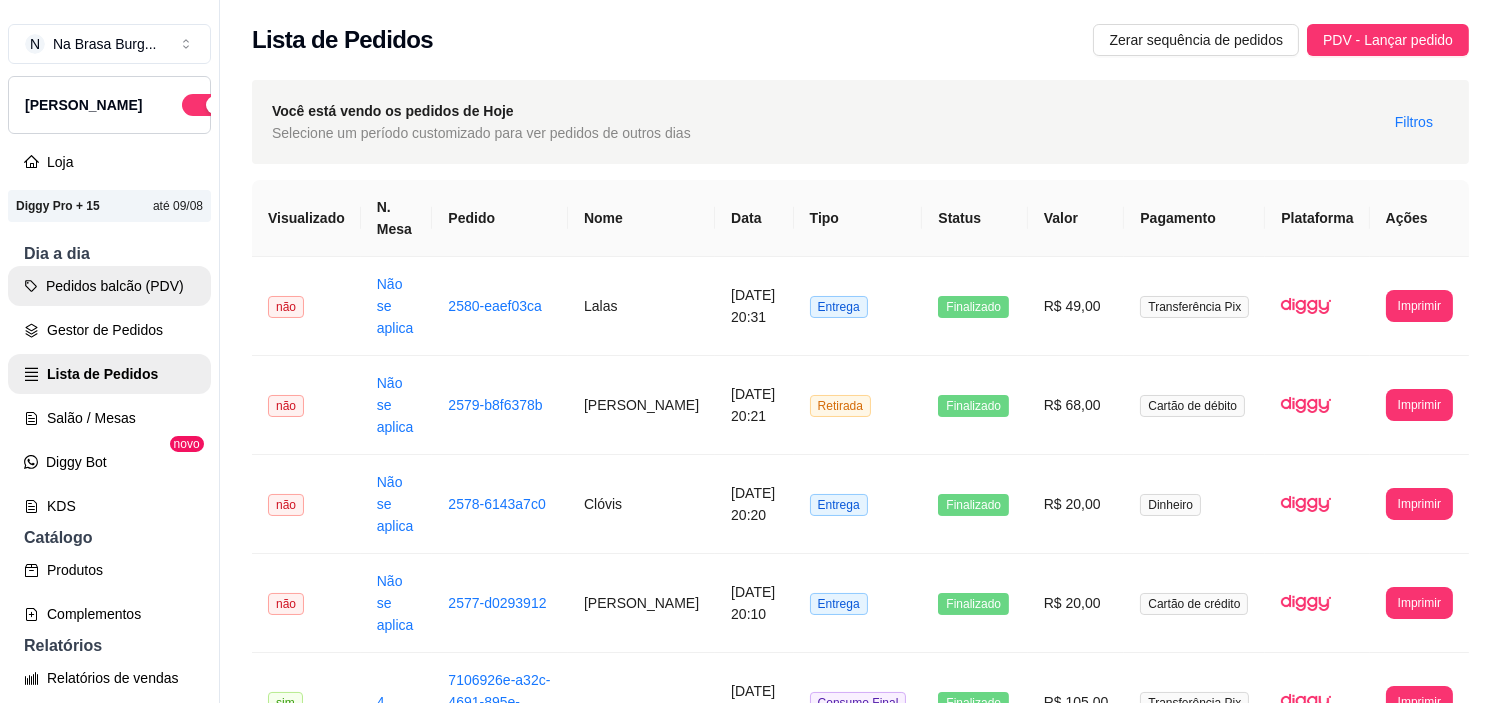 click on "Pedidos balcão (PDV)" at bounding box center [109, 286] 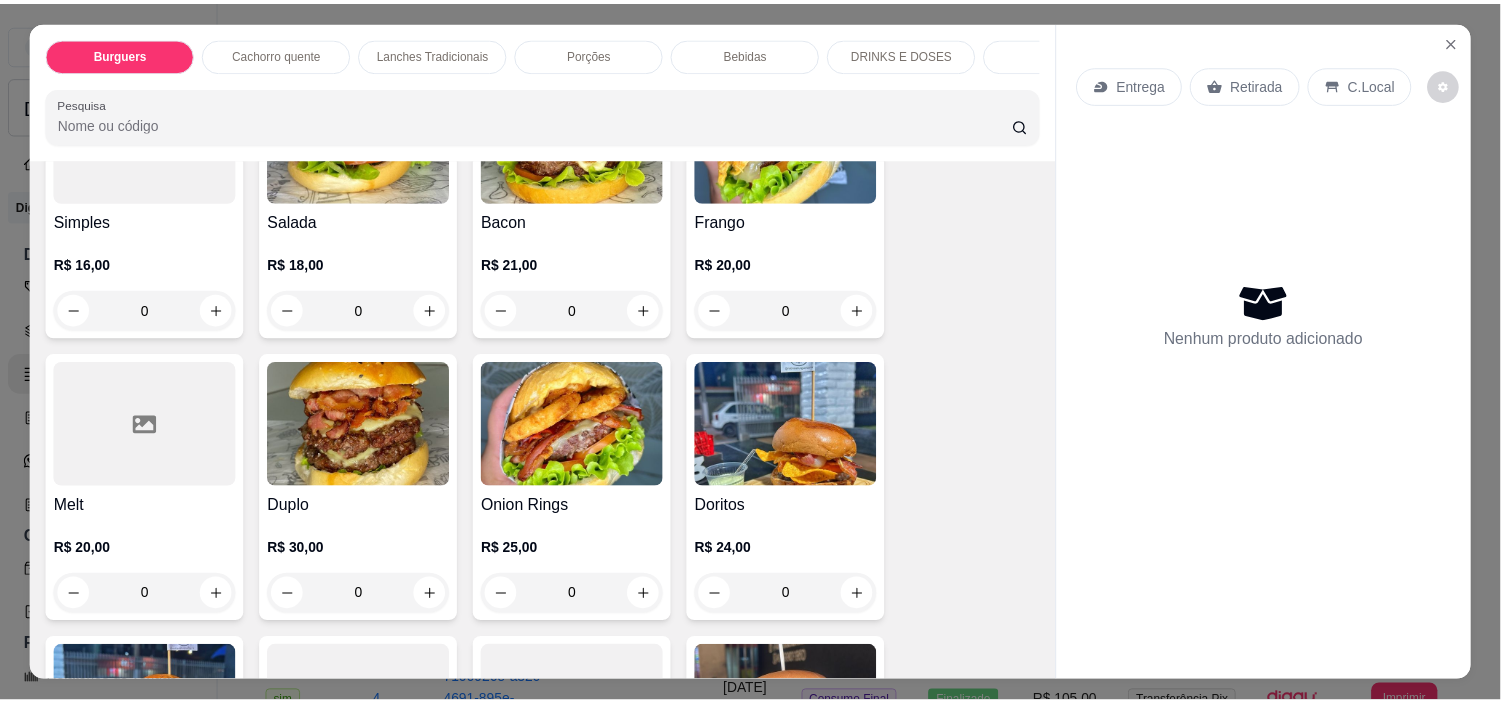 scroll, scrollTop: 222, scrollLeft: 0, axis: vertical 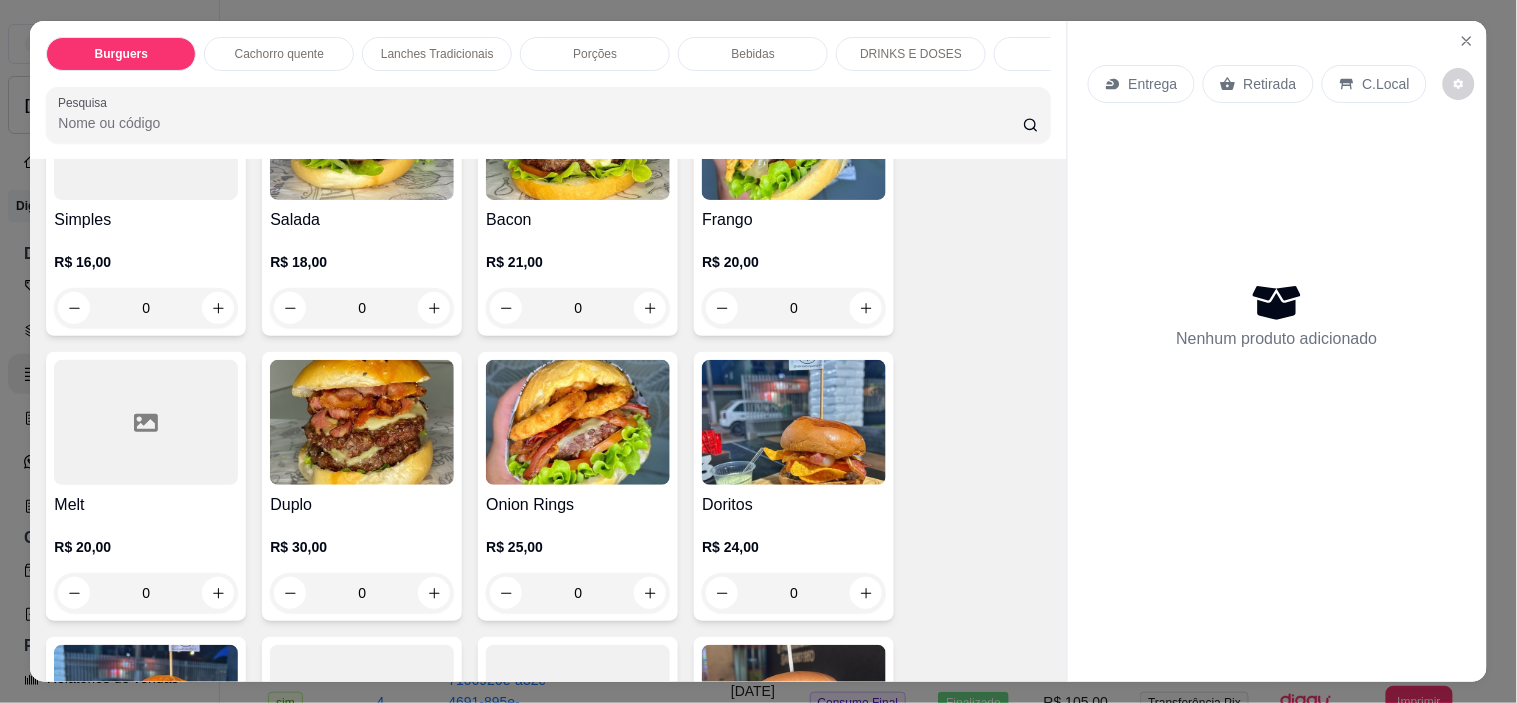 click at bounding box center (578, 422) 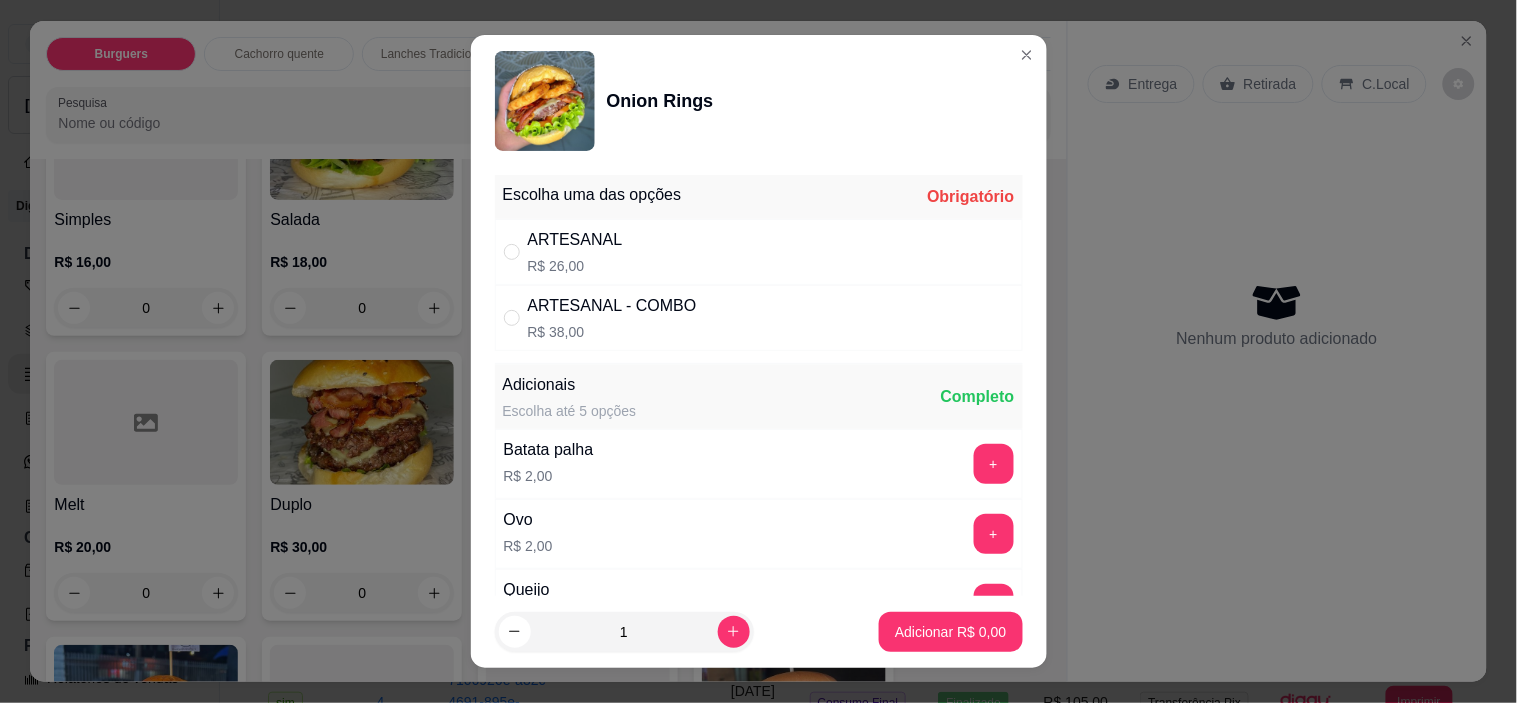 click on "ARTESANAL R$ 26,00" at bounding box center [759, 252] 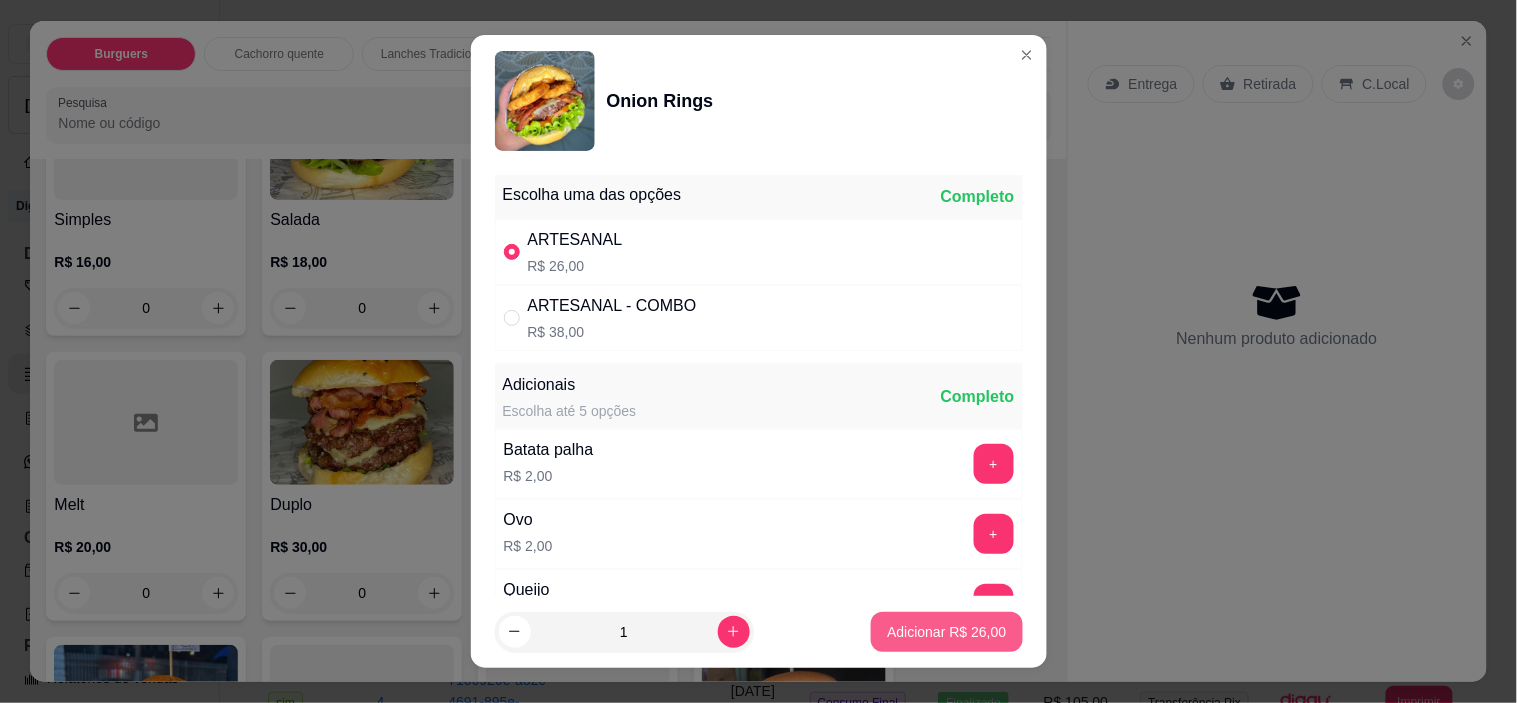 click on "Adicionar   R$ 26,00" at bounding box center [946, 632] 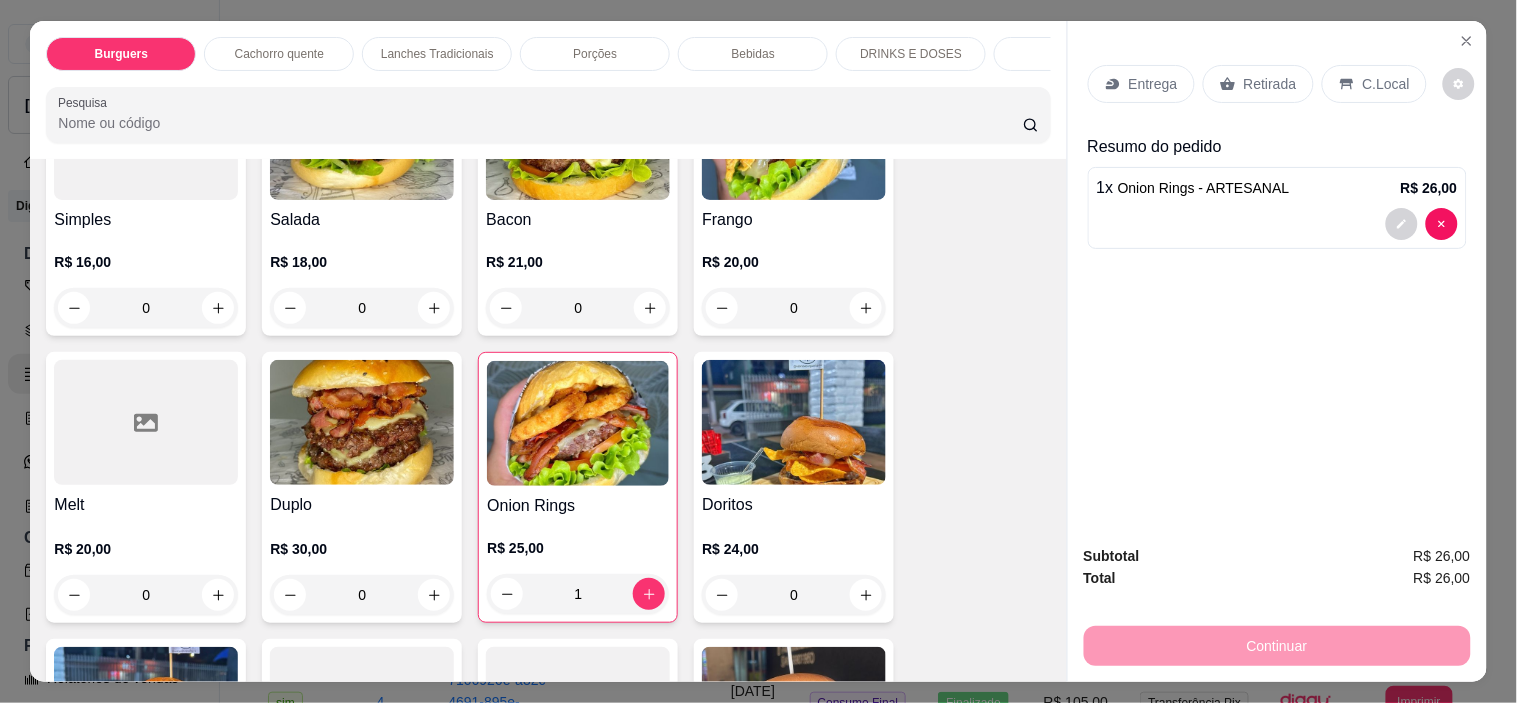 click on "Retirada" at bounding box center (1258, 84) 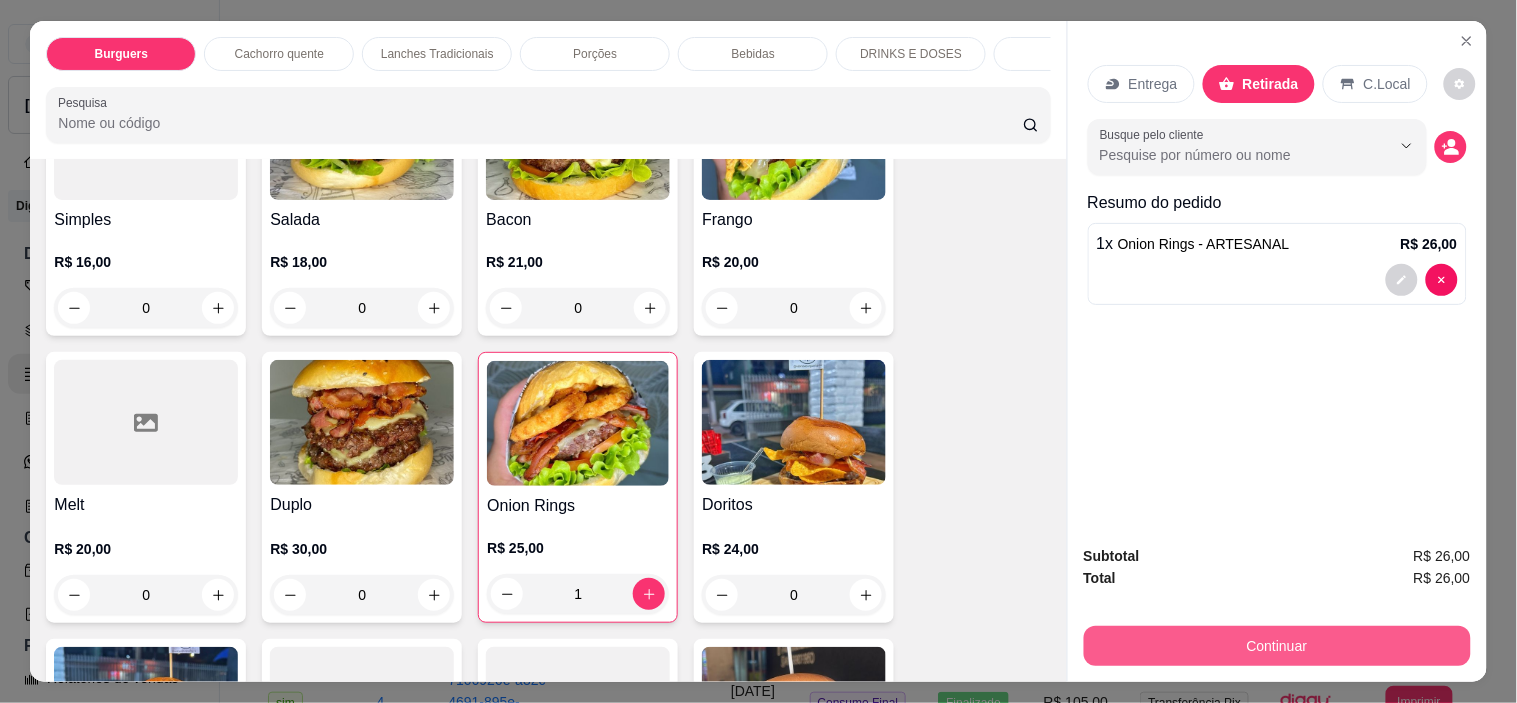 click on "Continuar" at bounding box center (1277, 646) 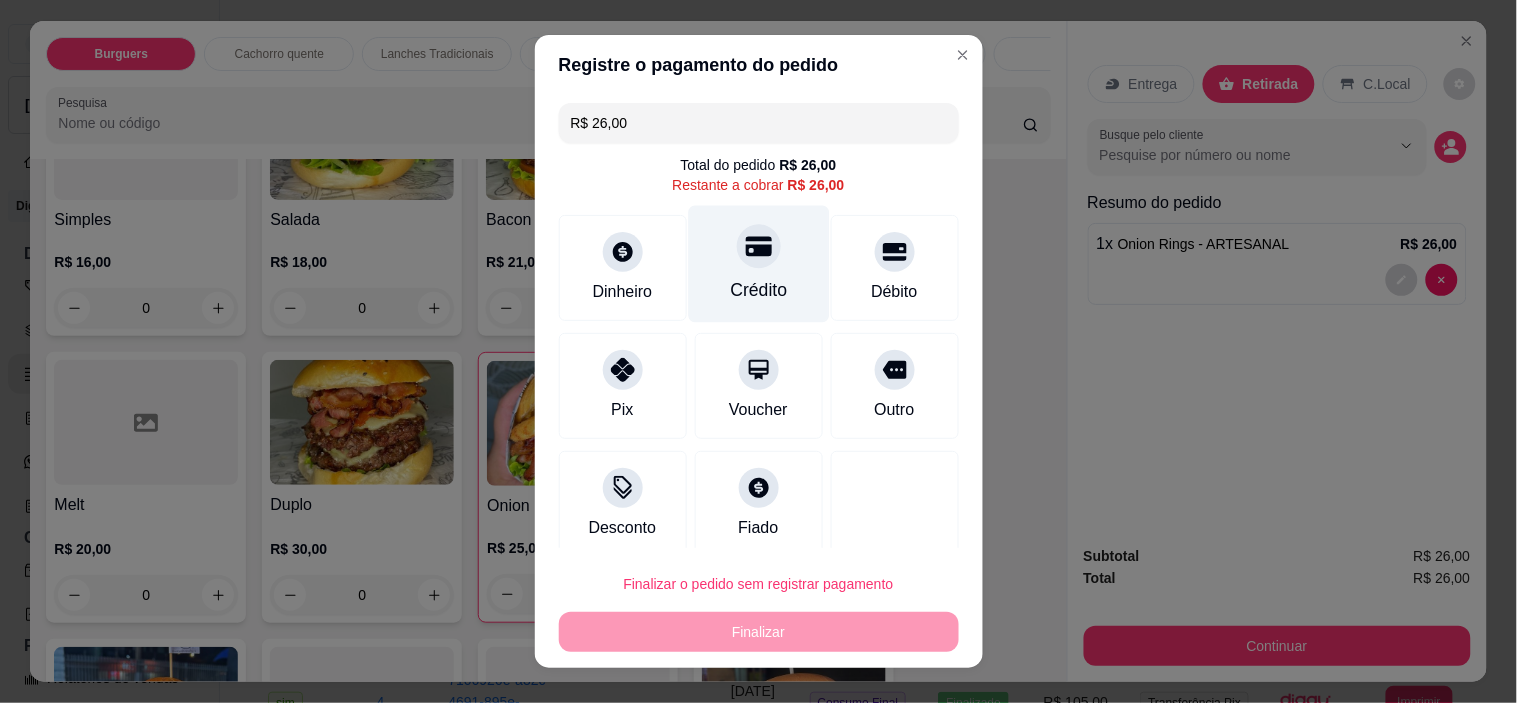 click on "Crédito" at bounding box center (758, 290) 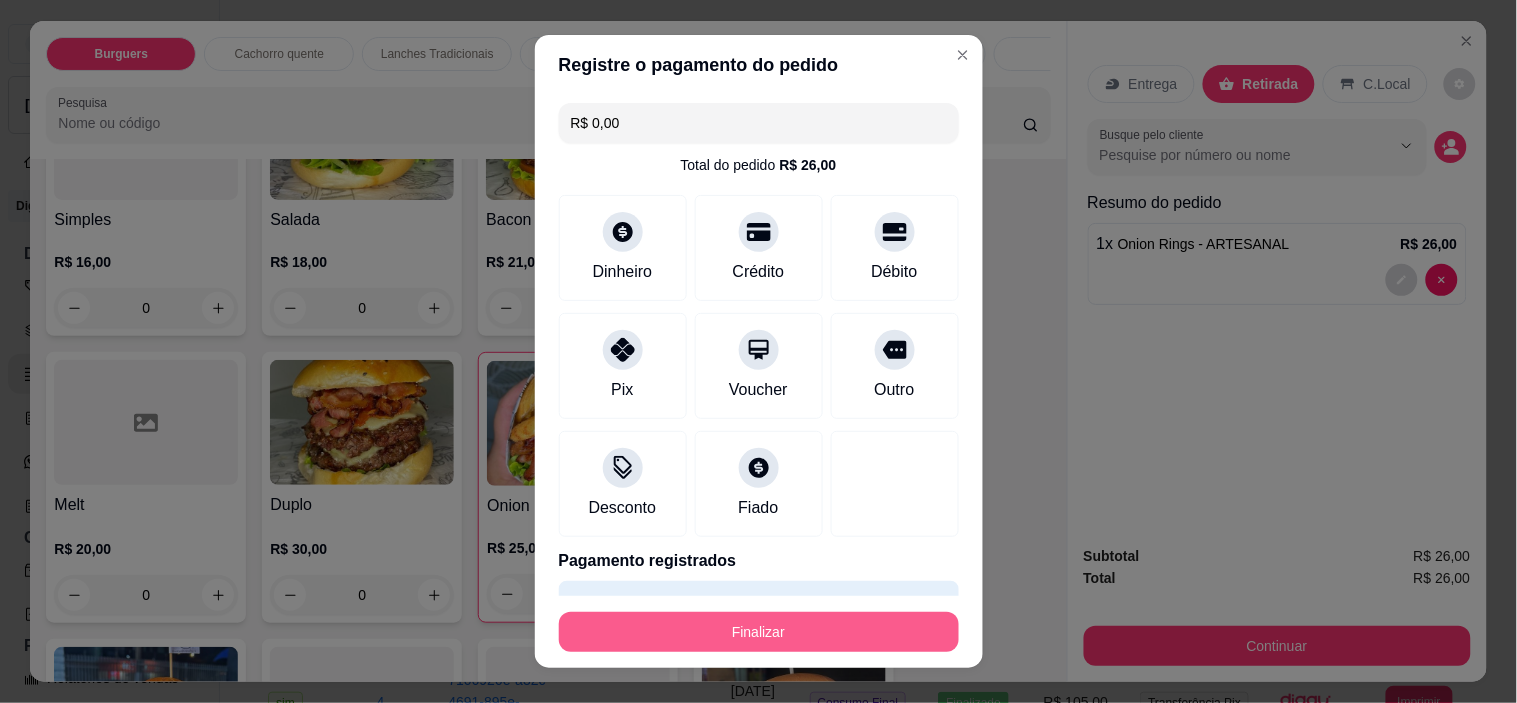 click on "Finalizar" at bounding box center [759, 632] 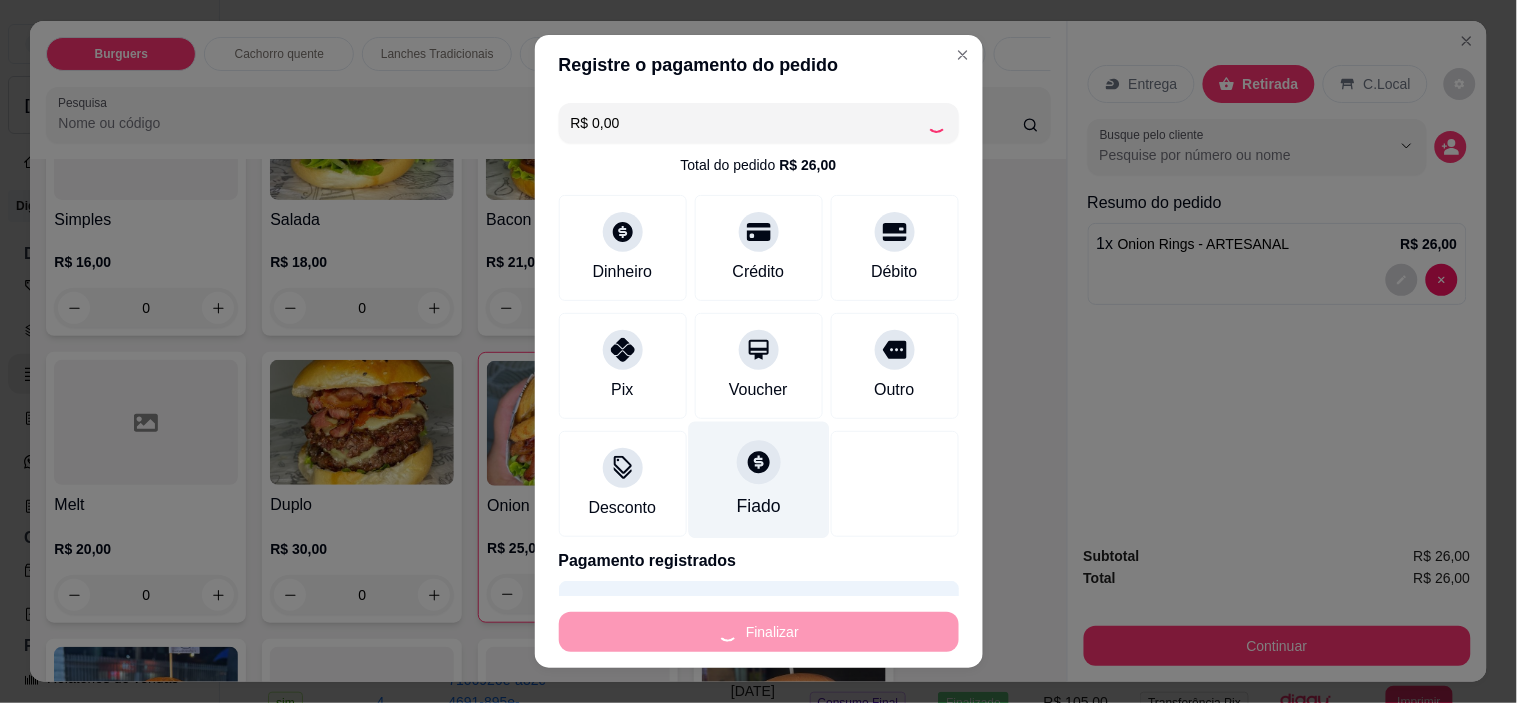 type on "0" 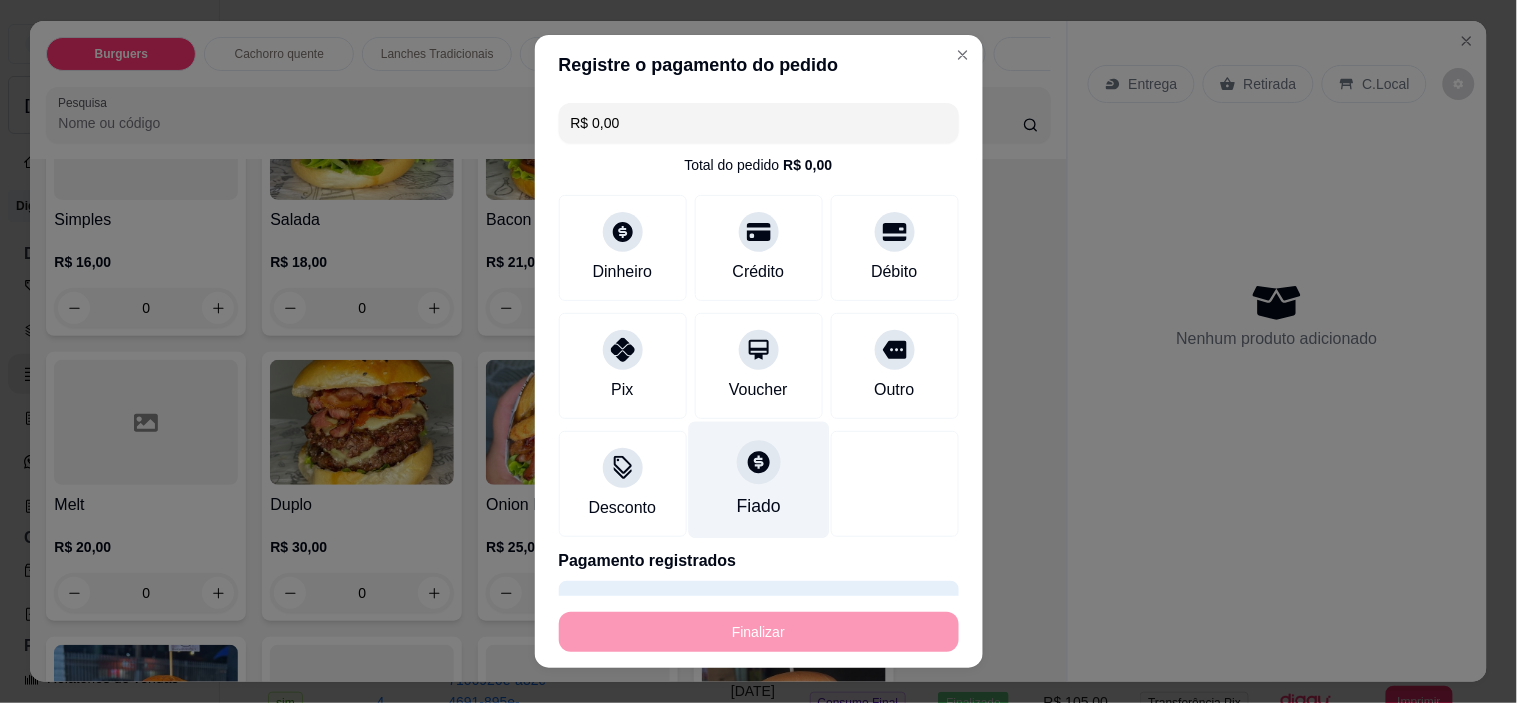 type on "-R$ 26,00" 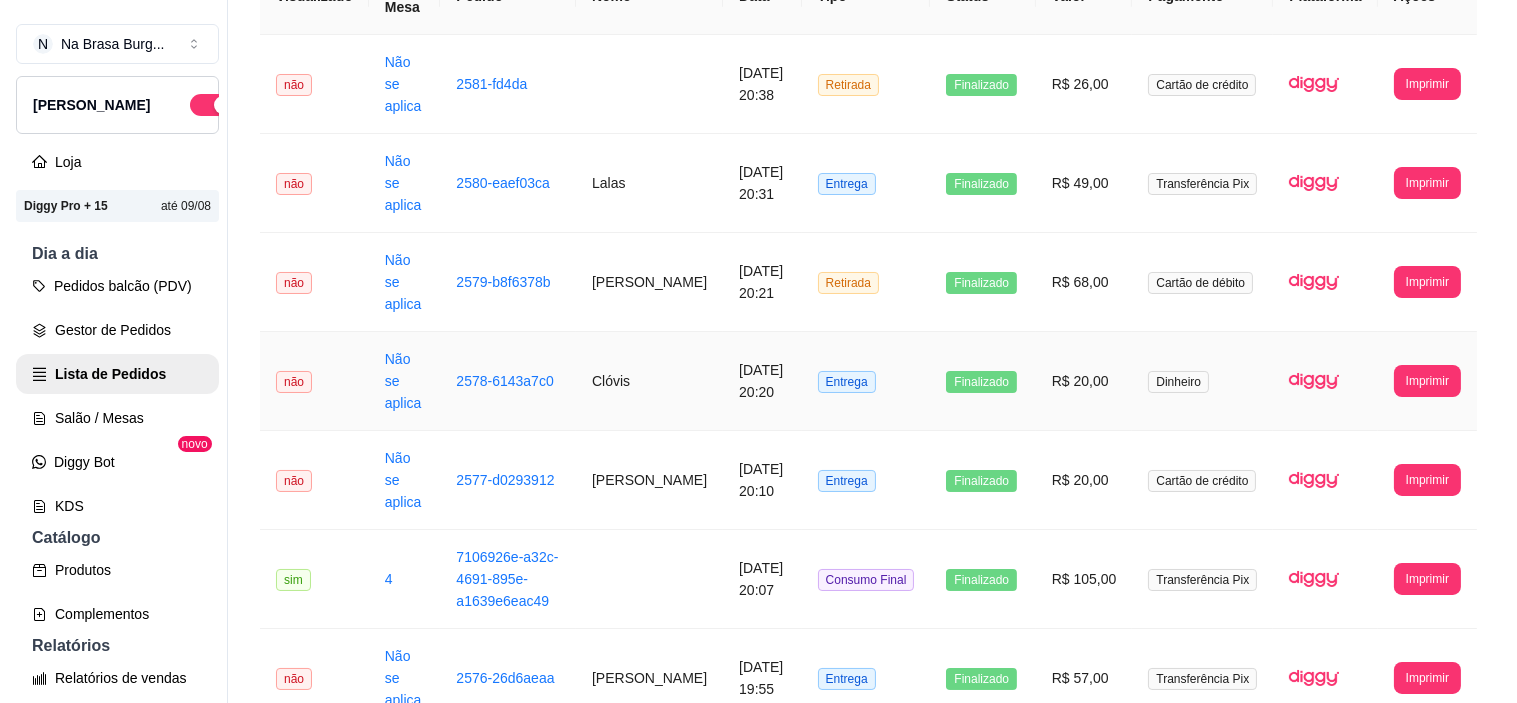scroll, scrollTop: 0, scrollLeft: 0, axis: both 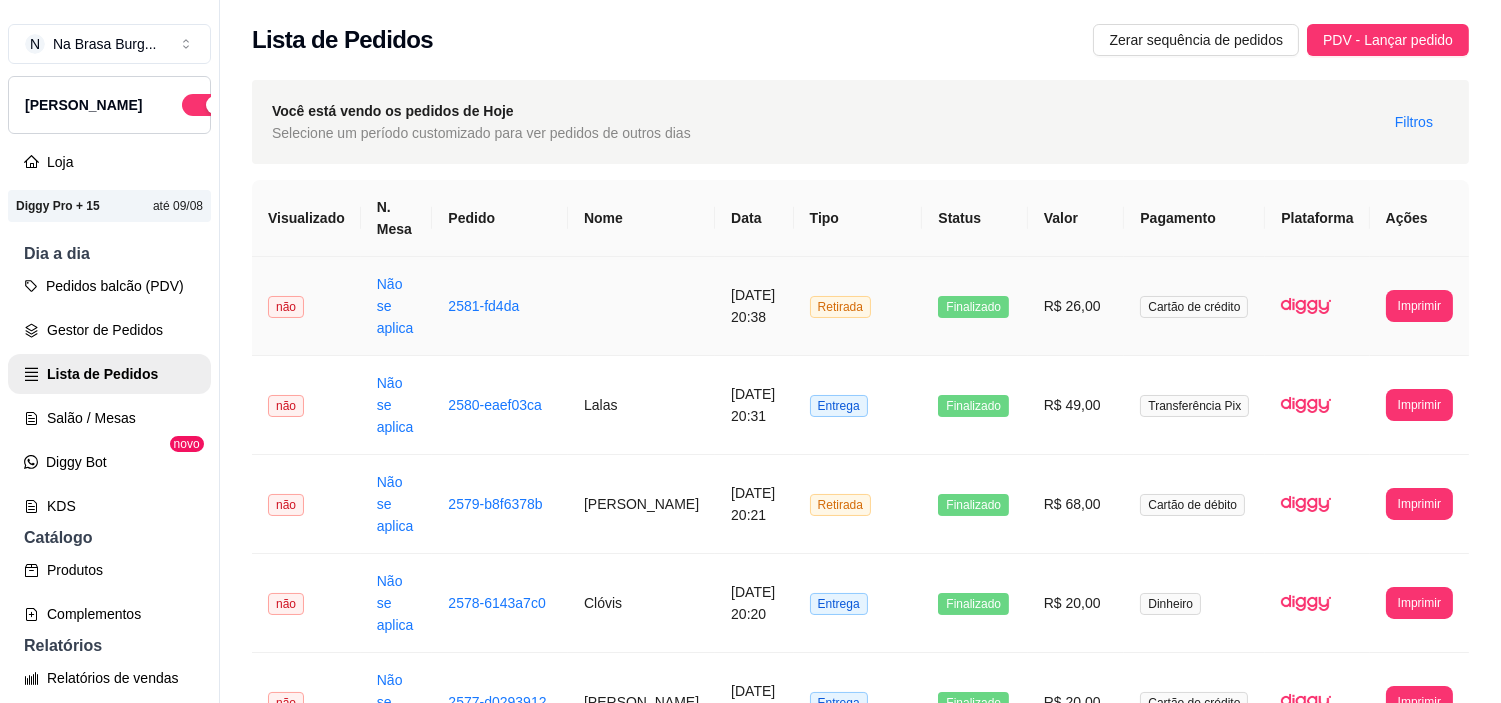 click on "[DATE] 20:38" at bounding box center [754, 306] 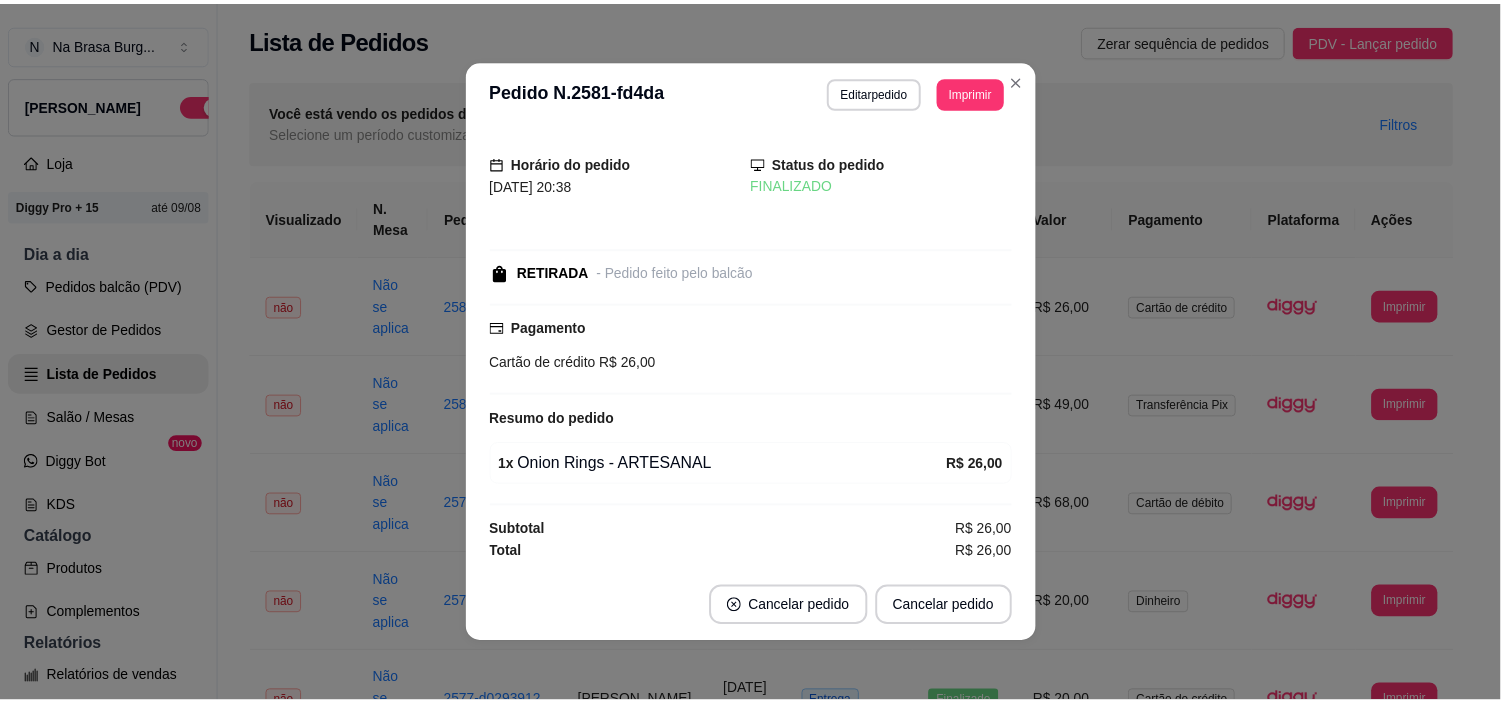 scroll, scrollTop: 4, scrollLeft: 0, axis: vertical 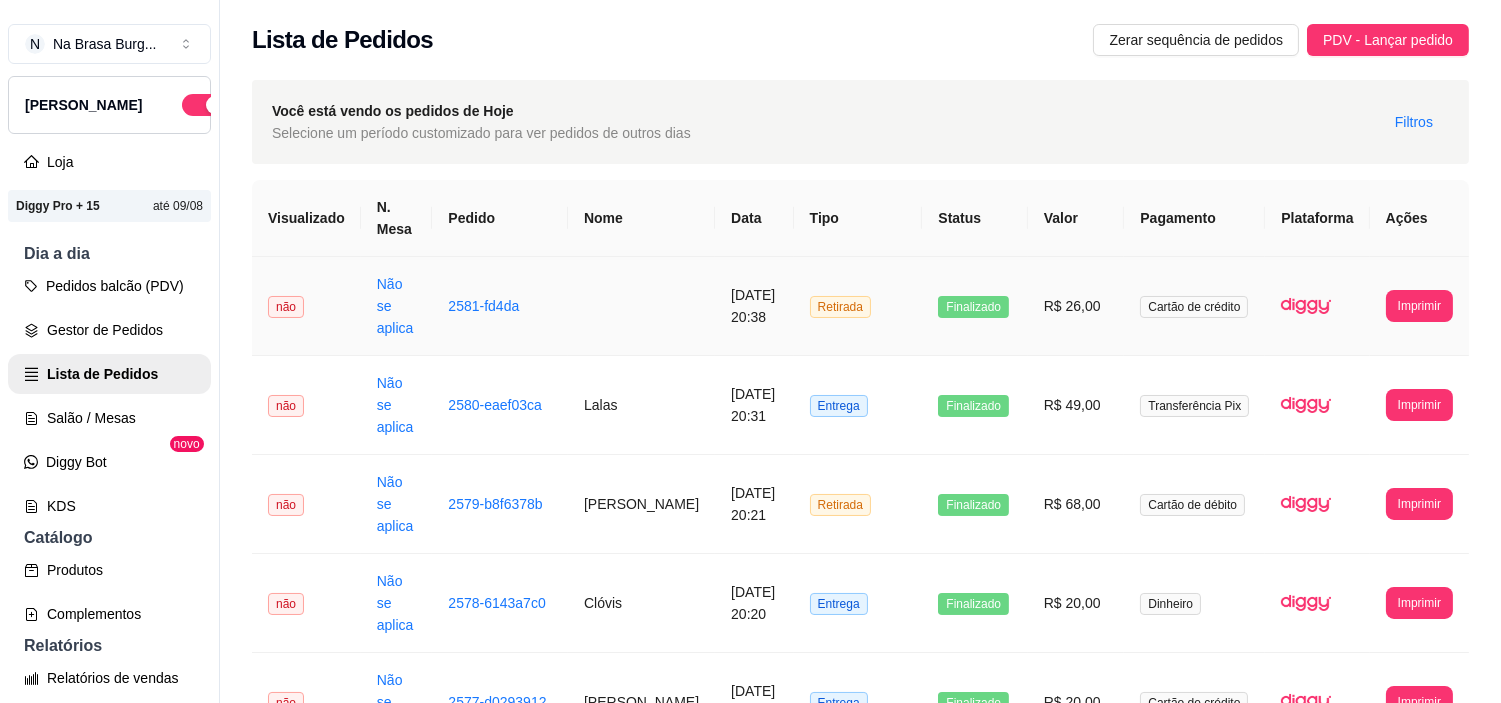 click on "Retirada" at bounding box center (858, 306) 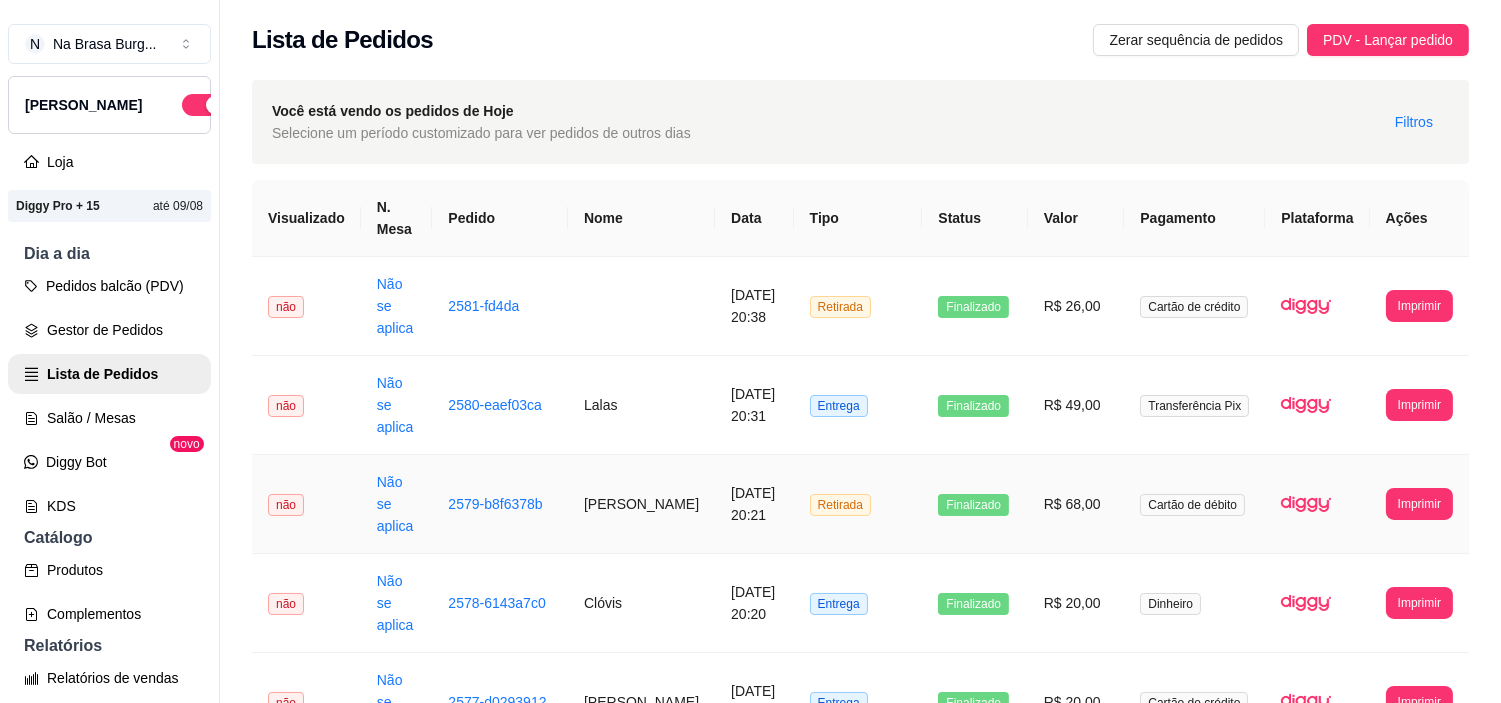 click on "R$ 68,00" at bounding box center [1076, 504] 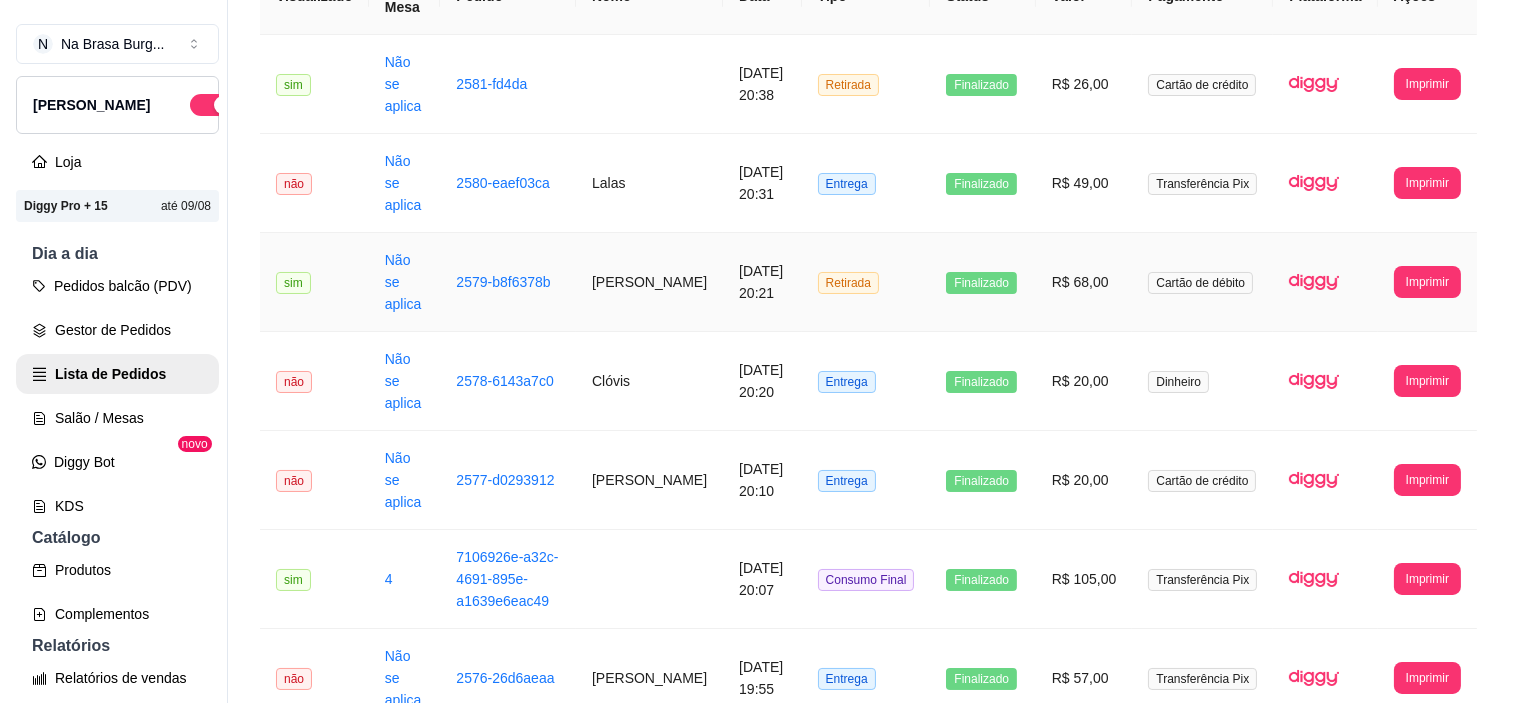 scroll, scrollTop: 333, scrollLeft: 0, axis: vertical 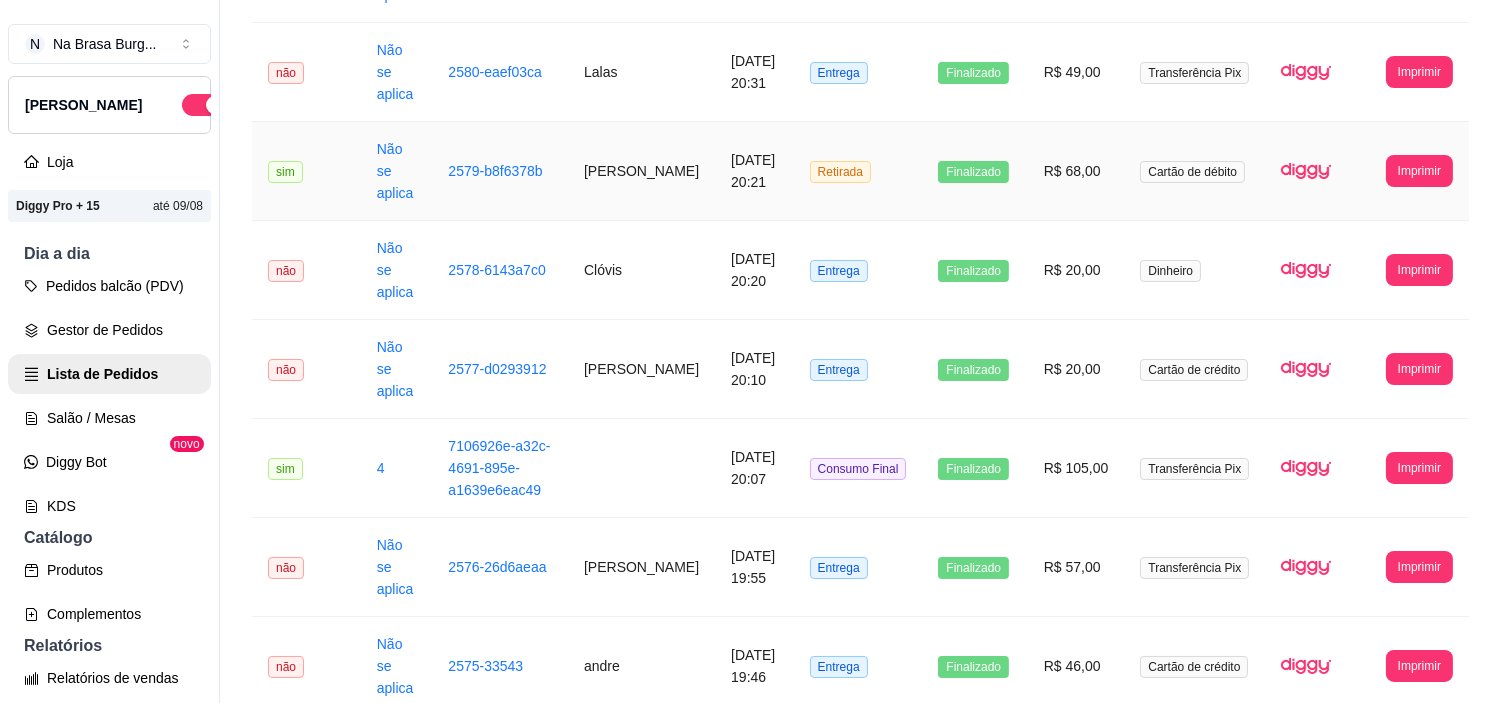 click on "[DATE] 20:21" at bounding box center [754, 171] 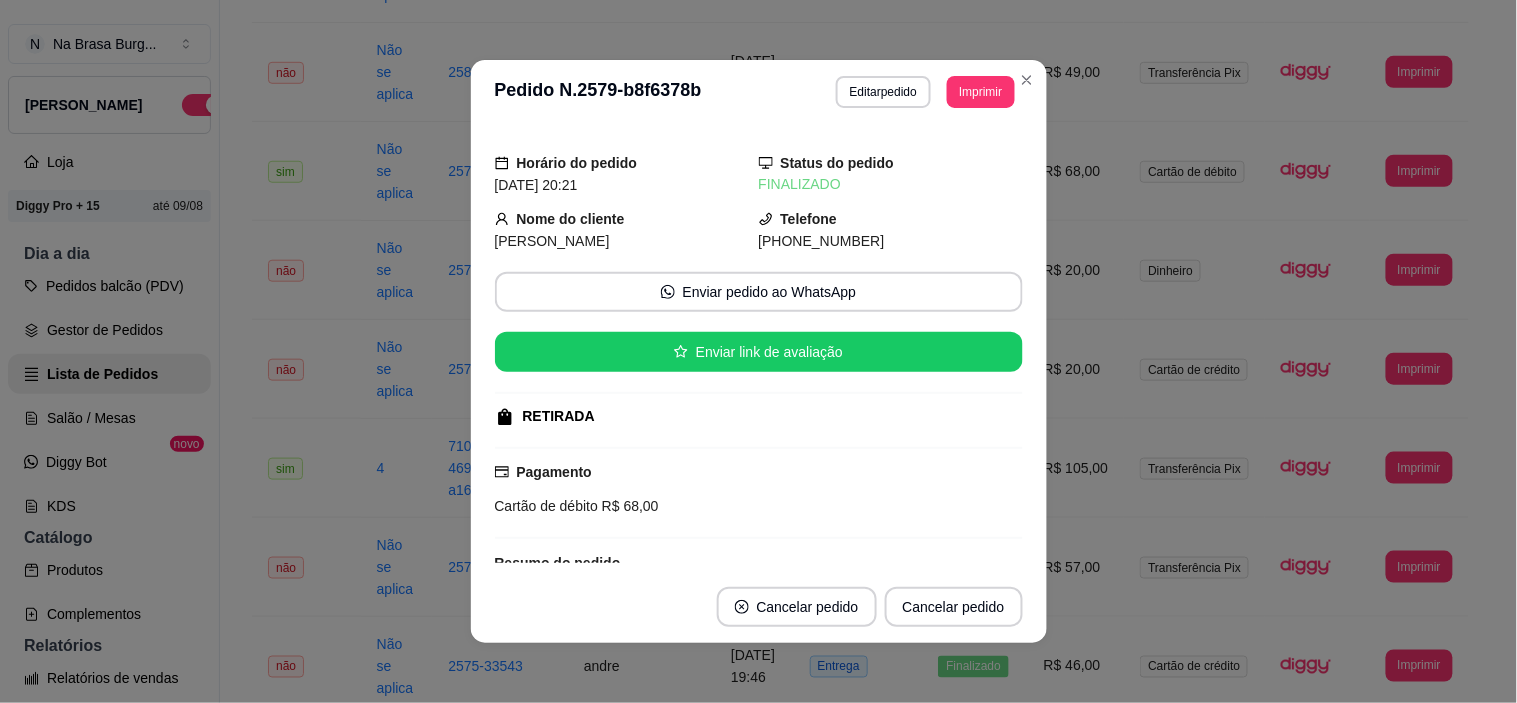 click on "Editar  pedido" at bounding box center [883, 92] 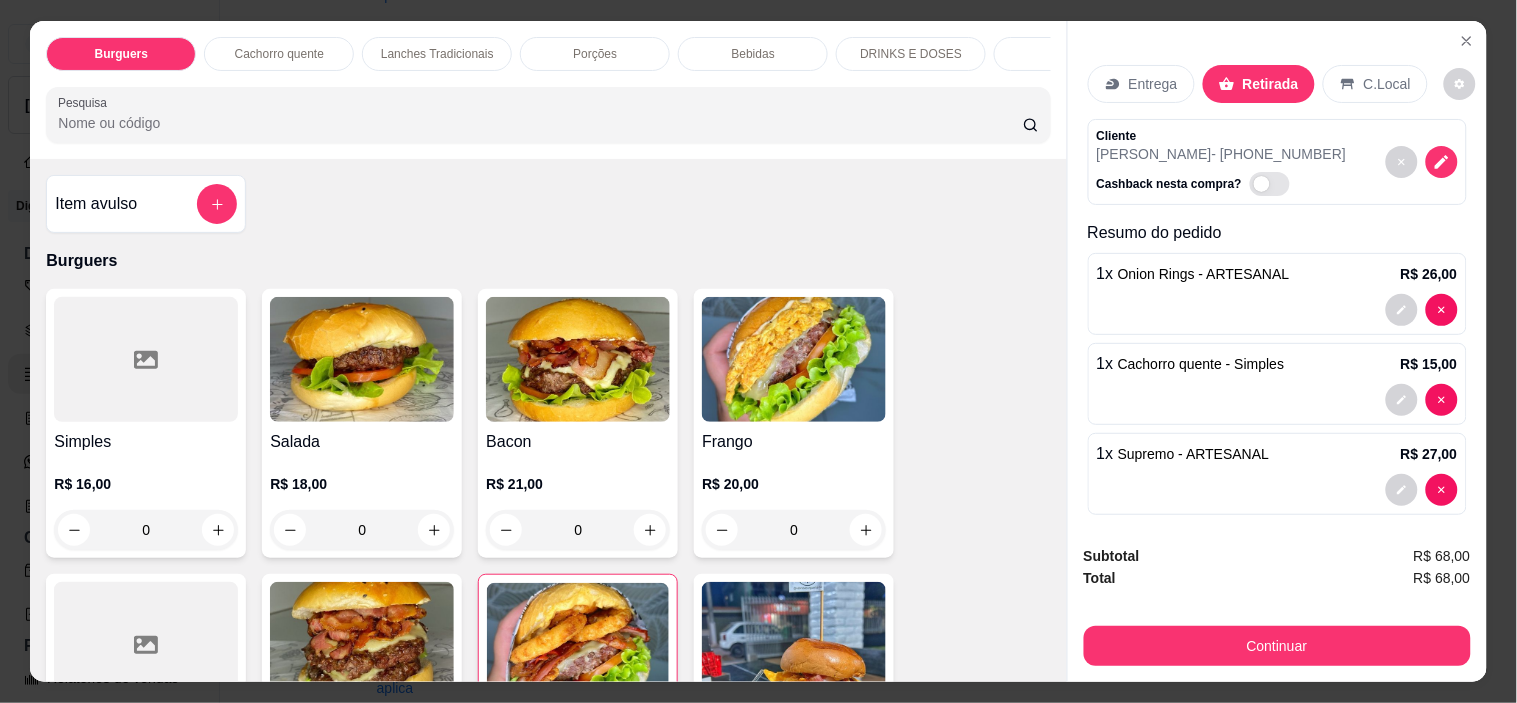 click on "Bebidas" at bounding box center (753, 54) 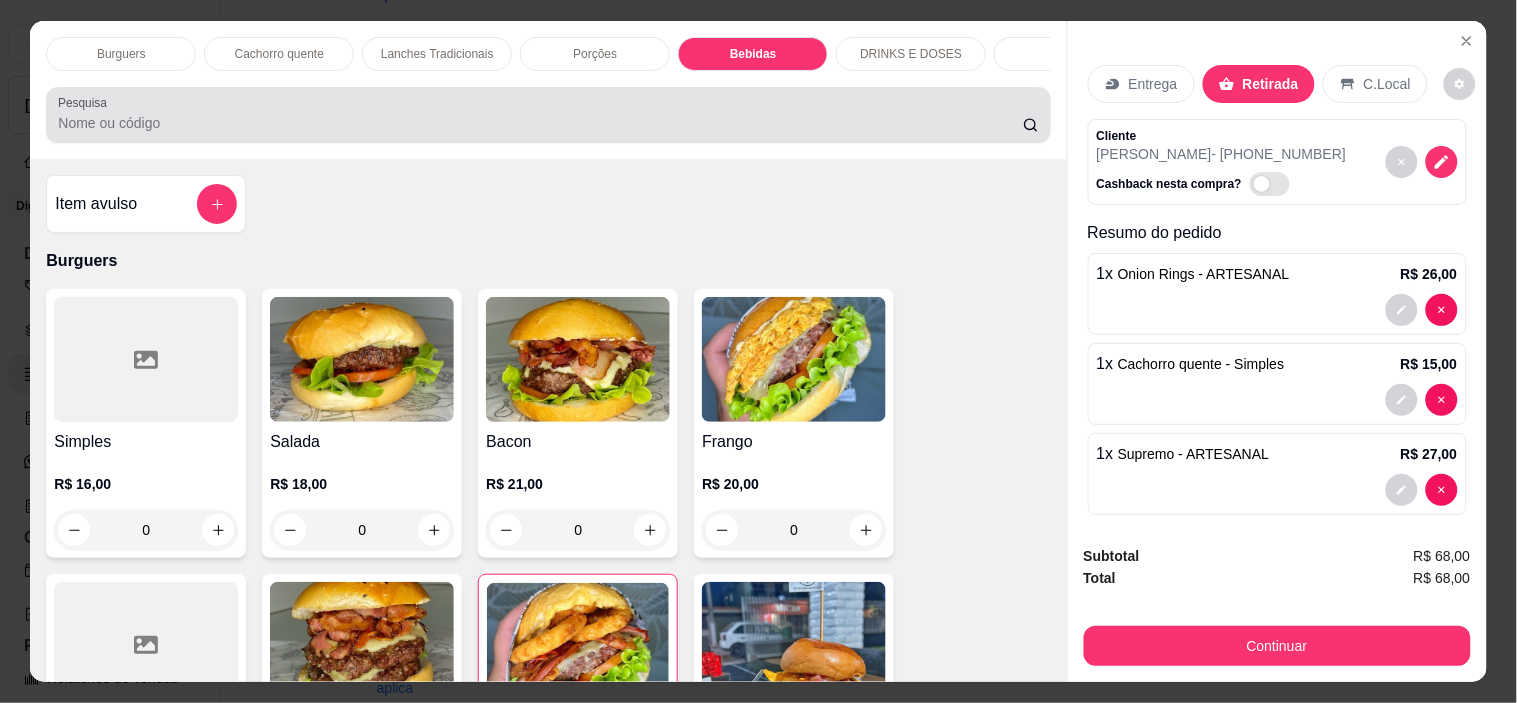 scroll, scrollTop: 2893, scrollLeft: 0, axis: vertical 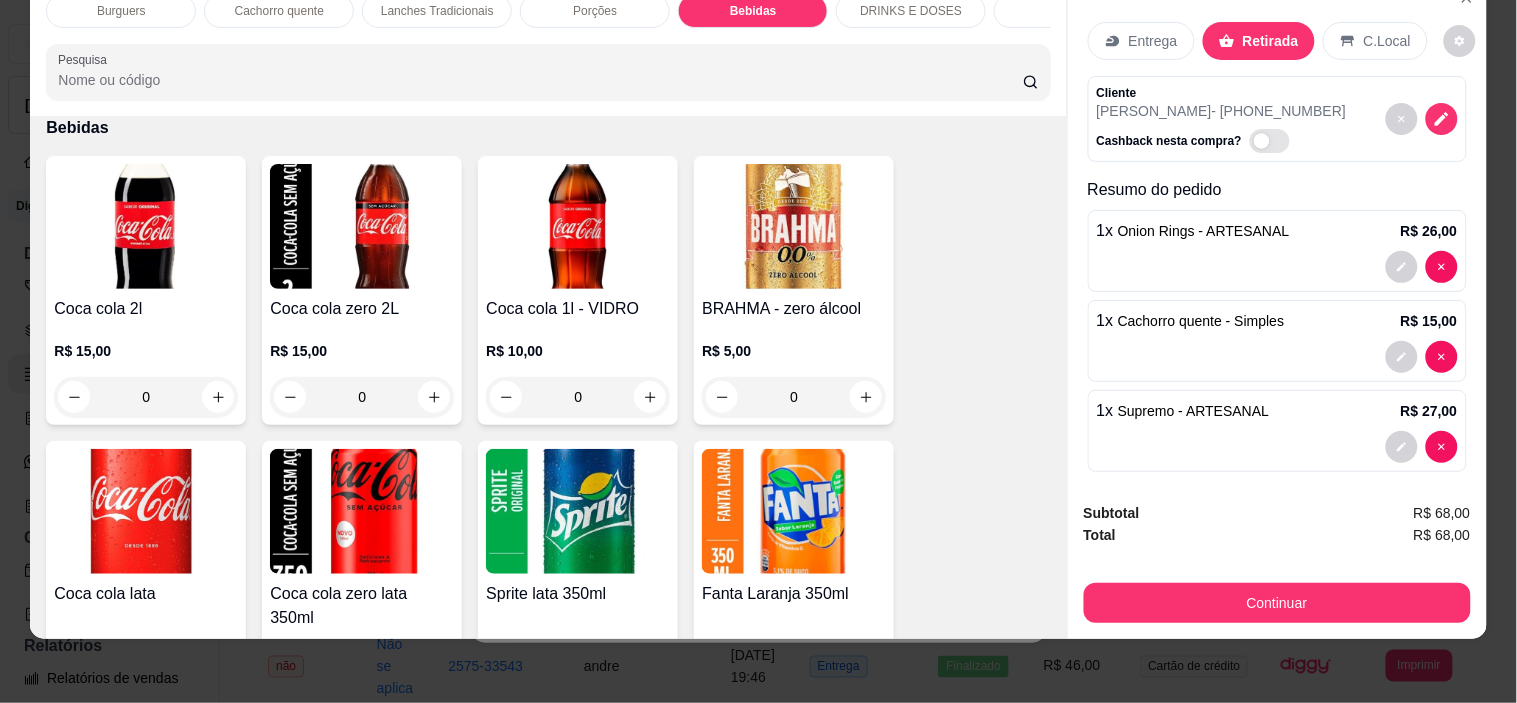 click on "Coca cola 2l" at bounding box center (146, 309) 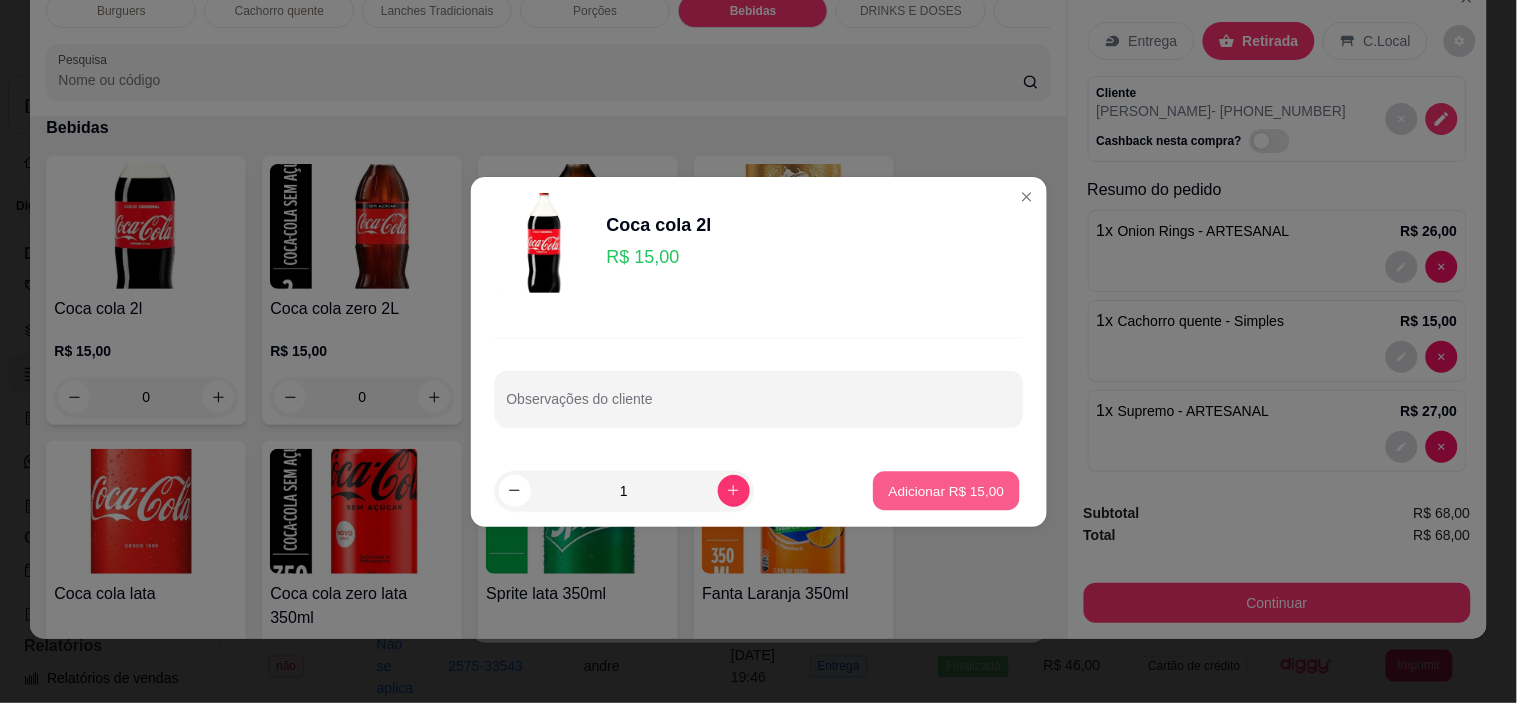 click on "Adicionar   R$ 15,00" at bounding box center (947, 490) 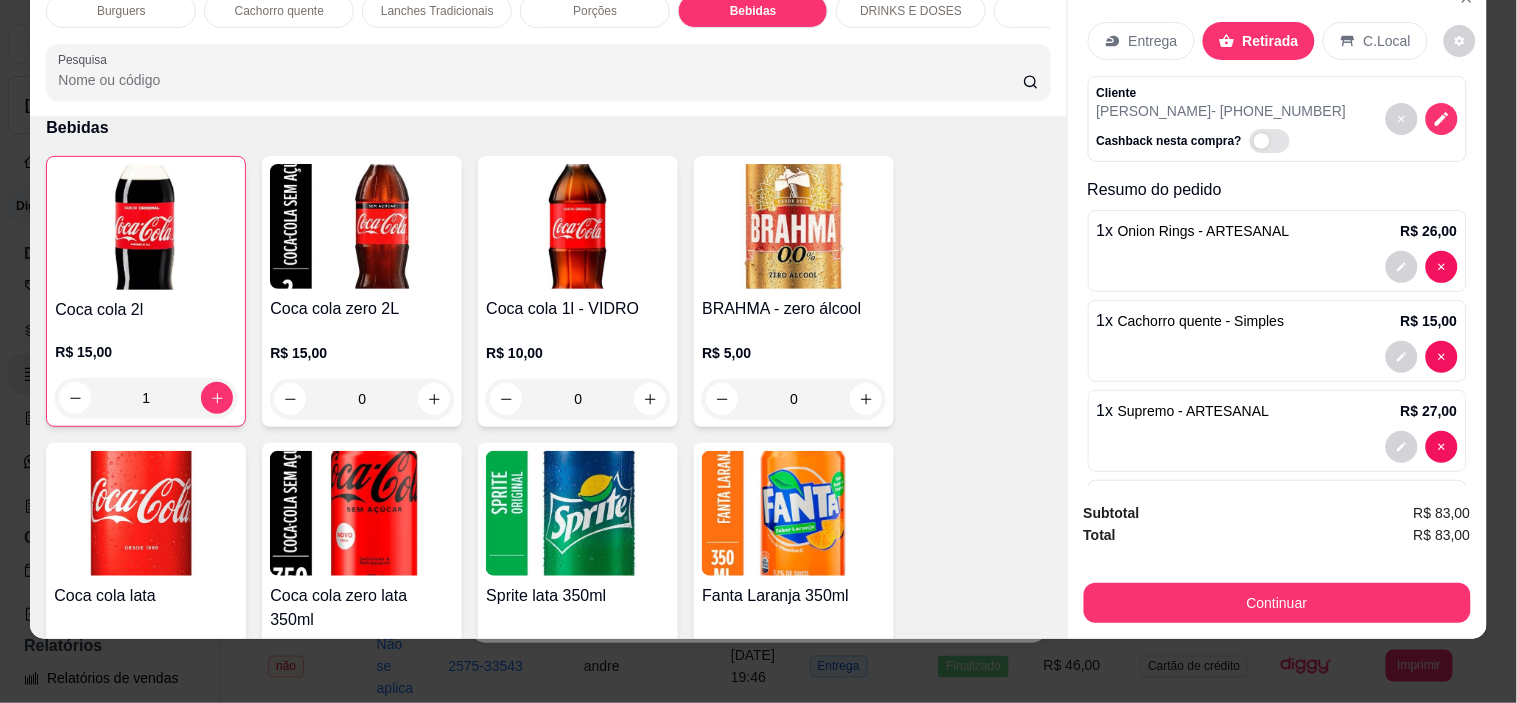 click on "Continuar" at bounding box center (1277, 603) 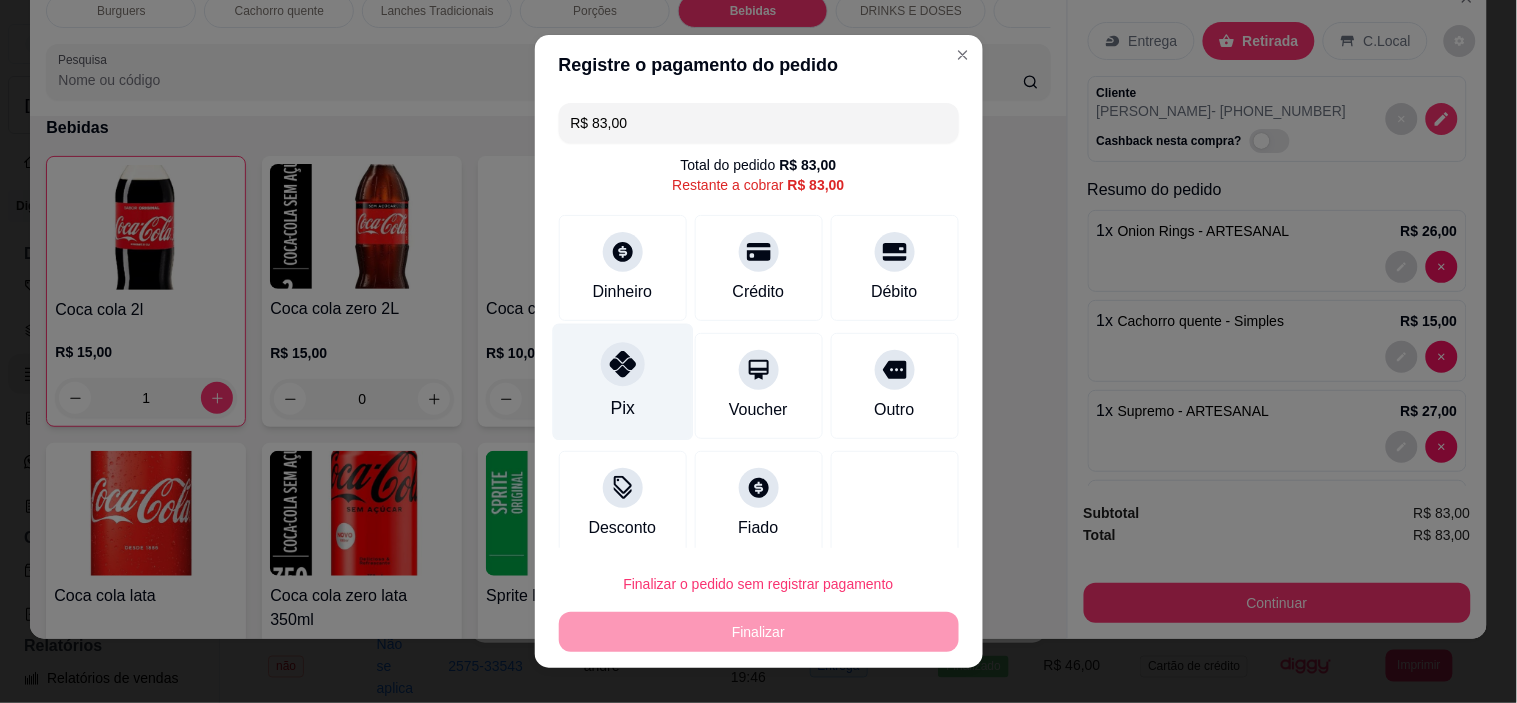 click on "Pix" at bounding box center (622, 382) 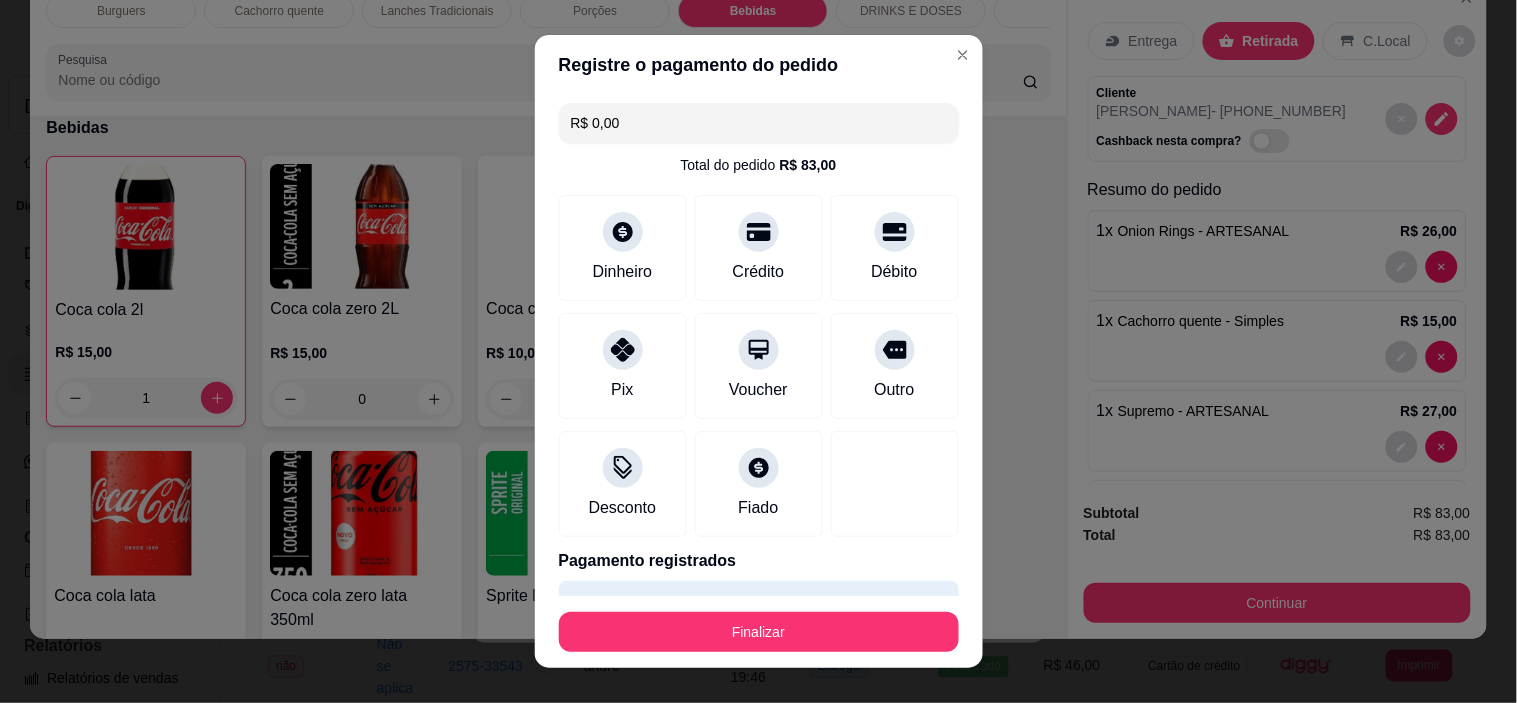 click on "Finalizar" at bounding box center (759, 632) 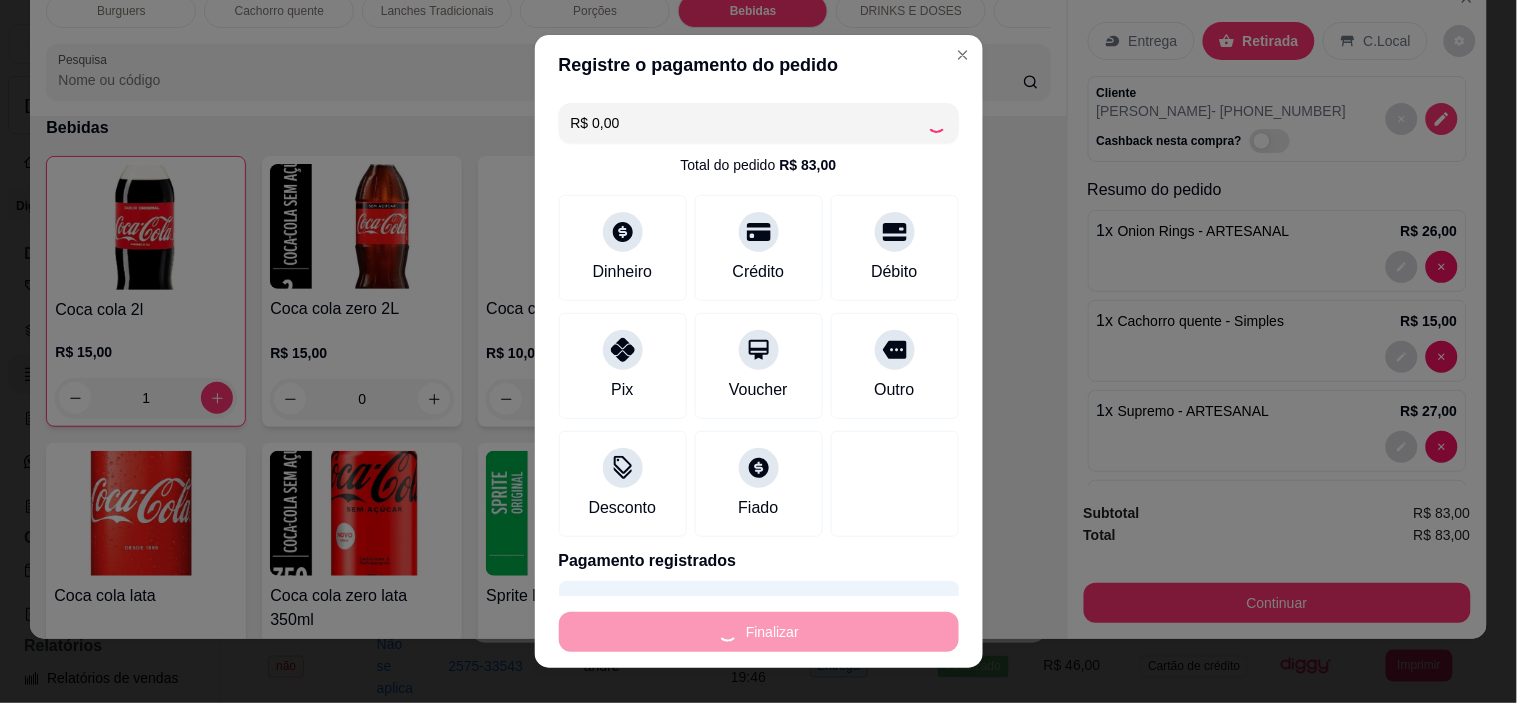 type on "0" 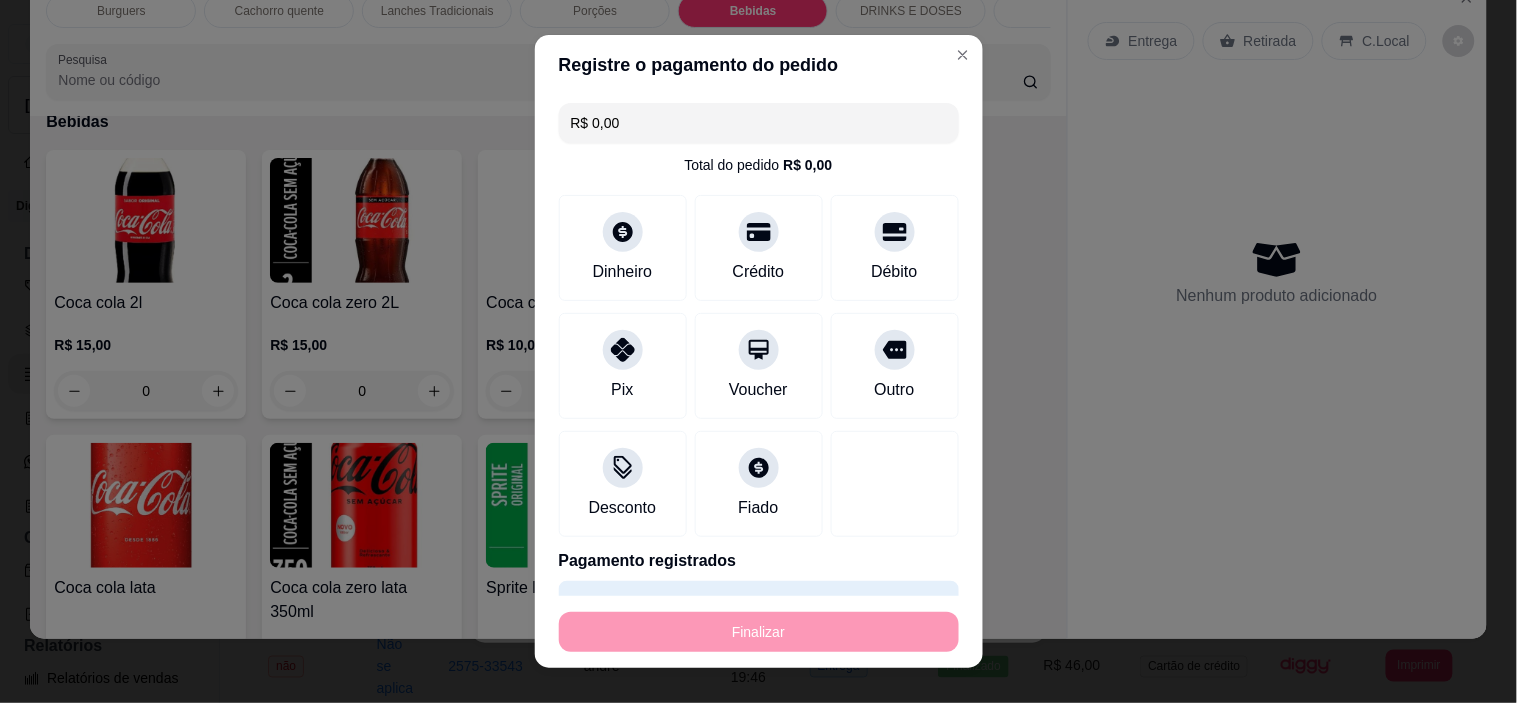 type on "-R$ 83,00" 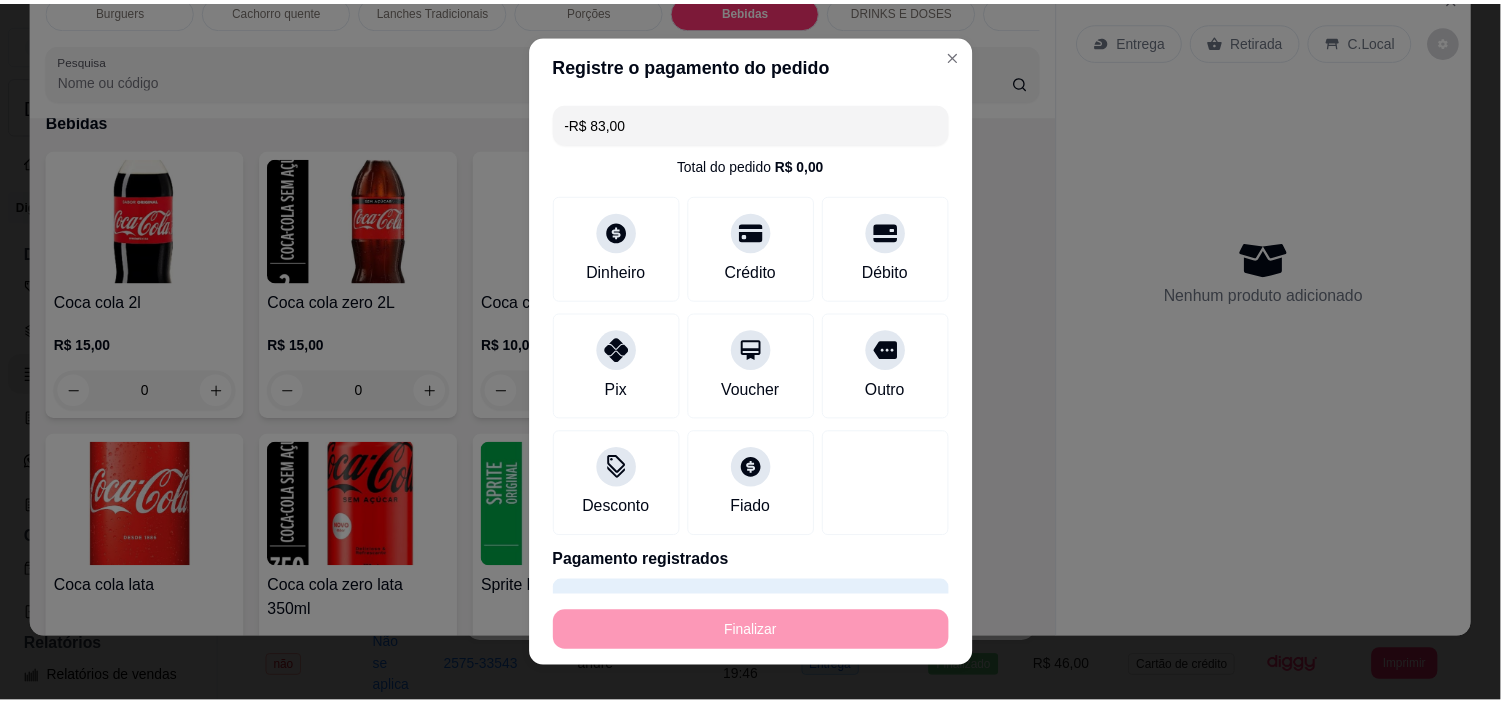 scroll, scrollTop: 2886, scrollLeft: 0, axis: vertical 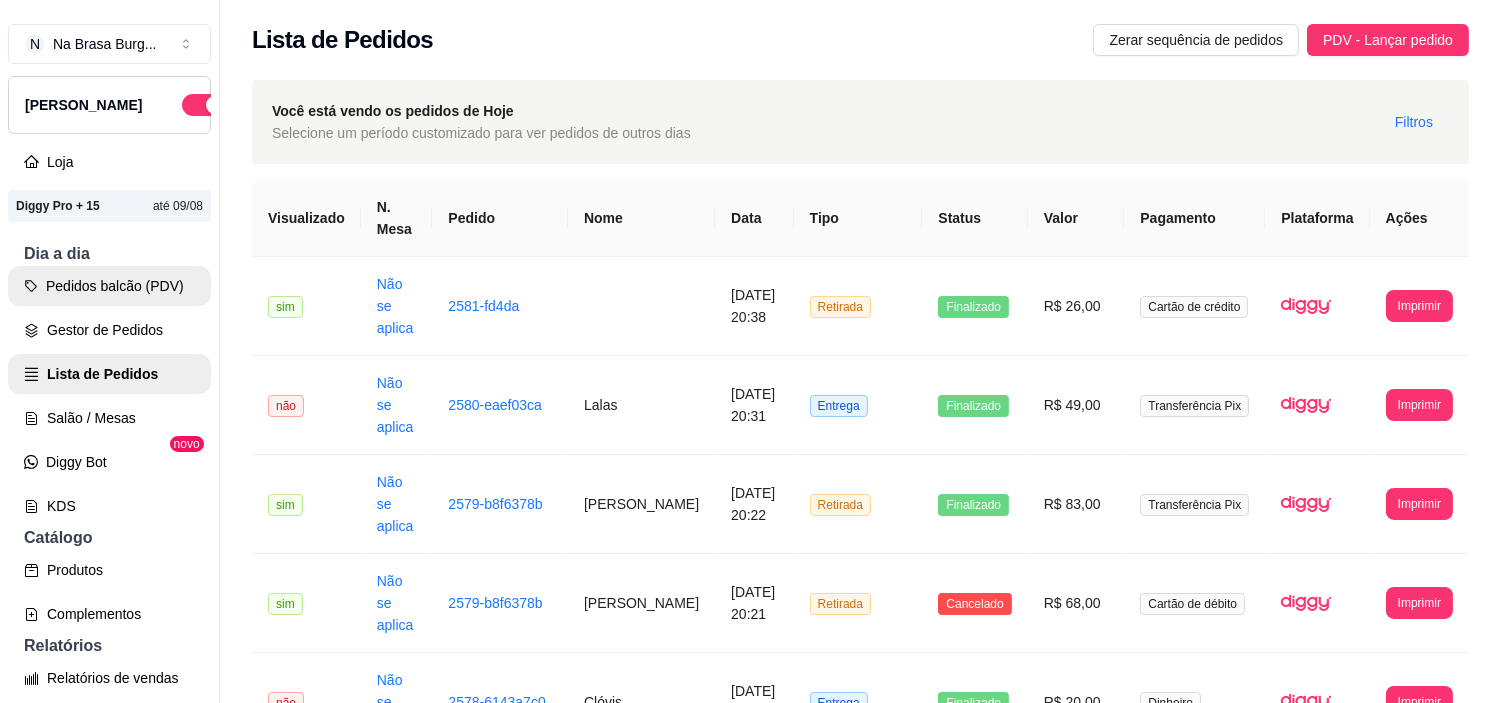 click on "Pedidos balcão (PDV)" at bounding box center [109, 286] 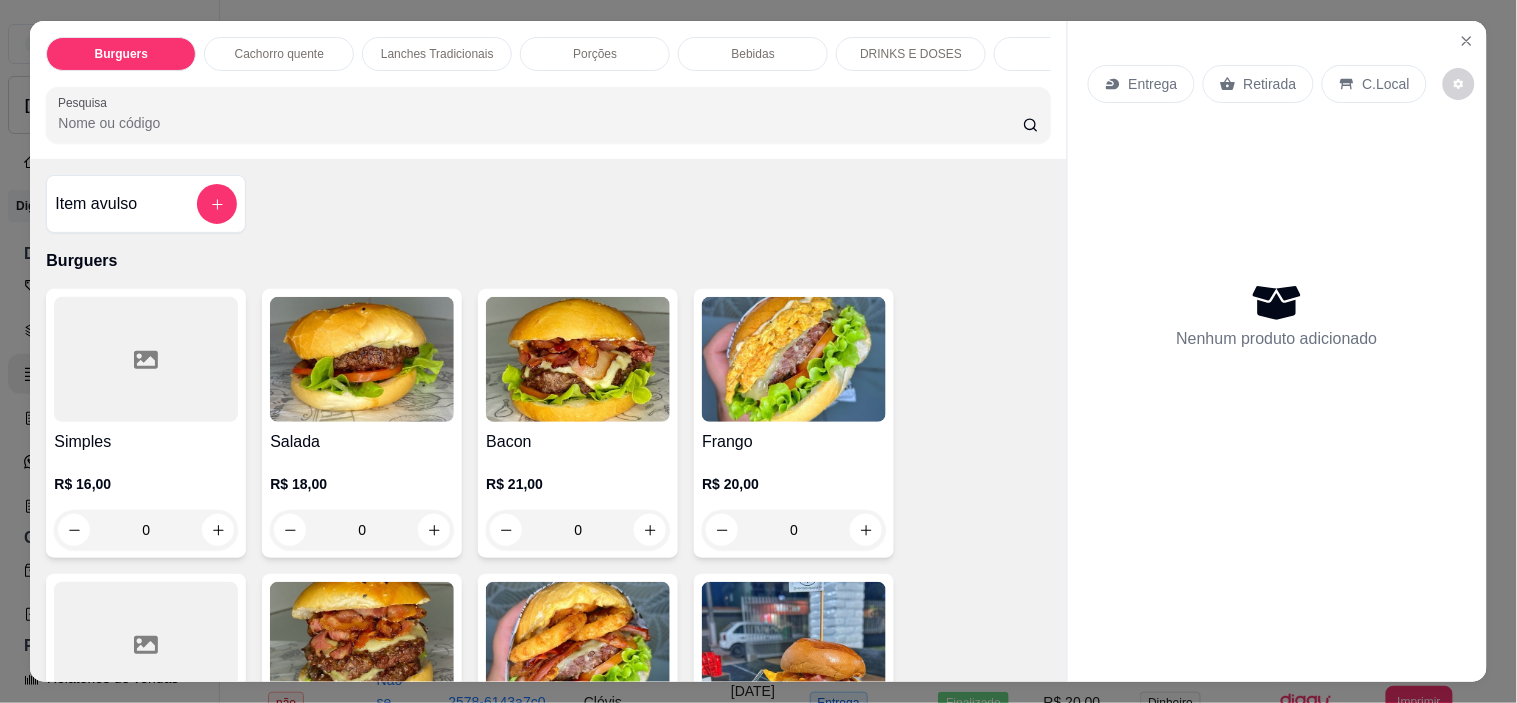 click on "Lanches Tradicionais" at bounding box center (437, 54) 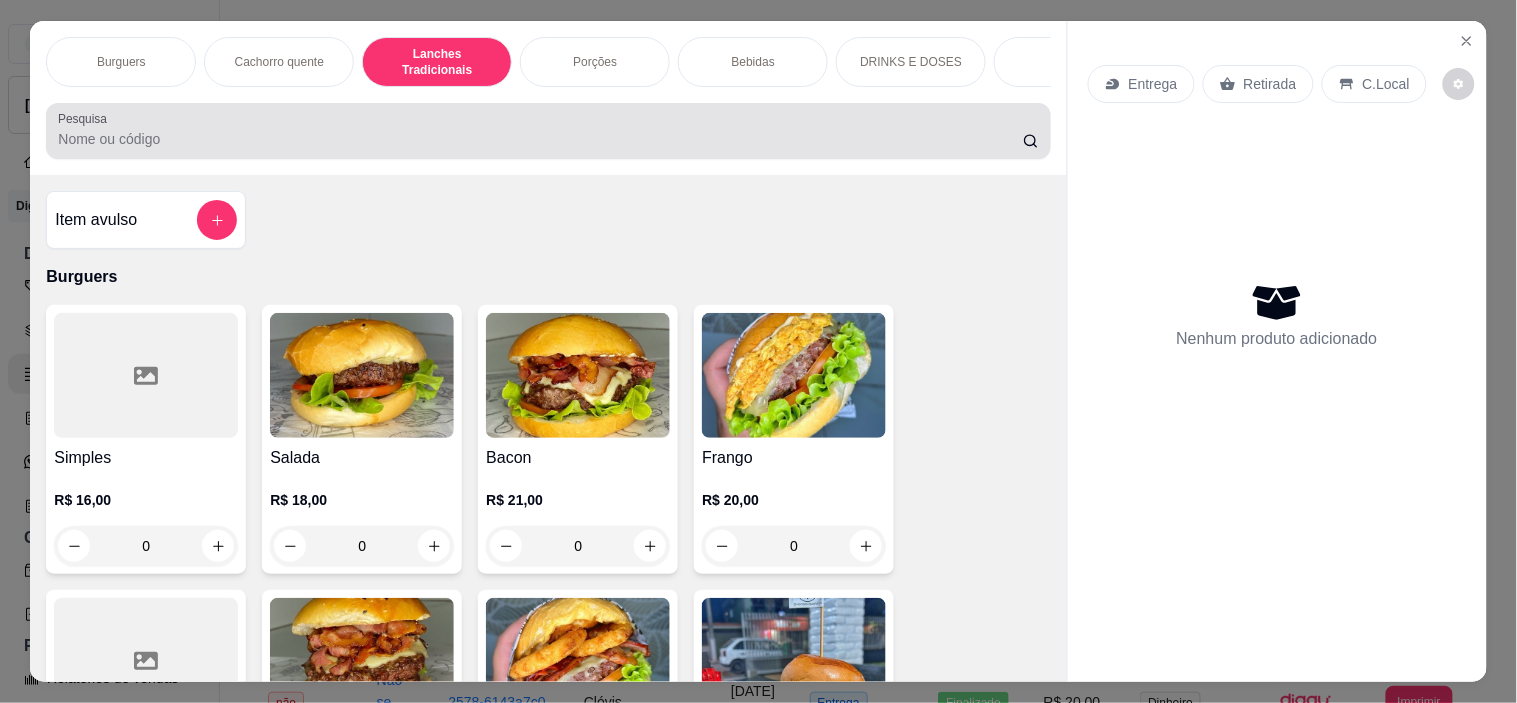 scroll, scrollTop: 1334, scrollLeft: 0, axis: vertical 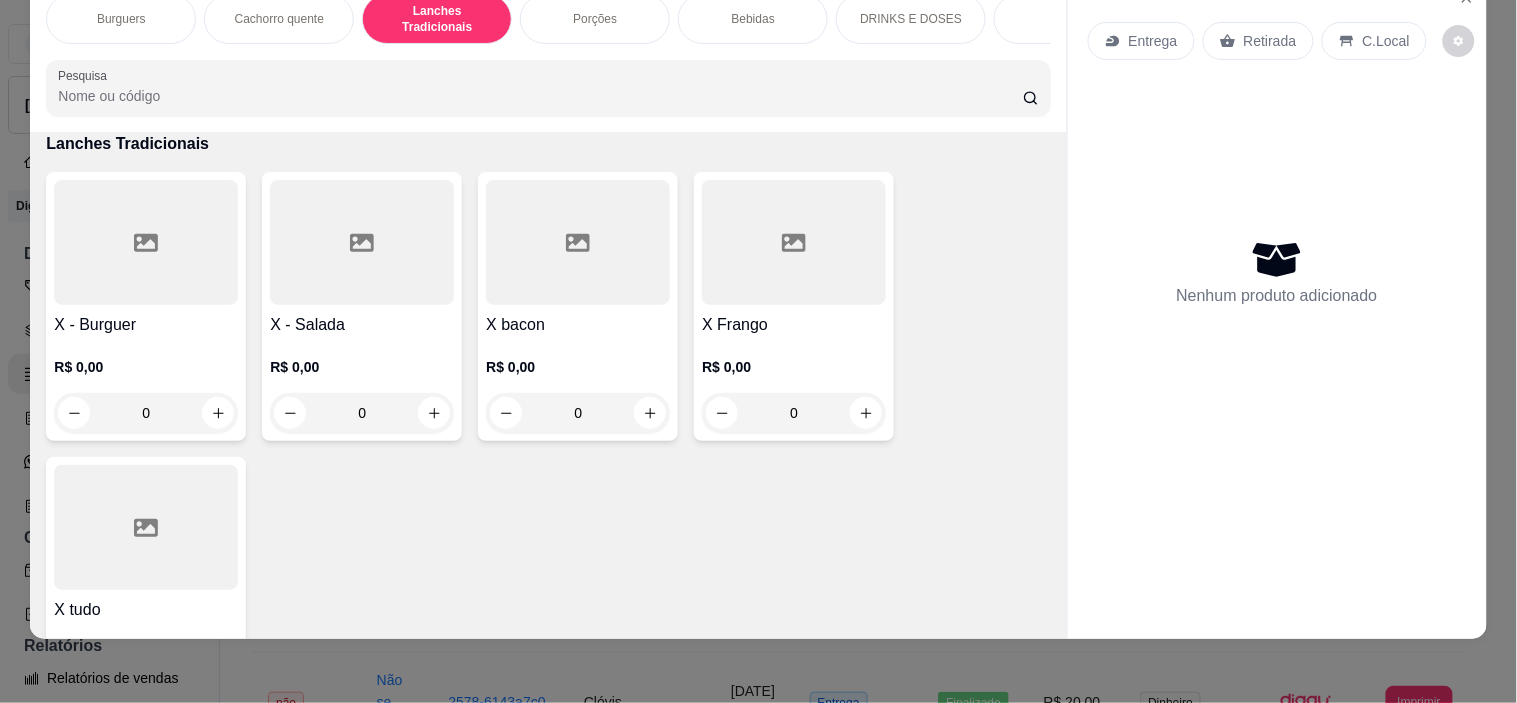 click at bounding box center [146, 242] 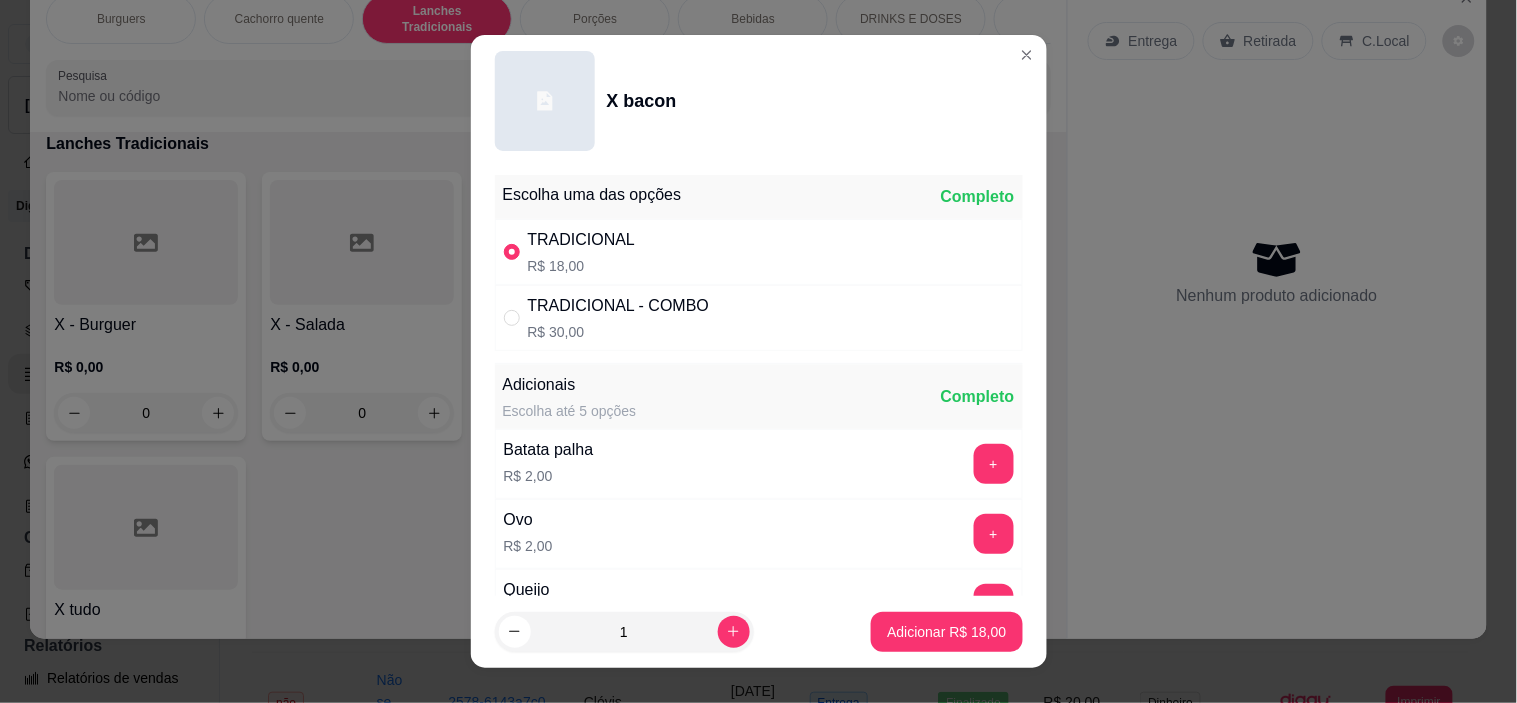 click on "Adicionar   R$ 18,00" at bounding box center [946, 632] 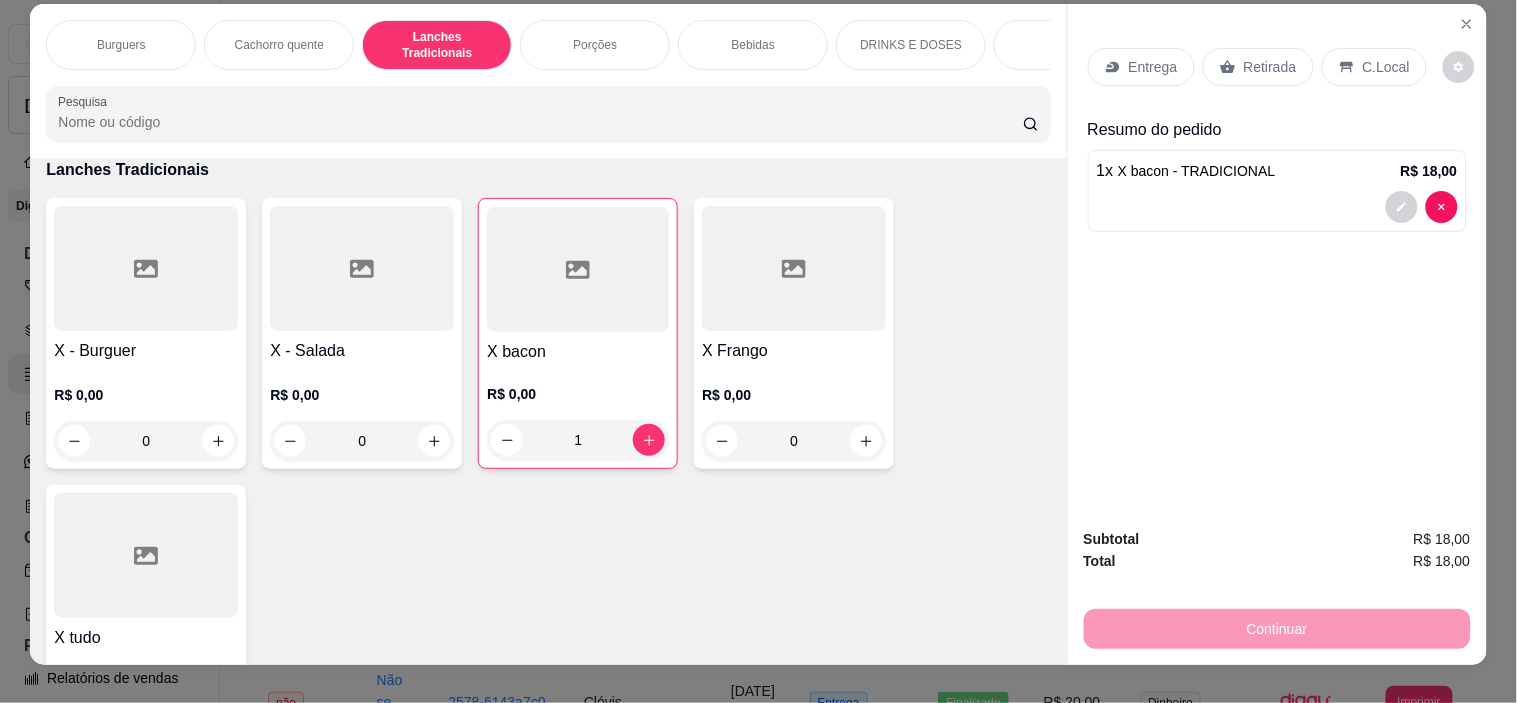 scroll, scrollTop: 0, scrollLeft: 0, axis: both 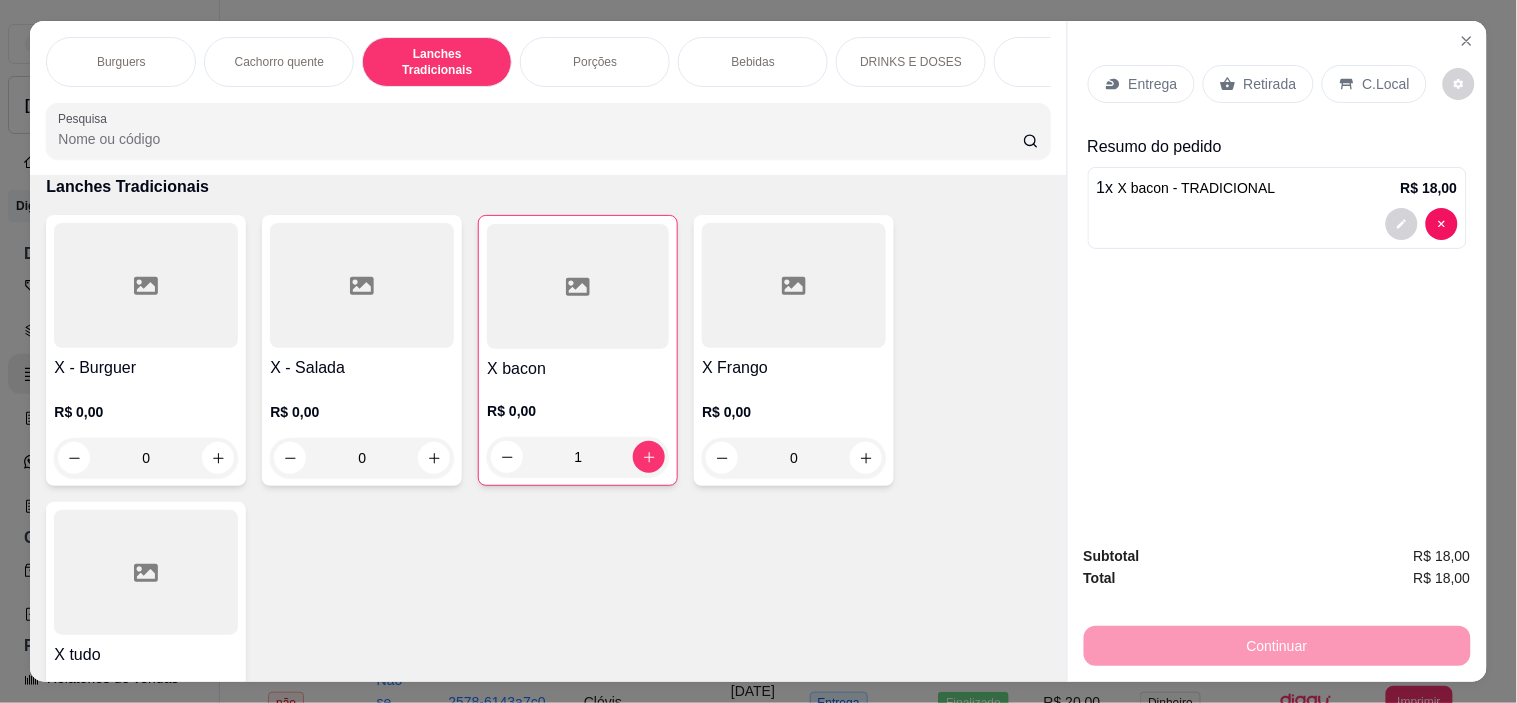 click on "Porções" at bounding box center (595, 62) 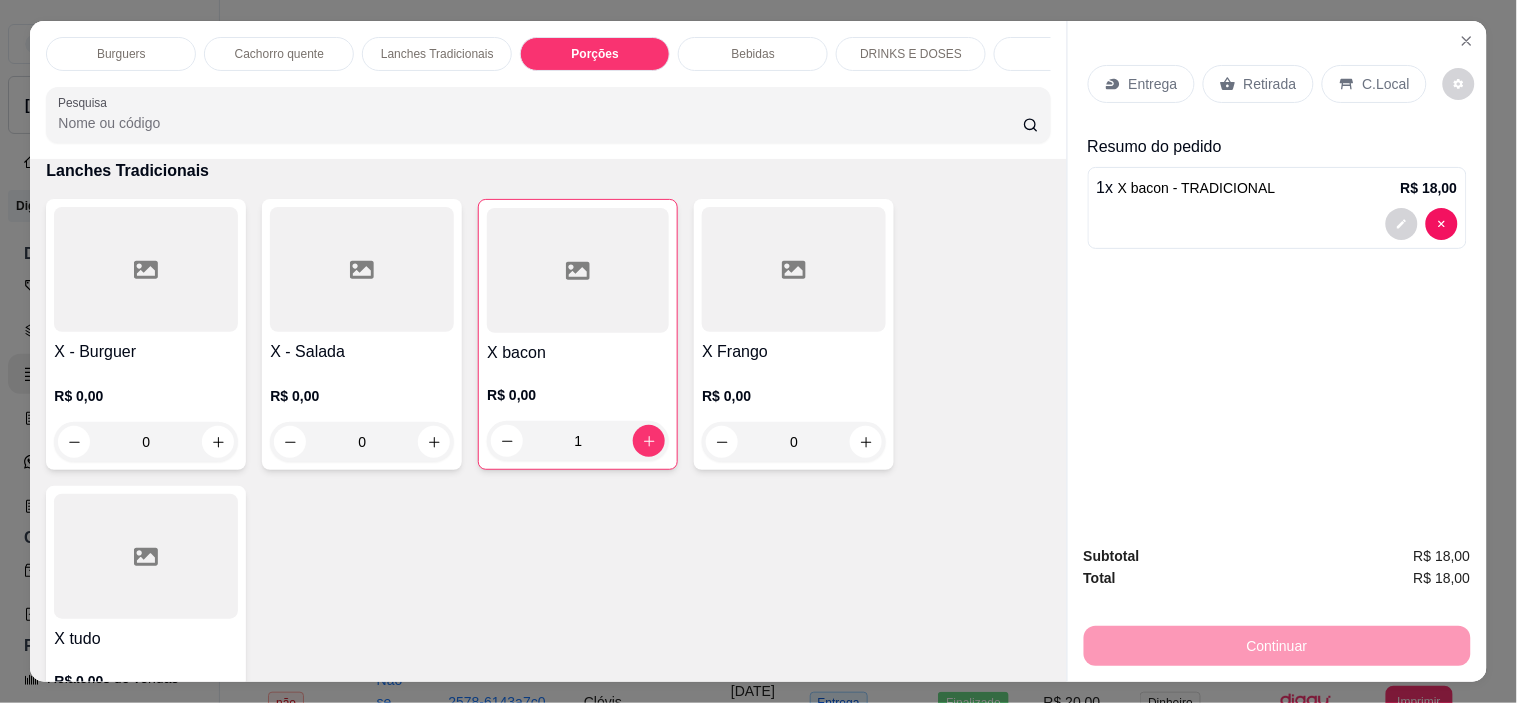 scroll, scrollTop: 1945, scrollLeft: 0, axis: vertical 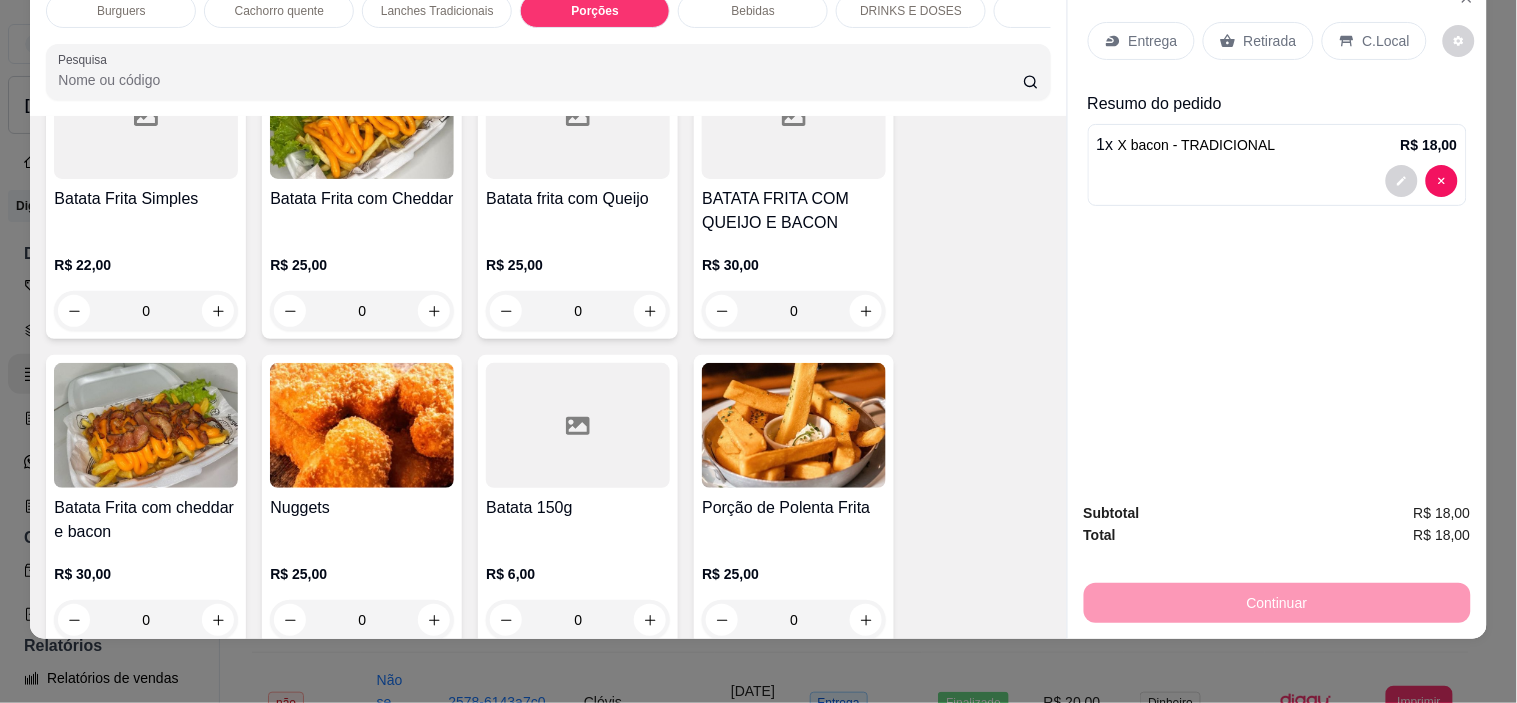 click at bounding box center (146, 425) 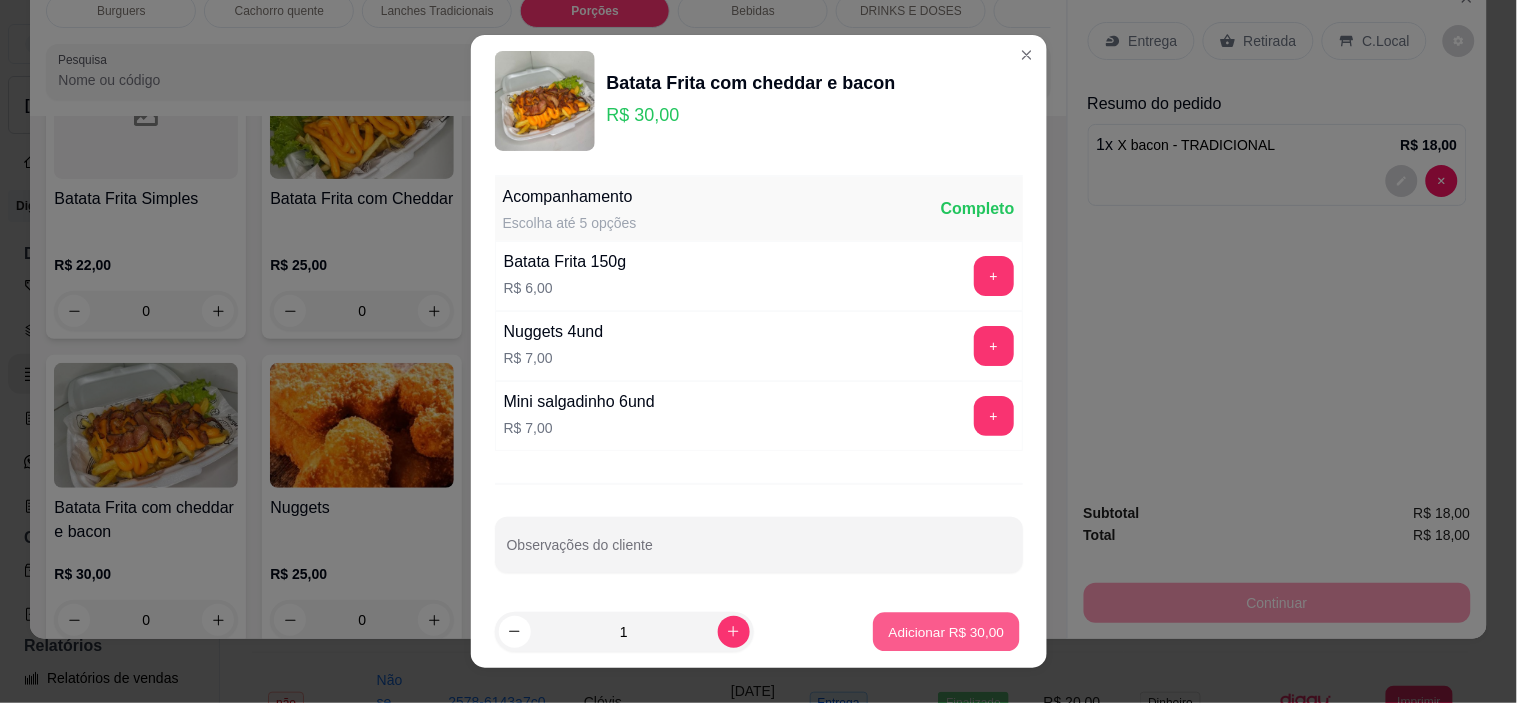 click on "Adicionar   R$ 30,00" at bounding box center (947, 631) 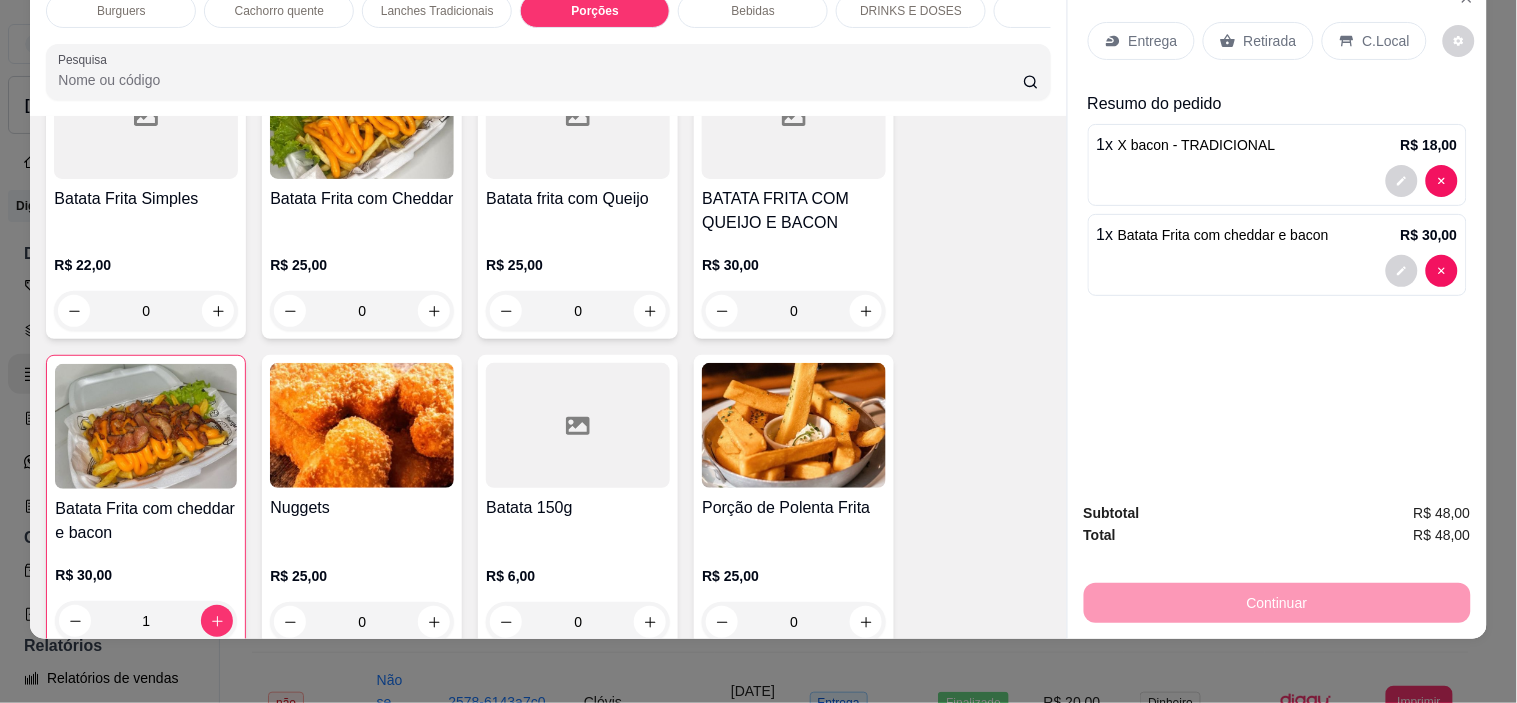 scroll, scrollTop: 0, scrollLeft: 0, axis: both 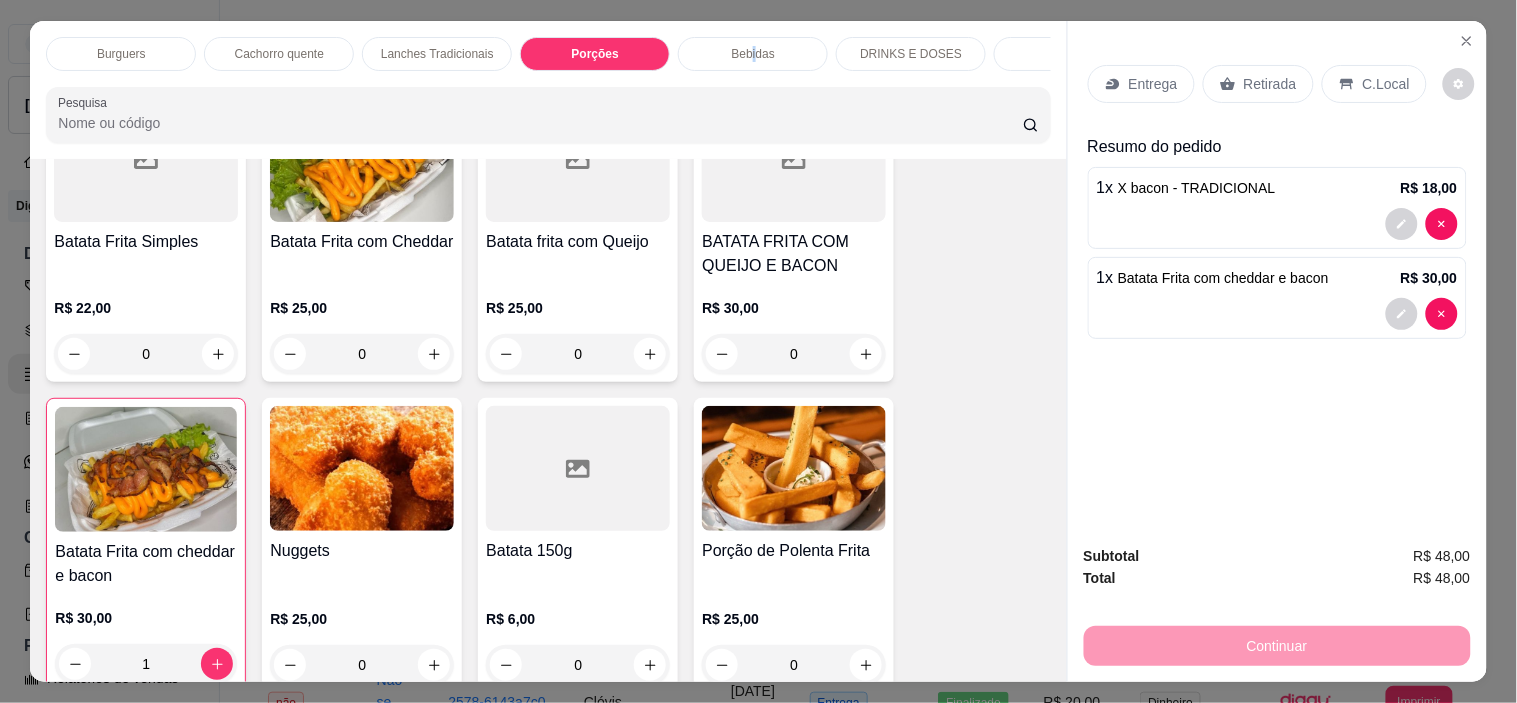 click on "Bebidas" at bounding box center [753, 54] 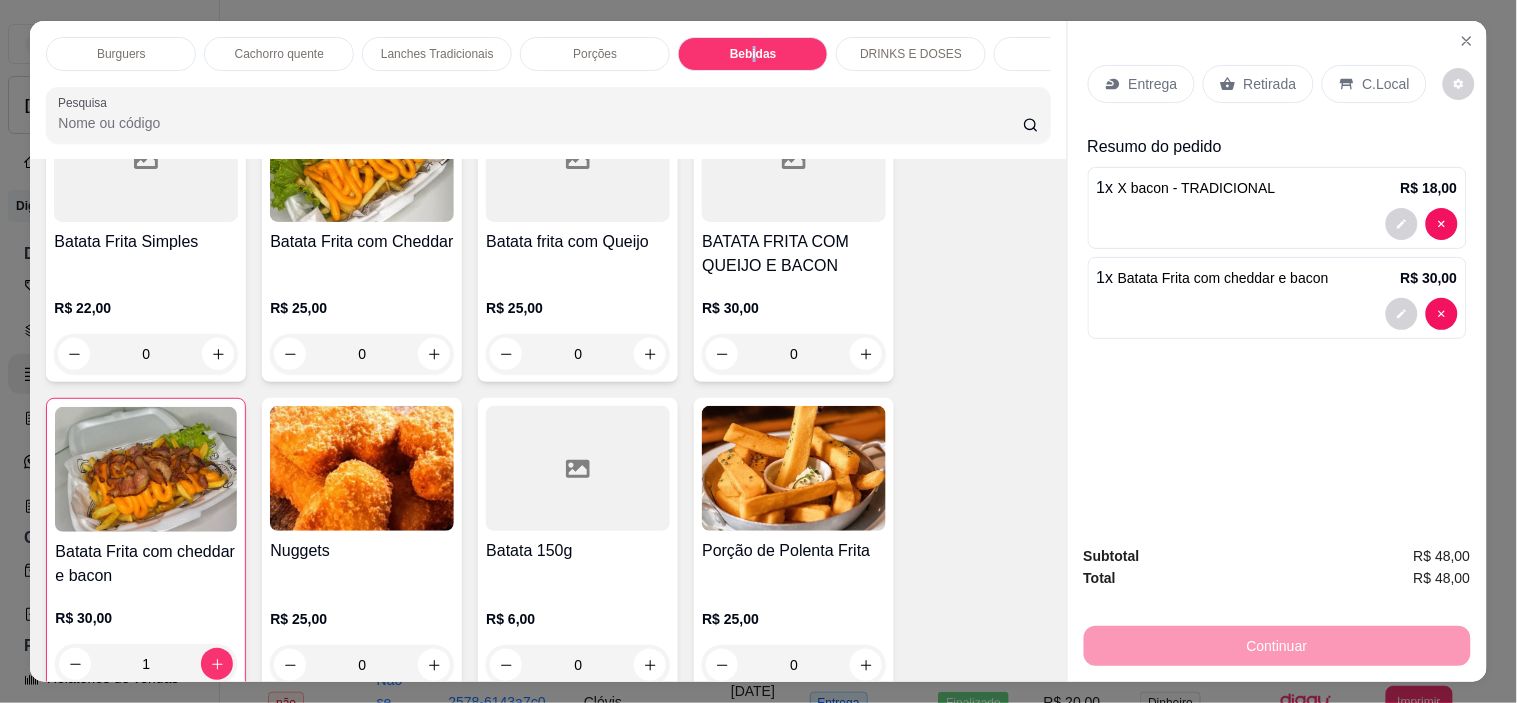 scroll, scrollTop: 2891, scrollLeft: 0, axis: vertical 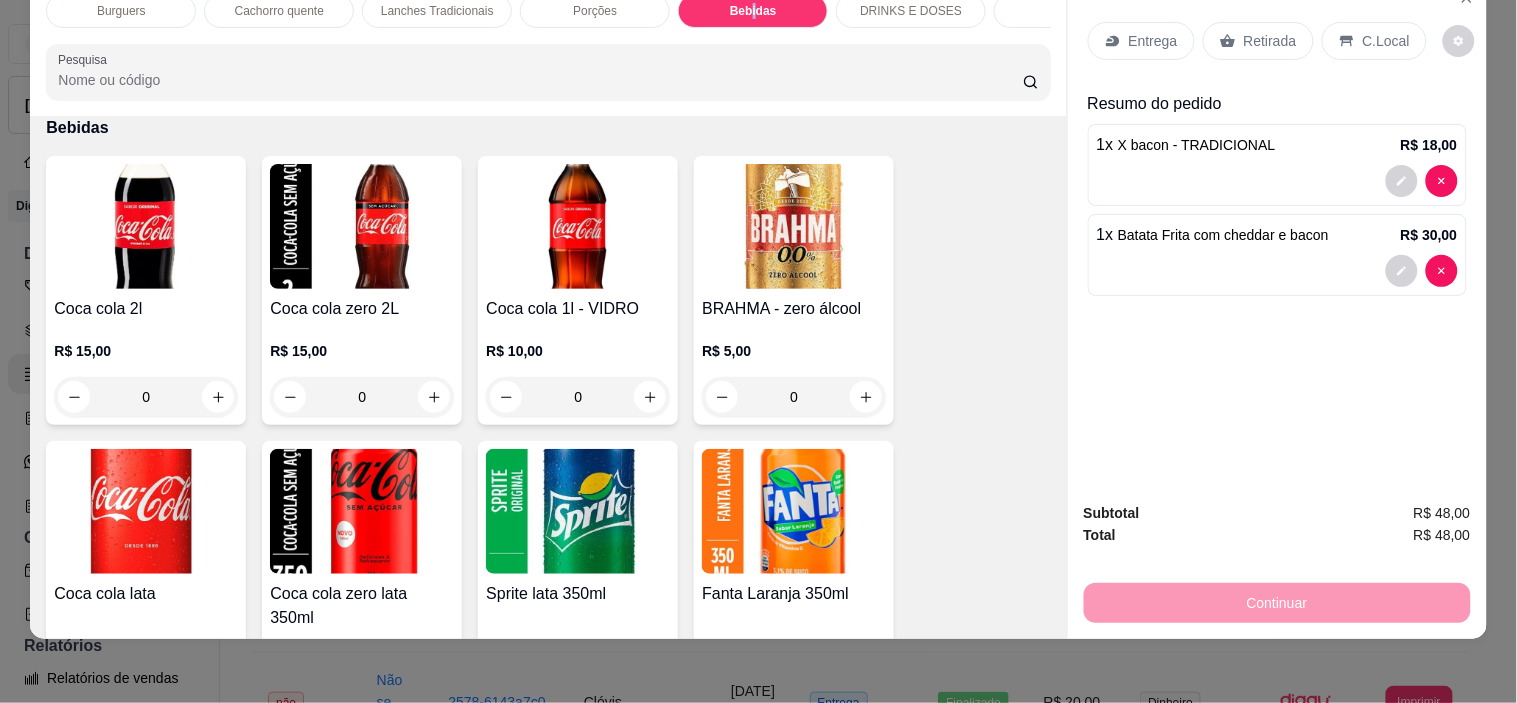 click at bounding box center (146, 511) 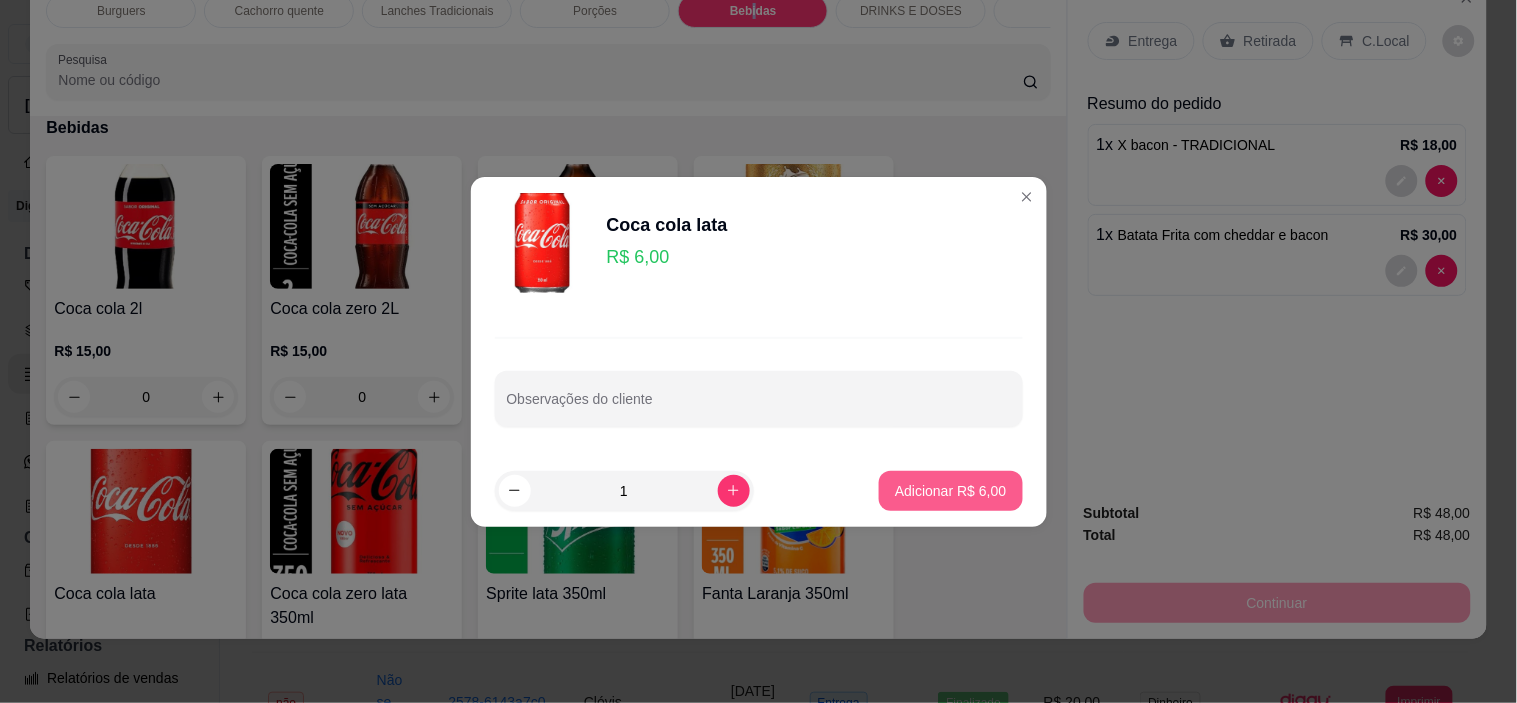 click on "Adicionar   R$ 6,00" at bounding box center (950, 491) 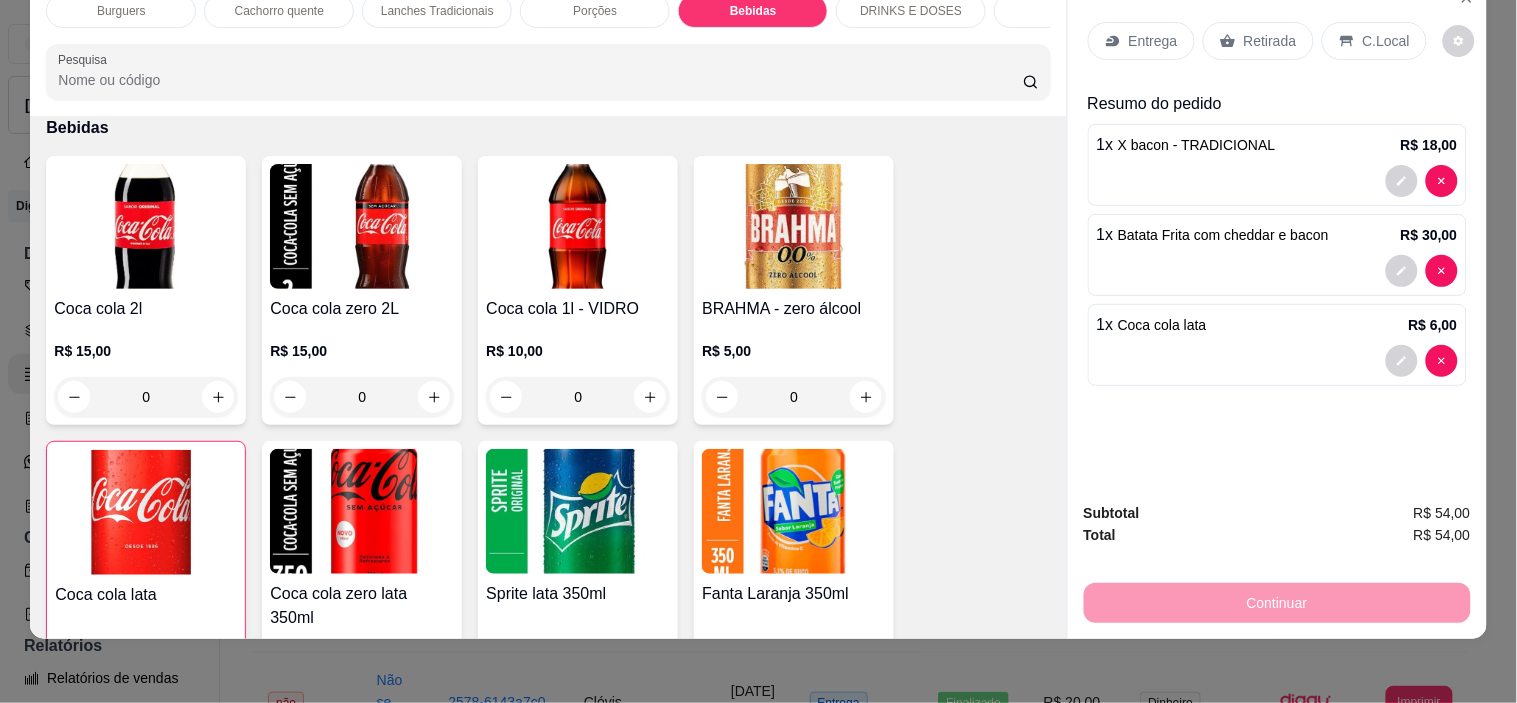 click on "Entrega" at bounding box center [1153, 41] 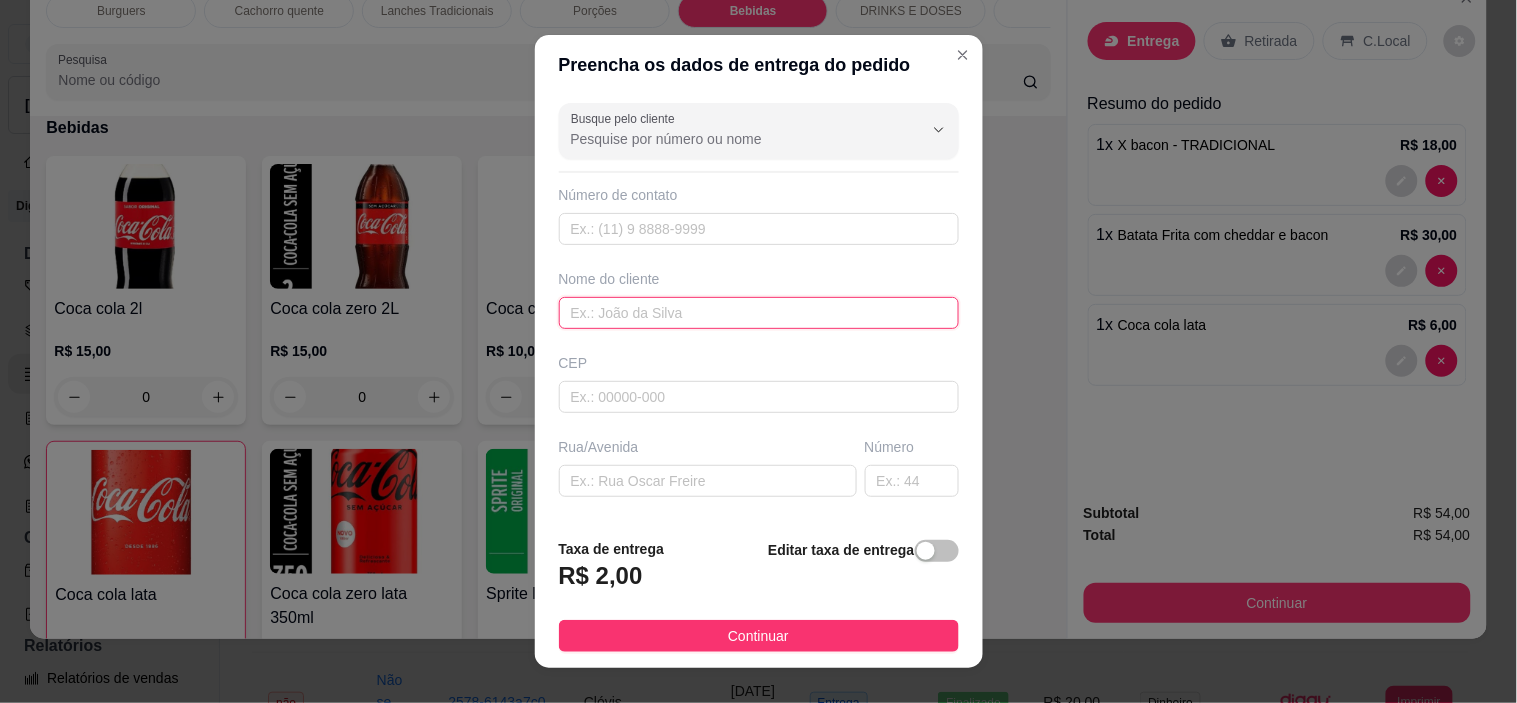 click at bounding box center (759, 313) 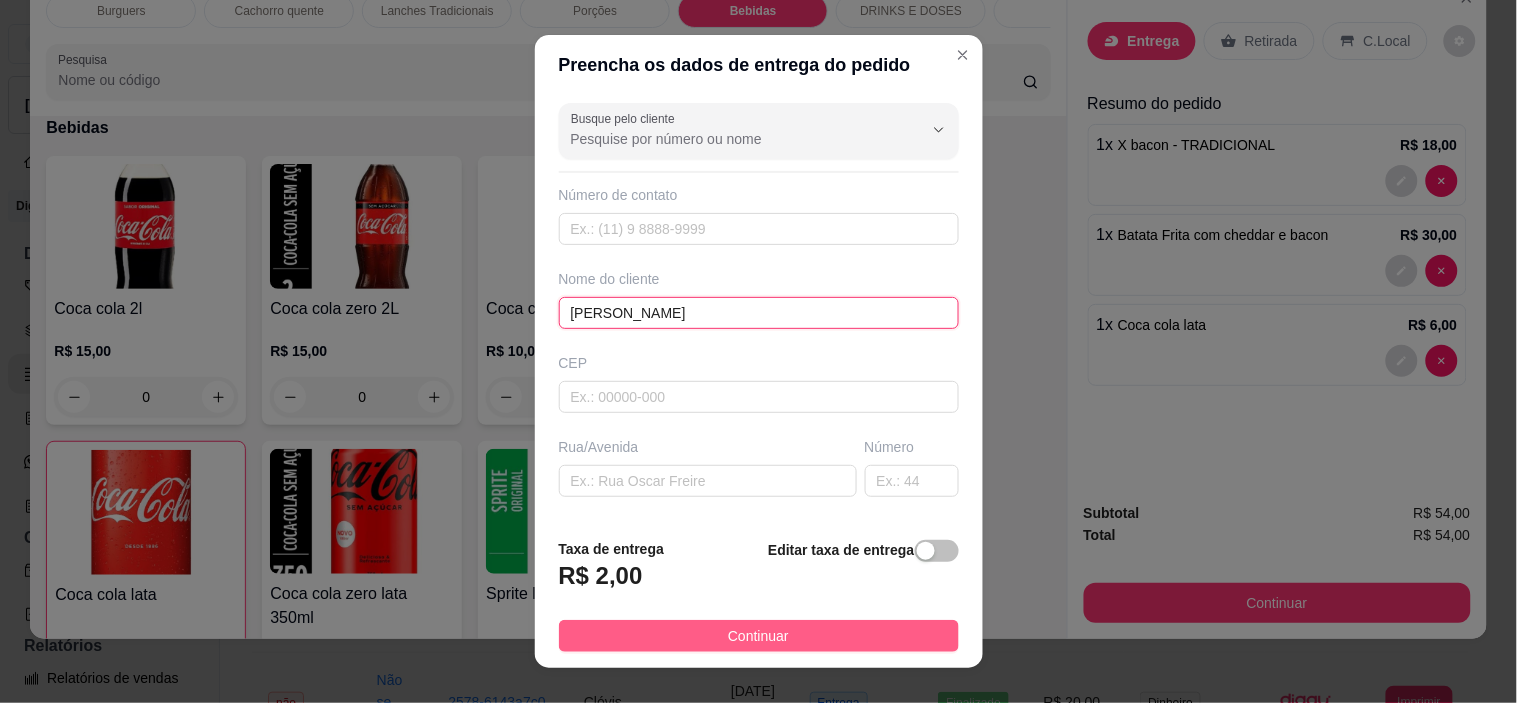 type on "[PERSON_NAME]" 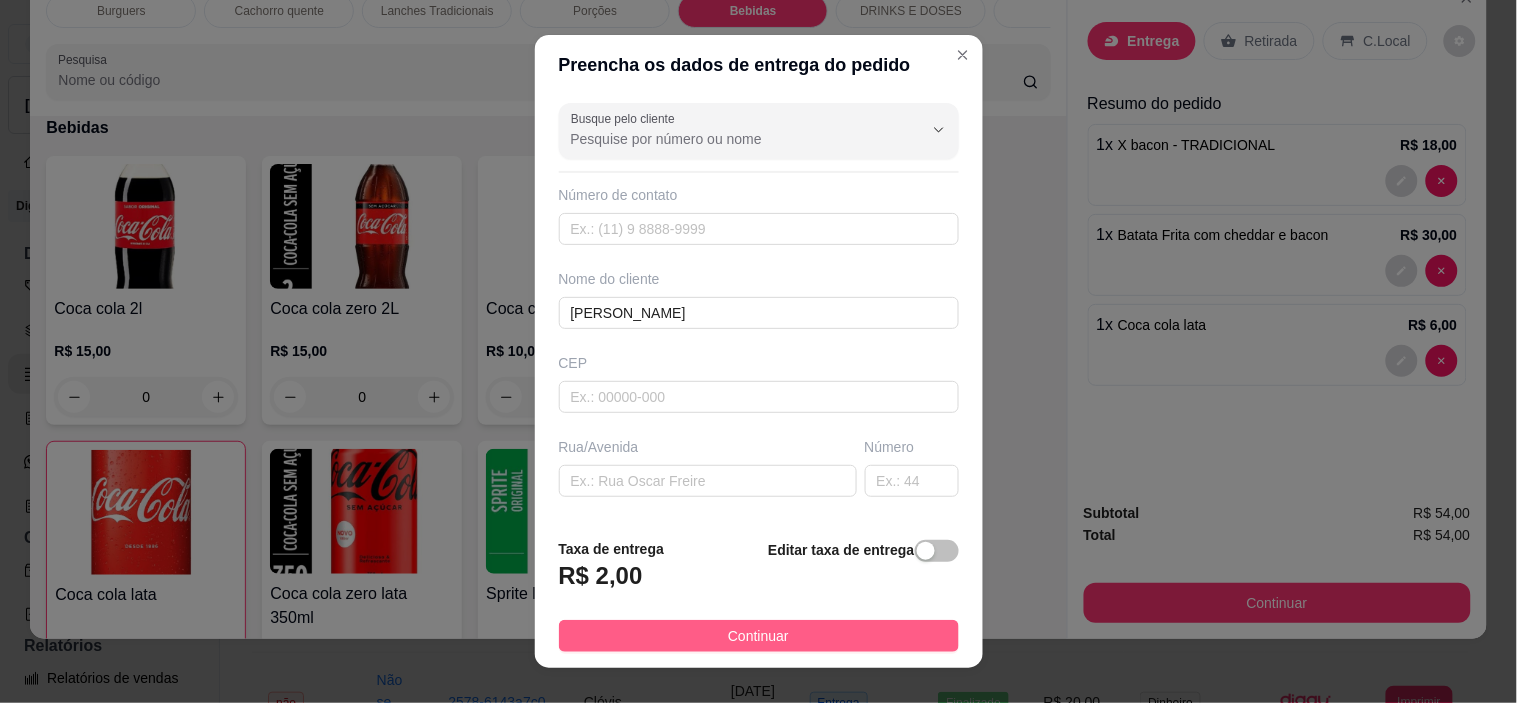 click on "Continuar" at bounding box center (759, 636) 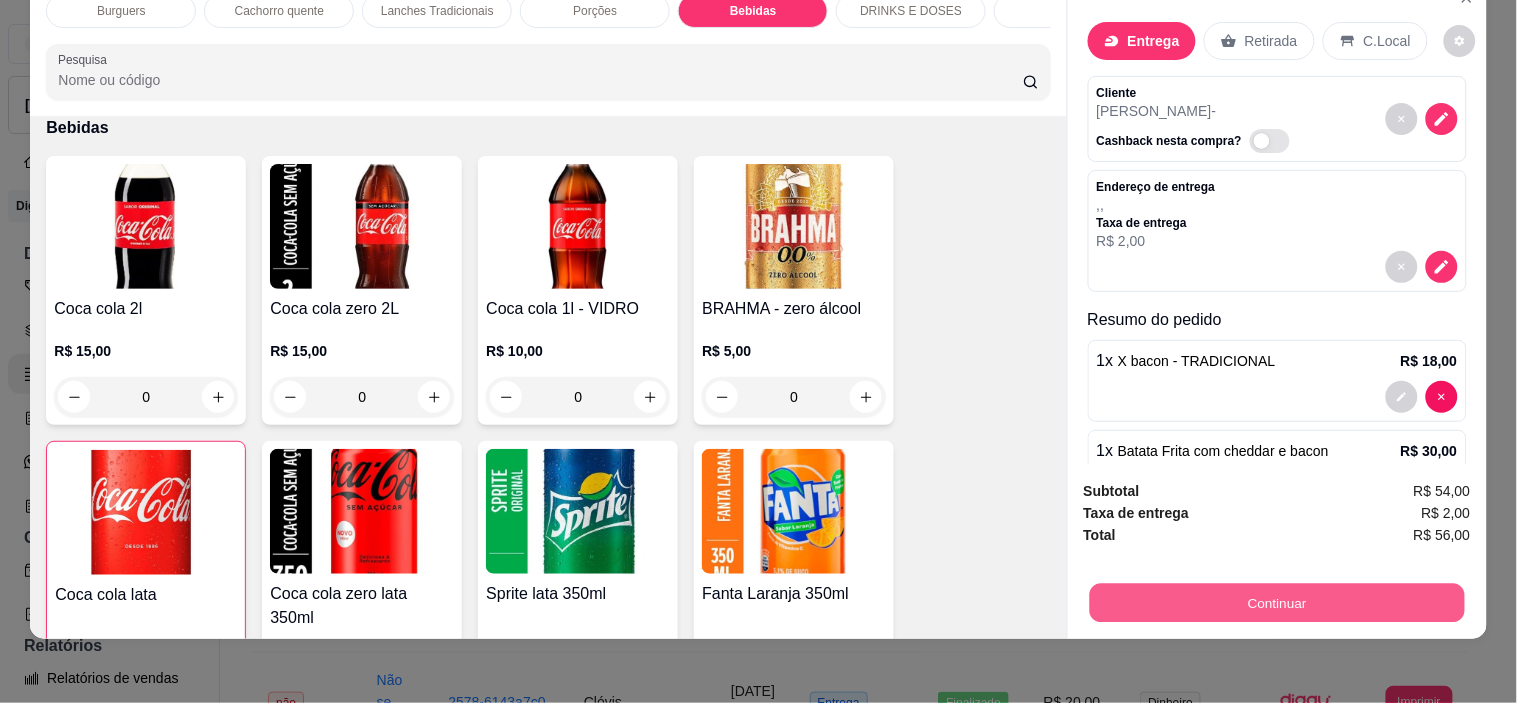 click on "Continuar" at bounding box center [1276, 603] 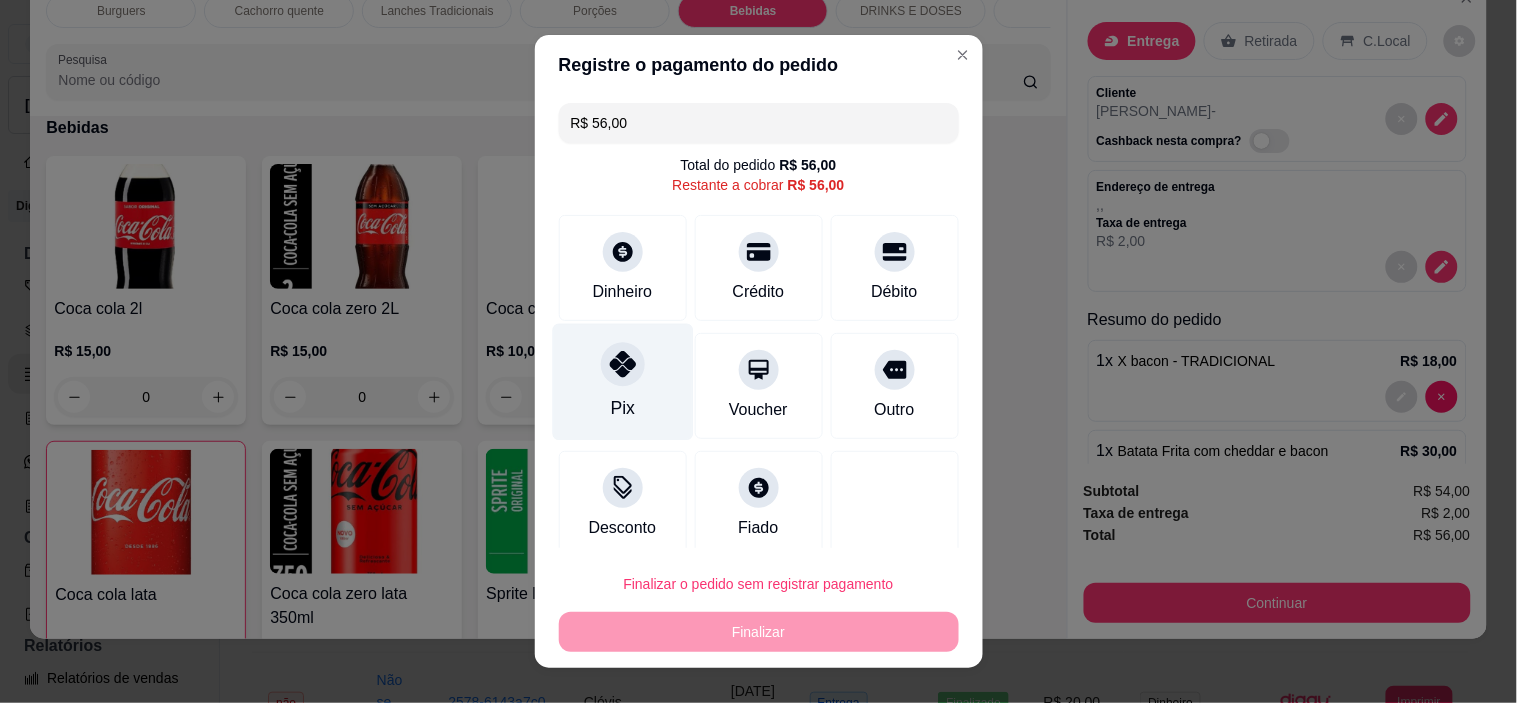 click on "Pix" at bounding box center [622, 382] 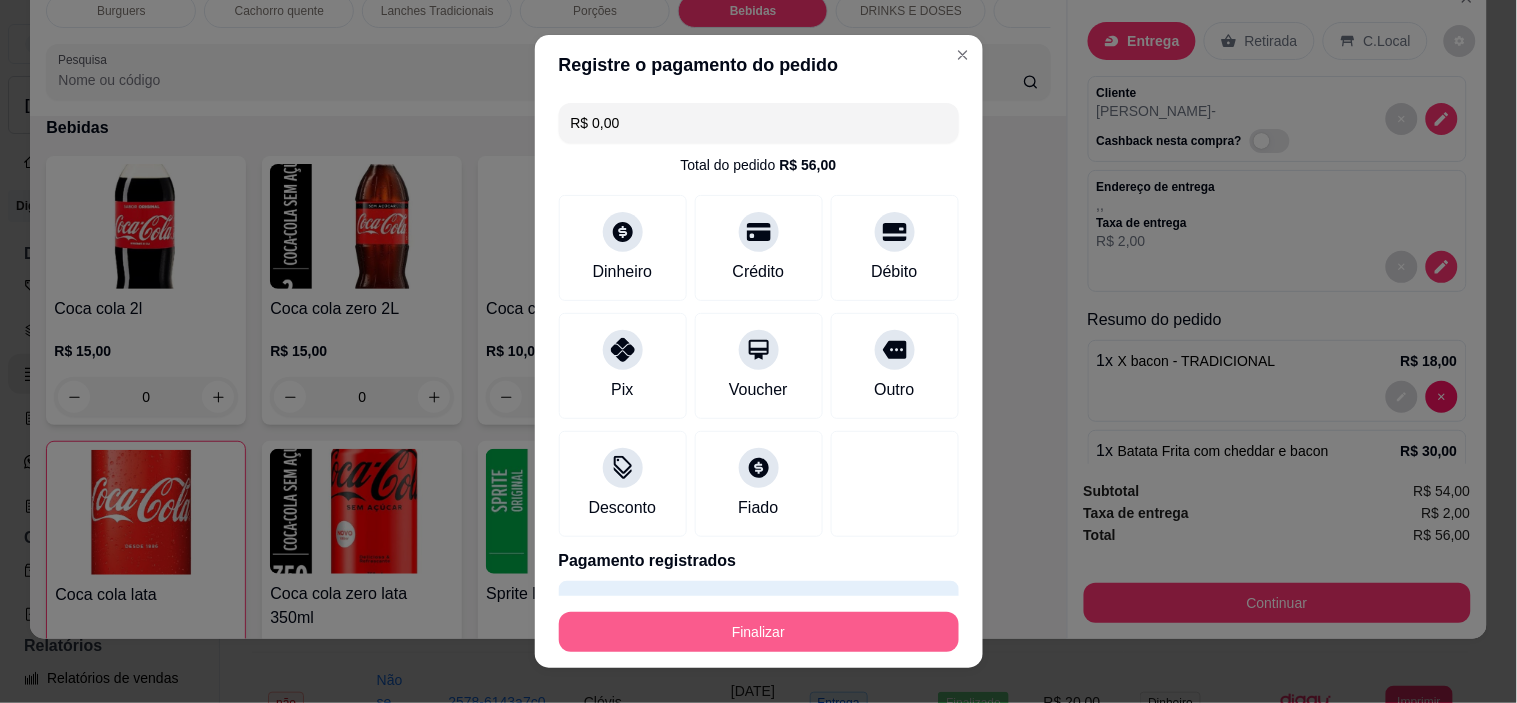 click on "Finalizar" at bounding box center (759, 632) 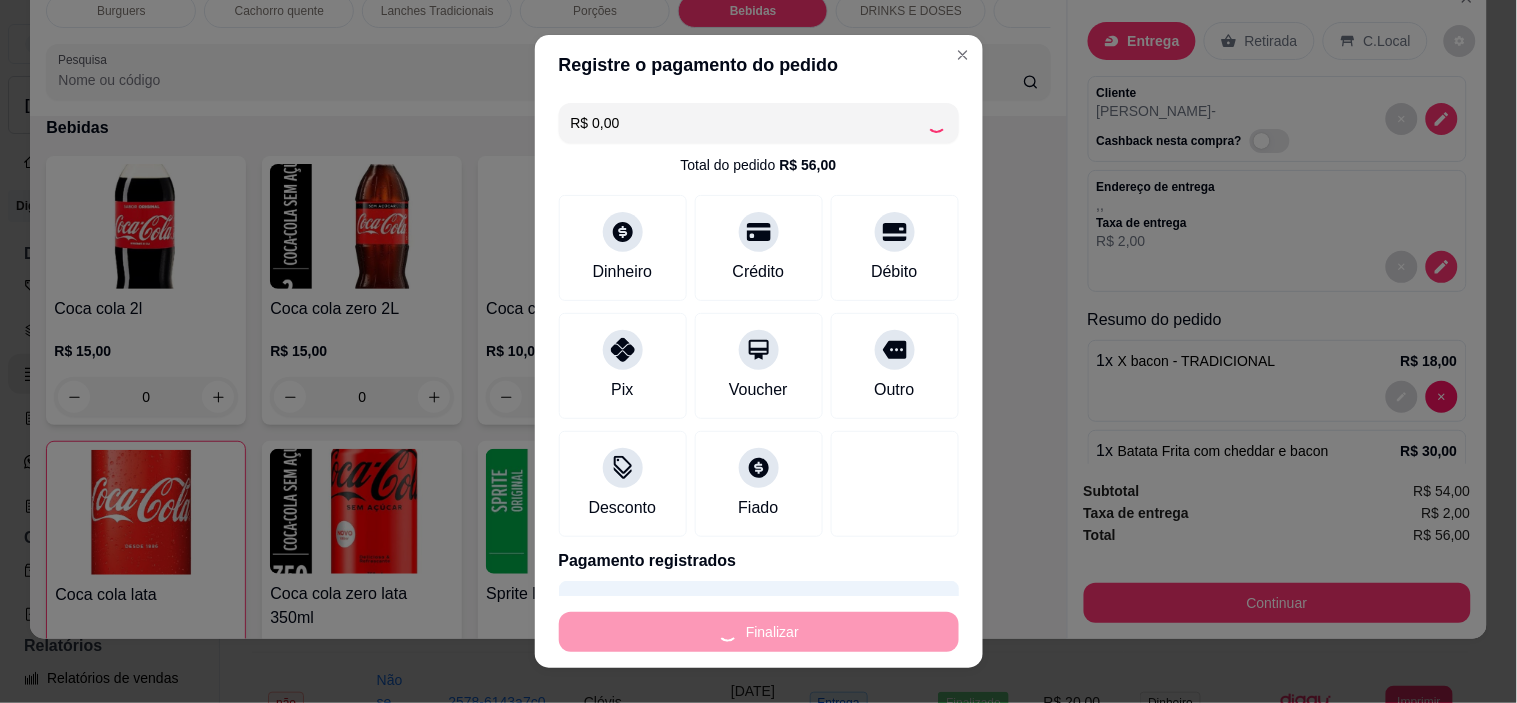 type on "0" 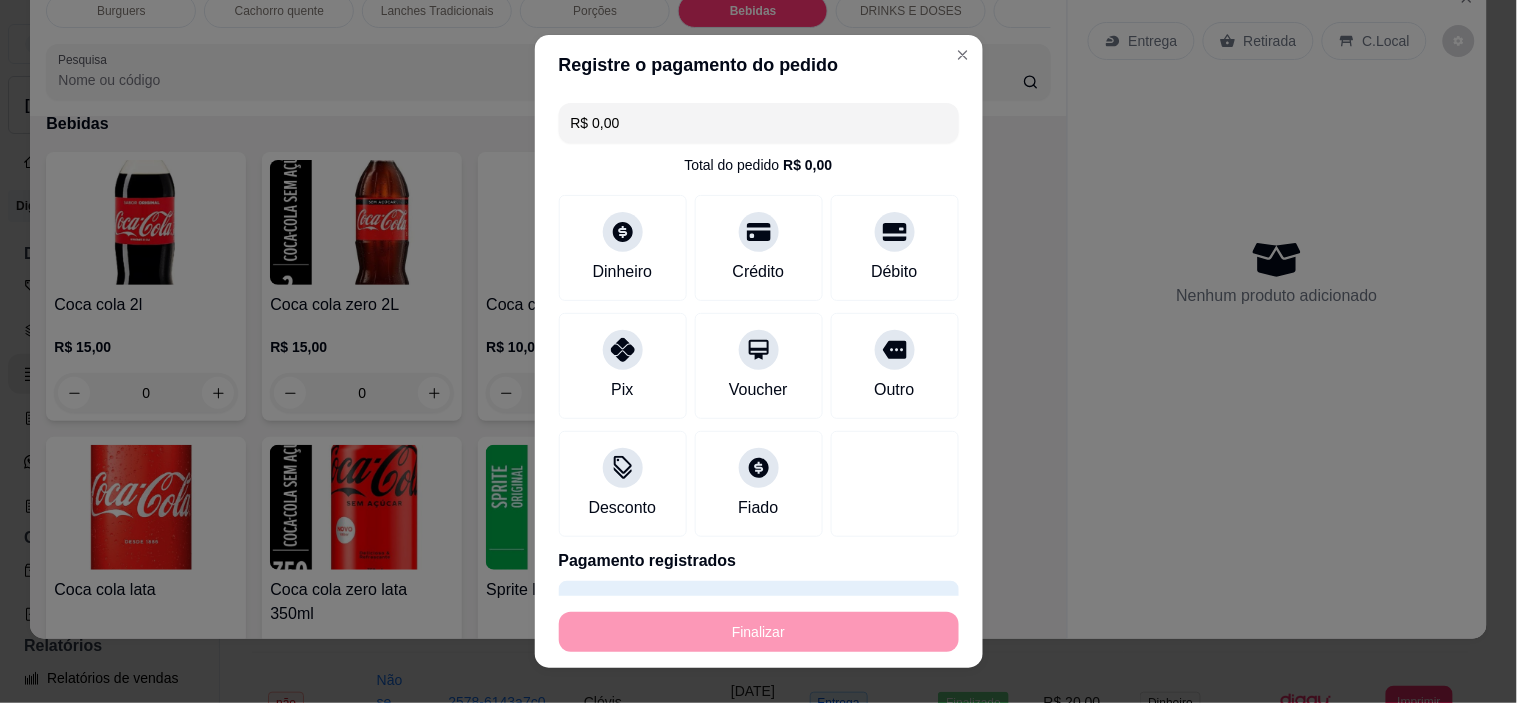 type on "-R$ 56,00" 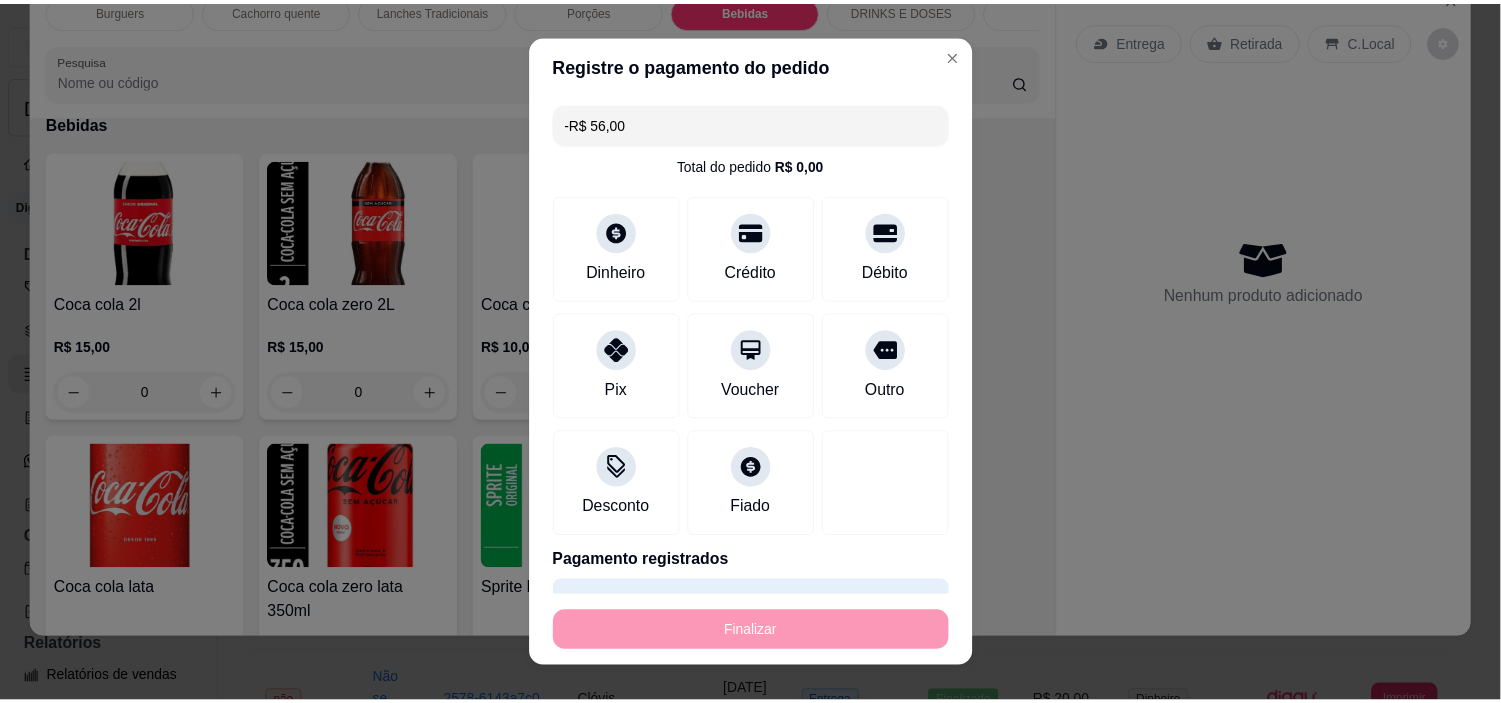 scroll, scrollTop: 2886, scrollLeft: 0, axis: vertical 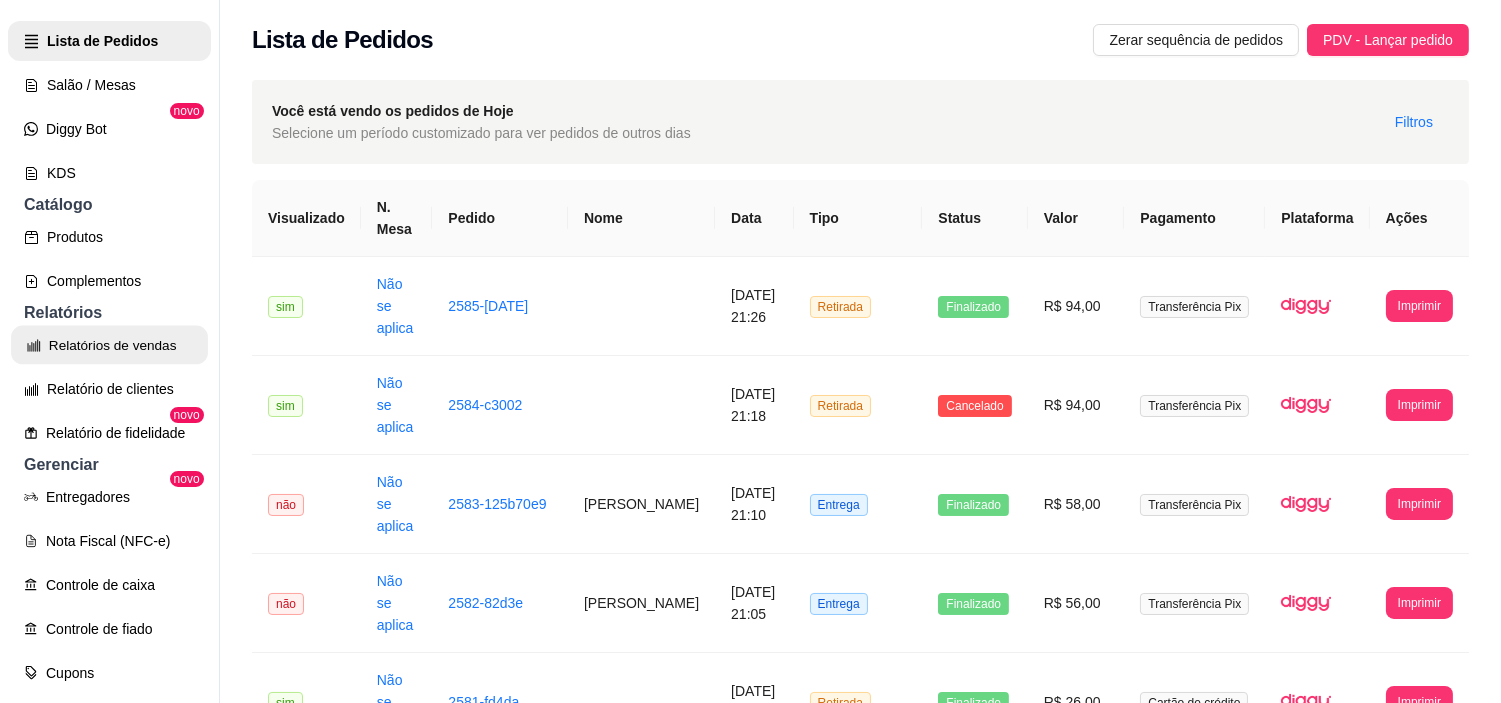 click on "Relatórios de vendas" at bounding box center [109, 345] 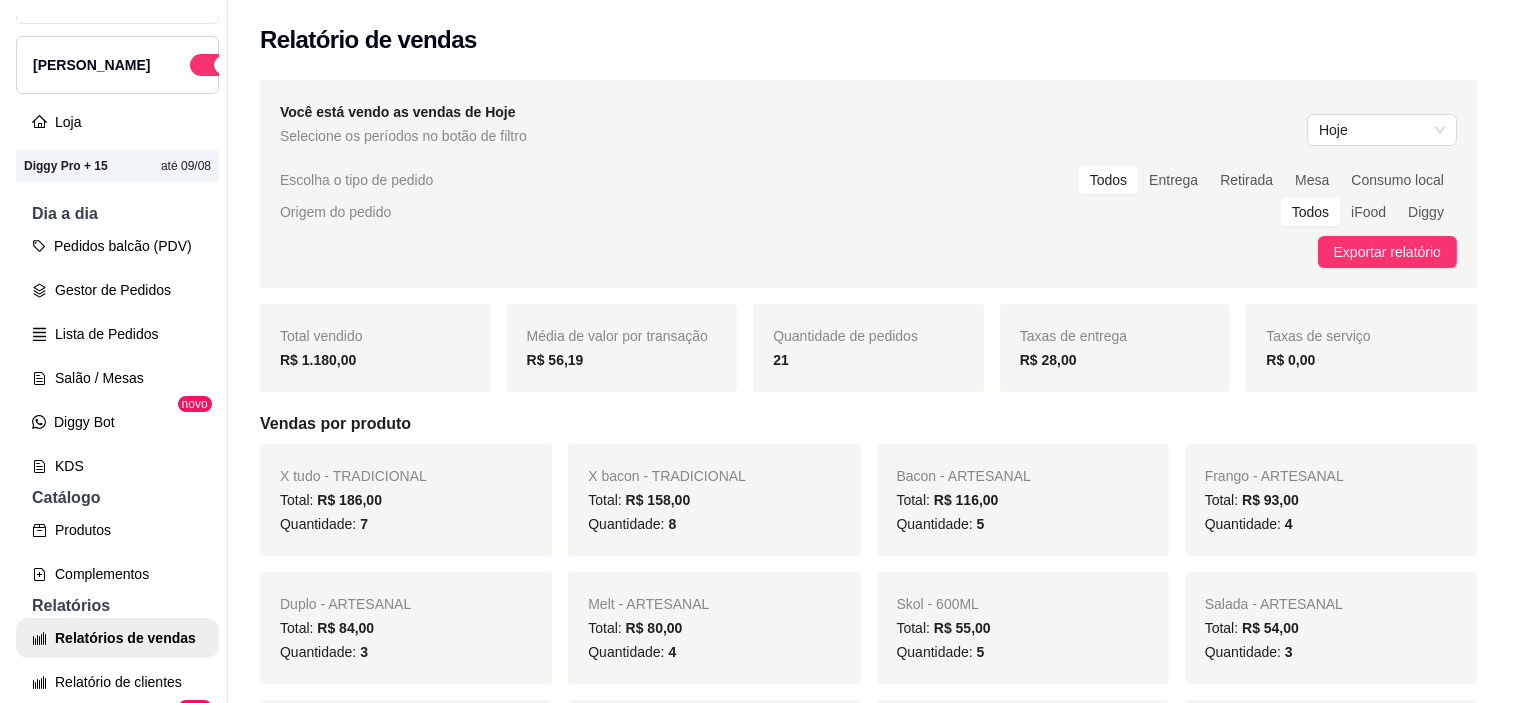 scroll, scrollTop: 0, scrollLeft: 0, axis: both 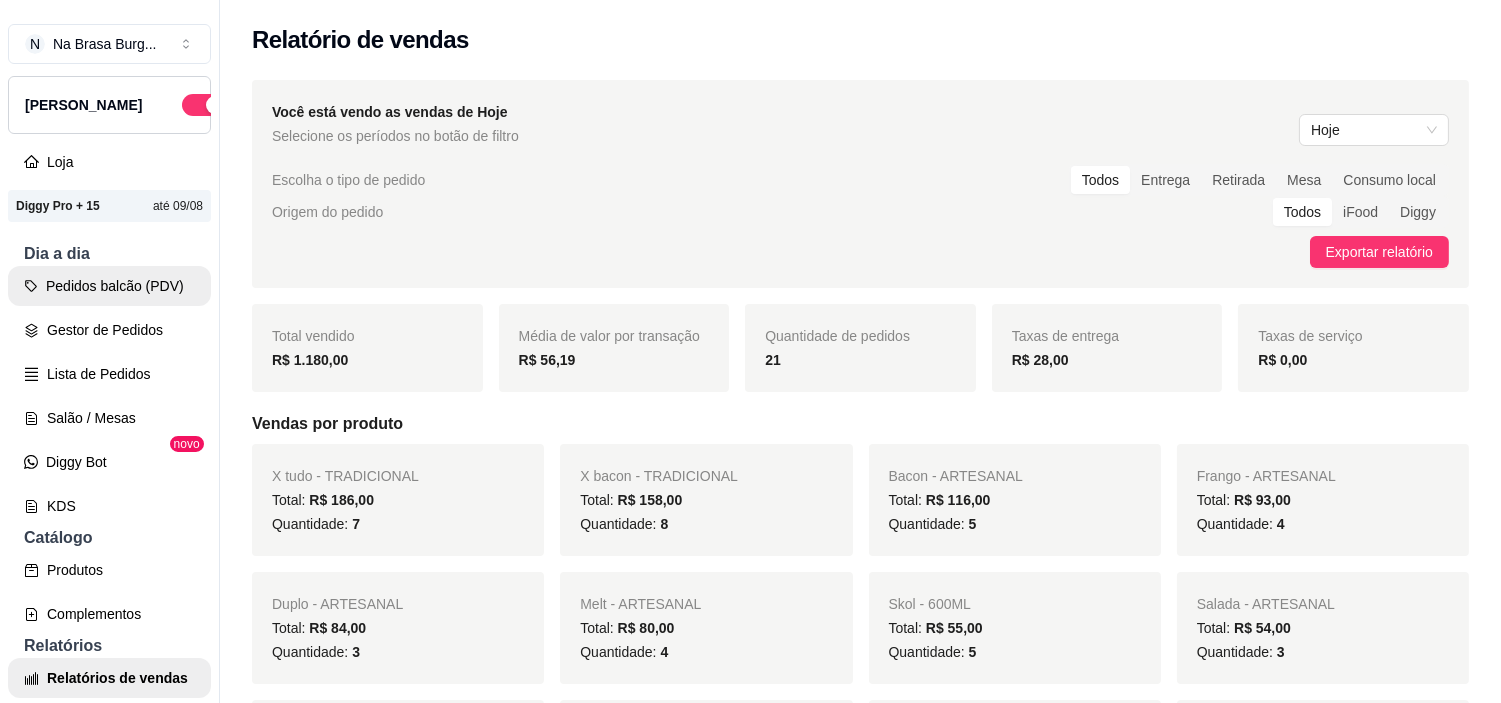 click on "Pedidos balcão (PDV)" at bounding box center (109, 286) 